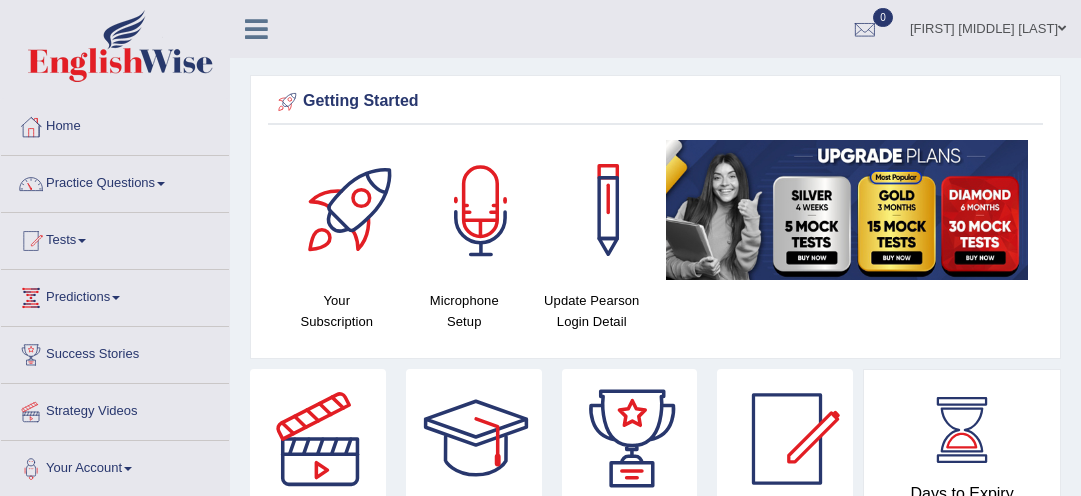 scroll, scrollTop: 0, scrollLeft: 0, axis: both 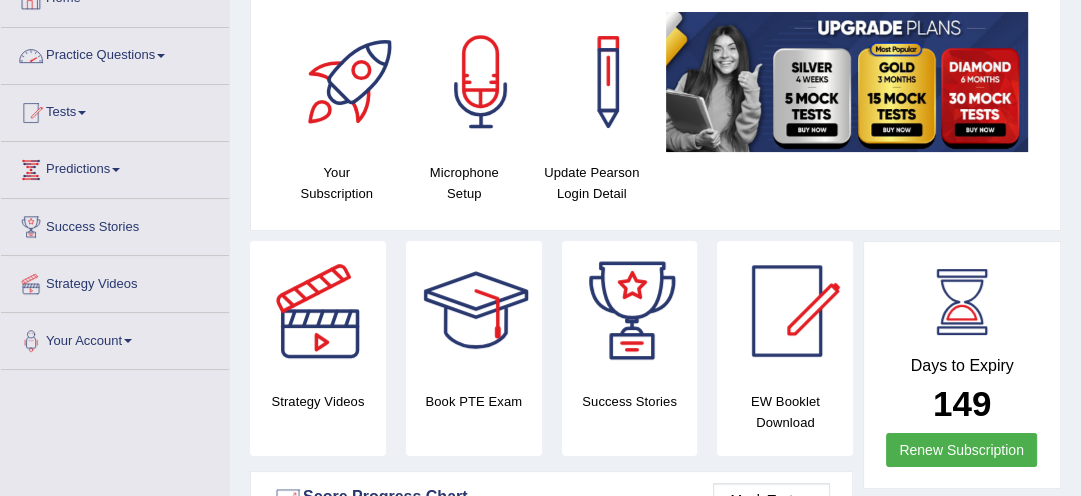 click on "Practice Questions" at bounding box center [115, 53] 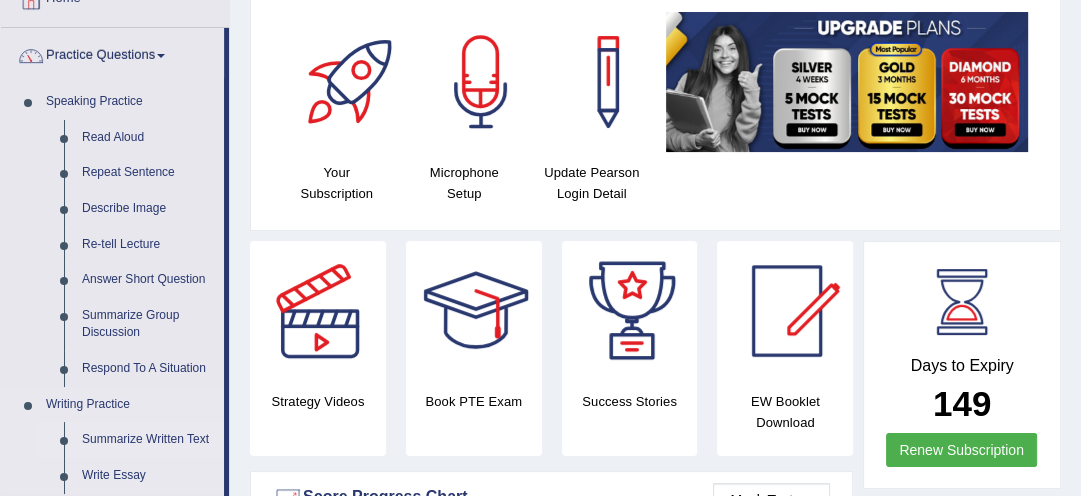 click on "Summarize Written Text" at bounding box center (148, 440) 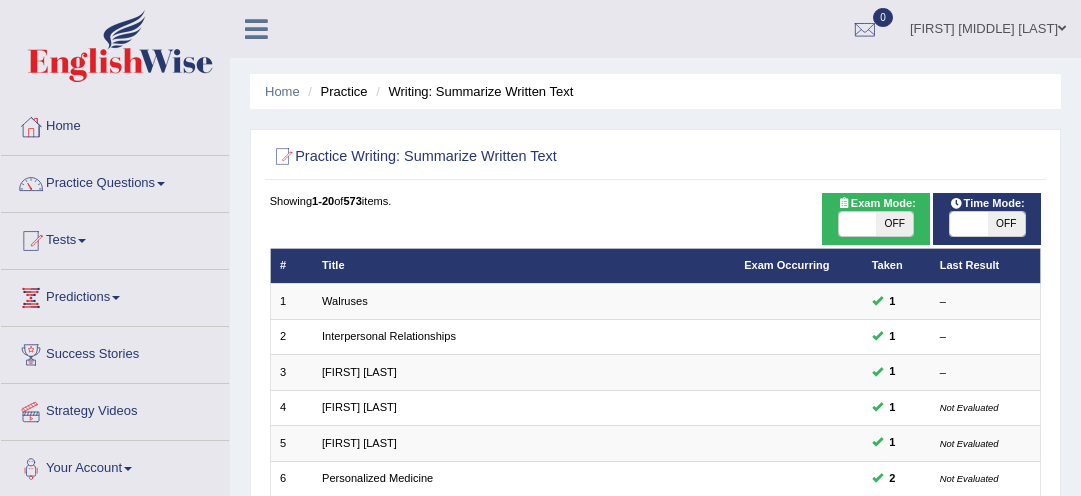 scroll, scrollTop: 0, scrollLeft: 0, axis: both 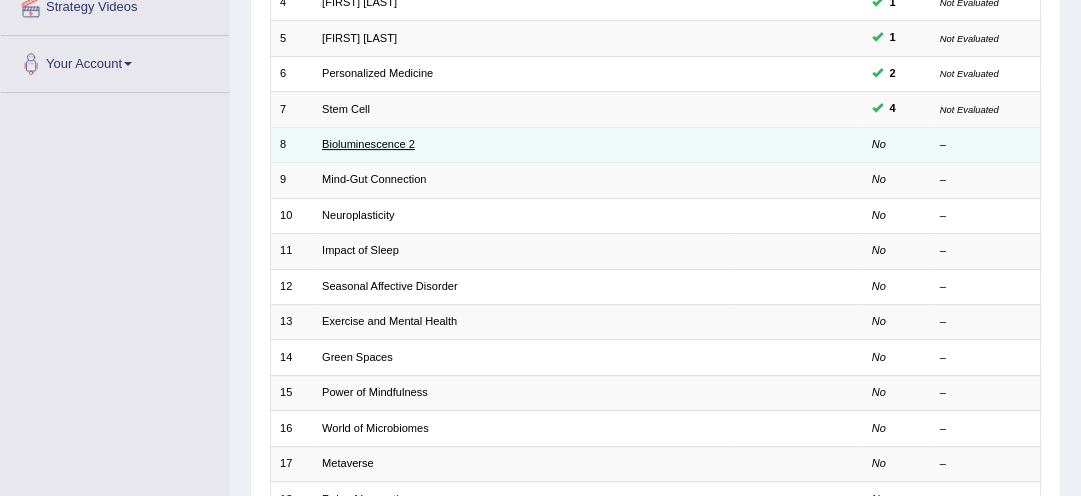 click on "Bioluminescence 2" at bounding box center [368, 144] 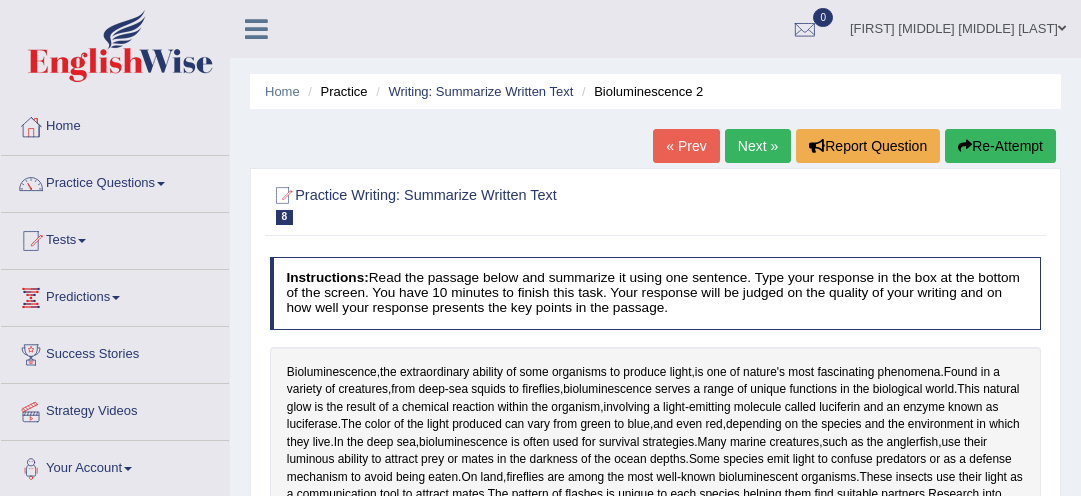 scroll, scrollTop: 0, scrollLeft: 0, axis: both 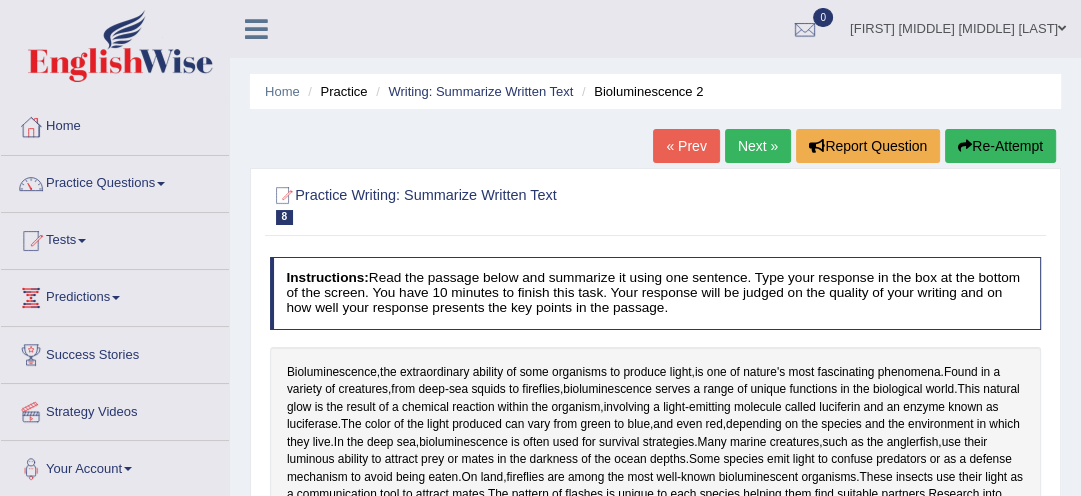 click on "Instructions:  Read the passage below and summarize it using one sentence. Type your response in the box at the bottom of the screen. You have 10 minutes to finish this task. Your response will be judged on the quality of your writing and on how well your response presents the key points in the passage." at bounding box center [656, 293] 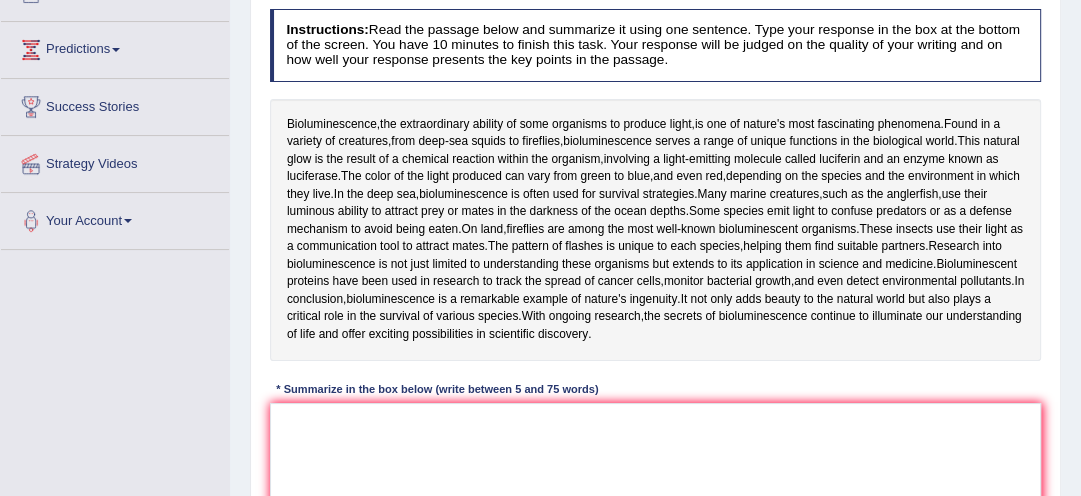 scroll, scrollTop: 256, scrollLeft: 0, axis: vertical 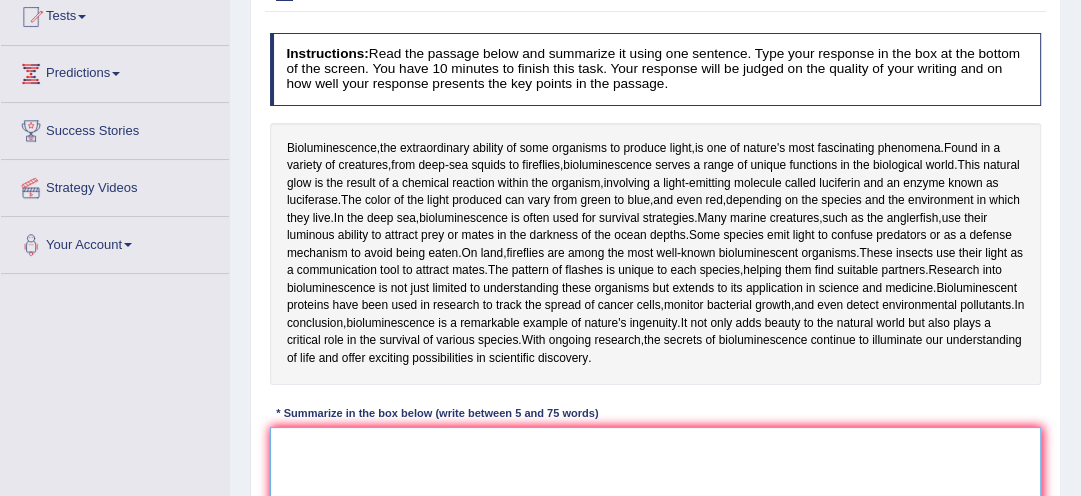 click at bounding box center (656, 509) 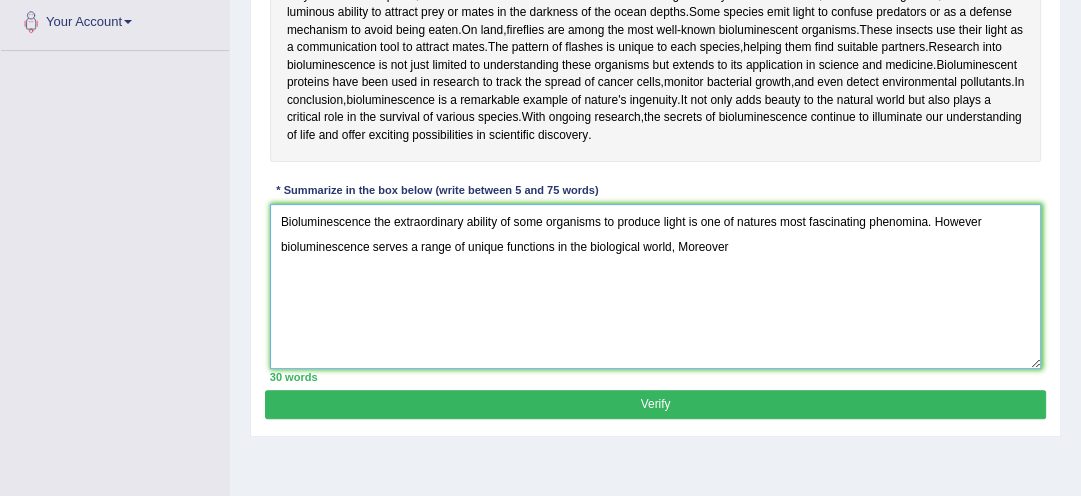 scroll, scrollTop: 448, scrollLeft: 0, axis: vertical 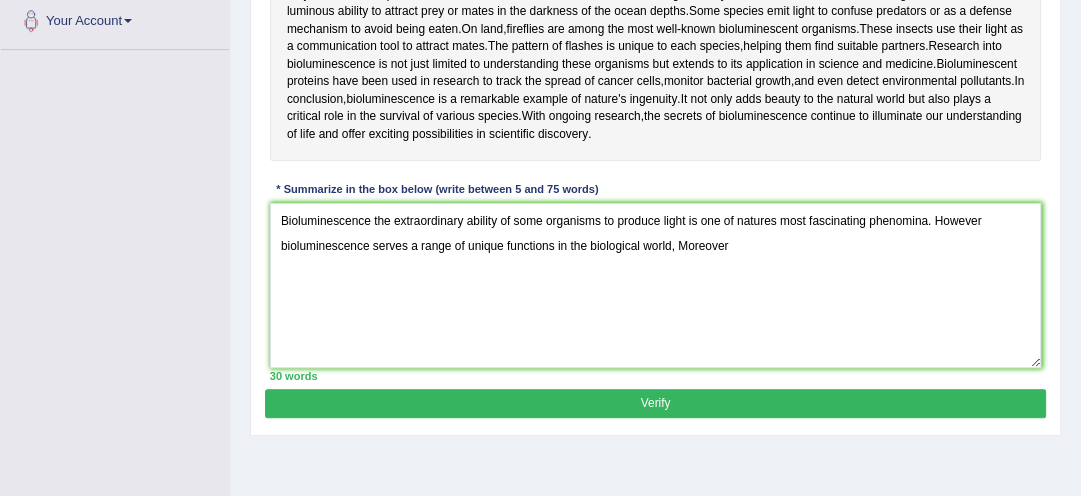 click on "Home
Practice
Writing: Summarize Written Text
Bioluminescence 2
« Prev Next »  Report Question  Re-Attempt
Practice Writing: Summarize Written Text
8
Bioluminescence 2
Instructions:  Read the passage below and summarize it using one sentence. Type your response in the box at the bottom of the screen. You have 10 minutes to finish this task. Your response will be judged on the quality of your writing and on how well your response presents the key points in the passage.
Bioluminescence ,  the   extraordinary   ability   of   some   organisms   to   produce   light ,  is   one   of   nature's   most   fascinating   phenomena .  Found   in   a   variety   of   creatures ,  from   deep - sea   squids   to   fireflies ,  bioluminescence   serves   a   range   of   unique   functions   in   the   biological   world .  This" at bounding box center (655, 52) 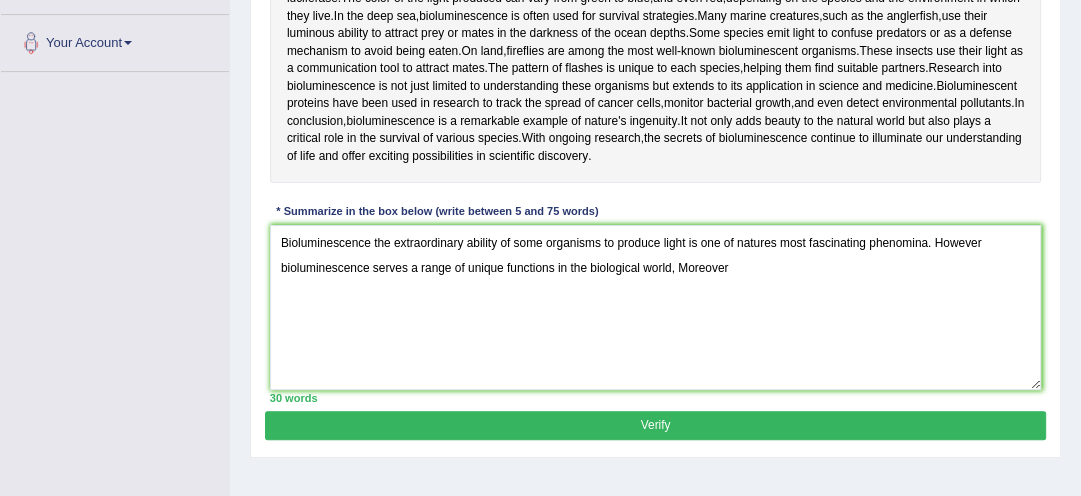 scroll, scrollTop: 416, scrollLeft: 0, axis: vertical 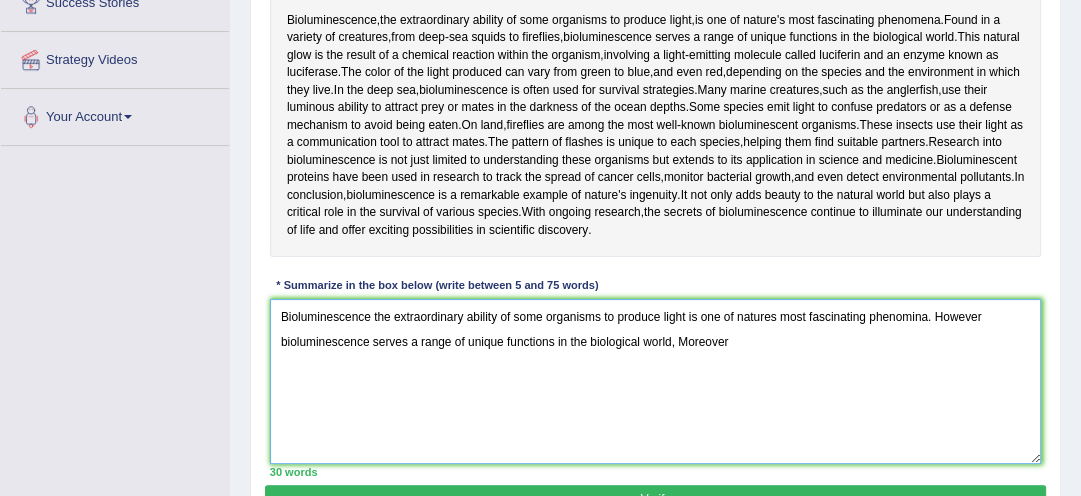 click on "Bioluminescence the extraordinary ability of some organisms to produce light is one of natures most fascinating phenomina. However bioluminescence serves a range of unique functions in the biological world, Moreover" at bounding box center (656, 381) 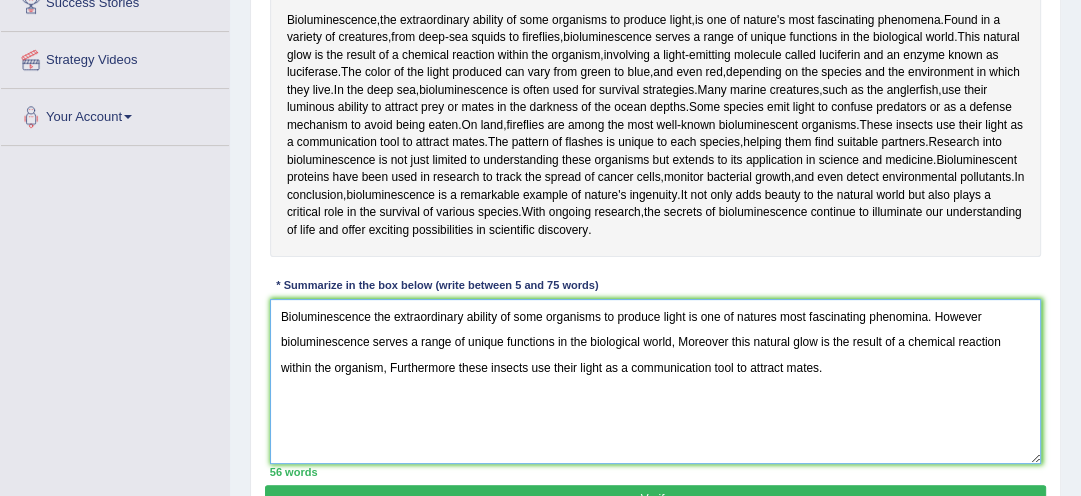 drag, startPoint x: 738, startPoint y: 342, endPoint x: 928, endPoint y: 443, distance: 215.17667 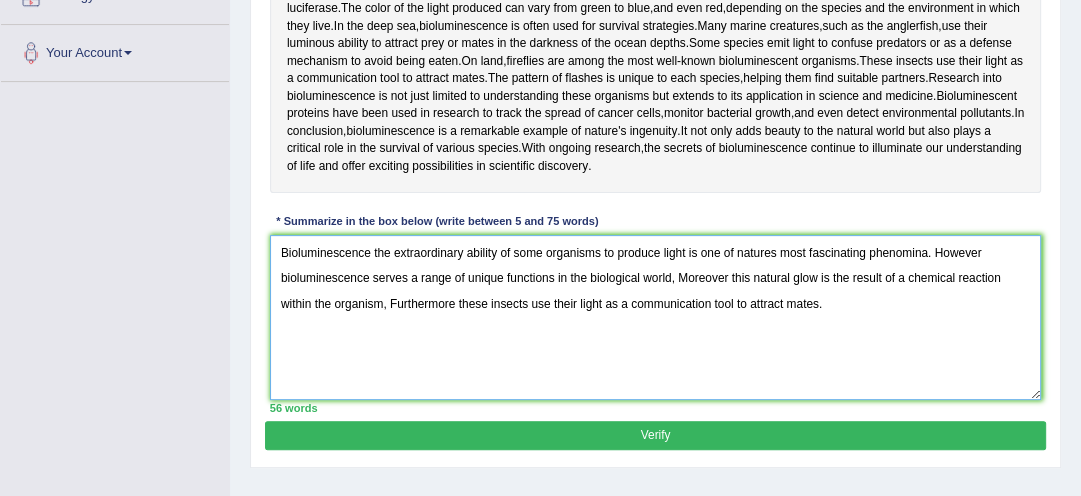 scroll, scrollTop: 448, scrollLeft: 0, axis: vertical 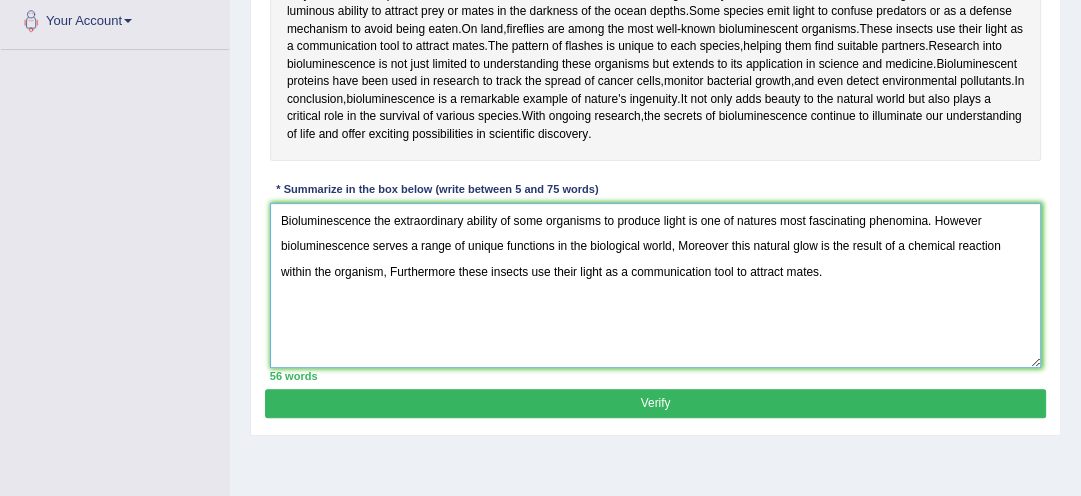 type on "Bioluminescence the extraordinary ability of some organisms to produce light is one of natures most fascinating phenomina. However bioluminescence serves a range of unique functions in the biological world, Moreover this natural glow is the result of a chemical reaction within the organism, Furthermore these insects use their light as a communication tool to attract mates." 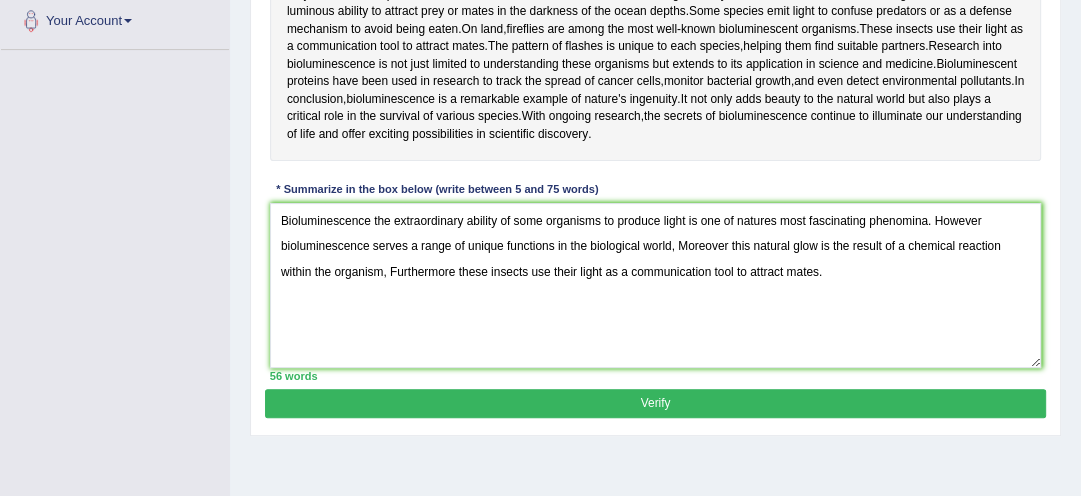 click on "Verify" at bounding box center [655, 403] 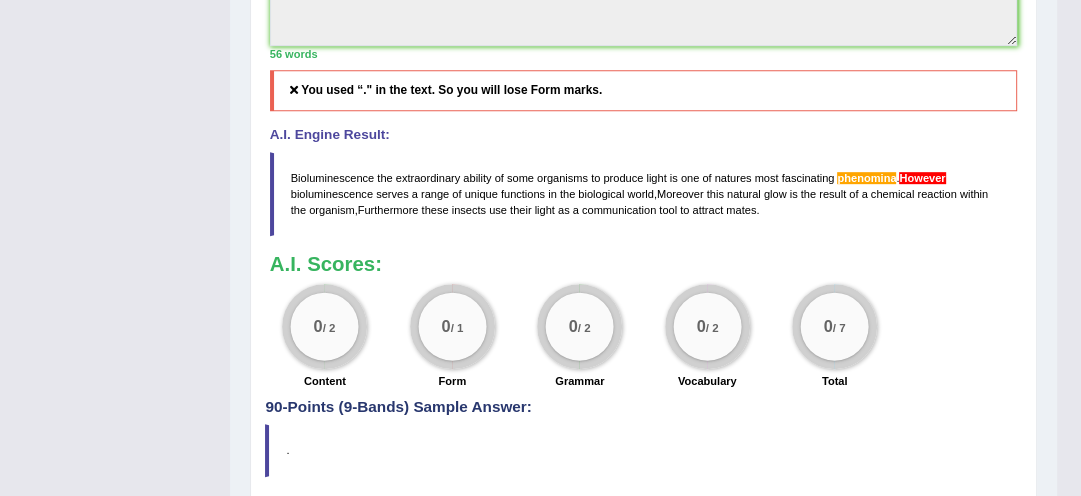 scroll, scrollTop: 768, scrollLeft: 0, axis: vertical 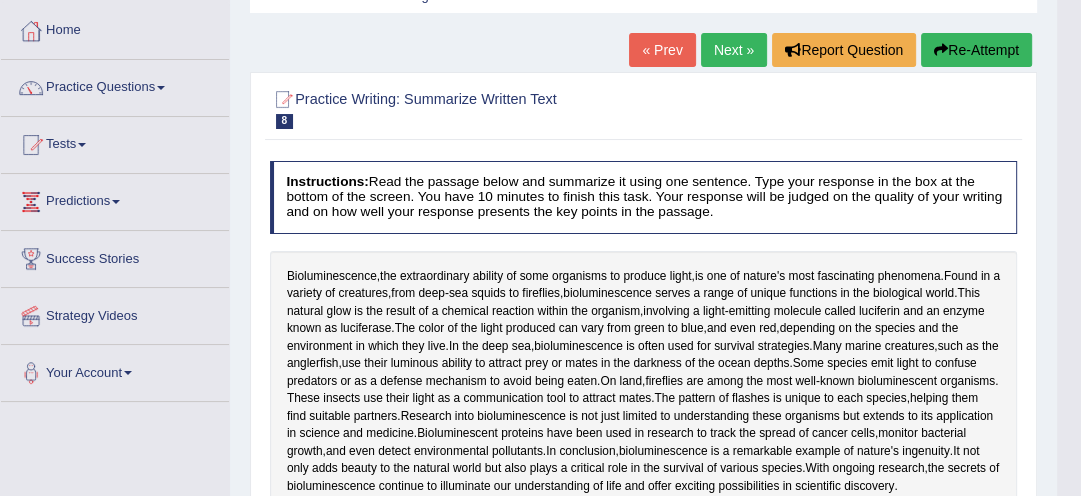 click on "Re-Attempt" at bounding box center (976, 50) 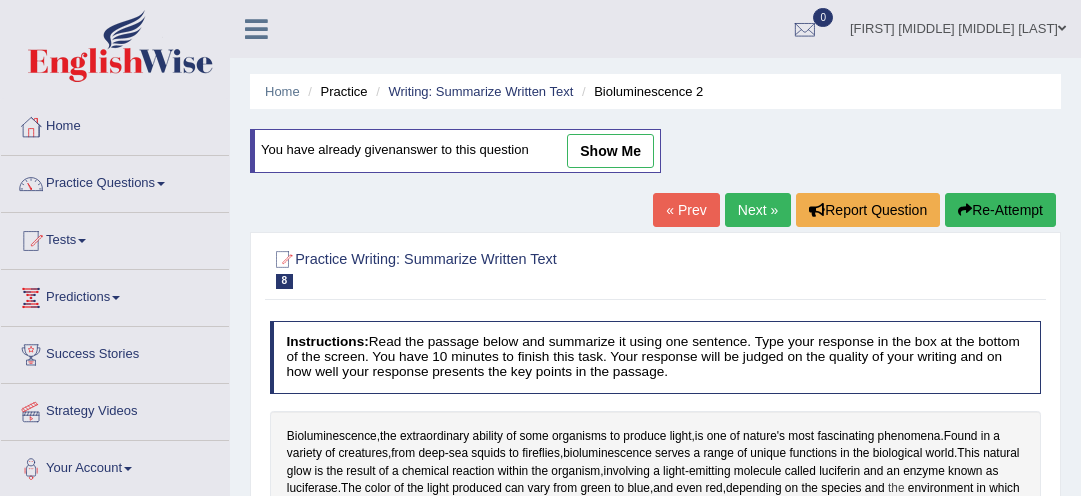scroll, scrollTop: 96, scrollLeft: 0, axis: vertical 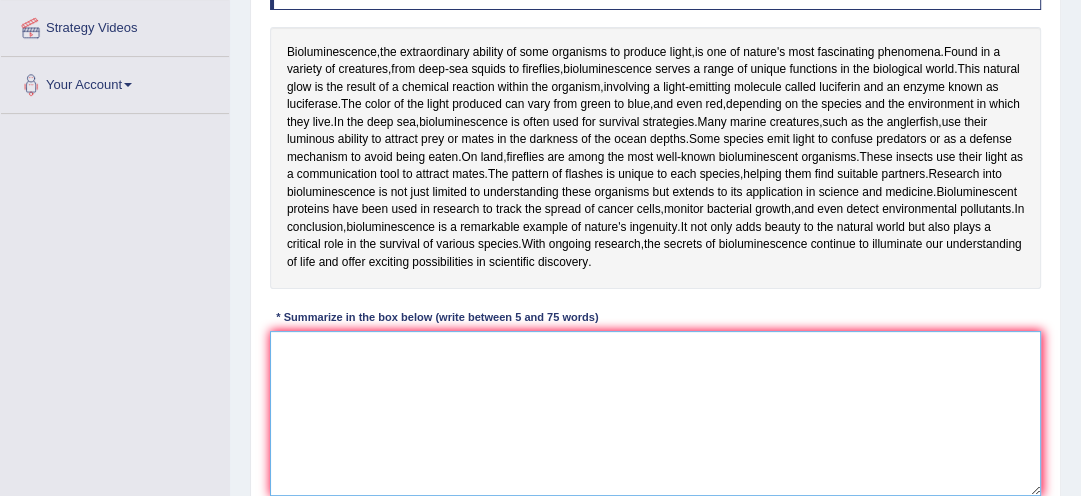 click at bounding box center [656, 413] 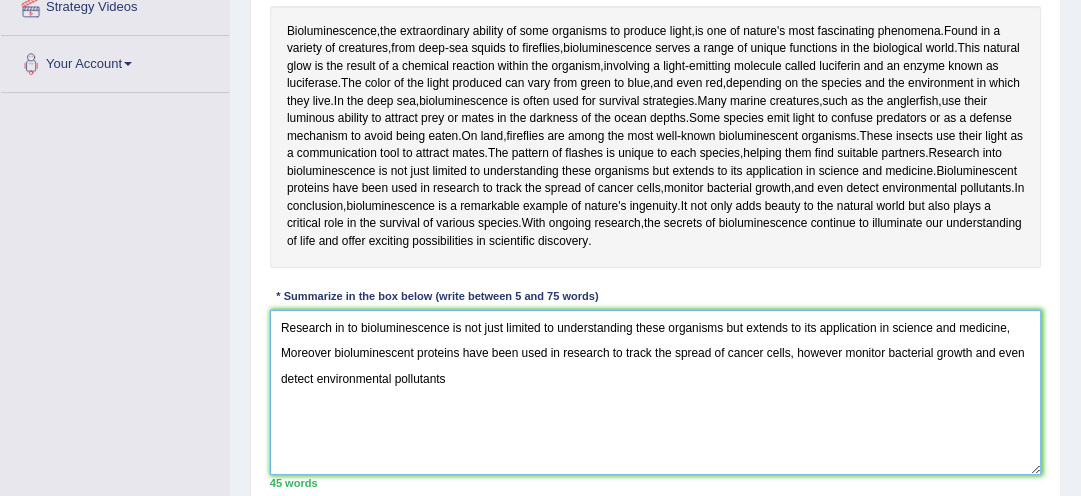 scroll, scrollTop: 416, scrollLeft: 0, axis: vertical 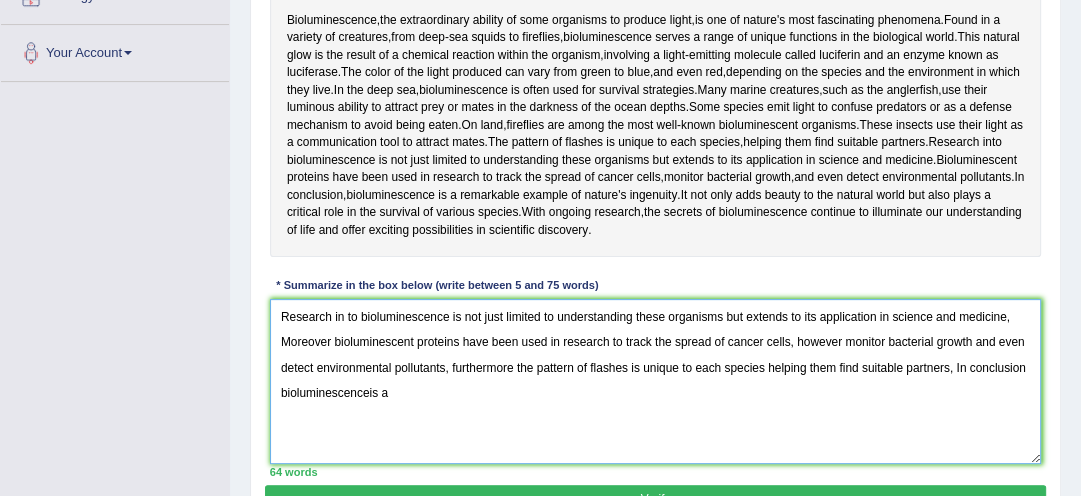 click on "Research in to bioluminescence is not just limited to understanding these organisms but extends to its application in science and medicine, Moreover bioluminescent proteins have been used in research to track the spread of cancer cells, however monitor bacterial growth and even detect environmental pollutants, furthermore the pattern of flashes is unique to each species helping them find suitable partners, In conclusion bioluminescenceis a" at bounding box center [656, 381] 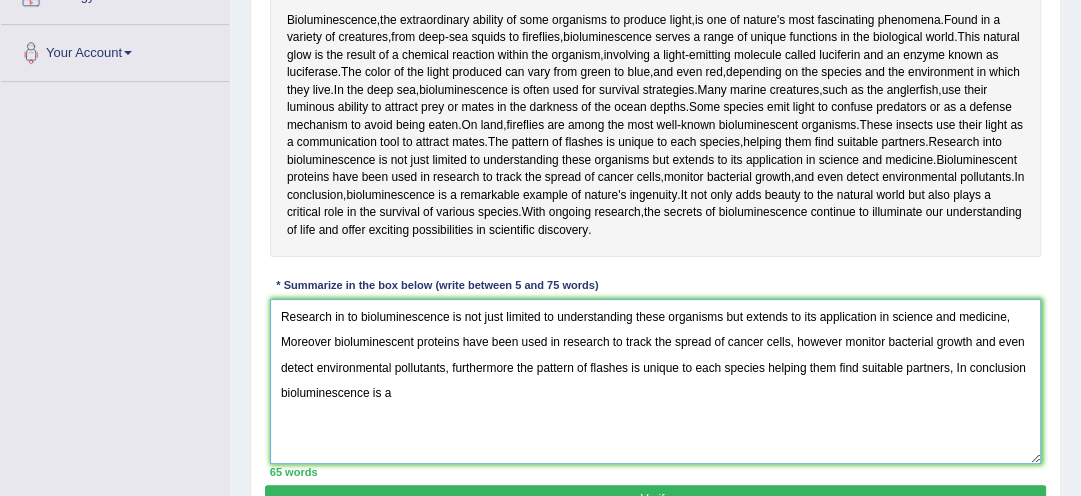 click on "Research in to bioluminescence is not just limited to understanding these organisms but extends to its application in science and medicine, Moreover bioluminescent proteins have been used in research to track the spread of cancer cells, however monitor bacterial growth and even detect environmental pollutants, furthermore the pattern of flashes is unique to each species helping them find suitable partners, In conclusion bioluminescence is a" at bounding box center (656, 381) 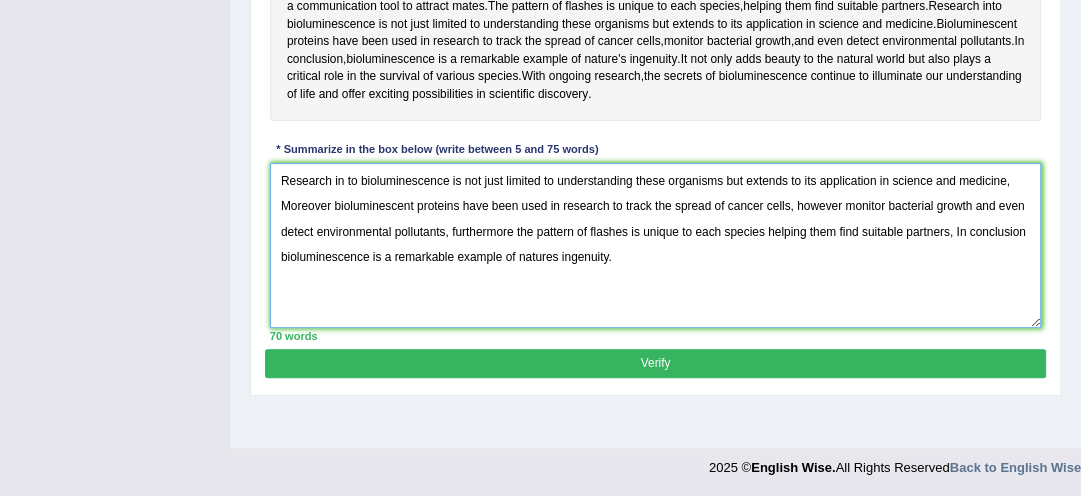 scroll, scrollTop: 554, scrollLeft: 0, axis: vertical 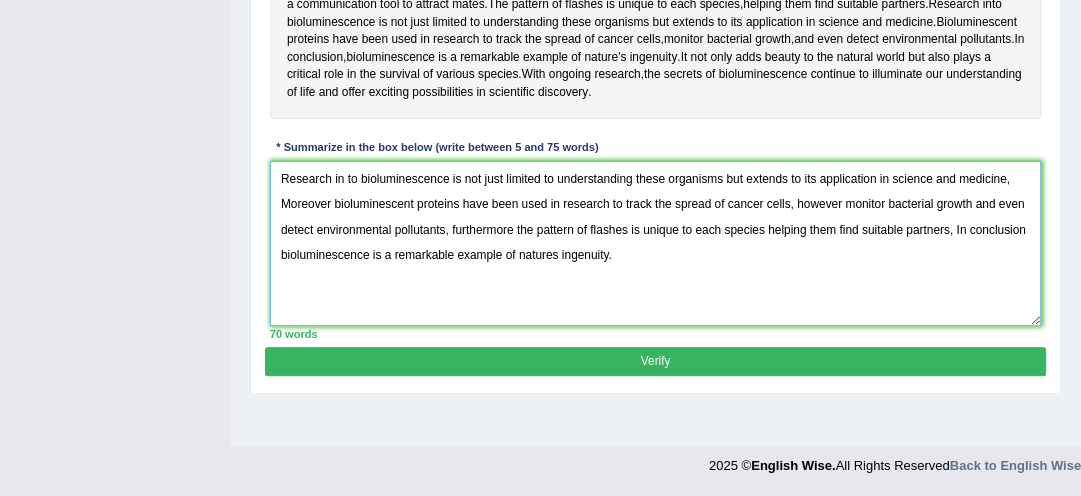 type on "Research in to bioluminescence is not just limited to understanding these organisms but extends to its application in science and medicine, Moreover bioluminescent proteins have been used in research to track the spread of cancer cells, however monitor bacterial growth and even detect environmental pollutants, furthermore the pattern of flashes is unique to each species helping them find suitable partners, In conclusion bioluminescence is a remarkable example of natures ingenuity." 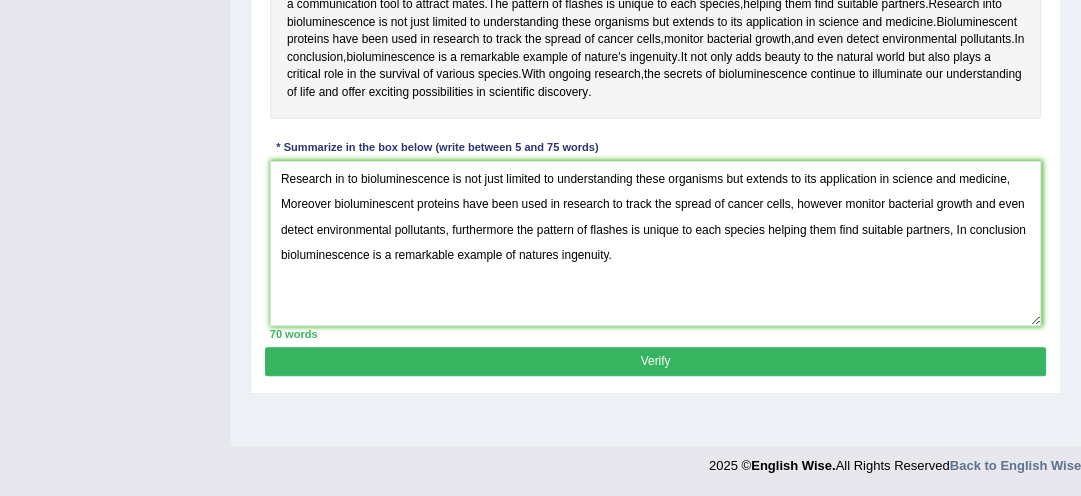 click on "Verify" at bounding box center (655, 361) 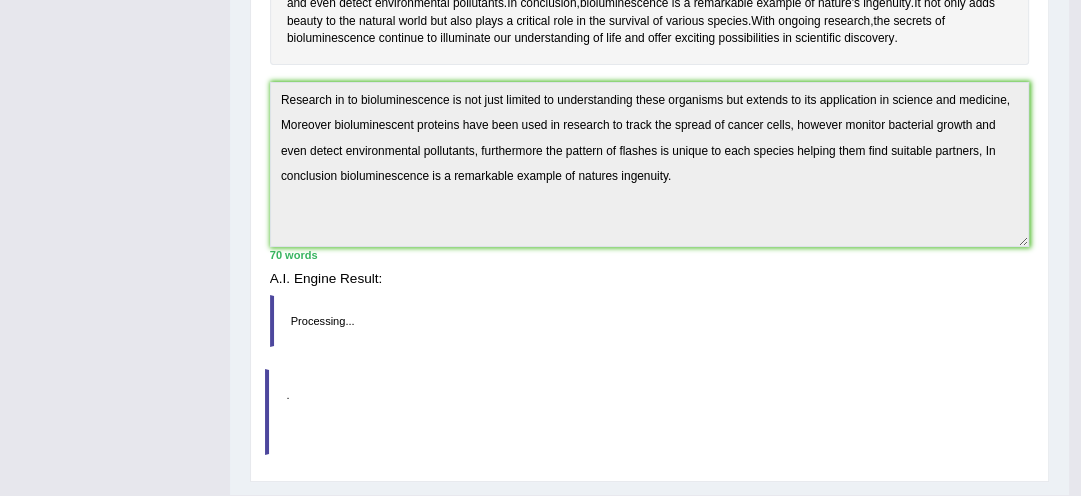 scroll, scrollTop: 501, scrollLeft: 0, axis: vertical 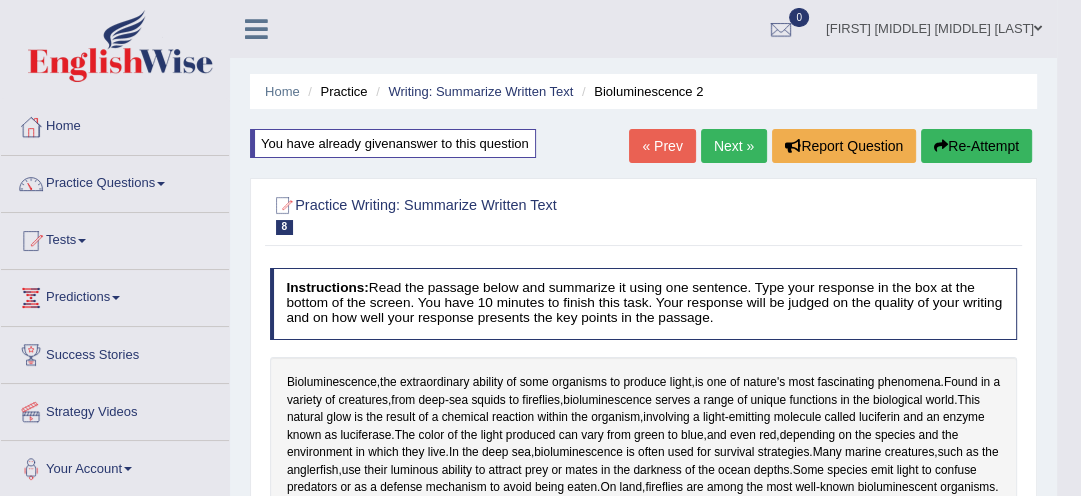 click on "Next »" at bounding box center (734, 146) 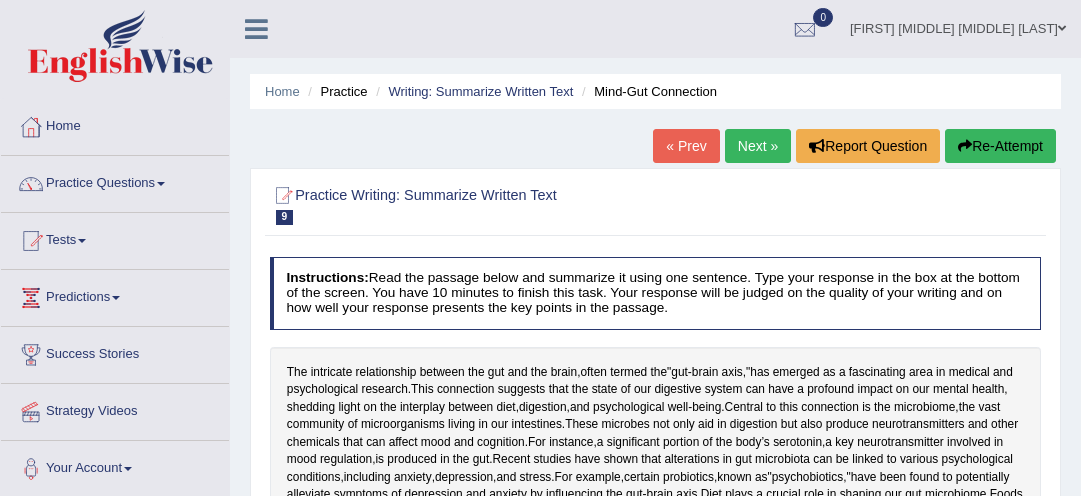 scroll, scrollTop: 0, scrollLeft: 0, axis: both 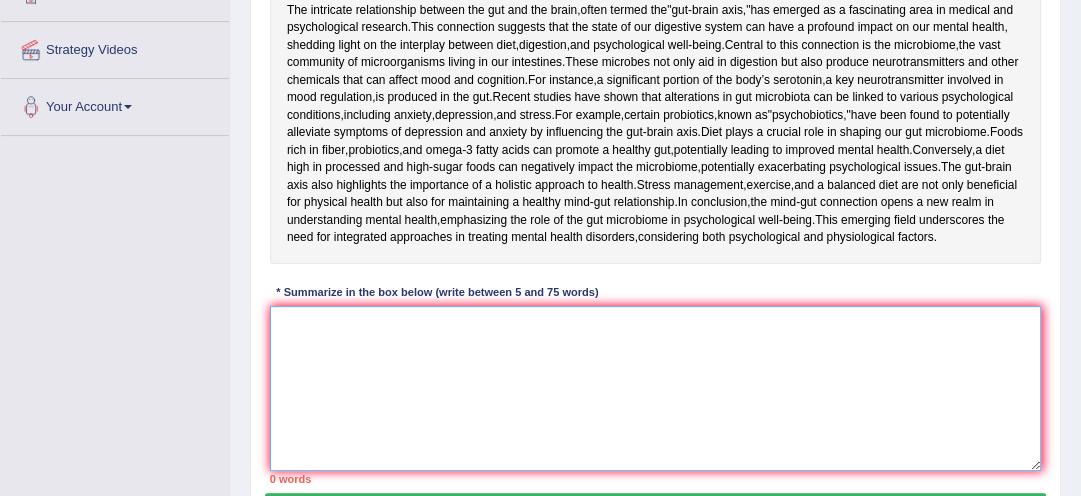 click at bounding box center (656, 388) 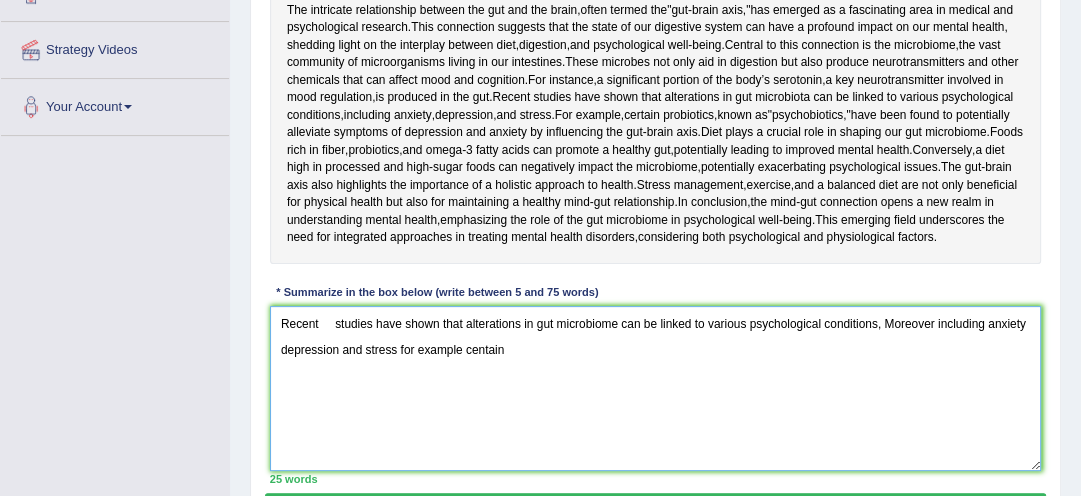 click on "Recent     studies have shown that alterations in gut microbiome can be linked to various psychological conditions, Moreover including anxiety depression and stress for example centain" at bounding box center [656, 388] 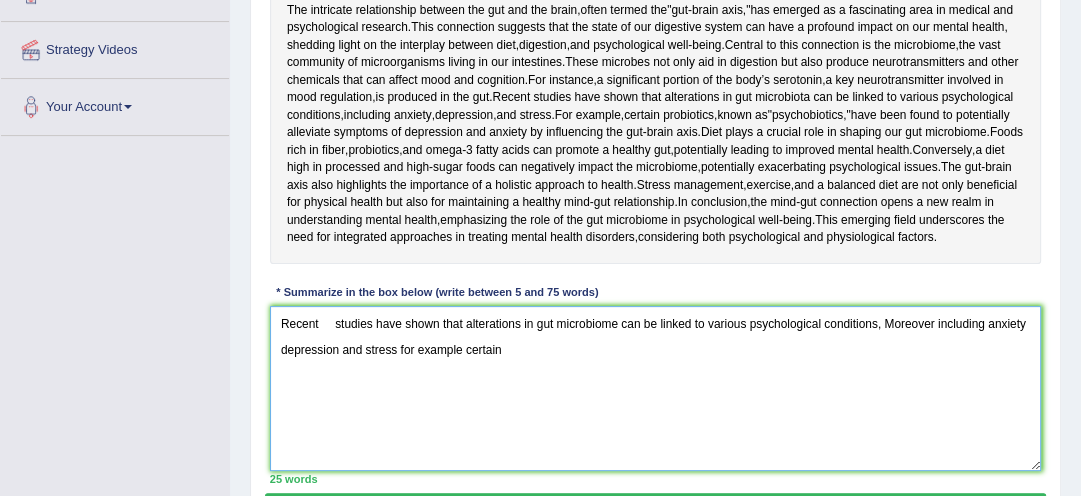 click on "Recent     studies have shown that alterations in gut microbiome can be linked to various psychological conditions, Moreover including anxiety depression and stress for example certain" at bounding box center [656, 388] 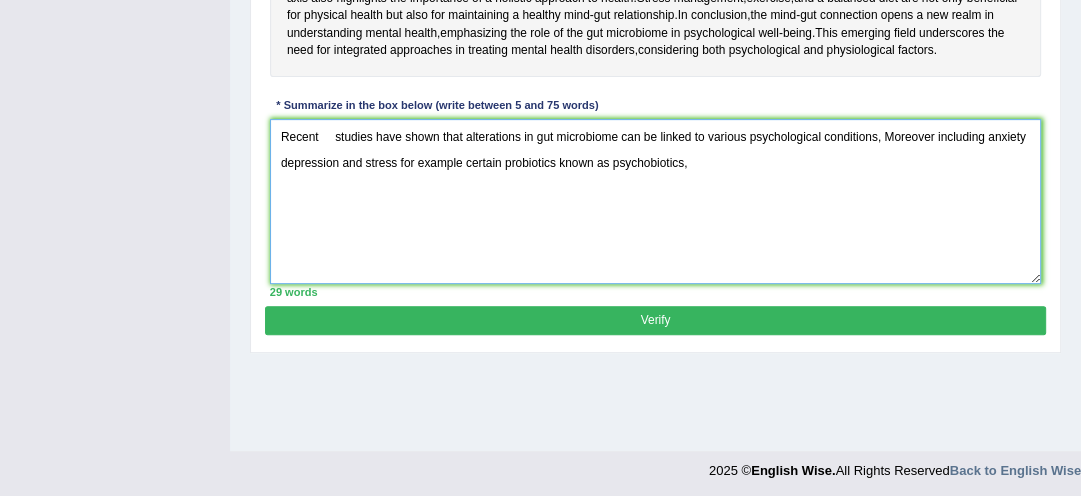 scroll, scrollTop: 554, scrollLeft: 0, axis: vertical 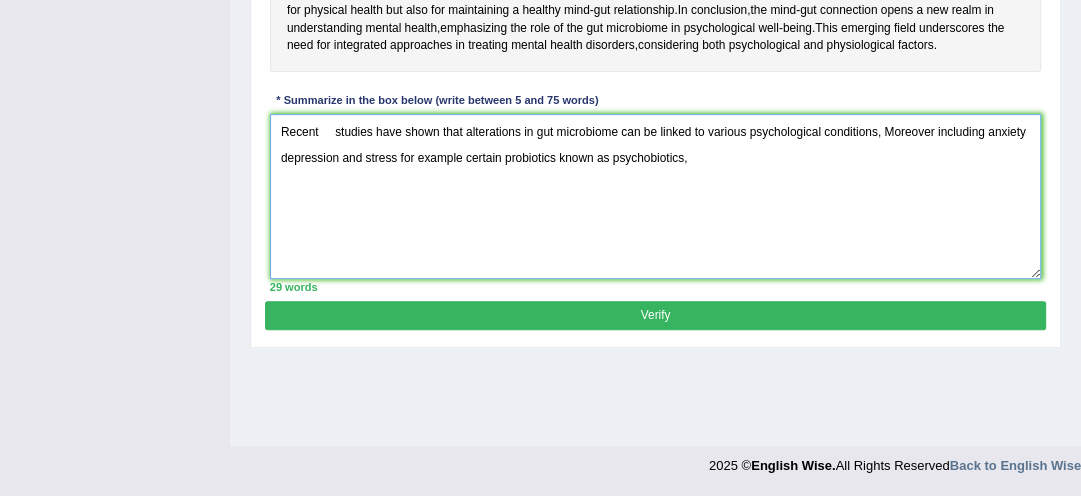click on "Recent     studies have shown that alterations in gut microbiome can be linked to various psychological conditions, Moreover including anxiety depression and stress for example certain probiotics known as psychobiotics," at bounding box center (656, 196) 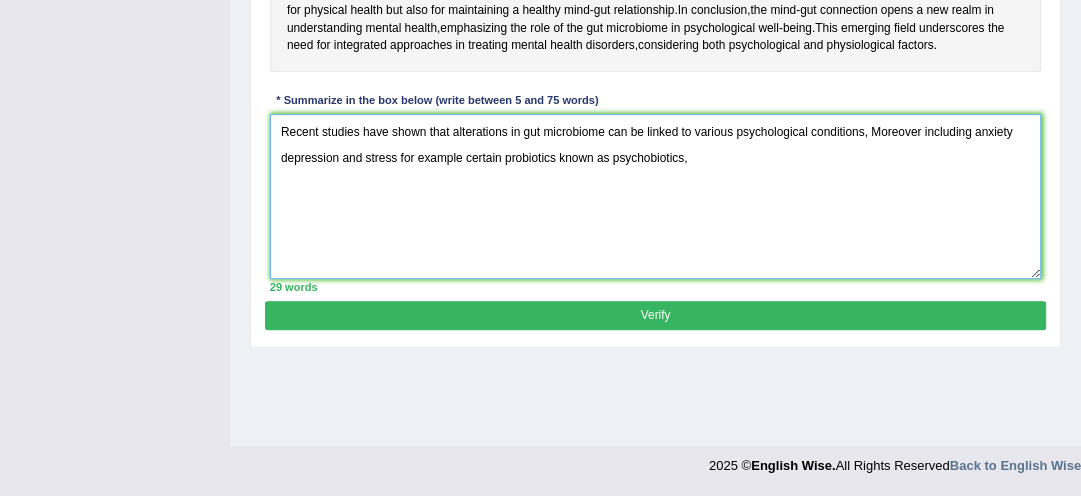click on "Recent studies have shown that alterations in gut microbiome can be linked to various psychological conditions, Moreover including anxiety depression and stress for example certain probiotics known as psychobiotics," at bounding box center (656, 196) 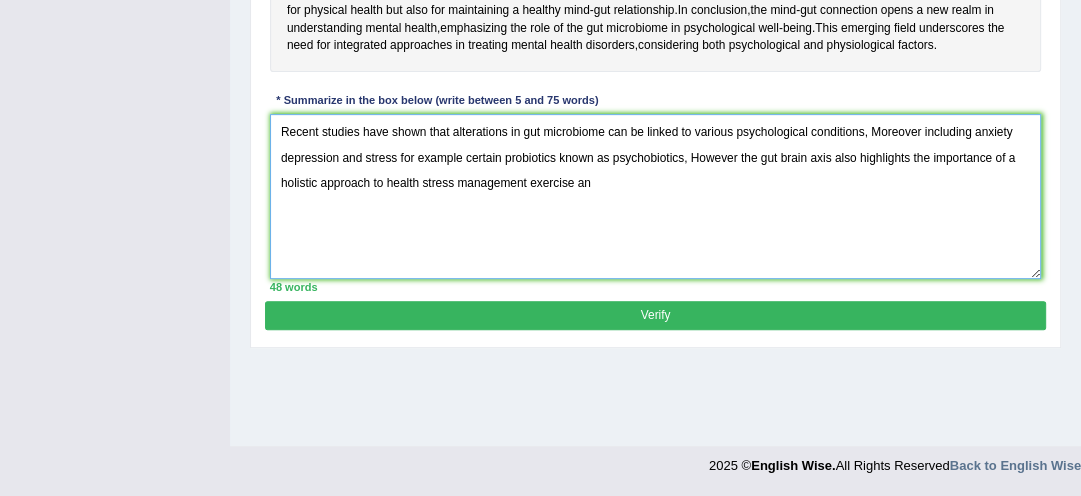 click on "Recent studies have shown that alterations in gut microbiome can be linked to various psychological conditions, Moreover including anxiety depression and stress for example certain probiotics known as psychobiotics, However the gut brain axis also highlights the importance of a holistic approach to health stress management exercise an" at bounding box center [656, 196] 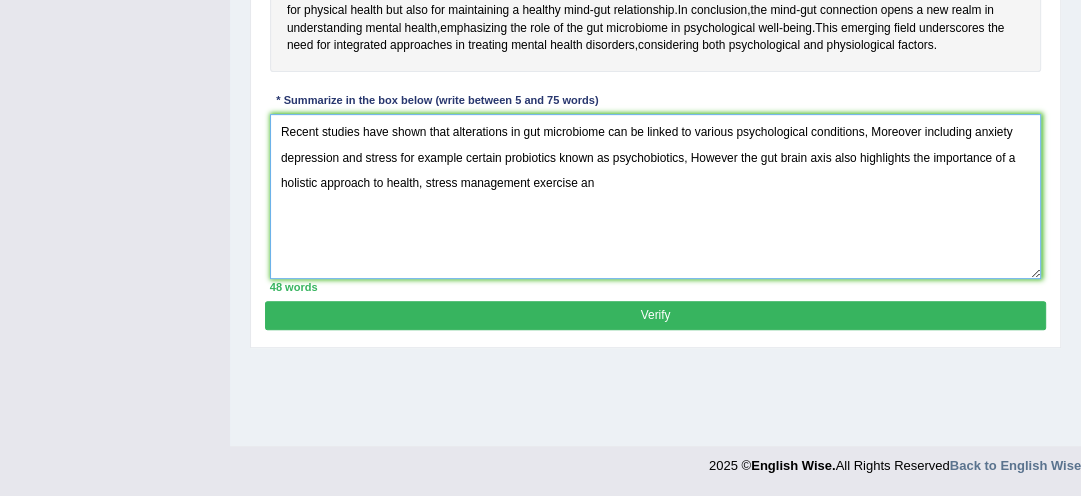 click on "Recent studies have shown that alterations in gut microbiome can be linked to various psychological conditions, Moreover including anxiety depression and stress for example certain probiotics known as psychobiotics, However the gut brain axis also highlights the importance of a holistic approach to health, stress management exercise an" at bounding box center [656, 196] 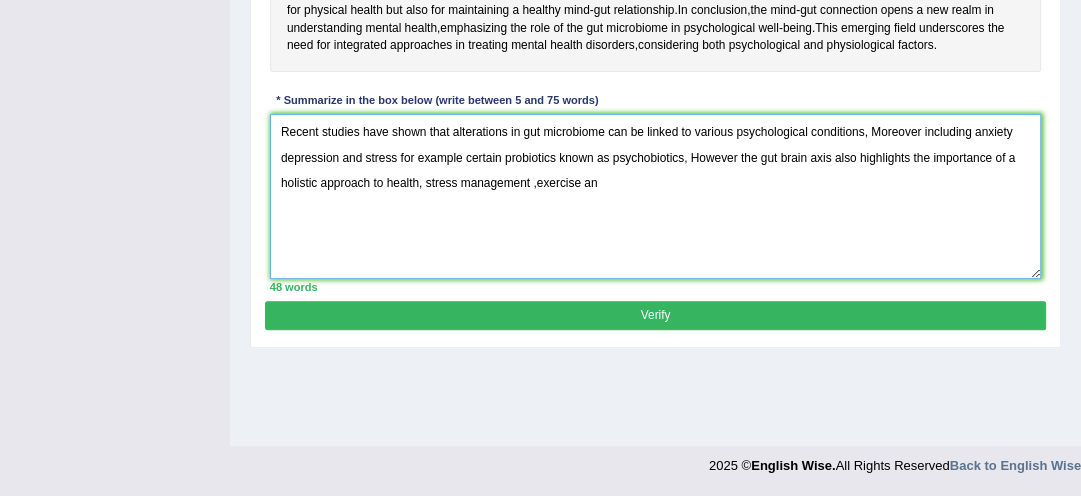 click on "Recent studies have shown that alterations in gut microbiome can be linked to various psychological conditions, Moreover including anxiety depression and stress for example certain probiotics known as psychobiotics, However the gut brain axis also highlights the importance of a holistic approach to health, stress management ,exercise an" at bounding box center [656, 196] 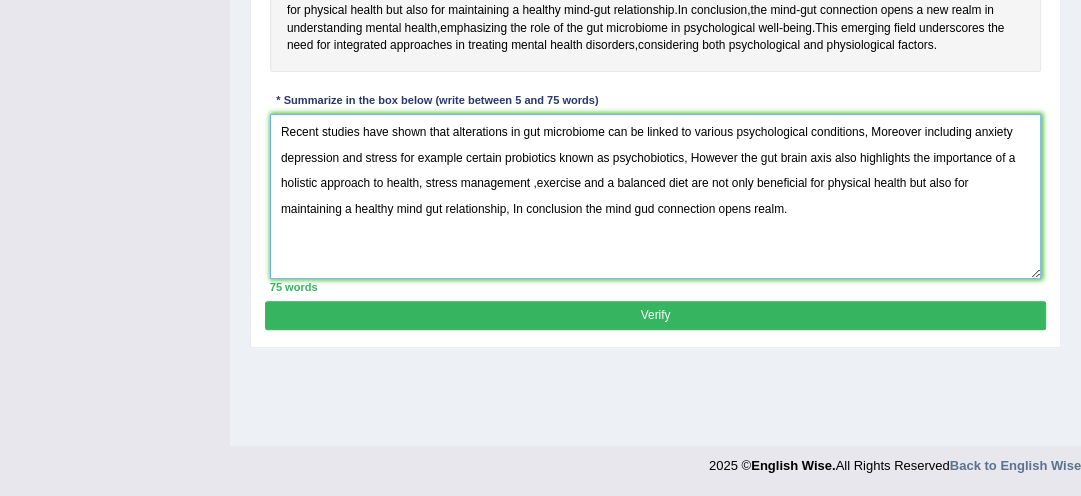 type on "Recent studies have shown that alterations in gut microbiome can be linked to various psychological conditions, Moreover including anxiety depression and stress for example certain probiotics known as psychobiotics, However the gut brain axis also highlights the importance of a holistic approach to health, stress management ,exercise and a balanced diet are not only beneficial for physical health but also for maintaining a healthy mind gut relationship, In conclusion the mind gud connection opens realm." 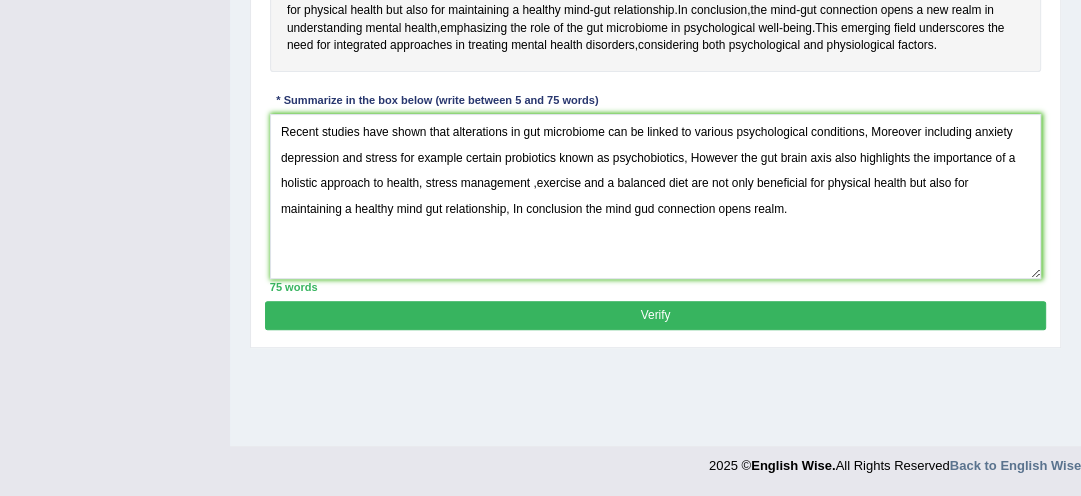click on "Verify" at bounding box center [655, 315] 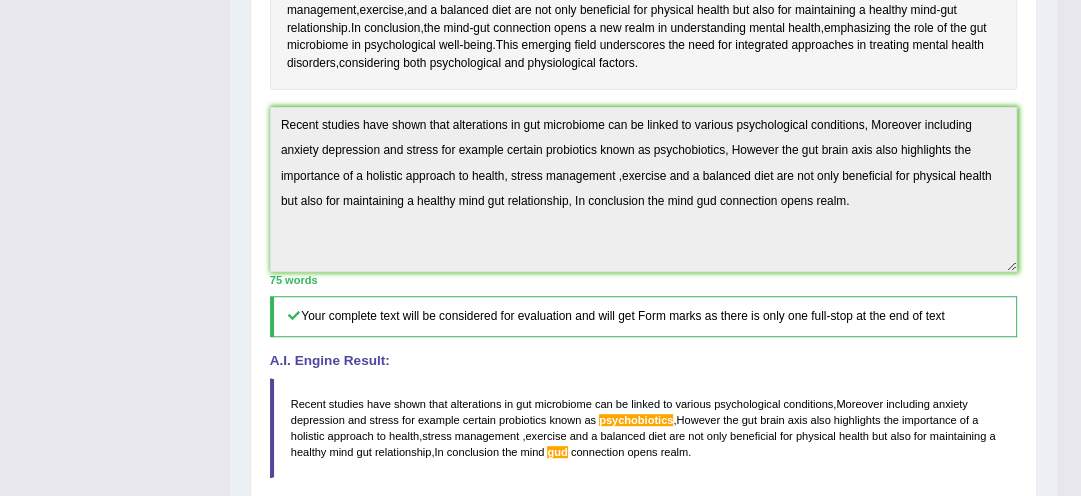 drag, startPoint x: 1076, startPoint y: 484, endPoint x: 1090, endPoint y: 482, distance: 14.142136 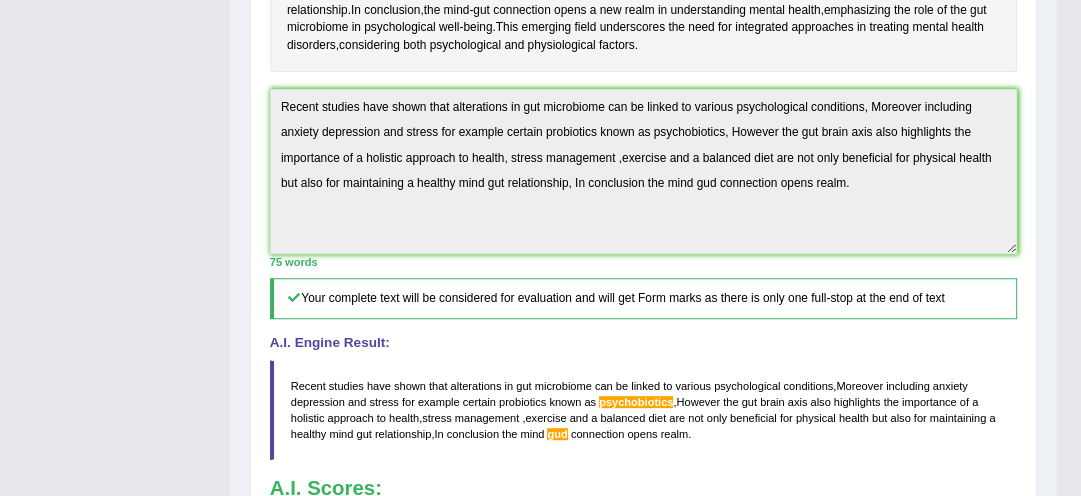 scroll, scrollTop: 586, scrollLeft: 0, axis: vertical 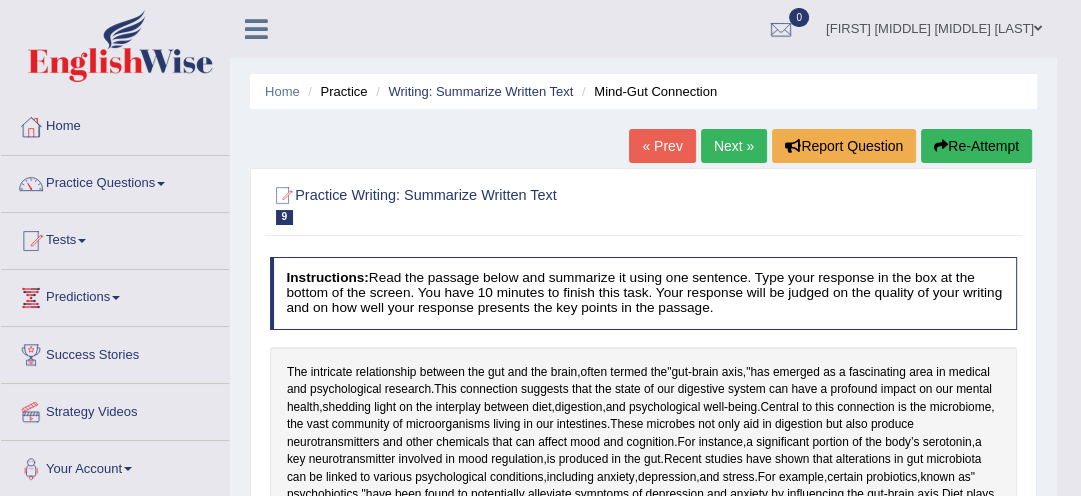 click on "Re-Attempt" at bounding box center [976, 146] 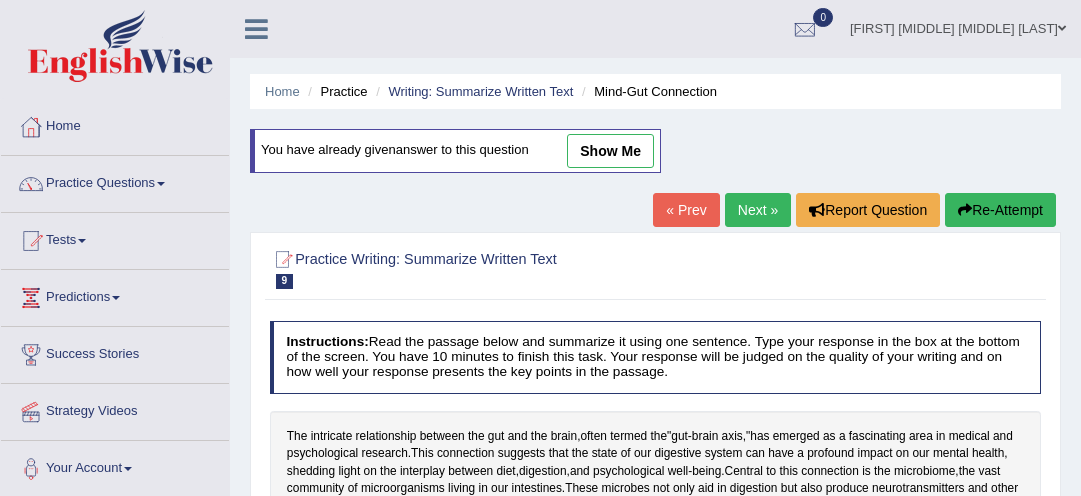 scroll, scrollTop: 0, scrollLeft: 0, axis: both 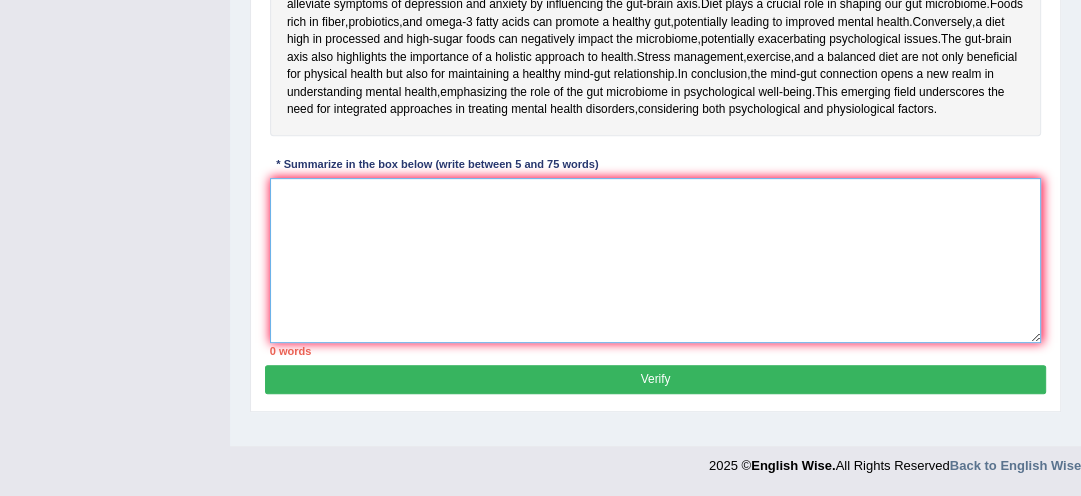 click at bounding box center (656, 260) 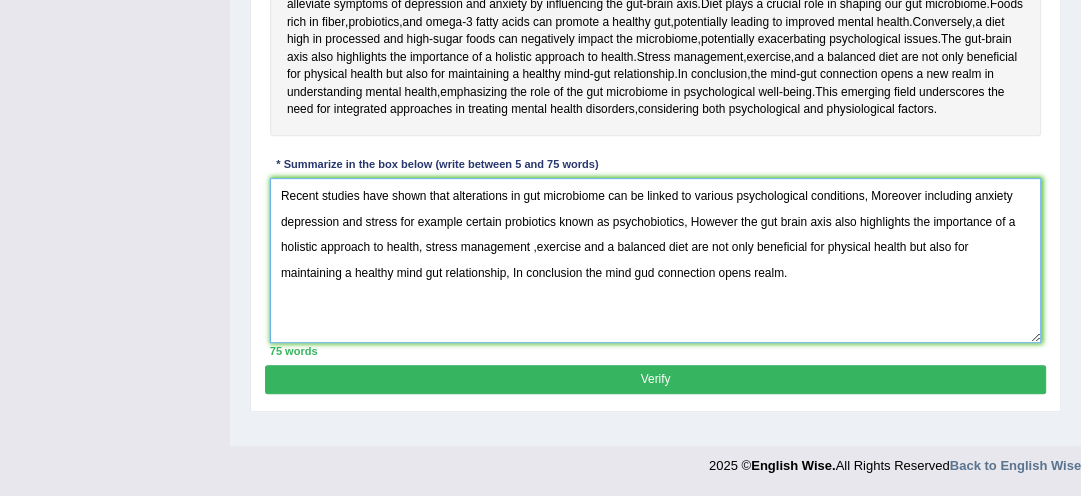click on "Recent studies have shown that alterations in gut microbiome can be linked to various psychological conditions, Moreover including anxiety depression and stress for example certain probiotics known as psychobiotics, However the gut brain axis also highlights the importance of a holistic approach to health, stress management ,exercise and a balanced diet are not only beneficial for physical health but also for maintaining a healthy mind gut relationship, In conclusion the mind gud connection opens realm." at bounding box center [656, 260] 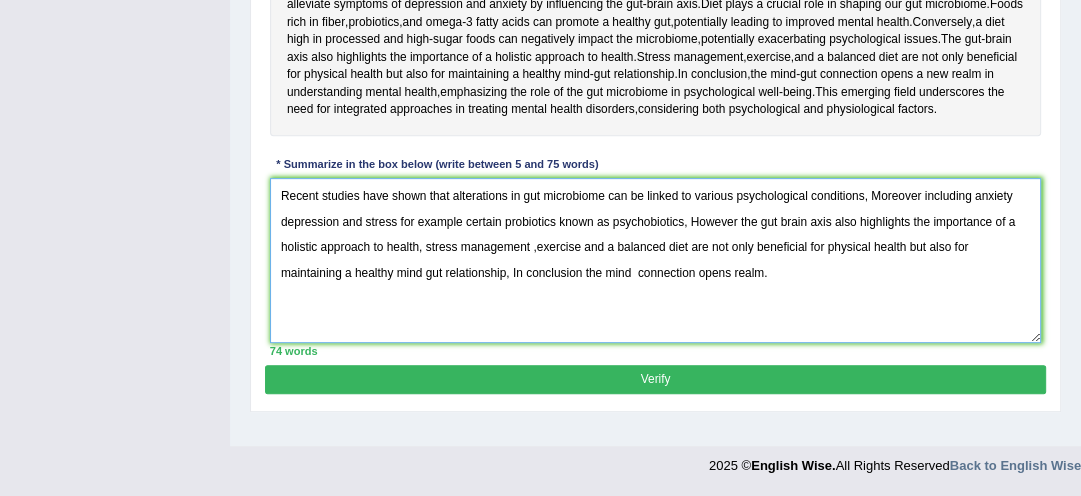click on "Recent studies have shown that alterations in gut microbiome can be linked to various psychological conditions, Moreover including anxiety depression and stress for example certain probiotics known as psychobiotics, However the gut brain axis also highlights the importance of a holistic approach to health, stress management ,exercise and a balanced diet are not only beneficial for physical health but also for maintaining a healthy mind gut relationship, In conclusion the mind  connection opens realm." at bounding box center [656, 260] 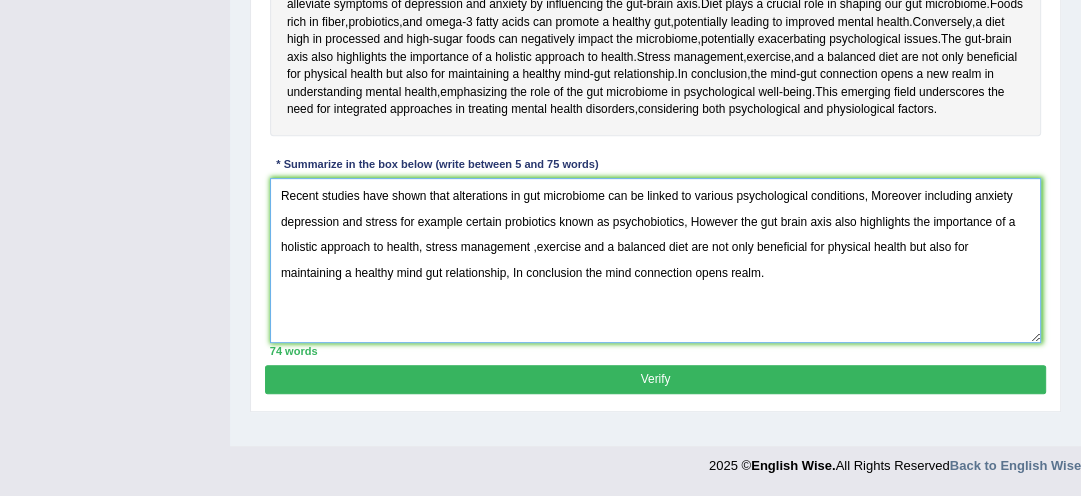click on "Recent studies have shown that alterations in gut microbiome can be linked to various psychological conditions, Moreover including anxiety depression and stress for example certain probiotics known as psychobiotics, However the gut brain axis also highlights the importance of a holistic approach to health, stress management ,exercise and a balanced diet are not only beneficial for physical health but also for maintaining a healthy mind gut relationship, In conclusion the mind connection opens realm." at bounding box center (656, 260) 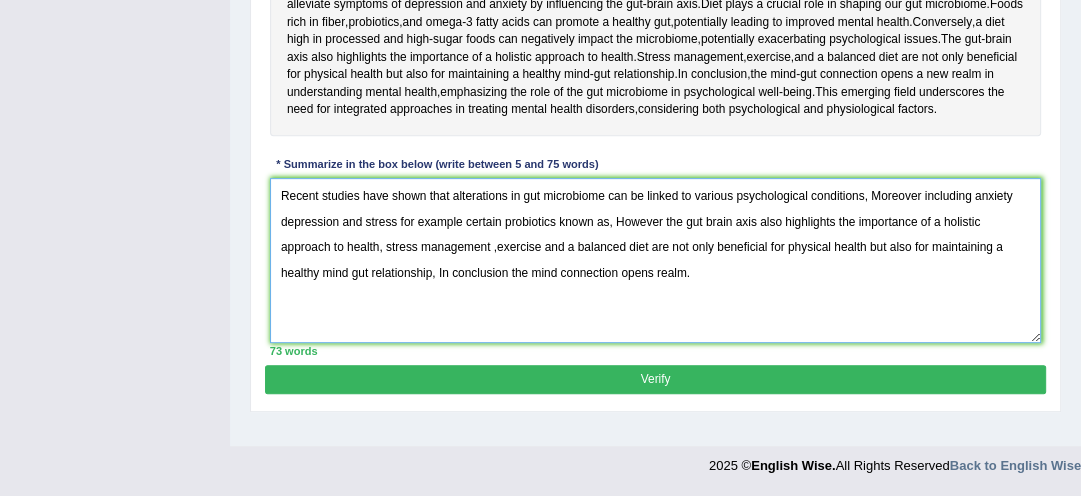 scroll, scrollTop: 597, scrollLeft: 0, axis: vertical 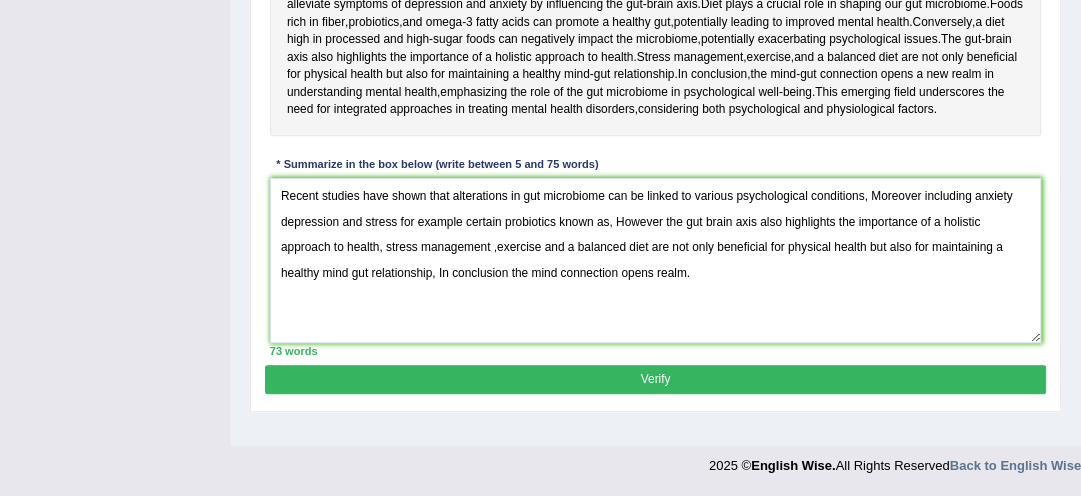click on "Verify" at bounding box center [655, 379] 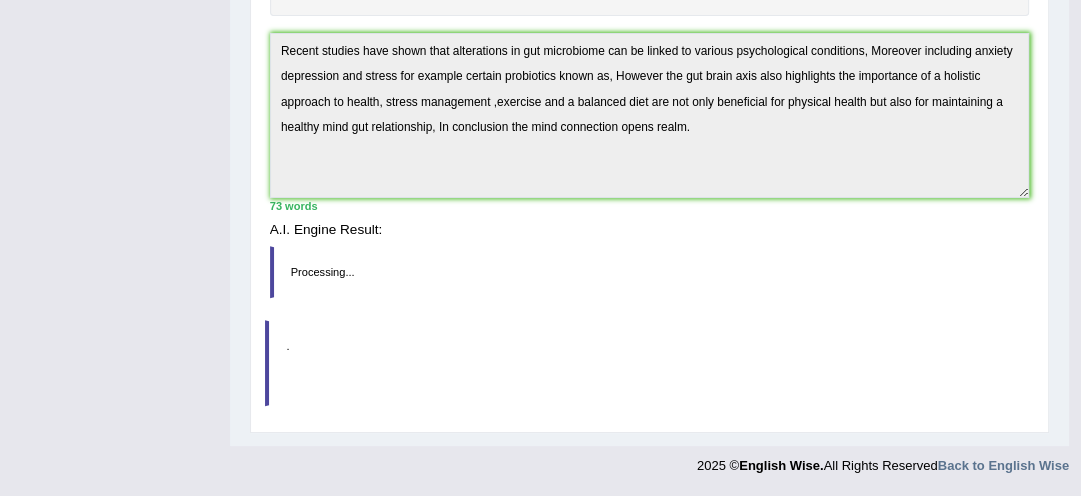 scroll, scrollTop: 608, scrollLeft: 0, axis: vertical 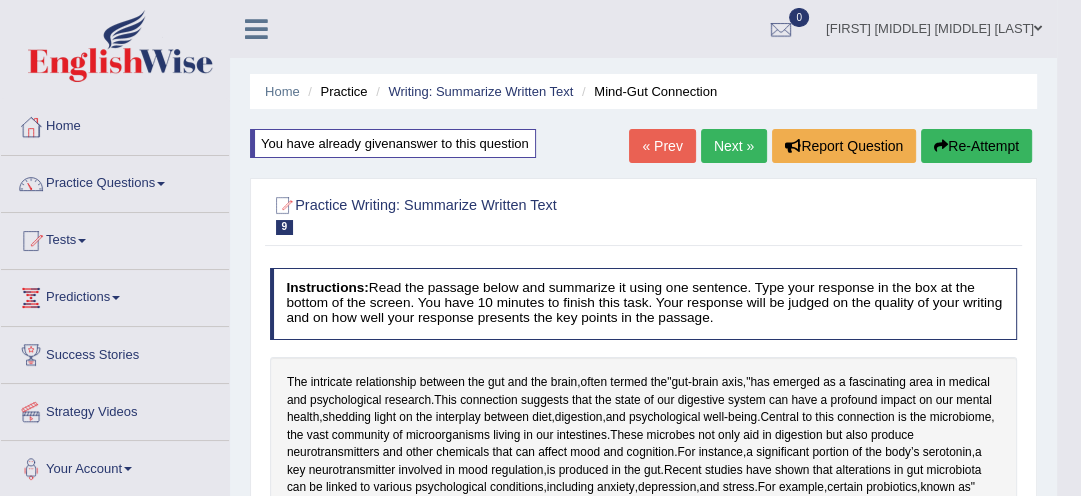 click on "Next »" at bounding box center [734, 146] 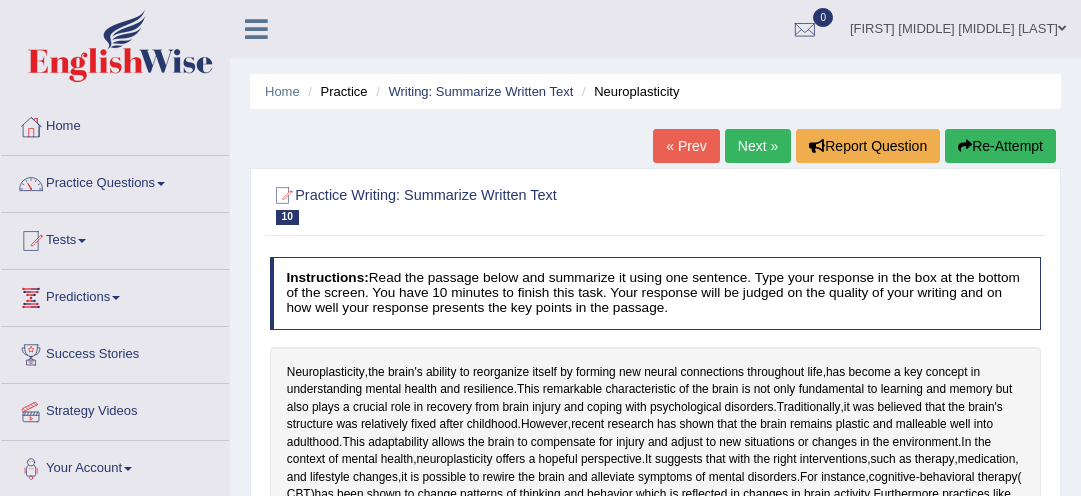 scroll, scrollTop: 0, scrollLeft: 0, axis: both 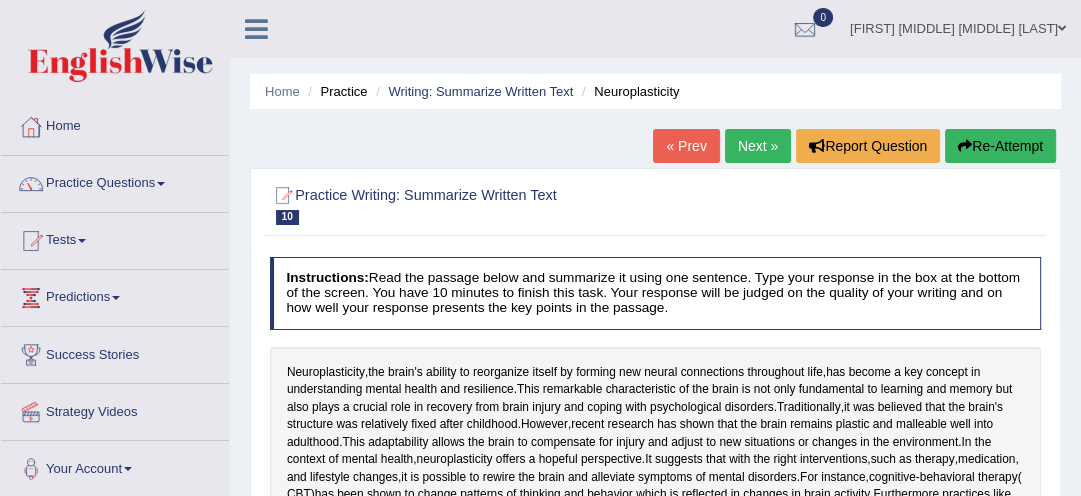 click on "Next »" at bounding box center [758, 146] 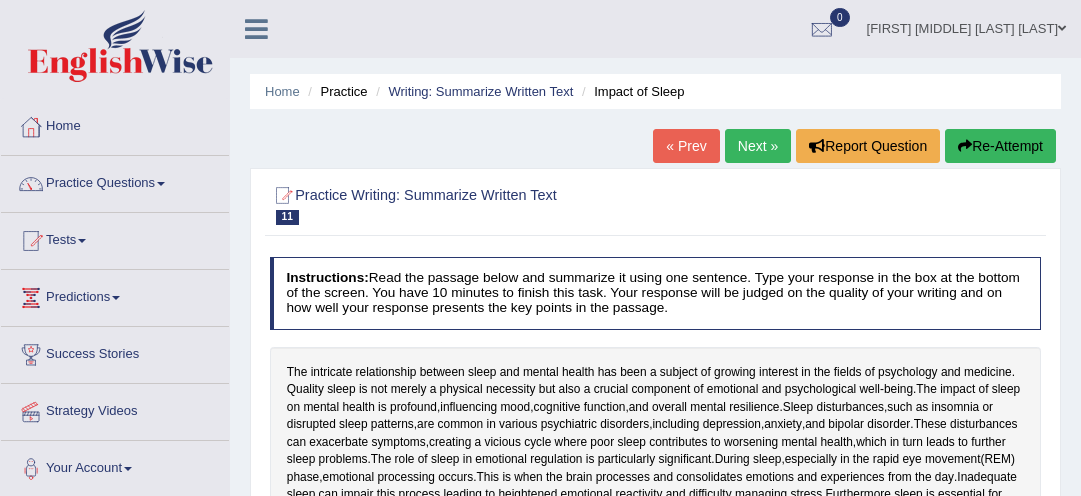 scroll, scrollTop: 0, scrollLeft: 0, axis: both 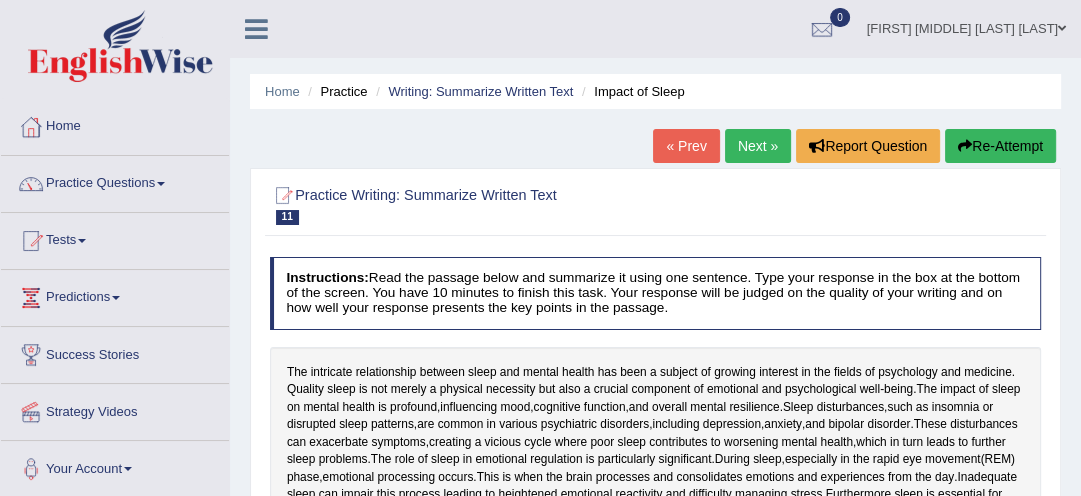 click on "« Prev" at bounding box center (686, 146) 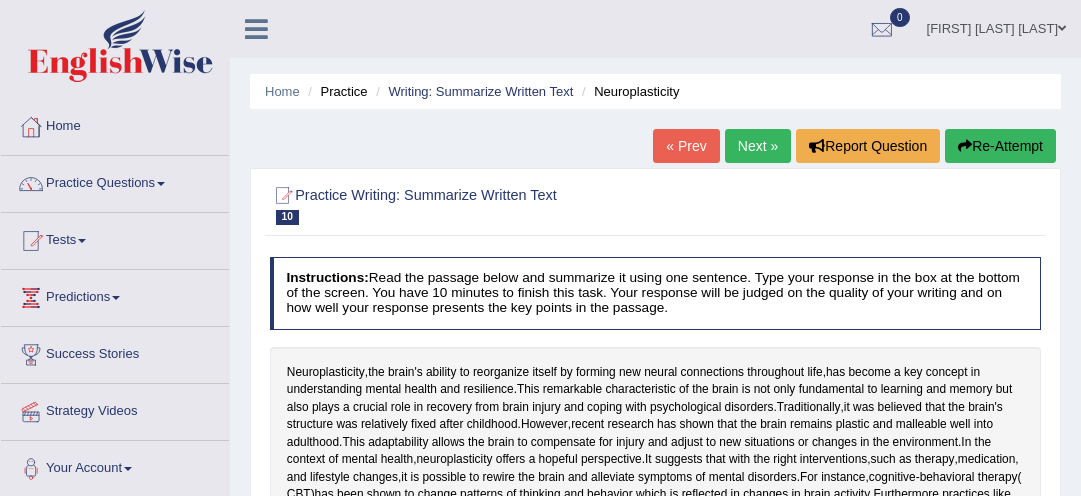 scroll, scrollTop: 0, scrollLeft: 0, axis: both 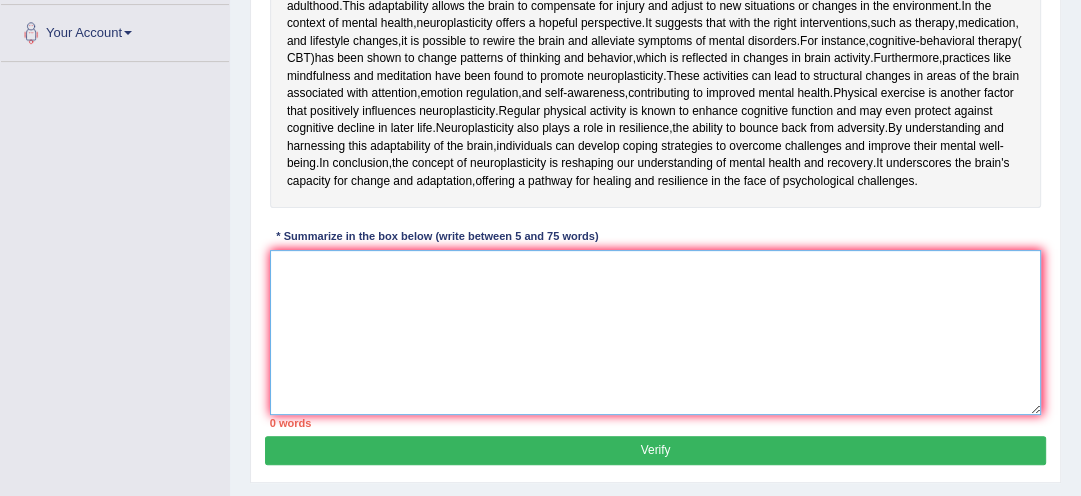 click at bounding box center (656, 332) 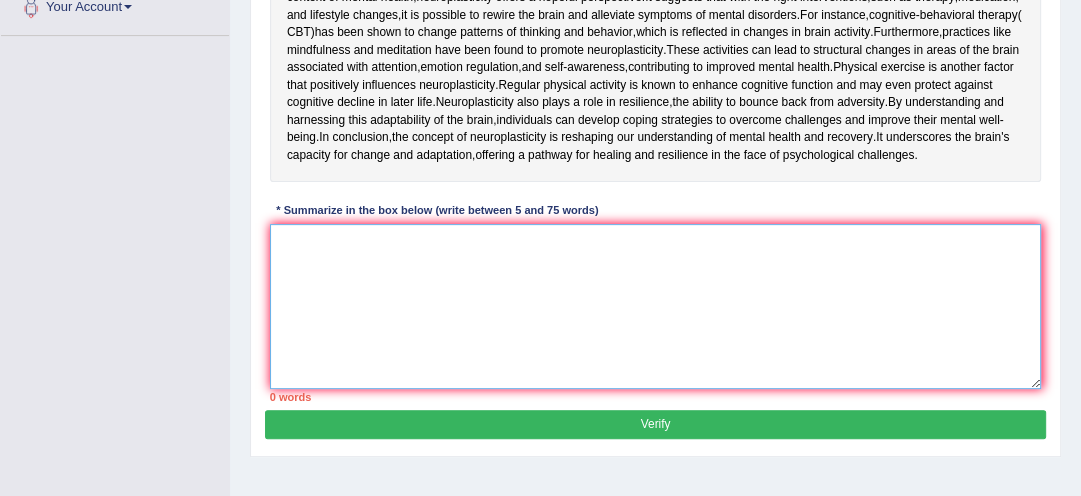 scroll, scrollTop: 468, scrollLeft: 0, axis: vertical 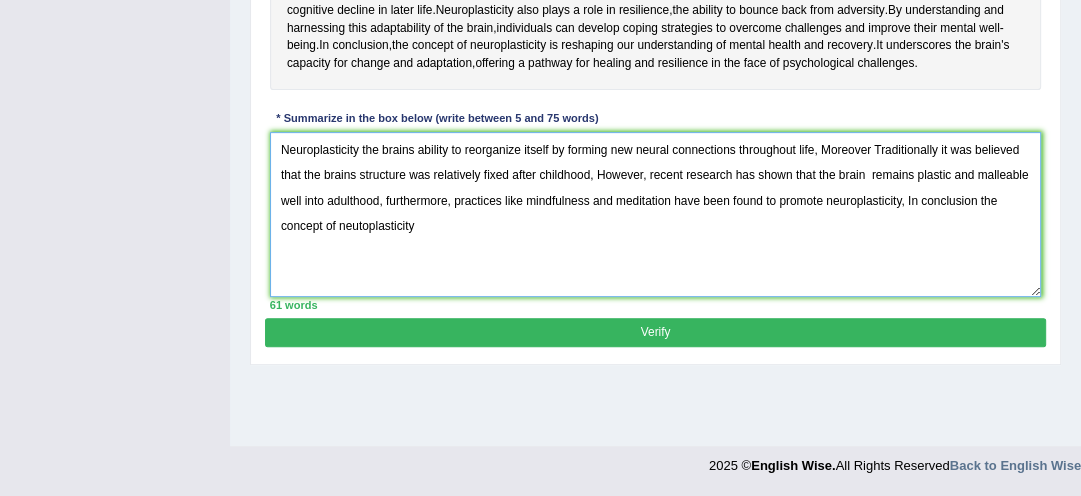 click on "Neuroplasticity the brains ability to reorganize itself by forming new neural connections throughout life, Moreover Traditionally it was believed that the brains structure was relatively fixed after childhood, However, recent research has shown that the brain  remains plastic and malleable  well into adulthood, furthermore, practices like mindfulness and meditation have been found to promote neuroplasticity, In conclusion the concept of neutoplasticity" at bounding box center [656, 214] 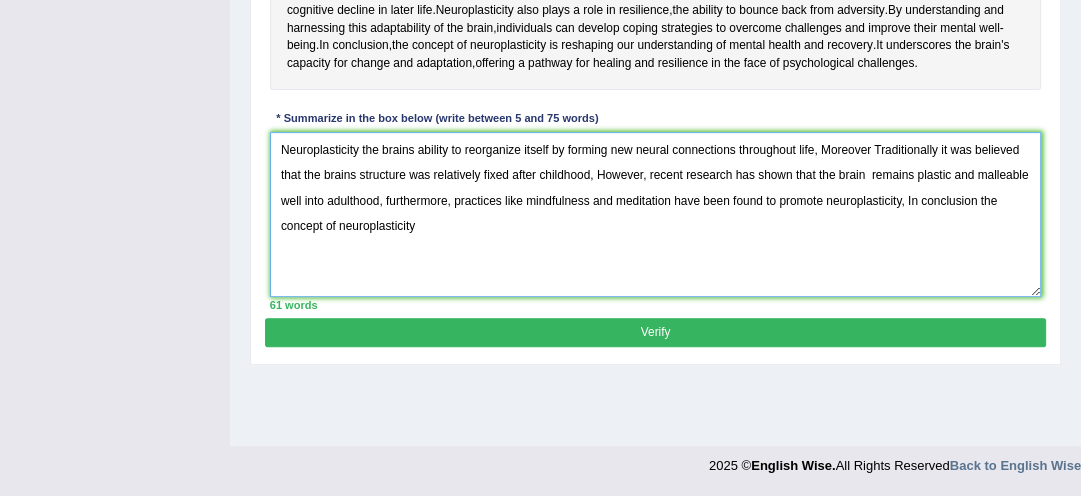 click on "Neuroplasticity the brains ability to reorganize itself by forming new neural connections throughout life, Moreover Traditionally it was believed that the brains structure was relatively fixed after childhood, However, recent research has shown that the brain  remains plastic and malleable  well into adulthood, furthermore, practices like mindfulness and meditation have been found to promote neuroplasticity, In conclusion the concept of neuroplasticity" at bounding box center (656, 214) 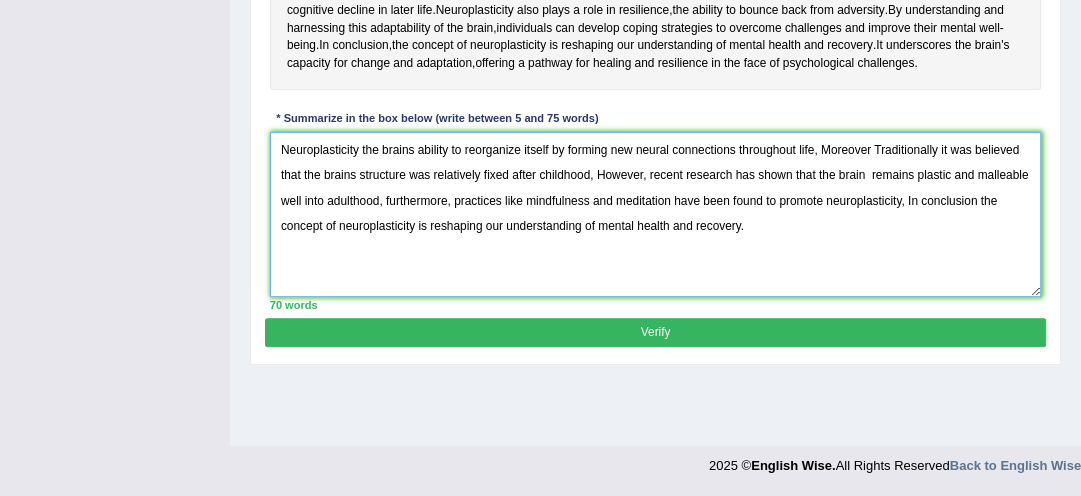 type on "Neuroplasticity the brains ability to reorganize itself by forming new neural connections throughout life, Moreover Traditionally it was believed that the brains structure was relatively fixed after childhood, However, recent research has shown that the brain  remains plastic and malleable  well into adulthood, furthermore, practices like mindfulness and meditation have been found to promote neuroplasticity, In conclusion the concept of neuroplasticity is reshaping our understanding of mental health and recovery." 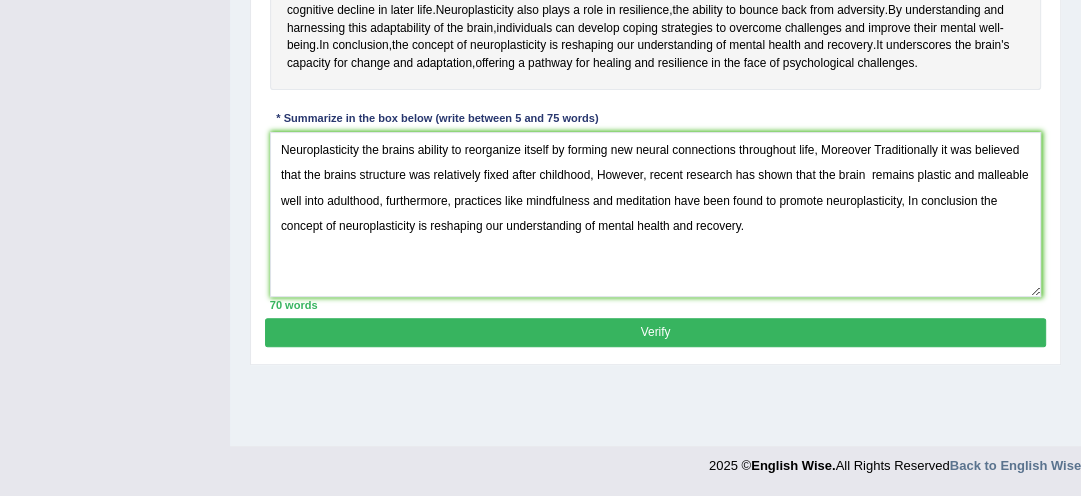 click on "Verify" at bounding box center (655, 332) 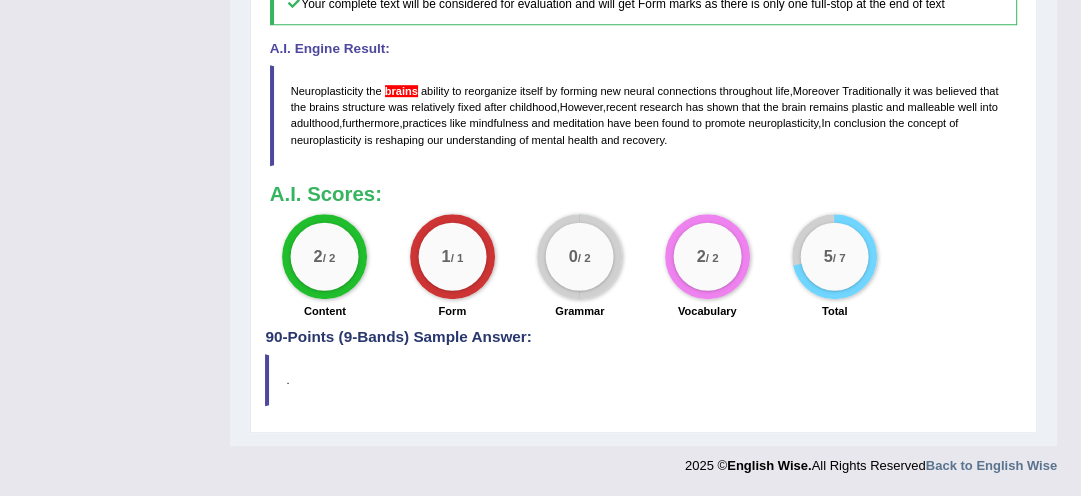 scroll, scrollTop: 916, scrollLeft: 0, axis: vertical 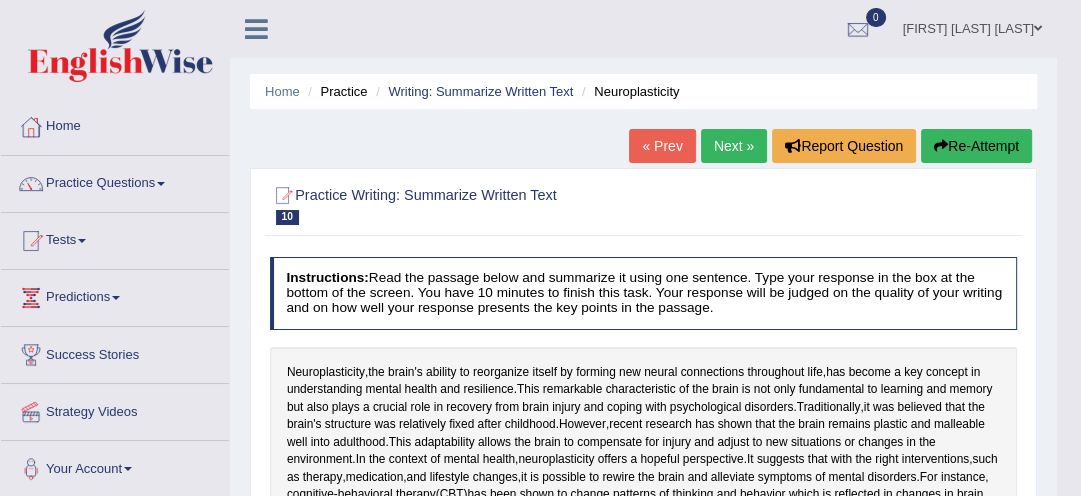 click on "Re-Attempt" at bounding box center (976, 146) 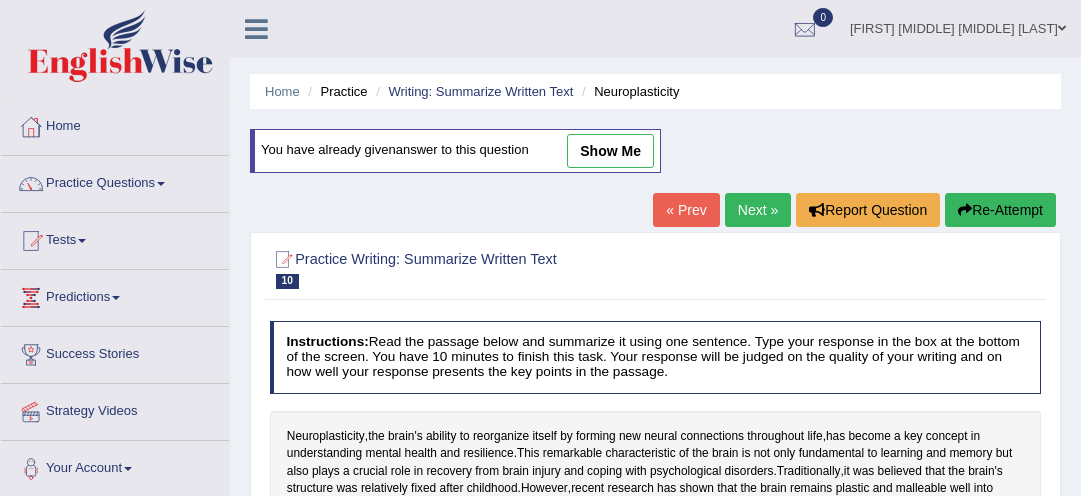 scroll, scrollTop: 0, scrollLeft: 0, axis: both 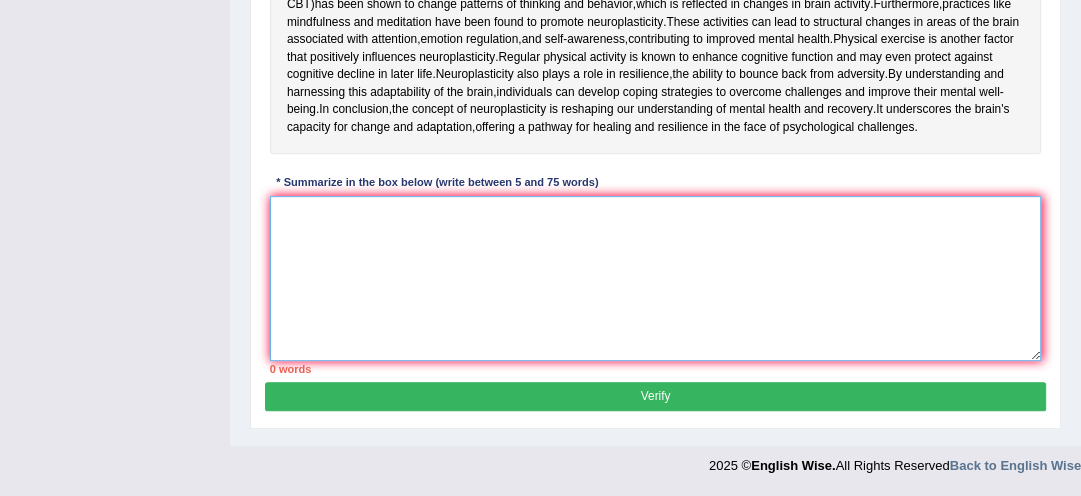 click at bounding box center [656, 278] 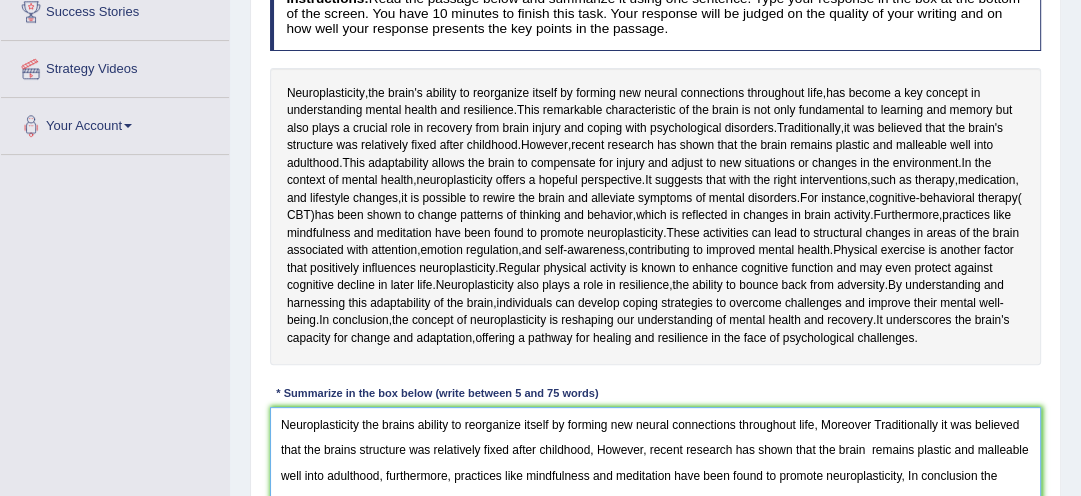 scroll, scrollTop: 341, scrollLeft: 0, axis: vertical 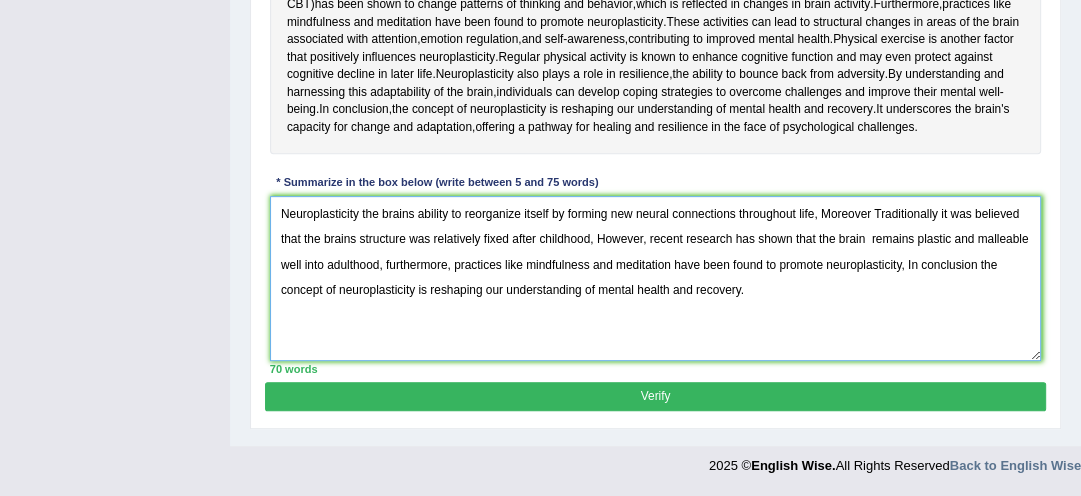 click on "Neuroplasticity the brains ability to reorganize itself by forming new neural connections throughout life, Moreover Traditionally it was believed that the brains structure was relatively fixed after childhood, However, recent research has shown that the brain  remains plastic and malleable  well into adulthood, furthermore, practices like mindfulness and meditation have been found to promote neuroplasticity, In conclusion the concept of neuroplasticity is reshaping our understanding of mental health and recovery." at bounding box center [656, 278] 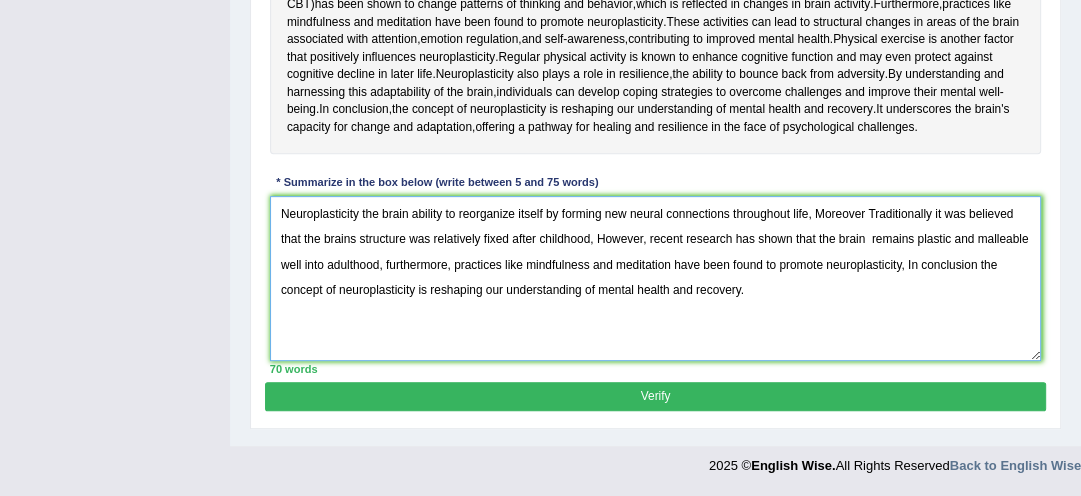 scroll, scrollTop: 688, scrollLeft: 0, axis: vertical 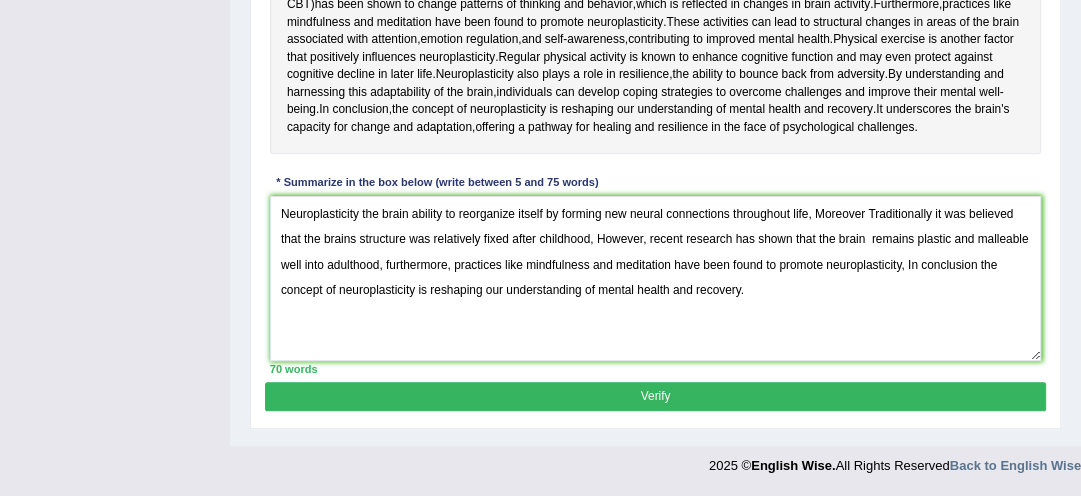 click on "Verify" at bounding box center [655, 396] 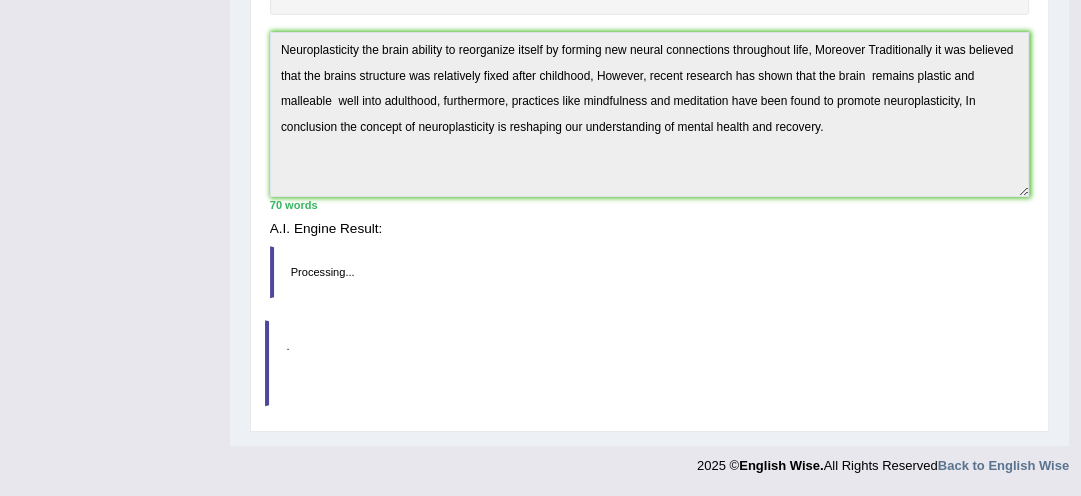 scroll, scrollTop: 625, scrollLeft: 0, axis: vertical 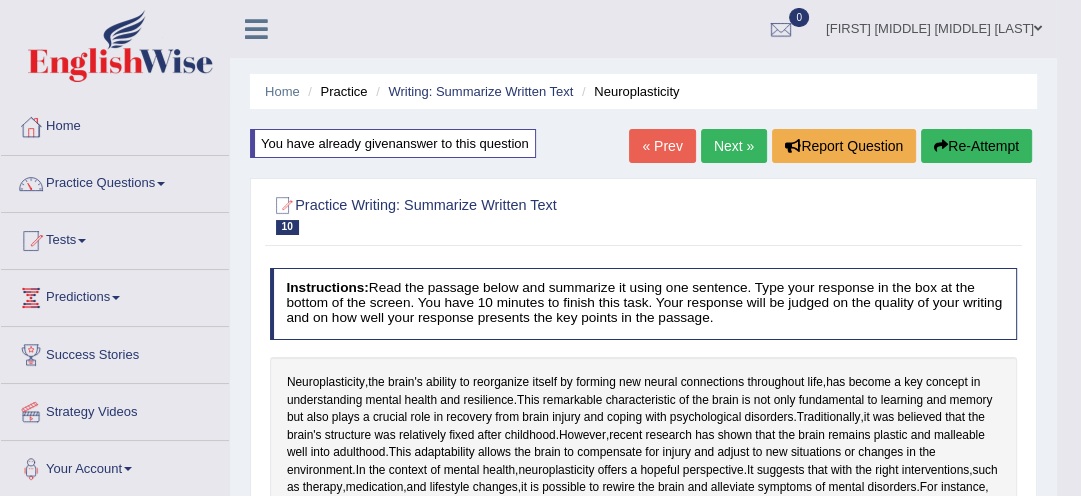 click on "Practice Questions" at bounding box center [115, 181] 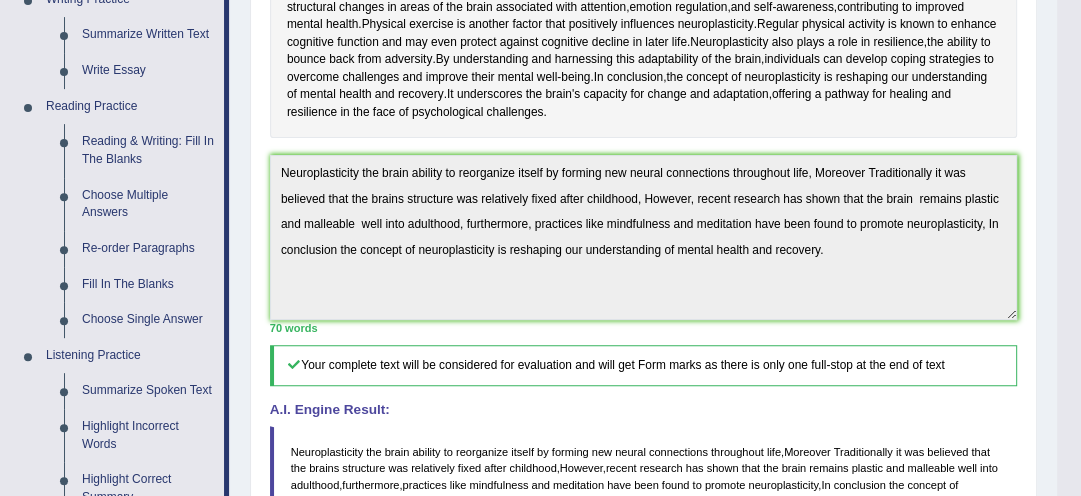 scroll, scrollTop: 554, scrollLeft: 0, axis: vertical 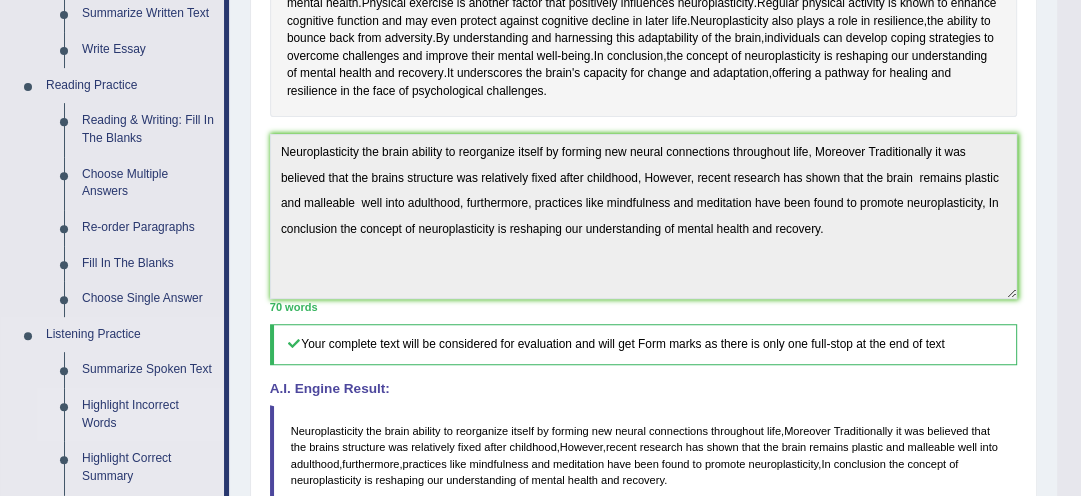 click on "Highlight Incorrect Words" at bounding box center (148, 414) 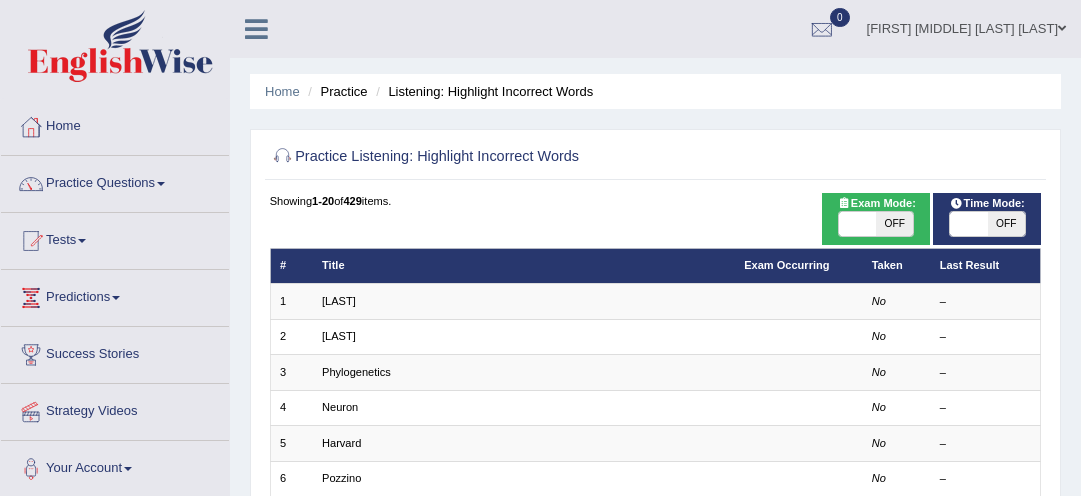 scroll, scrollTop: 0, scrollLeft: 0, axis: both 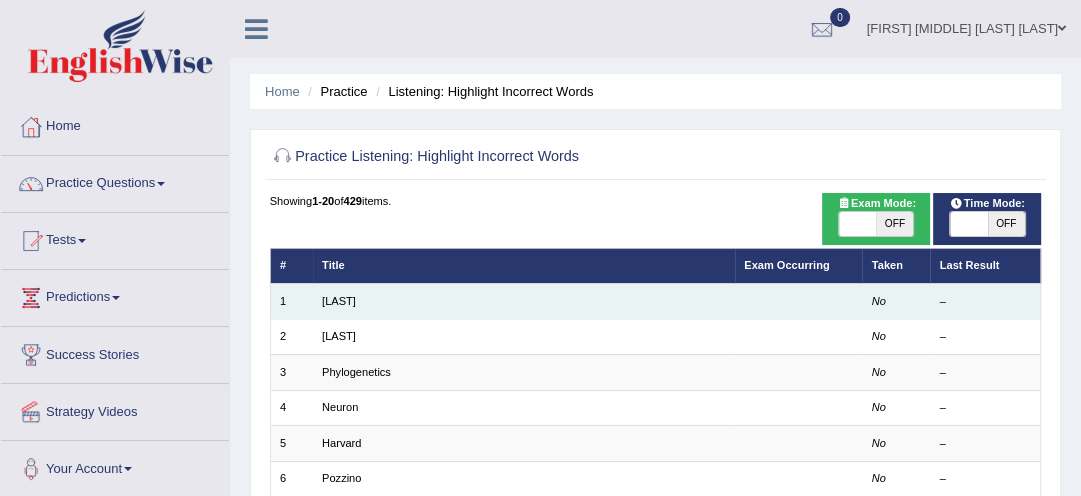 click on "[LAST]" at bounding box center [524, 301] 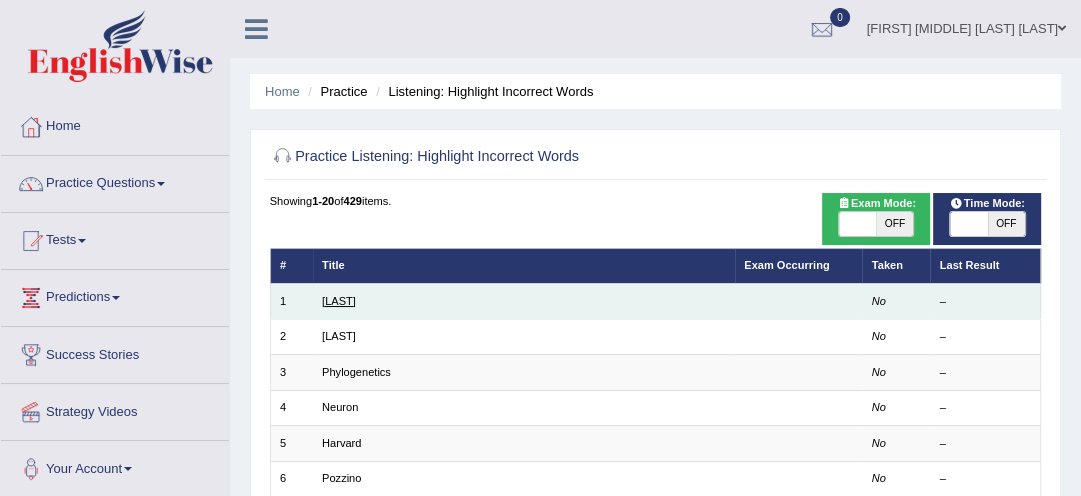 click on "Harold" at bounding box center (339, 301) 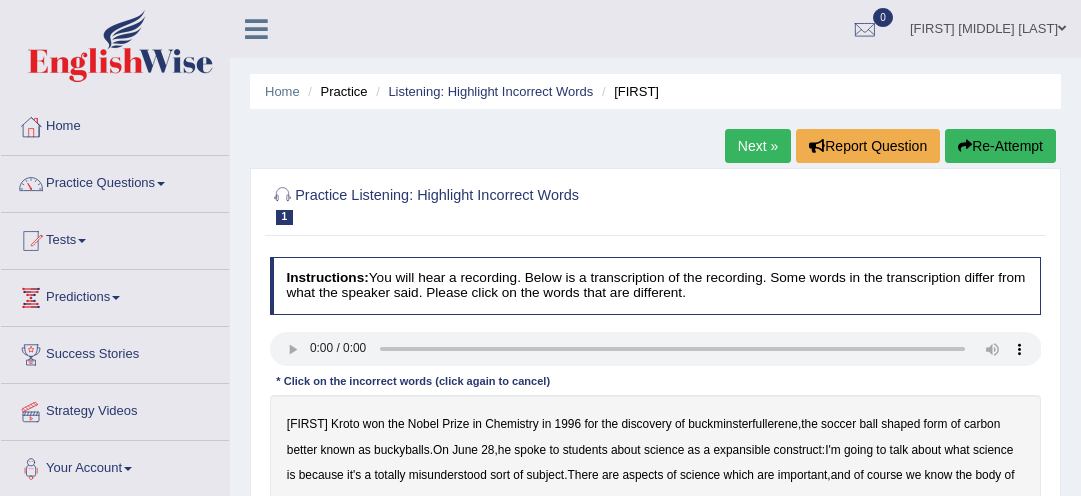 scroll, scrollTop: 0, scrollLeft: 0, axis: both 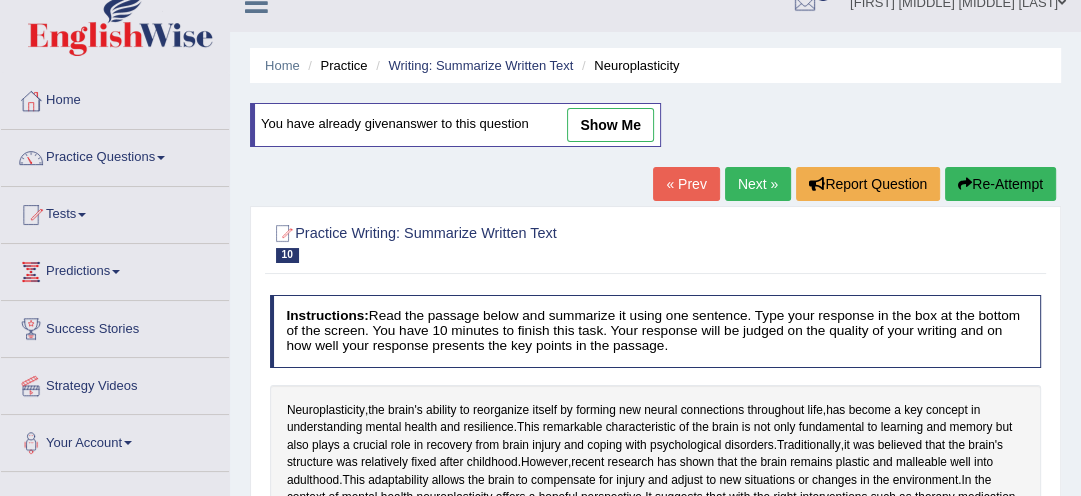 click on "Practice Questions" at bounding box center [115, 155] 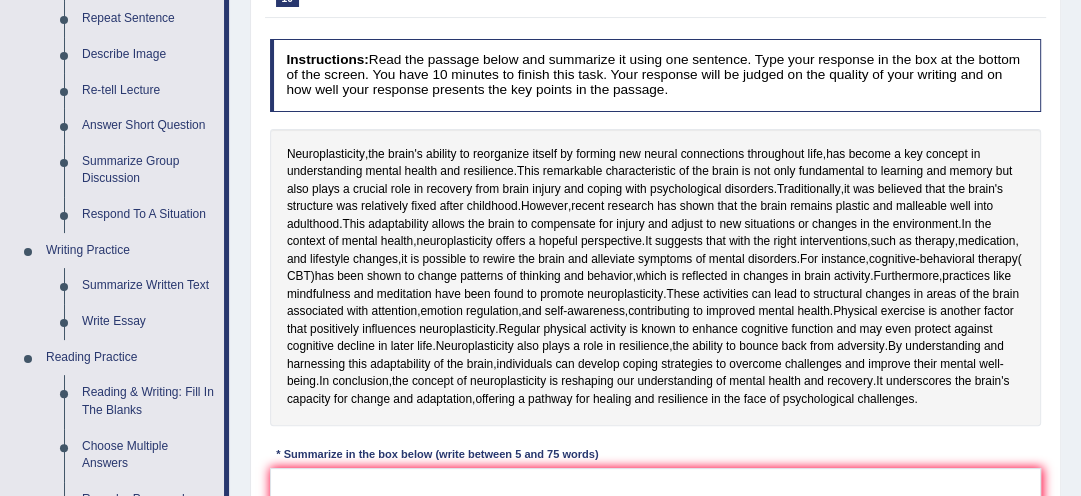 scroll, scrollTop: 304, scrollLeft: 0, axis: vertical 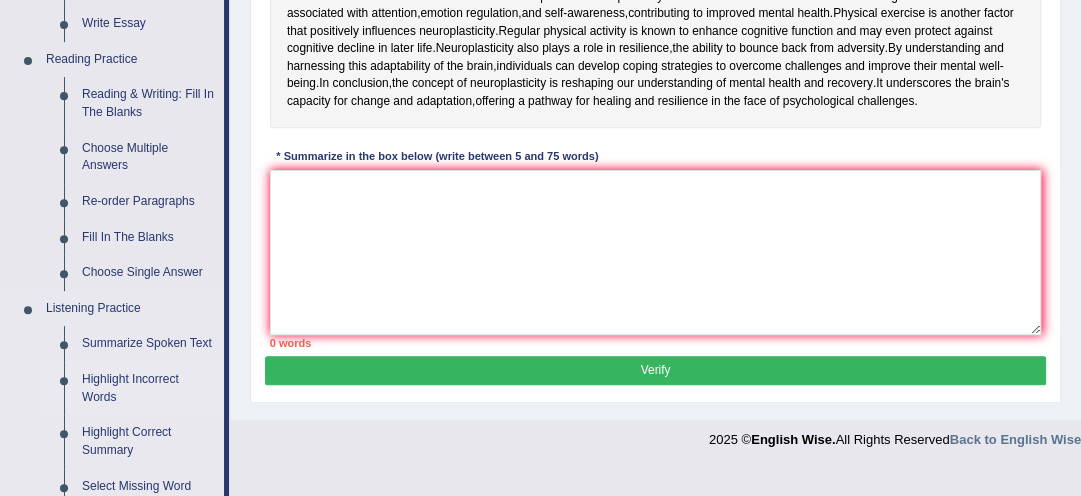 click on "Highlight Incorrect Words" at bounding box center (148, 388) 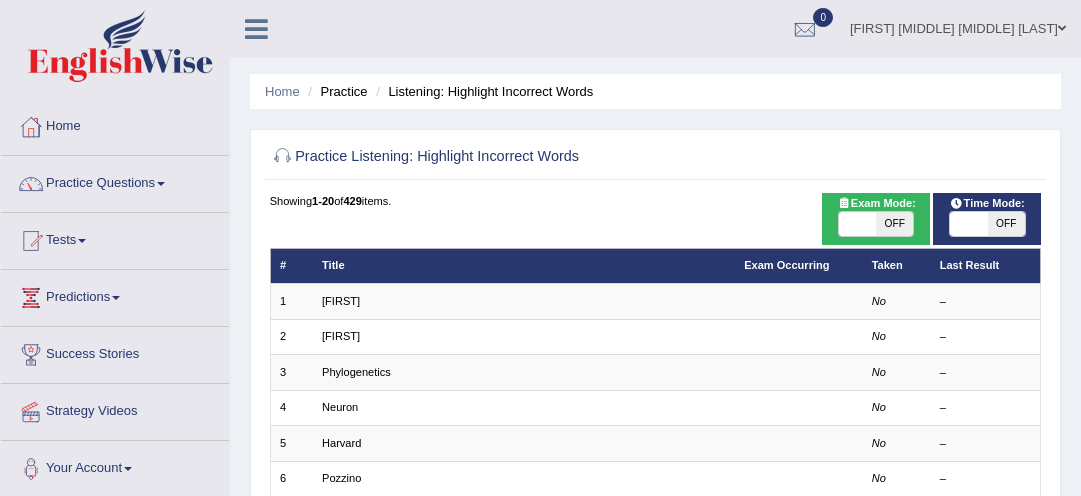 scroll, scrollTop: 0, scrollLeft: 0, axis: both 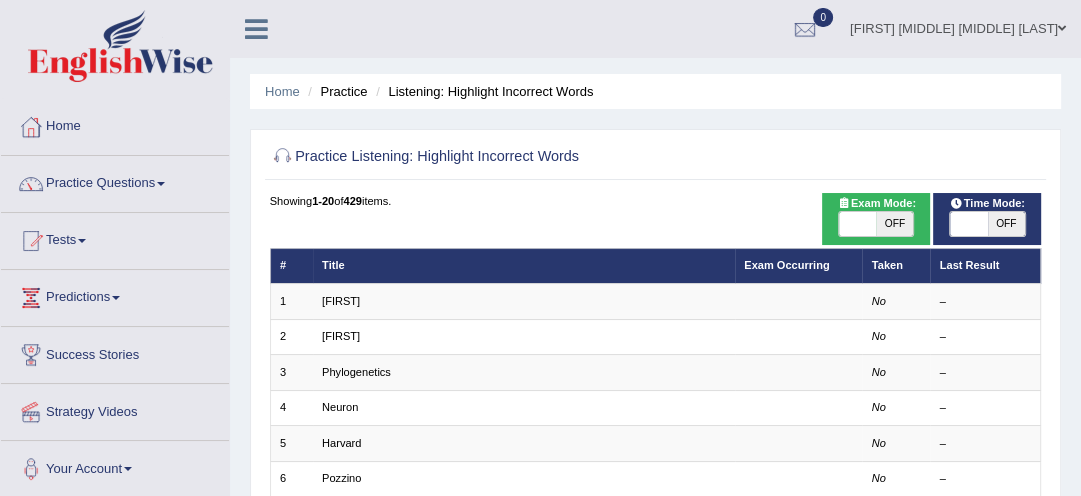 click on "OFF" at bounding box center [1006, 224] 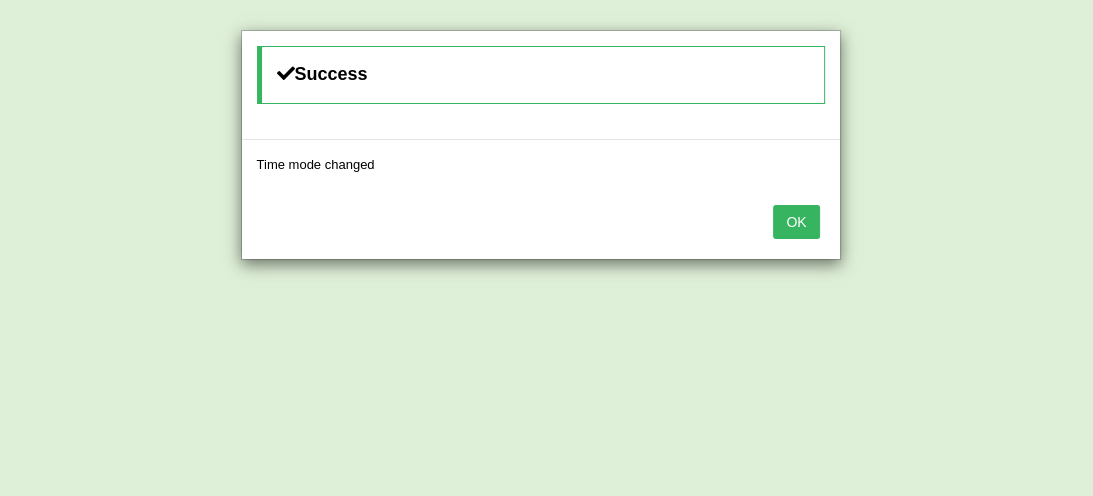 click on "OK" at bounding box center (796, 222) 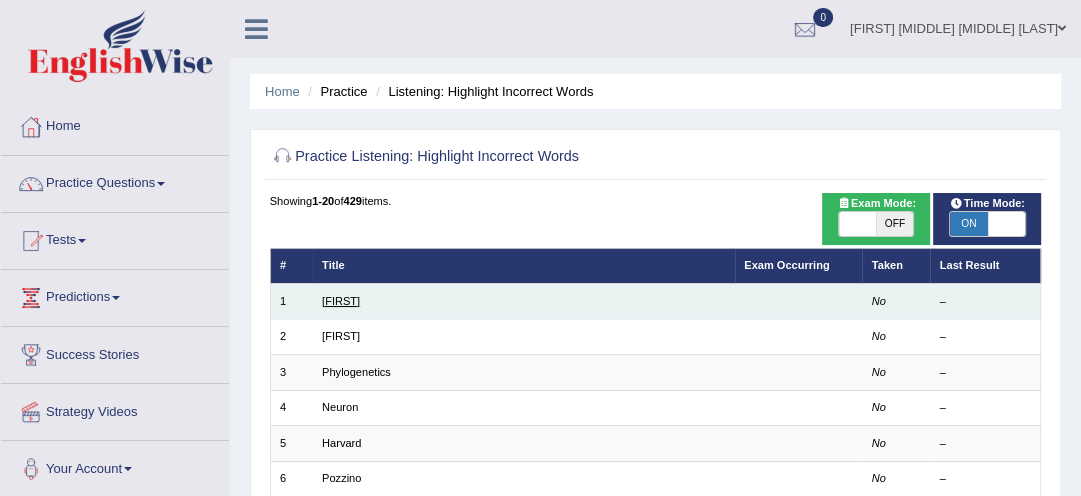 click on "Harold" at bounding box center (341, 301) 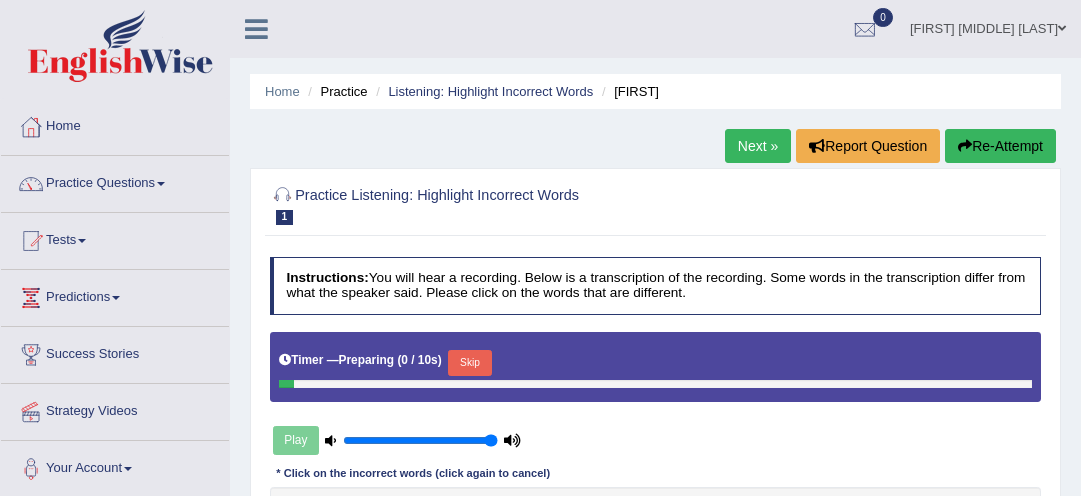 scroll, scrollTop: 0, scrollLeft: 0, axis: both 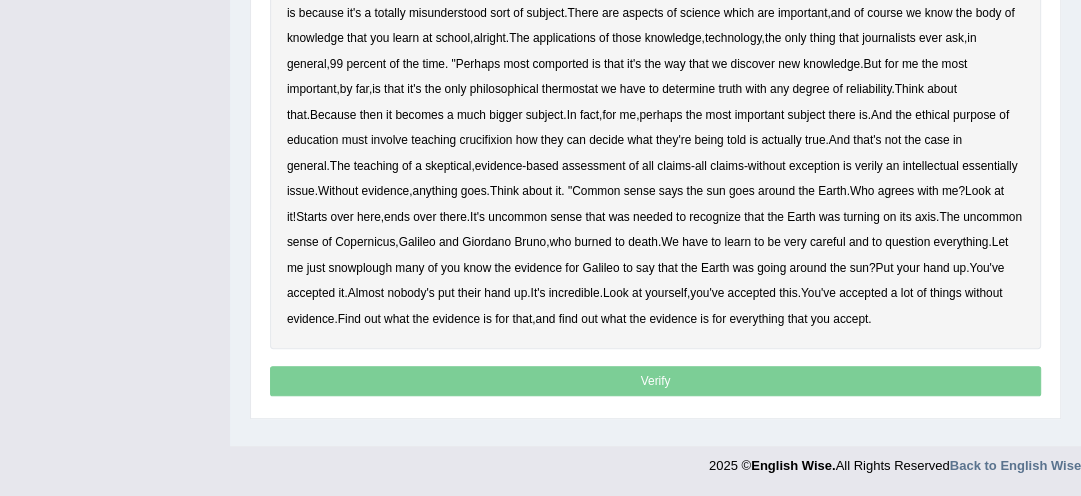 drag, startPoint x: 1058, startPoint y: 283, endPoint x: 1060, endPoint y: 216, distance: 67.02985 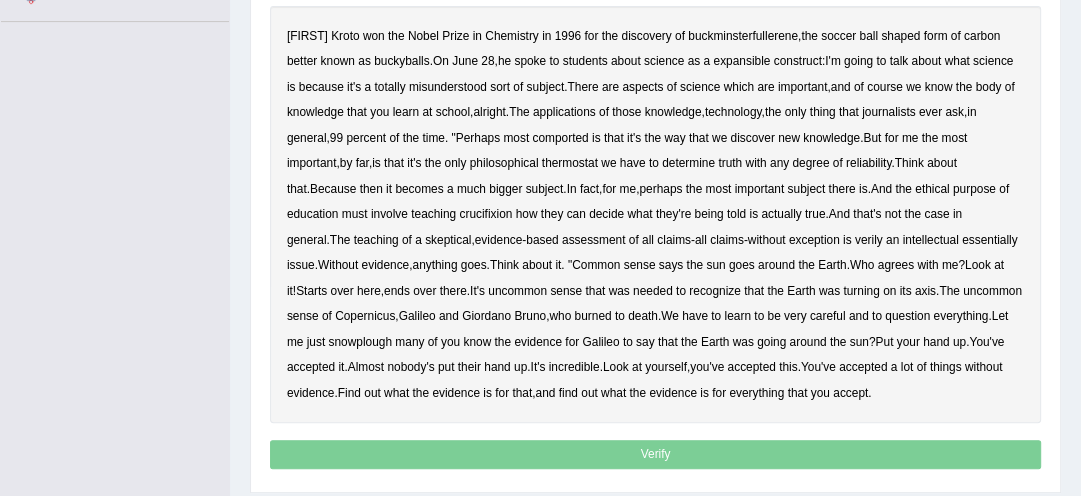 scroll, scrollTop: 454, scrollLeft: 0, axis: vertical 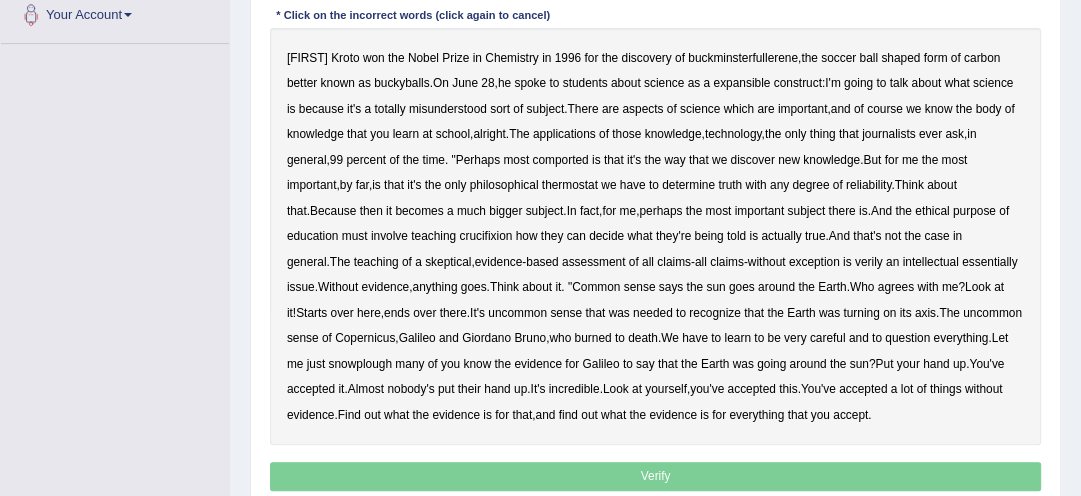 click on "buckminsterfullerene" at bounding box center (743, 58) 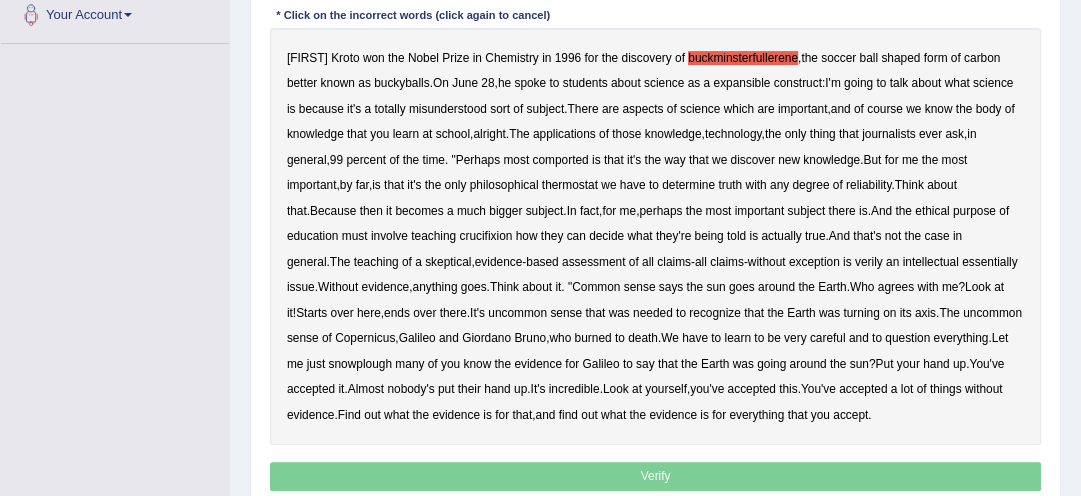 click on "expansible" at bounding box center [741, 83] 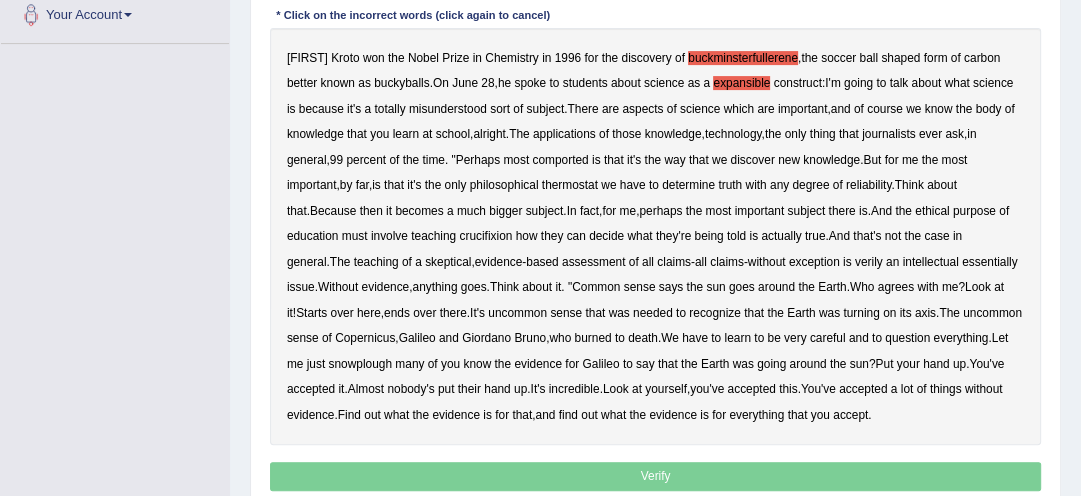click on "thermostat" at bounding box center [570, 185] 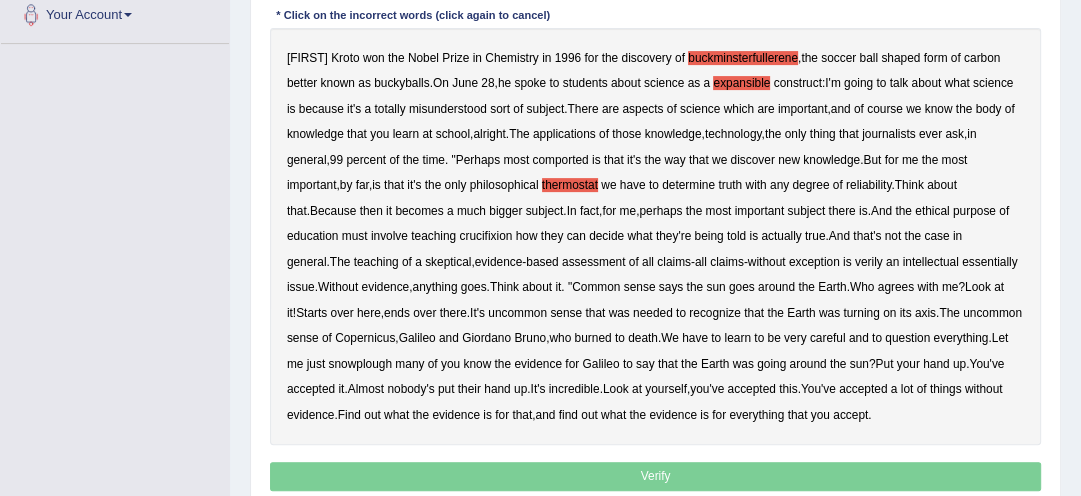 click on "thermostat" at bounding box center (570, 185) 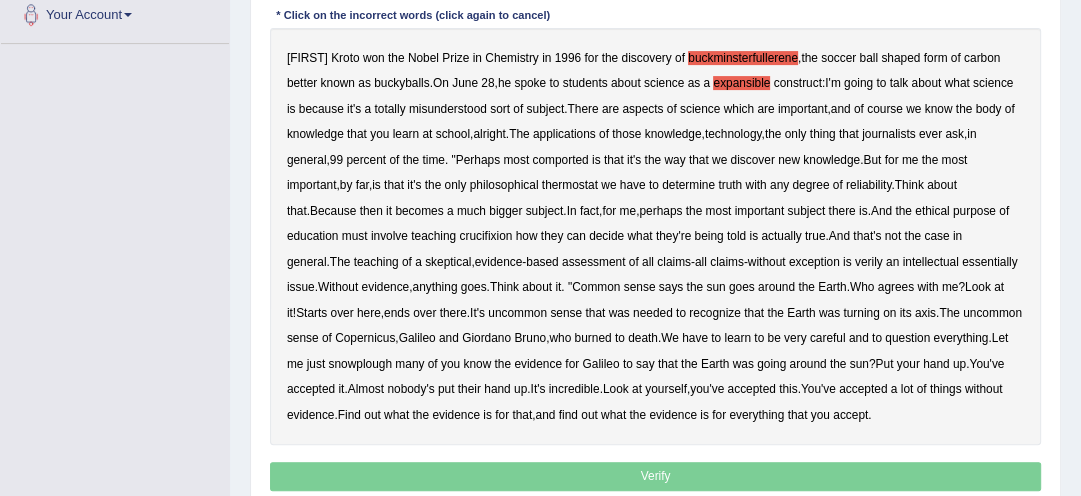 click on "thermostat" at bounding box center [570, 185] 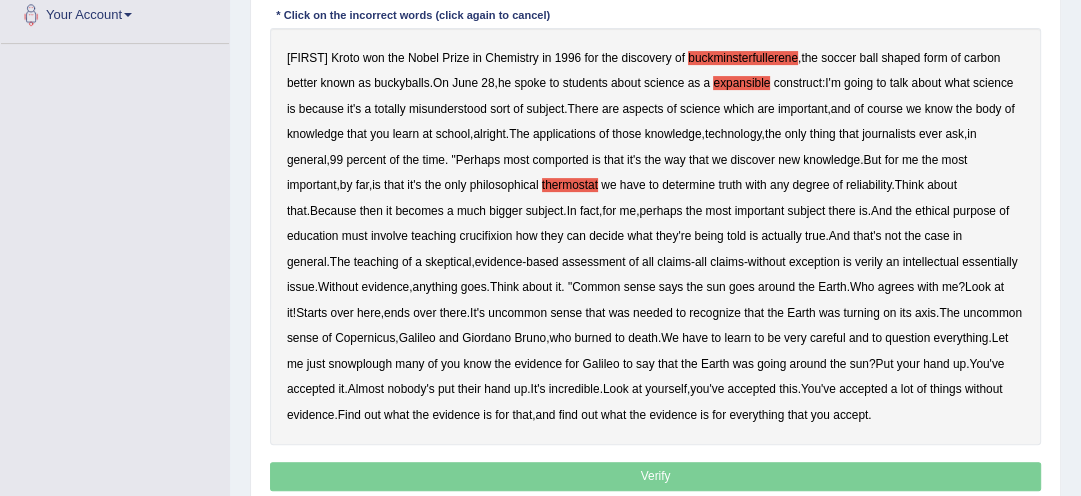 click on "crucifixion" at bounding box center (485, 236) 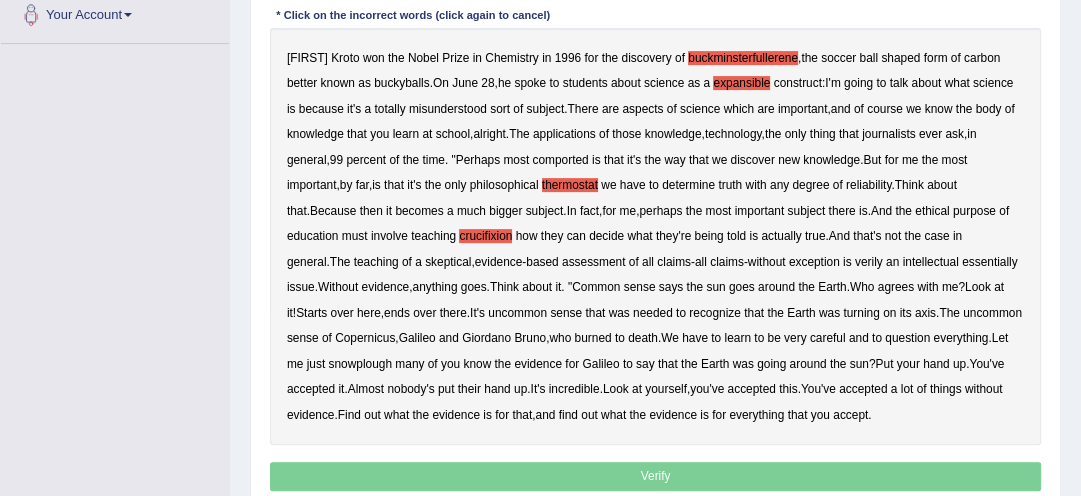 click on "snowplough" at bounding box center [360, 364] 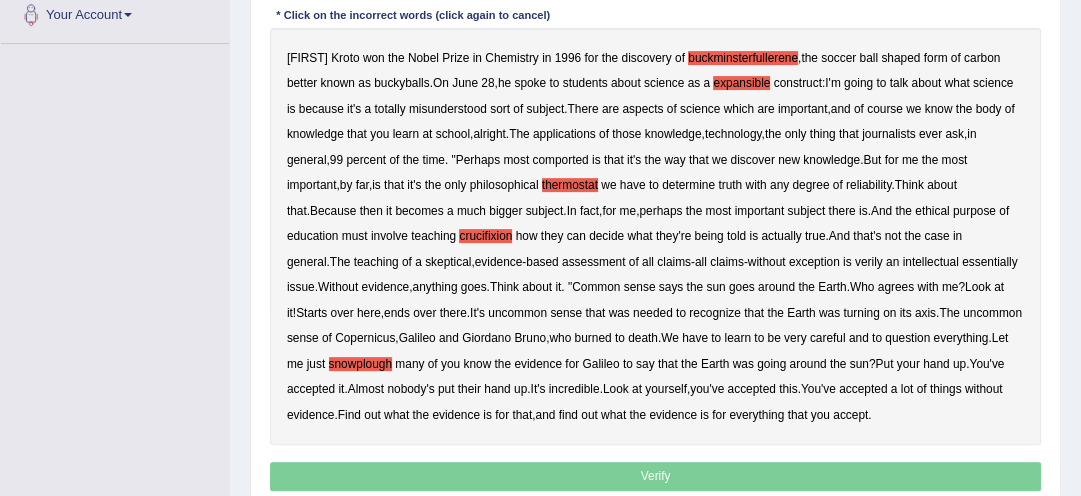 click on "snowplough" at bounding box center (360, 364) 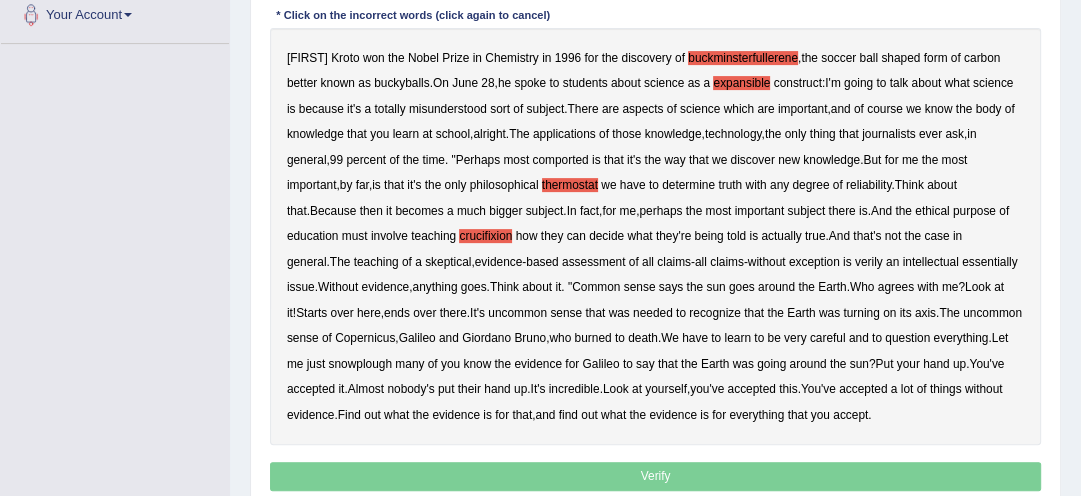 click on "snowplough" at bounding box center [360, 364] 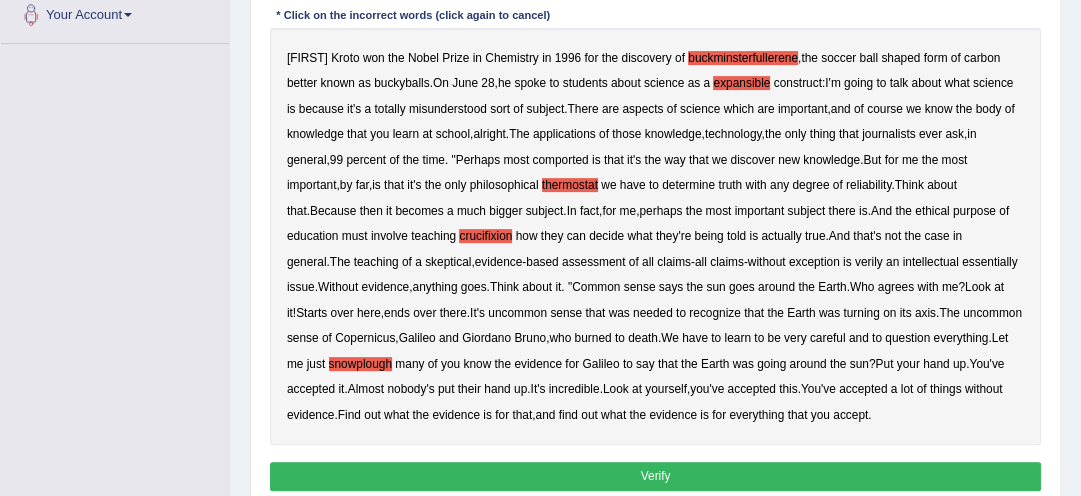 click on "[FIRST]   [LAST]   won   the   Nobel   Prize   in   Chemistry   in   1996   for   the   discovery   of   buckminsterfullerene ,  the   soccer   ball   shaped   form   of   carbon   better   known   as   buckyballs .  On   June   28 ,  he   spoke   to   students   about   science   as   a   expansible   construct :  I'm   going   to   talk   about   what   science   is   because   it's   a   totally   misunderstood   sort   of   subject .  There   are   aspects   of   science   which   are   important ,  and   of   course   we   know   the   body   of   knowledge   that   you   learn   at   school ,  alright .  The   applications   of   those   knowledge ,  technology ,  the   only   thing   that   journalists   ever   ask ,  in   general ,  99   percent   of   the   time . " Perhaps   most   comported   is   that   it's   the   way   that   we   discover   new   knowledge .  But   for   me   the   most   important ,  by   far ,  is   that   it's   the   only   philosophical   thermostat   we   have   to" at bounding box center (656, 236) 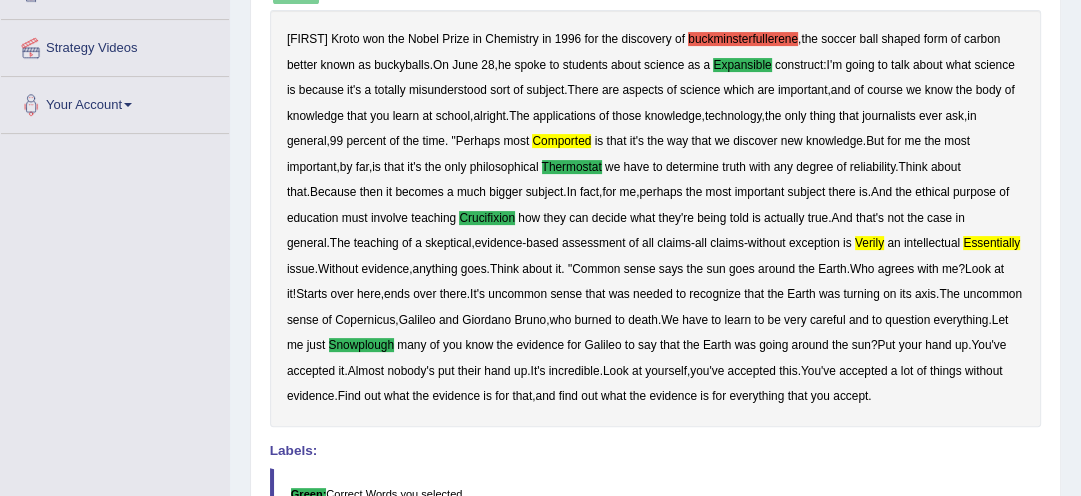 scroll, scrollTop: 326, scrollLeft: 0, axis: vertical 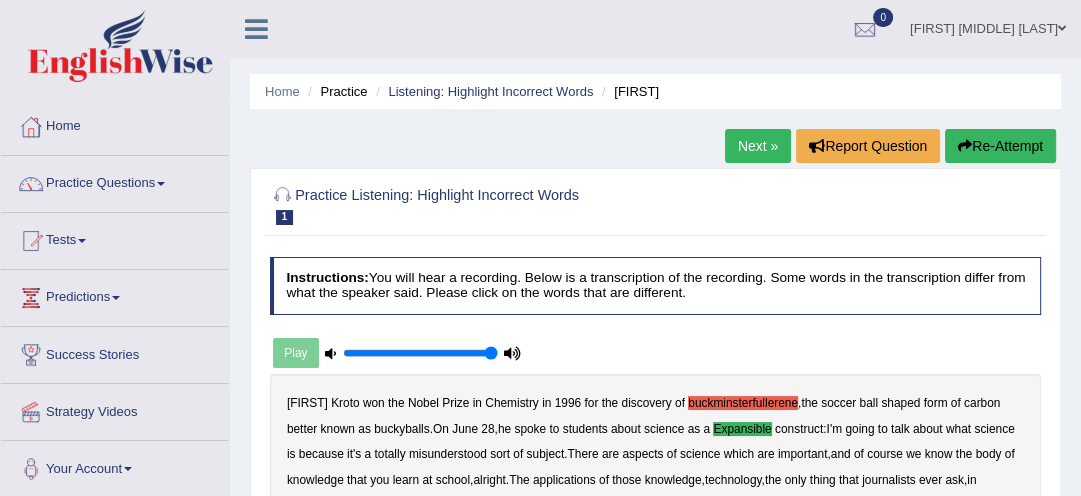 click on "Re-Attempt" at bounding box center (1000, 146) 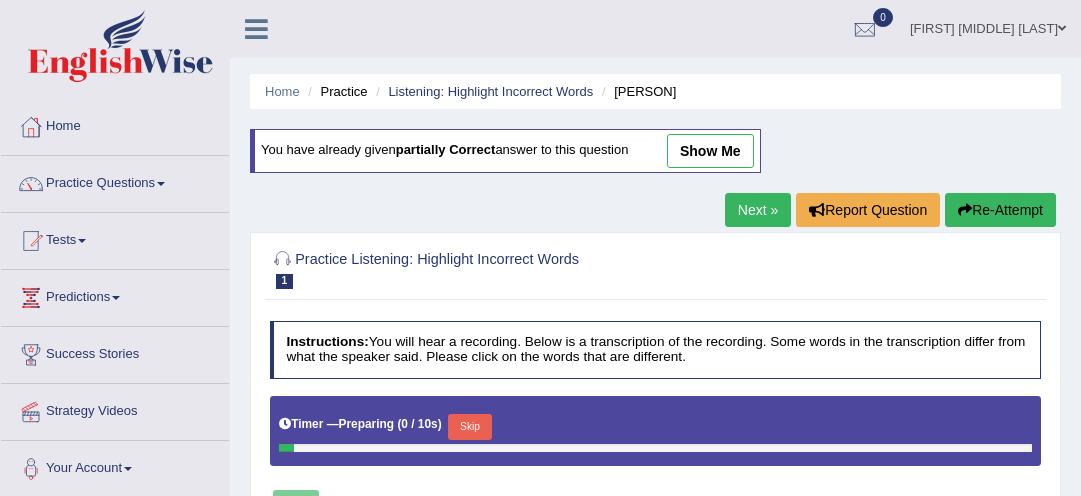 scroll, scrollTop: 0, scrollLeft: 0, axis: both 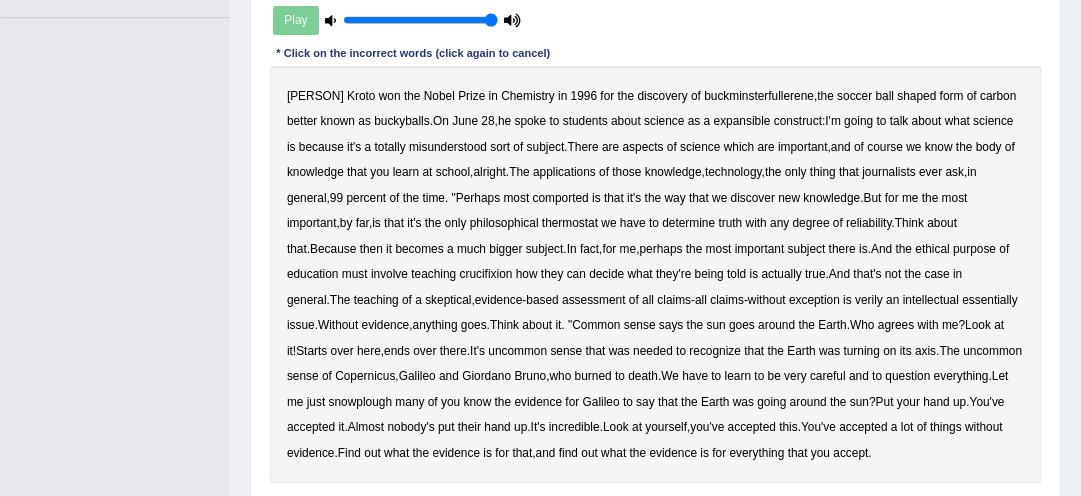click on "expansible" at bounding box center (741, 121) 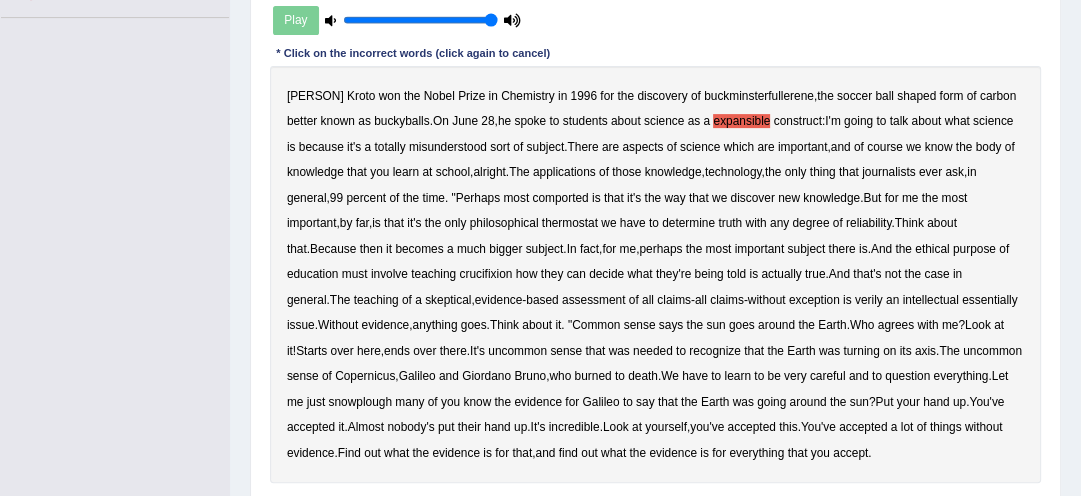 click on "expansible" at bounding box center (741, 121) 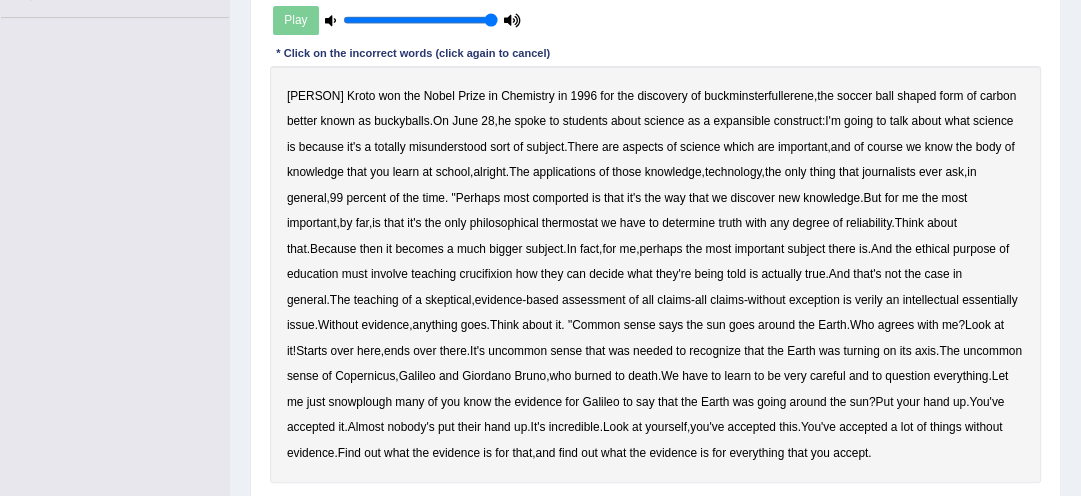 click on "expansible" at bounding box center [741, 121] 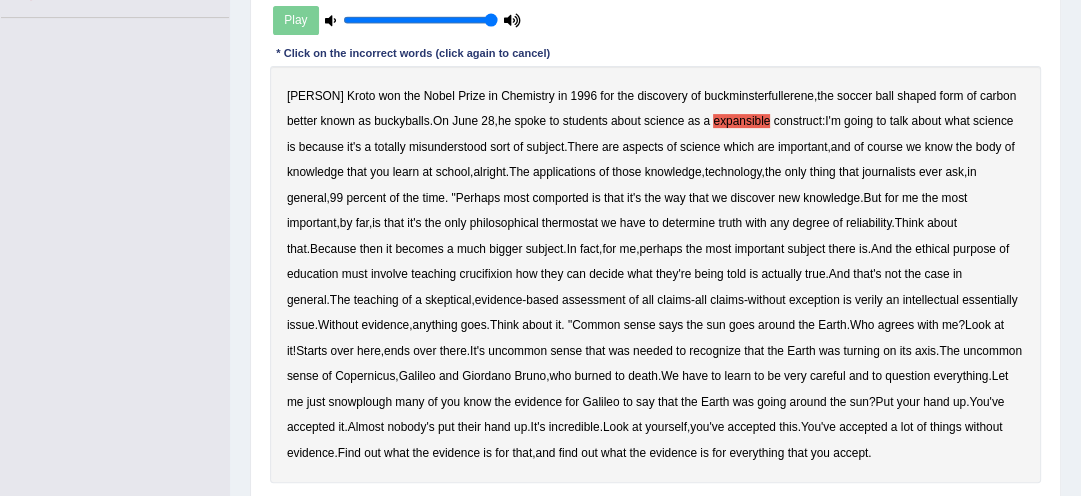 click on "thermostat" at bounding box center [570, 223] 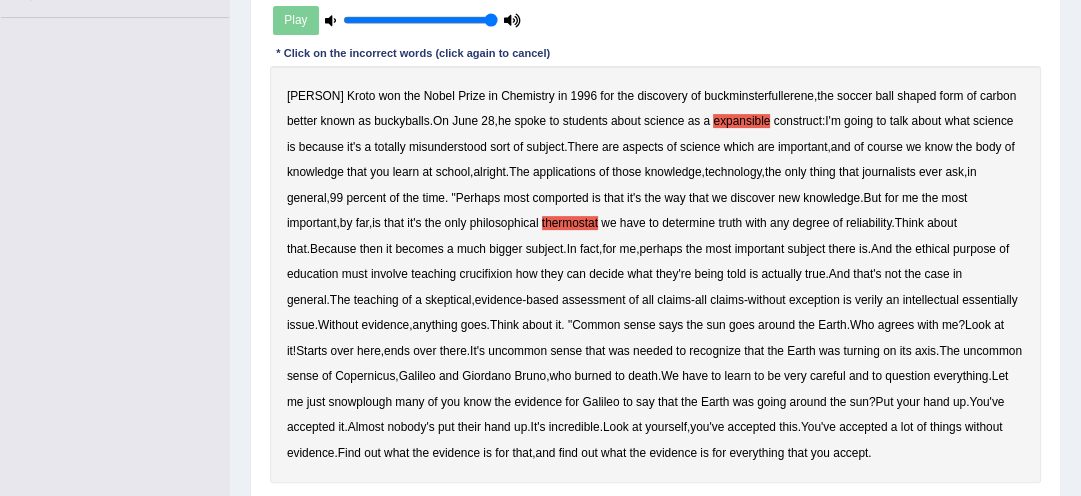 click on "thermostat" at bounding box center [570, 223] 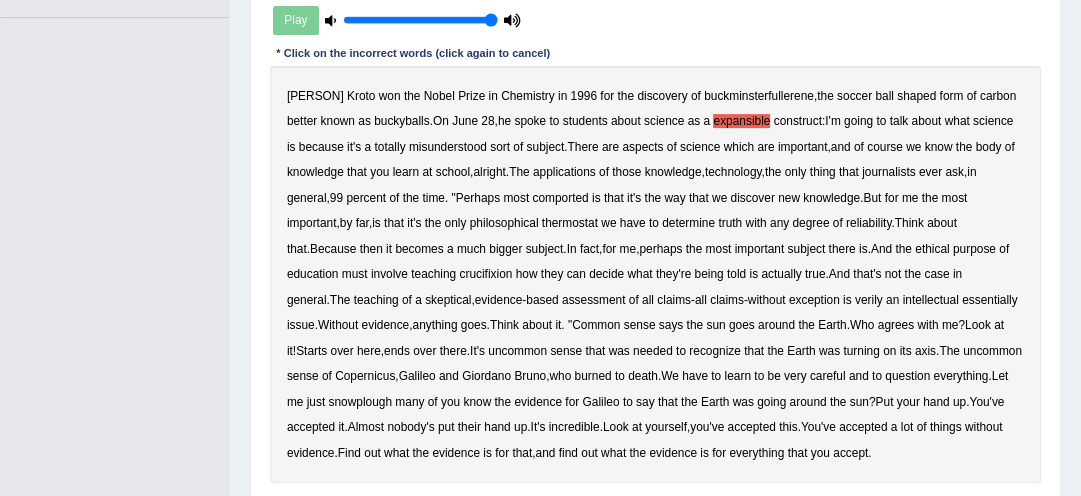 click on "thermostat" at bounding box center (570, 223) 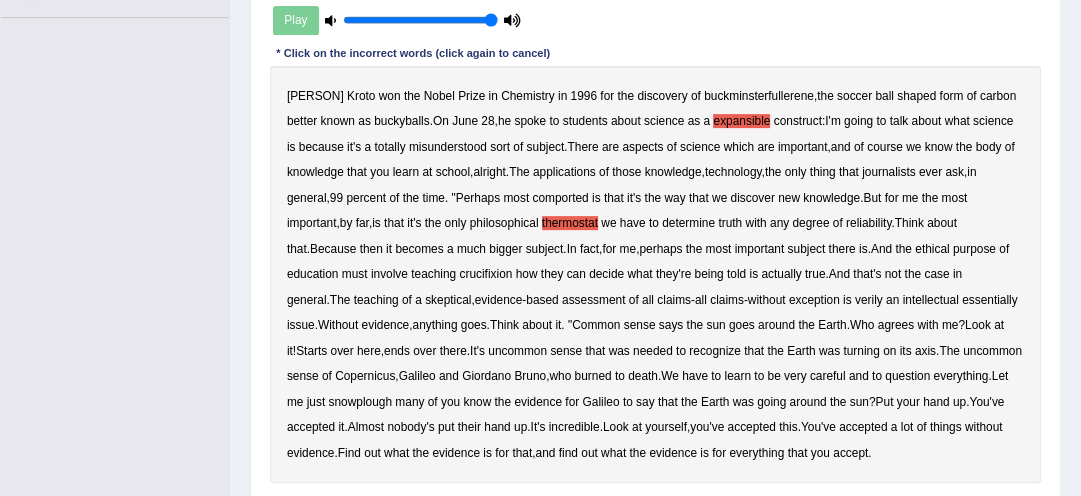 drag, startPoint x: 632, startPoint y: 226, endPoint x: 502, endPoint y: 272, distance: 137.89851 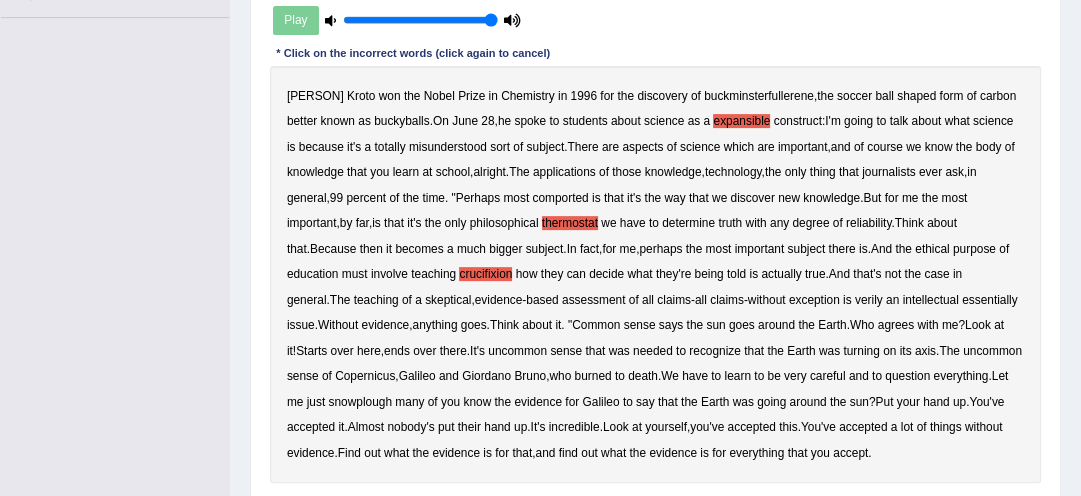 click on "verily" at bounding box center [869, 300] 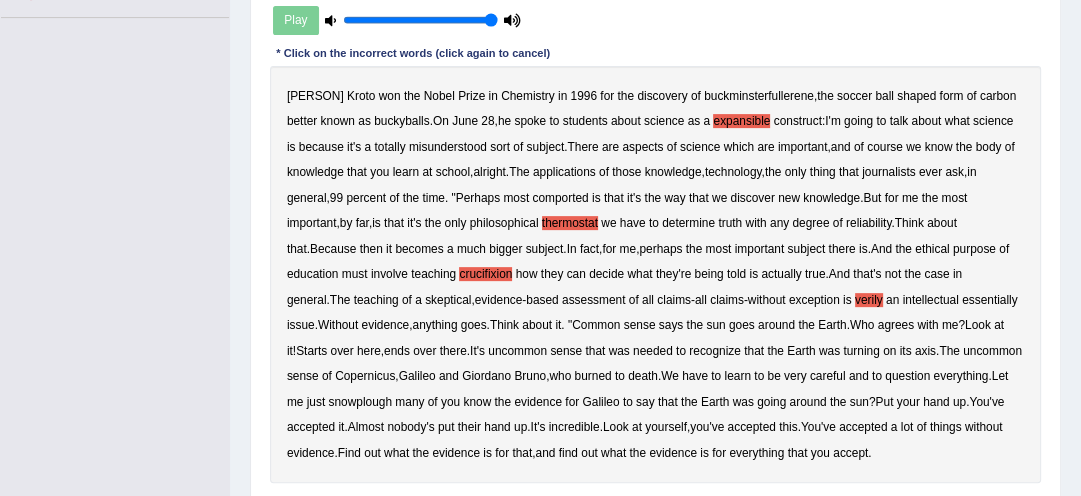 click on "verily" at bounding box center [869, 300] 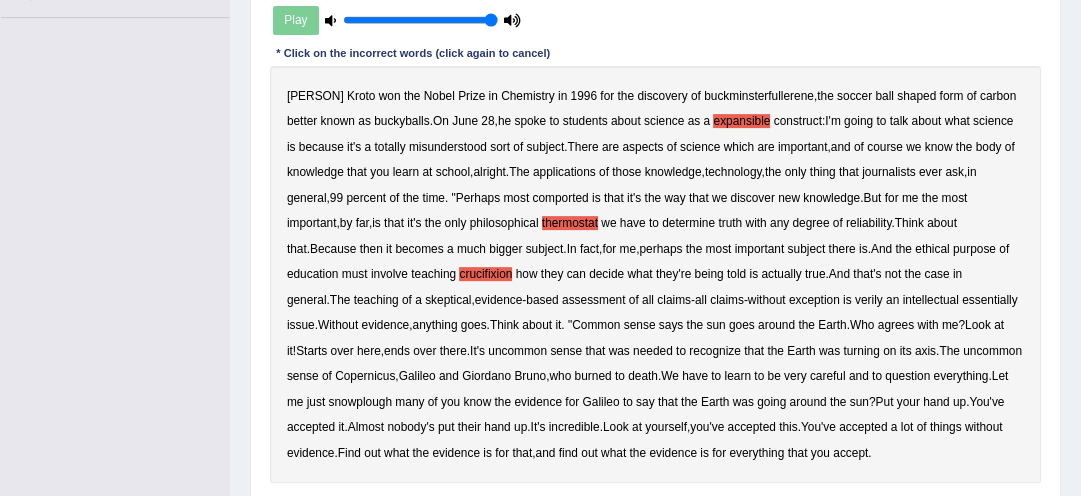 click on "verily" at bounding box center [869, 300] 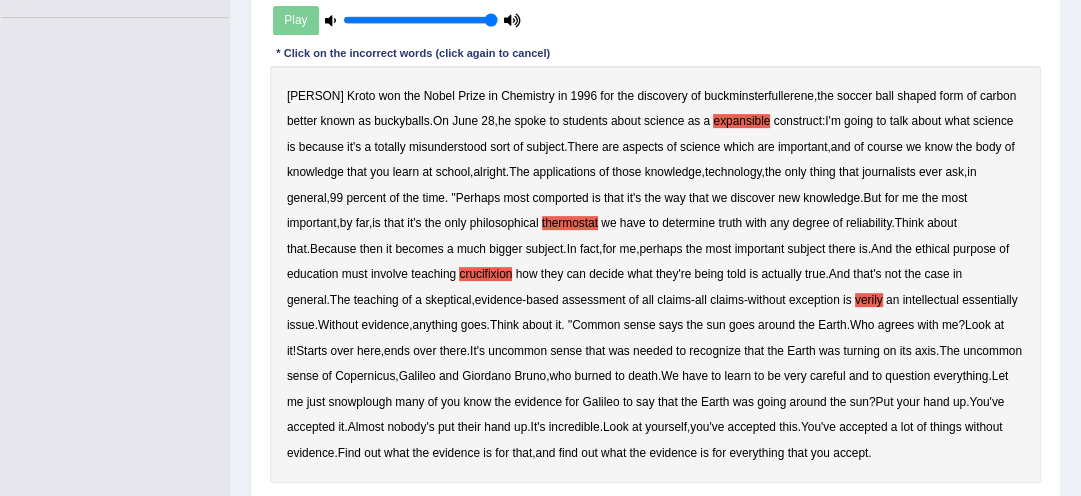 click on "snowplough" at bounding box center [360, 402] 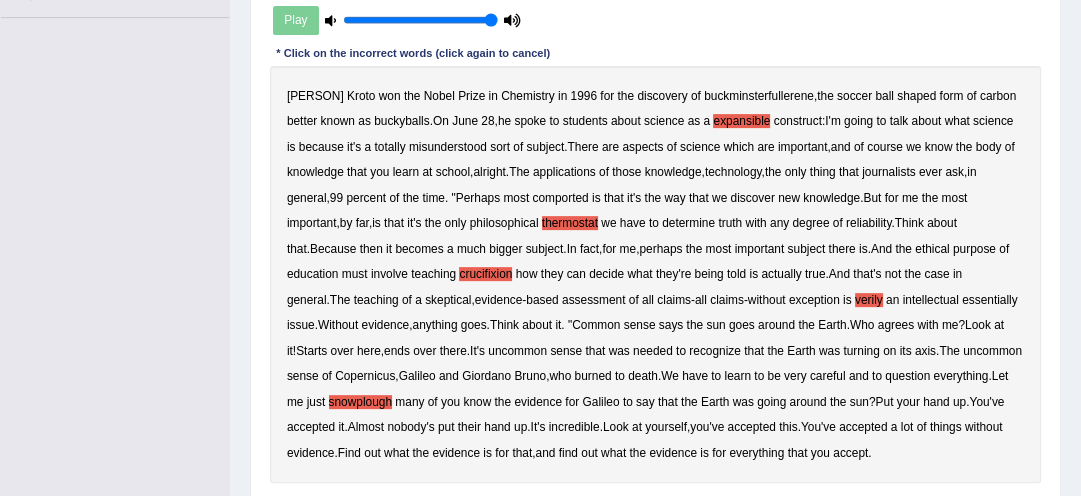 click on "snowplough" at bounding box center [360, 402] 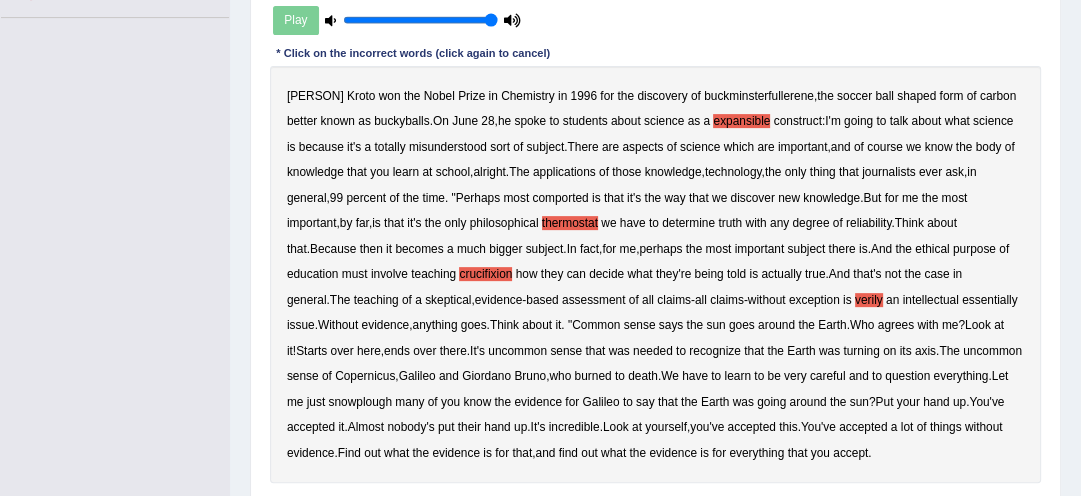 click on "snowplough" at bounding box center [360, 402] 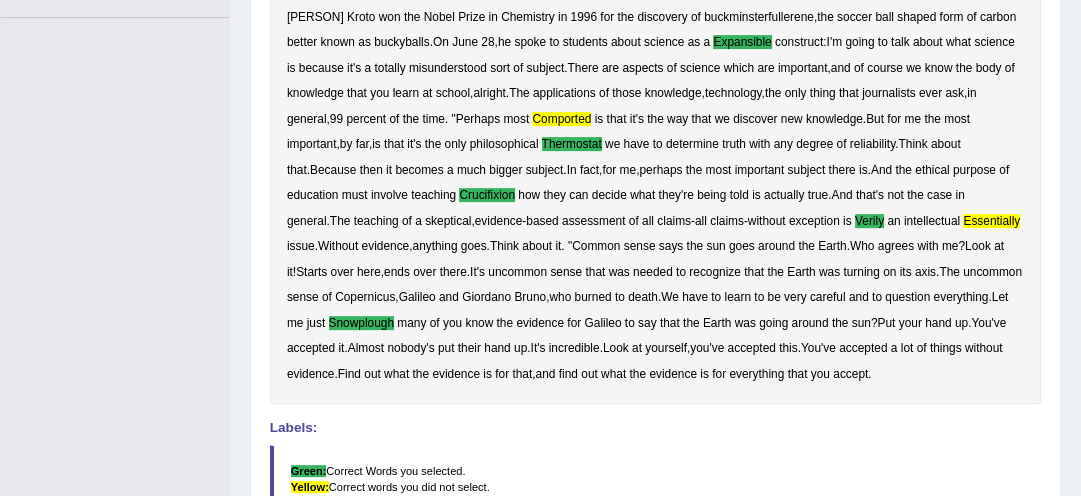 click on "Instructions:  You will hear a recording. Below is a transcription of the recording. Some words in the transcription differ from what the speaker said. Please click on the words that are different.
Timer —  Finished   ( 10 / 10s ) Play Transcript: * Click on the incorrect words (click again to cancel) Harold   Kroto   won   the   Nobel   Prize   in   Chemistry   in   1996   for   the   discovery   of   buckminsterfullerene ,  the   soccer   ball   shaped   form   of   carbon   better   known   as   buckyballs .  On   June   28 ,  he   spoke   to   students   about   science   as   a   expansible   construct :  I'm   going   to   talk   about   what   science   is   because   it's   a   totally   misunderstood   sort   of   subject .  There   are   aspects   of   science   which   are   important ,  and   of   course   we   know   the   body   of   knowledge   that   you   learn   at   school ,  alright .  The   applications   of   those   knowledge ,  technology ,  the   only   thing   that" at bounding box center [655, 222] 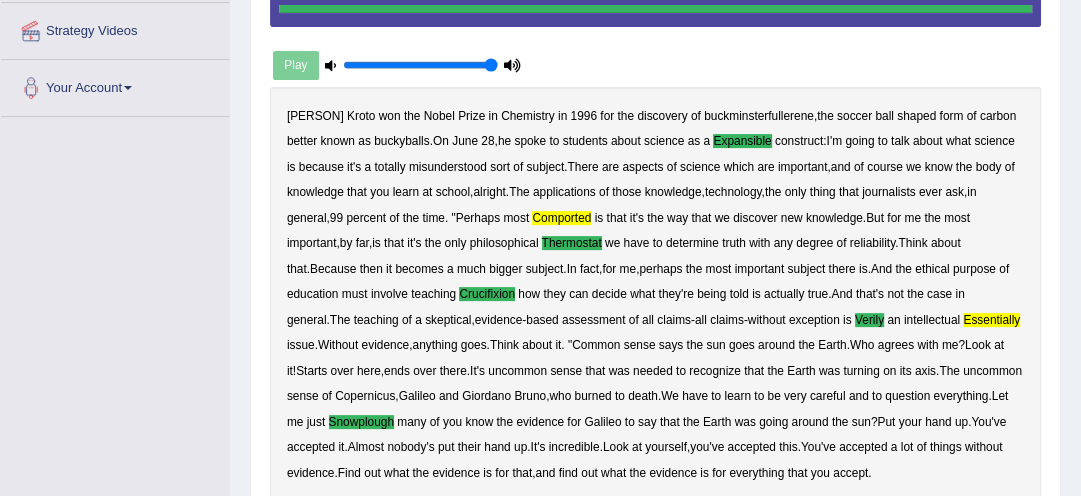 scroll, scrollTop: 352, scrollLeft: 0, axis: vertical 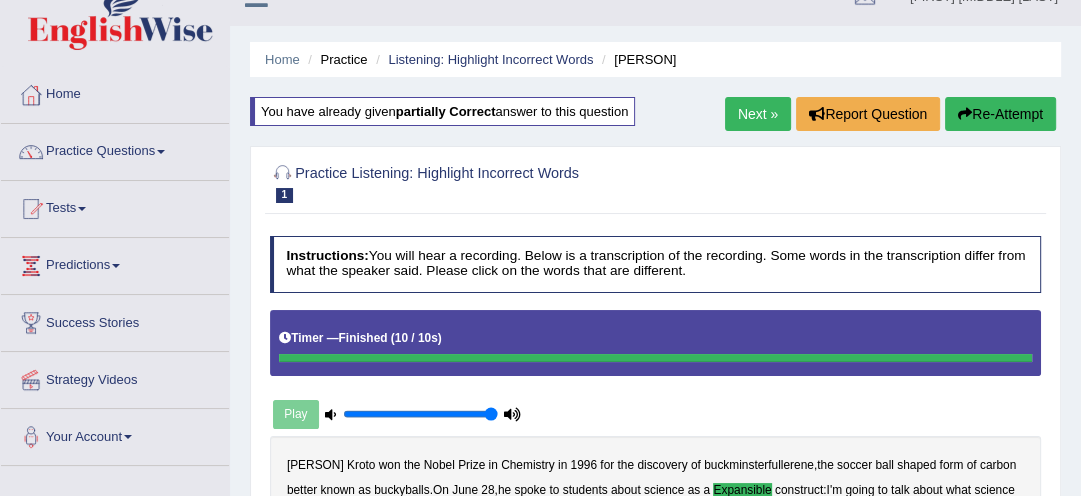 click on "Next »" at bounding box center [758, 114] 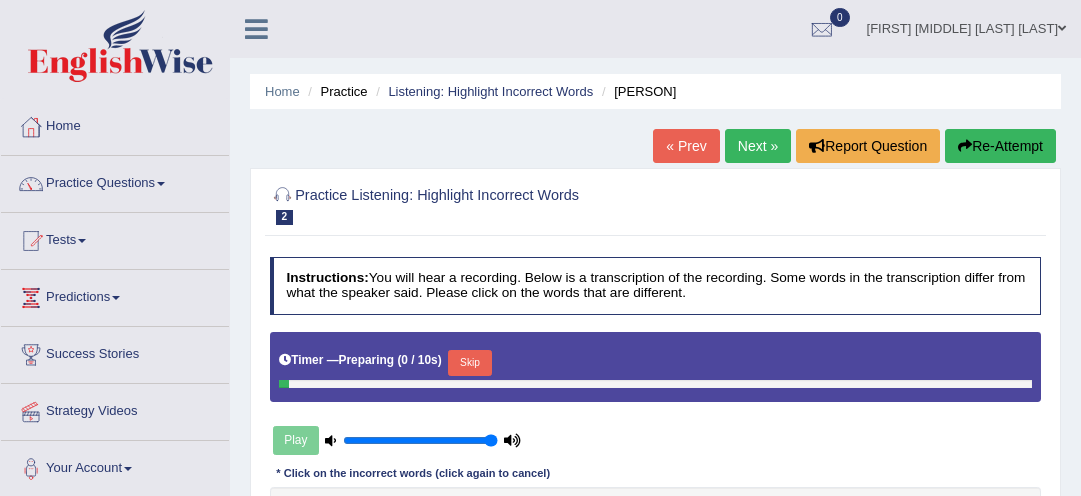 scroll, scrollTop: 0, scrollLeft: 0, axis: both 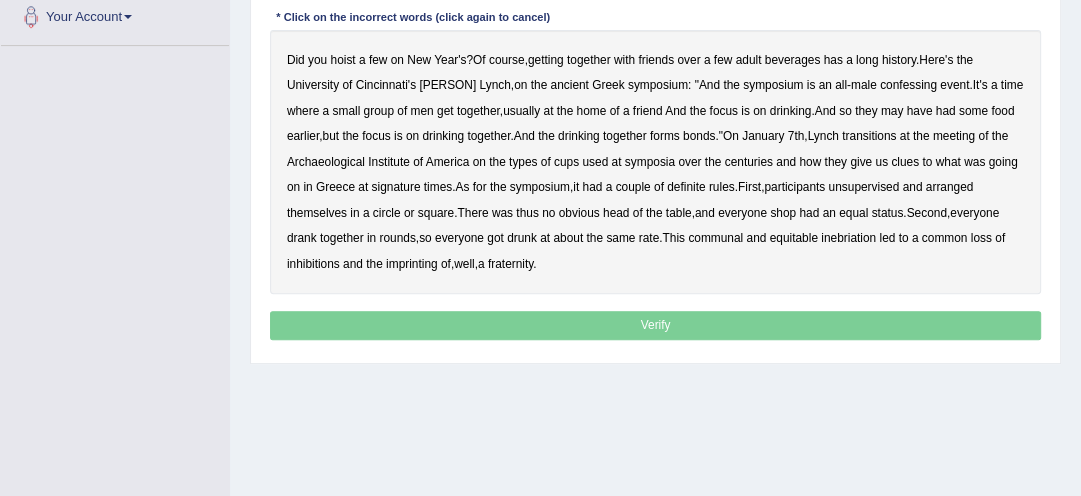 click on "transitions" at bounding box center (869, 136) 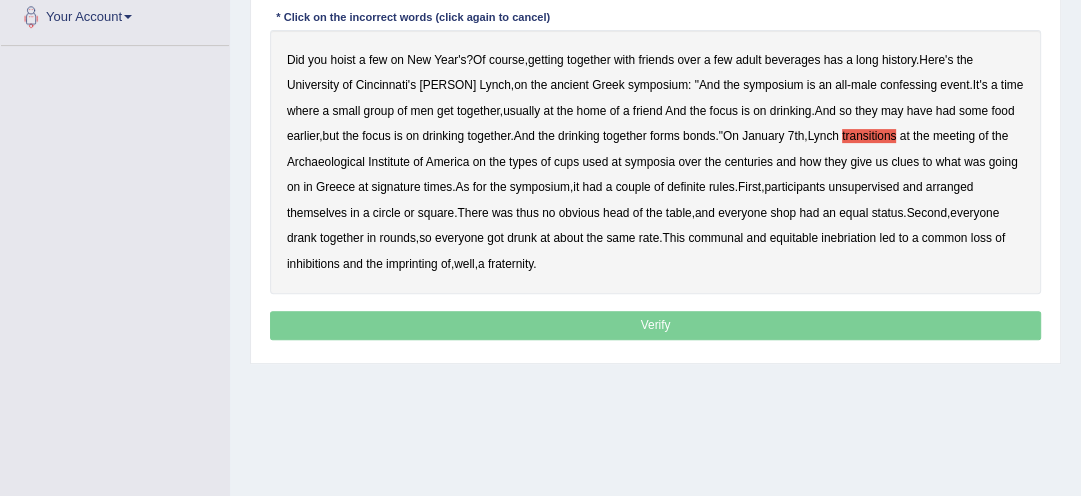 click on "transitions" at bounding box center (869, 136) 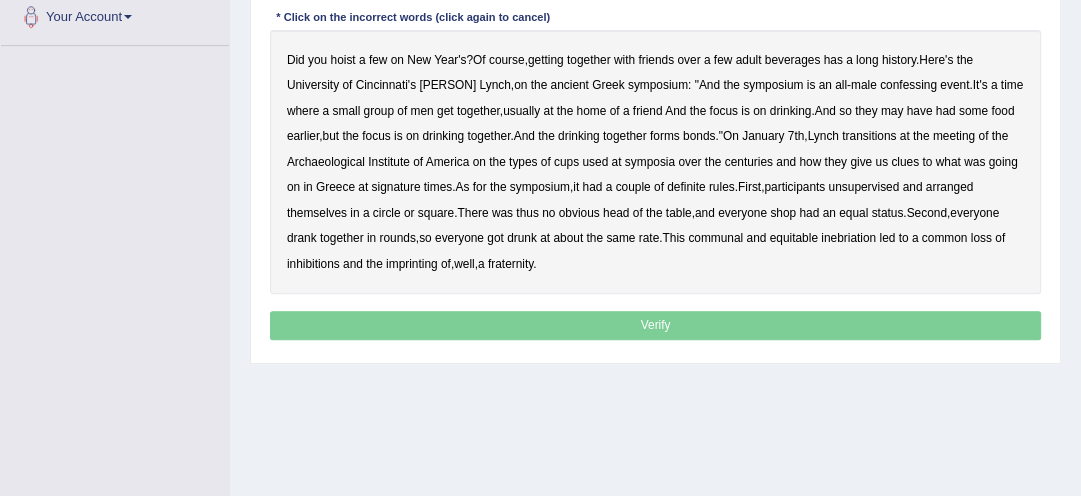 click on "transitions" at bounding box center [869, 136] 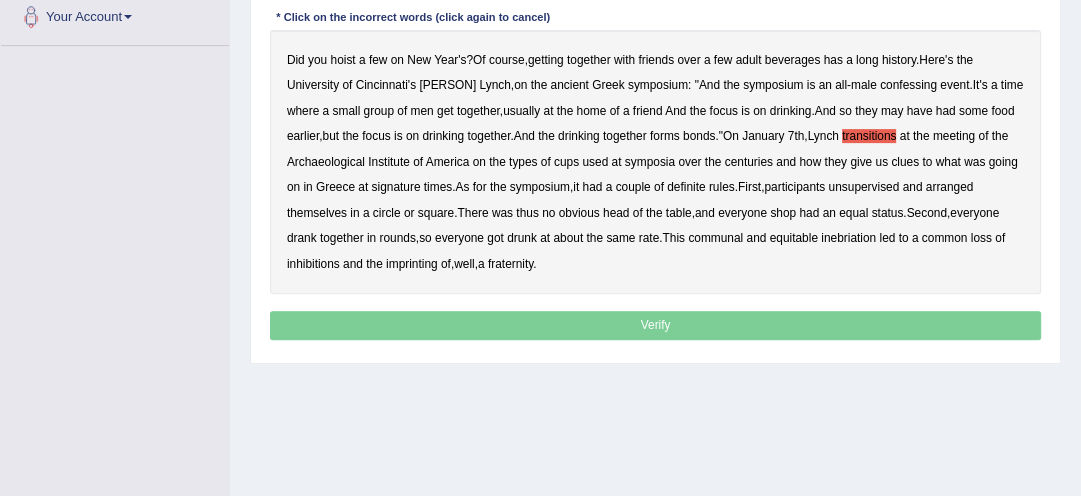 click on "Did   you   hoist   a   few   on   [DATE] ?  Of   course ,  getting   together   with   friends   over   a   few   adult   beverages   has   a   long   history .  Here's   the   University   of   Cincinnati's   [PERSON] ,  on   the   ancient   Greek   symposium : " And   the   symposium   is   an   all - male   confessing   event .  It's   a   time   where   a   small   group   of   men   get   together ,  usually   at   the   home   of   a   friend   And   the   focus   is   on   drinking .  And   so   they   may   have   had   some   food   earlier ,  but   the   focus   is   on   drinking   together .  And   the   drinking   together   forms   bonds ."  On   [DATE] ,  [PERSON]   transitions   at   the   meeting   of   the   Archaeological   Institute   of   America   on   the   types   of   cups   used   at   symposia   over   the   centuries   and   how   they   give   us   clues   to   what   was   going   on   in   Greece   at   signature   times .  As   for   the   symposium ,  it" at bounding box center [656, 162] 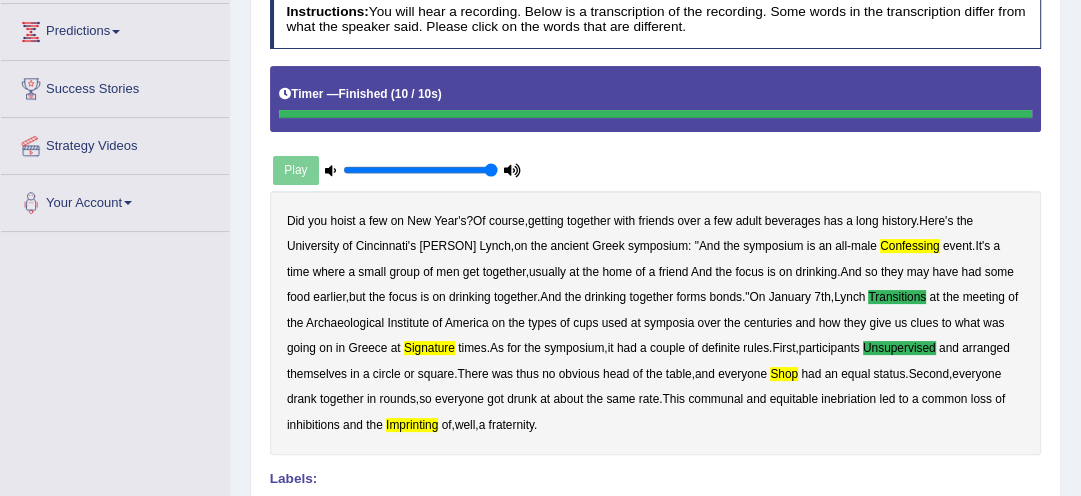 scroll, scrollTop: 260, scrollLeft: 0, axis: vertical 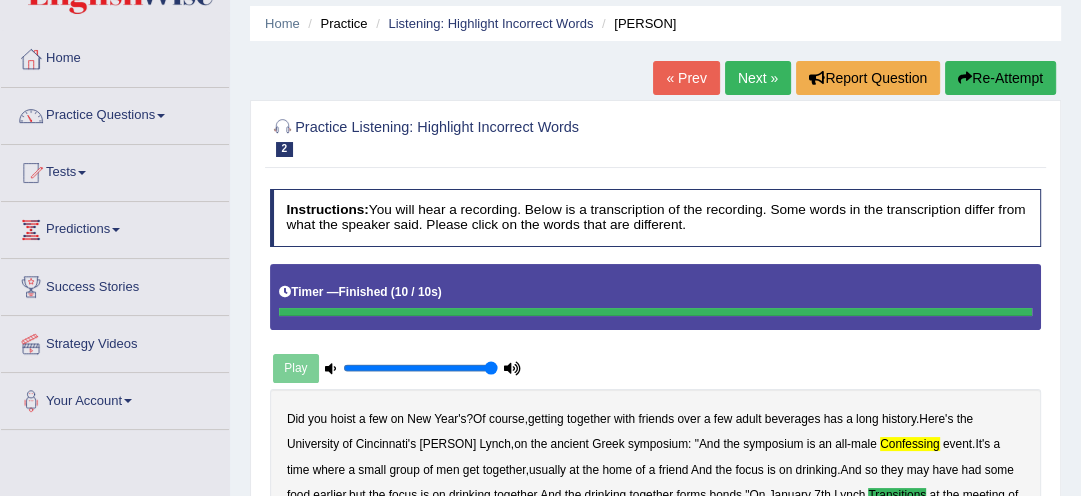click on "Re-Attempt" at bounding box center [1000, 78] 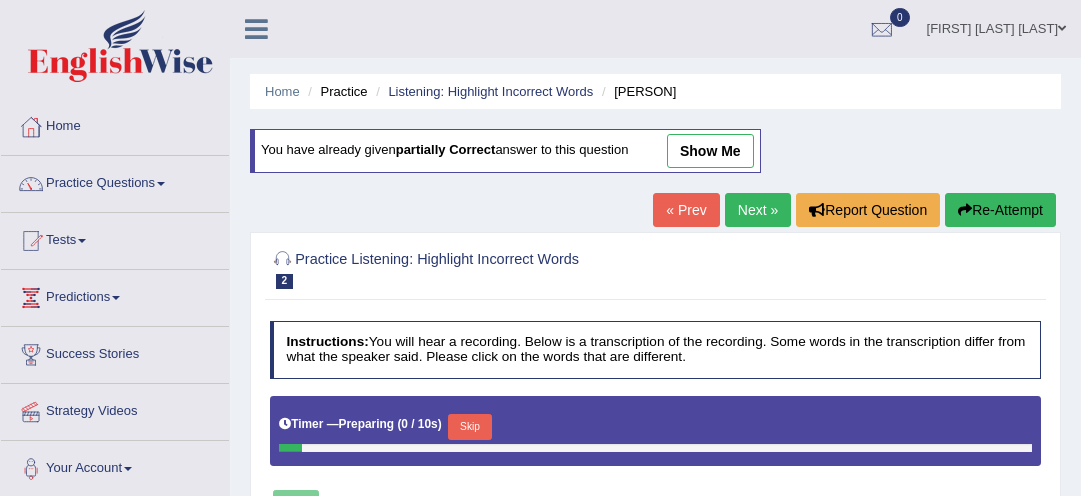 scroll, scrollTop: 68, scrollLeft: 0, axis: vertical 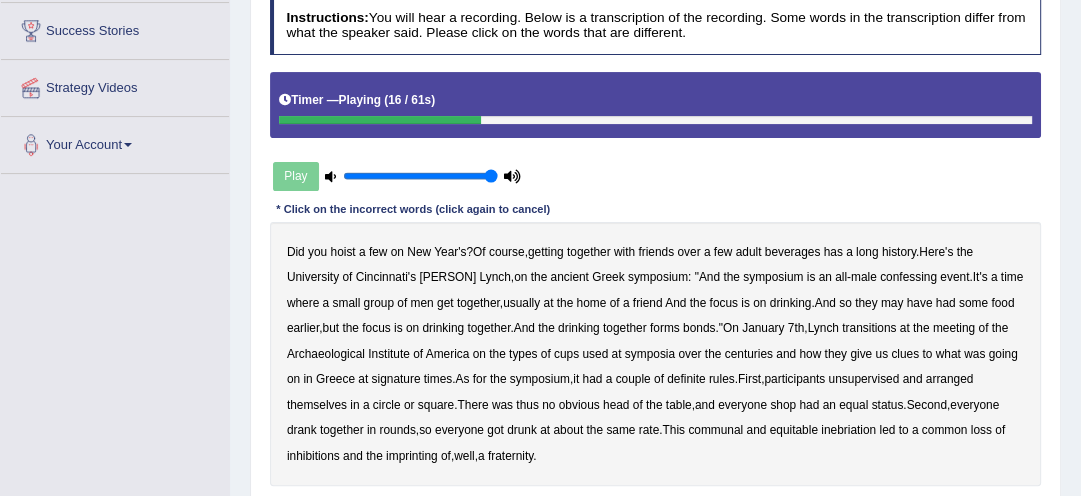 click on "confessing" at bounding box center (908, 277) 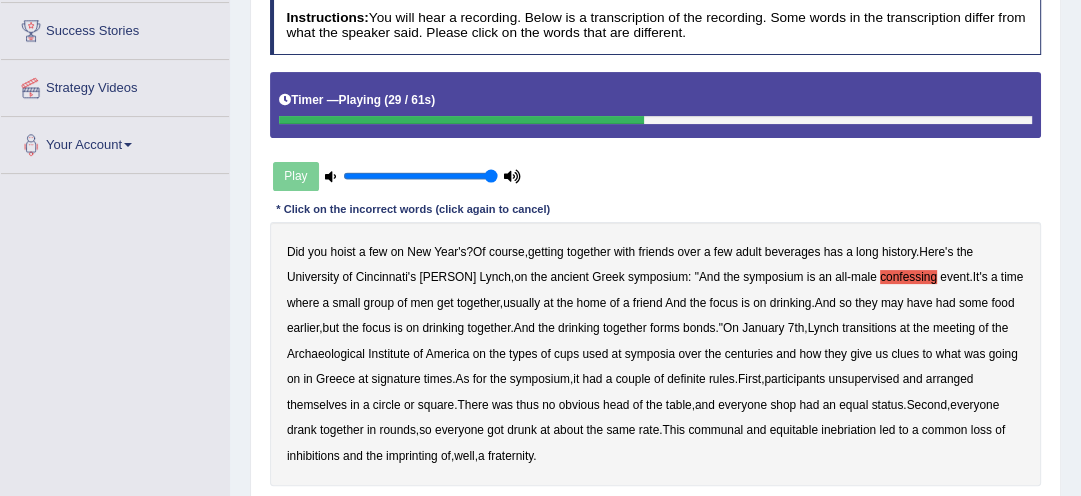 drag, startPoint x: 817, startPoint y: 329, endPoint x: 884, endPoint y: 326, distance: 67.06713 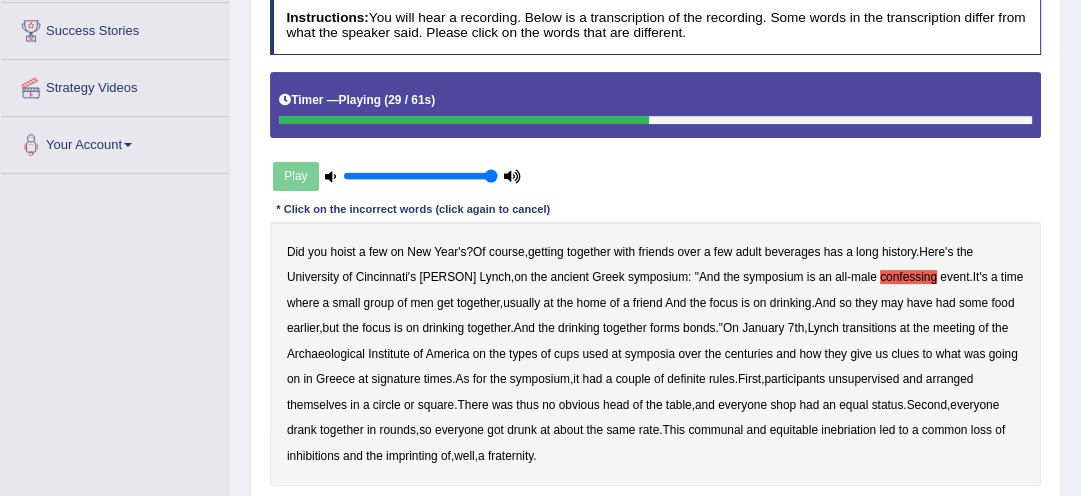 click on "transitions" at bounding box center (869, 328) 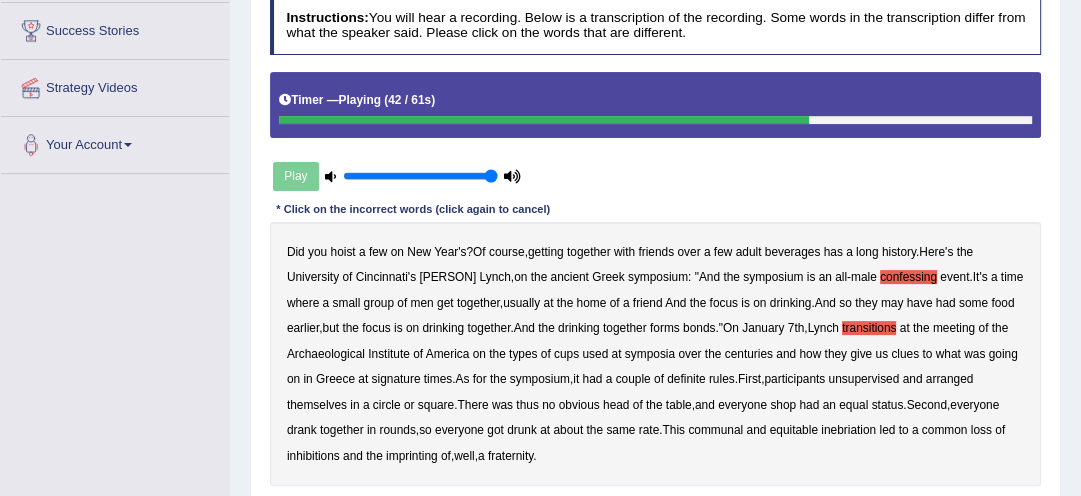 click on "participants" at bounding box center [794, 379] 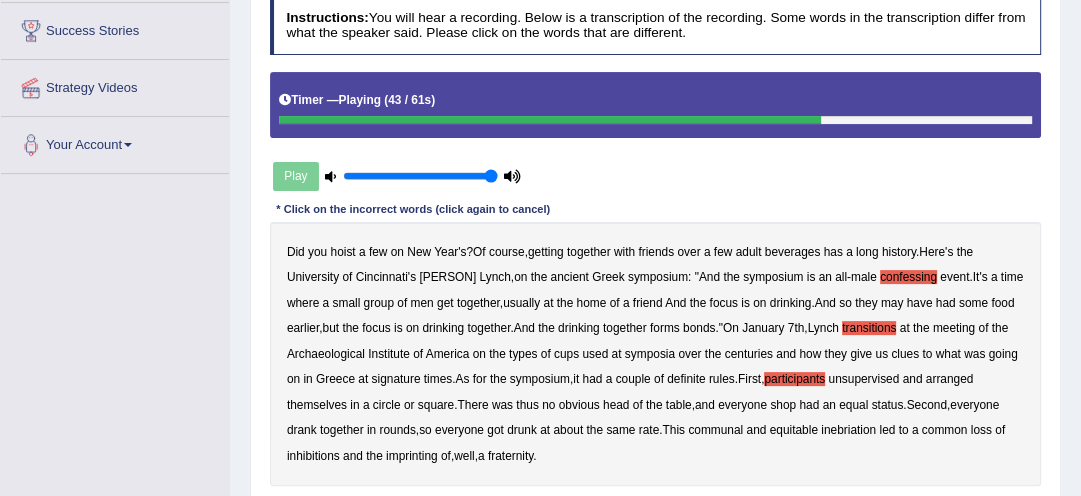 click on "unsupervised" at bounding box center [863, 379] 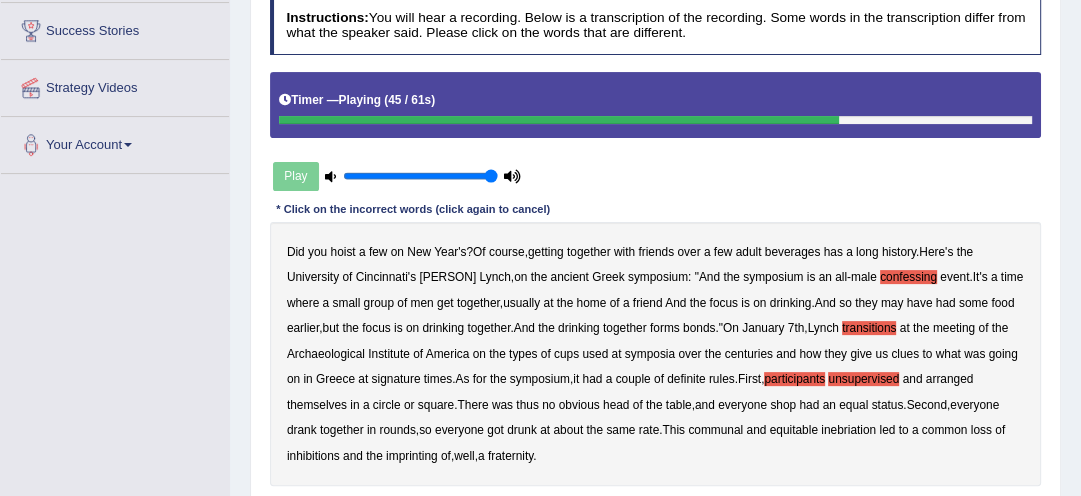 click on "Did   you   hoist   a   few   on   New   Year's ?  Of   course ,  getting   together   with   friends   over   a   few   adult   beverages   has   a   long   history .  Here's   the   University   of   Cincinnati's   [PERSON] ,  on   the   ancient   Greek   symposium : " And   the   symposium   is   an   all - male   confessing   event .  It's   a   time   where   a   small   group   of   men   get   together ,  usually   at   the   home   of   a   friend   And   the   focus   is   on   drinking .  And   so   they   may   have   had   some   food   earlier ,  but   the   focus   is   on   drinking   together .  And   the   drinking   together   forms   bonds ."  On   January   7th ,  [PERSON]   transitions   at   the   meeting   of   the   Archaeological   Institute   of   America   on   the   types   of   cups   used   at   symposia   over   the   centuries   and   how   they   give   us   clues   to   what   was   going   on   in   Greece   at   signature   times .  As   for   the   symposium ,  it" at bounding box center [656, 354] 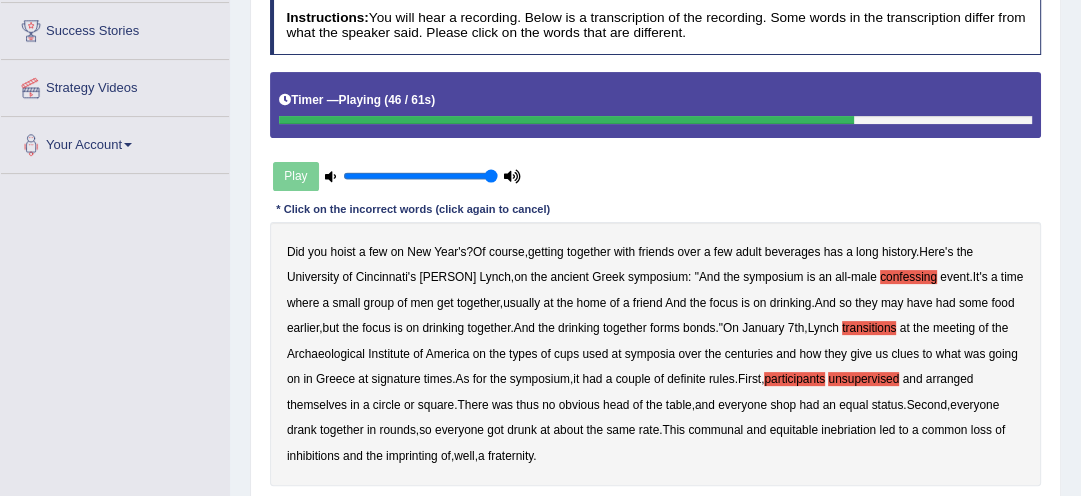 click on "Did   you   hoist   a   few   on   New   Year's ?  Of   course ,  getting   together   with   friends   over   a   few   adult   beverages   has   a   long   history .  Here's   the   University   of   Cincinnati's   [PERSON] ,  on   the   ancient   Greek   symposium : " And   the   symposium   is   an   all - male   confessing   event .  It's   a   time   where   a   small   group   of   men   get   together ,  usually   at   the   home   of   a   friend   And   the   focus   is   on   drinking .  And   so   they   may   have   had   some   food   earlier ,  but   the   focus   is   on   drinking   together .  And   the   drinking   together   forms   bonds ."  On   January   7th ,  [PERSON]   transitions   at   the   meeting   of   the   Archaeological   Institute   of   America   on   the   types   of   cups   used   at   symposia   over   the   centuries   and   how   they   give   us   clues   to   what   was   going   on   in   Greece   at   signature   times .  As   for   the   symposium ,  it" at bounding box center (656, 354) 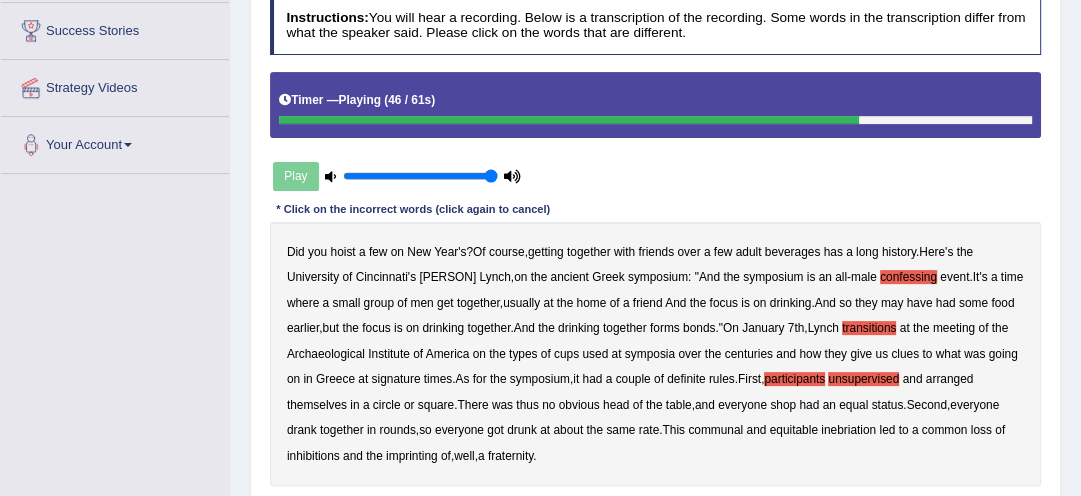 click on "Did   you   hoist   a   few   on   New   Year's ?  Of   course ,  getting   together   with   friends   over   a   few   adult   beverages   has   a   long   history .  Here's   the   University   of   Cincinnati's   [PERSON] ,  on   the   ancient   Greek   symposium : " And   the   symposium   is   an   all - male   confessing   event .  It's   a   time   where   a   small   group   of   men   get   together ,  usually   at   the   home   of   a   friend   And   the   focus   is   on   drinking .  And   so   they   may   have   had   some   food   earlier ,  but   the   focus   is   on   drinking   together .  And   the   drinking   together   forms   bonds ."  On   January   7th ,  [PERSON]   transitions   at   the   meeting   of   the   Archaeological   Institute   of   America   on   the   types   of   cups   used   at   symposia   over   the   centuries   and   how   they   give   us   clues   to   what   was   going   on   in   Greece   at   signature   times .  As   for   the   symposium ,  it" at bounding box center [656, 354] 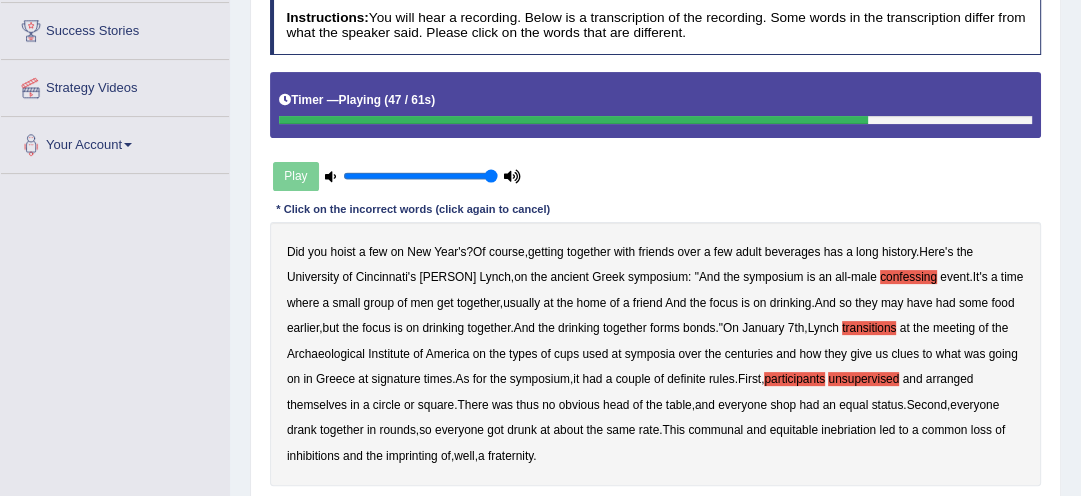 click on "Did   you   hoist   a   few   on   New   Year's ?  Of   course ,  getting   together   with   friends   over   a   few   adult   beverages   has   a   long   history .  Here's   the   University   of   Cincinnati's   [PERSON] ,  on   the   ancient   Greek   symposium : " And   the   symposium   is   an   all - male   confessing   event .  It's   a   time   where   a   small   group   of   men   get   together ,  usually   at   the   home   of   a   friend   And   the   focus   is   on   drinking .  And   so   they   may   have   had   some   food   earlier ,  but   the   focus   is   on   drinking   together .  And   the   drinking   together   forms   bonds ."  On   January   7th ,  [PERSON]   transitions   at   the   meeting   of   the   Archaeological   Institute   of   America   on   the   types   of   cups   used   at   symposia   over   the   centuries   and   how   they   give   us   clues   to   what   was   going   on   in   Greece   at   signature   times .  As   for   the   symposium ,  it" at bounding box center [656, 354] 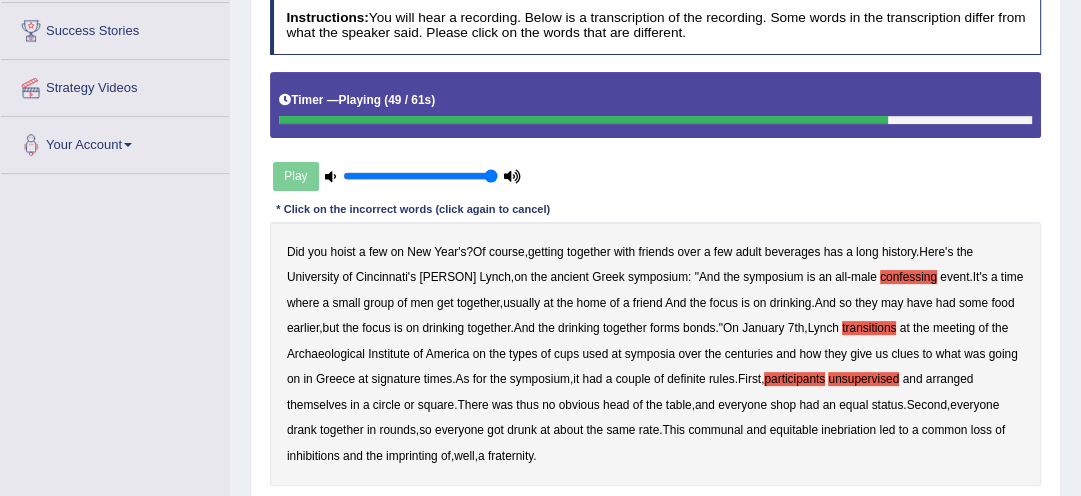 click on "participants" at bounding box center [794, 379] 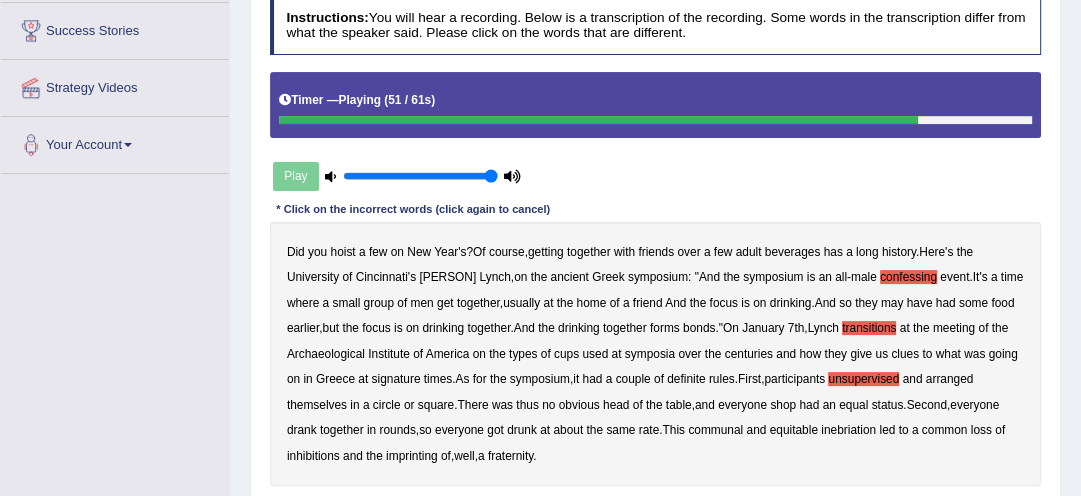 click on "shop" at bounding box center [783, 405] 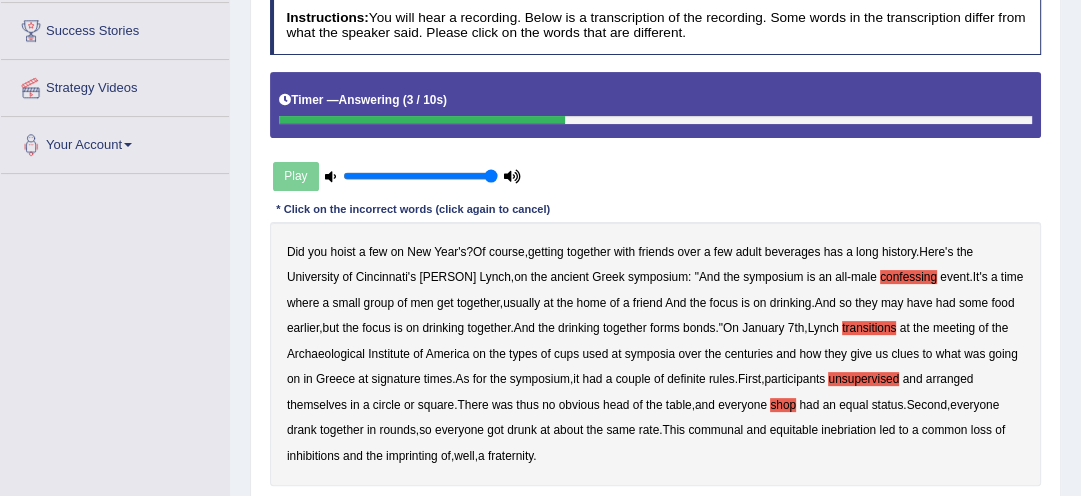 click on "imprinting" at bounding box center [412, 456] 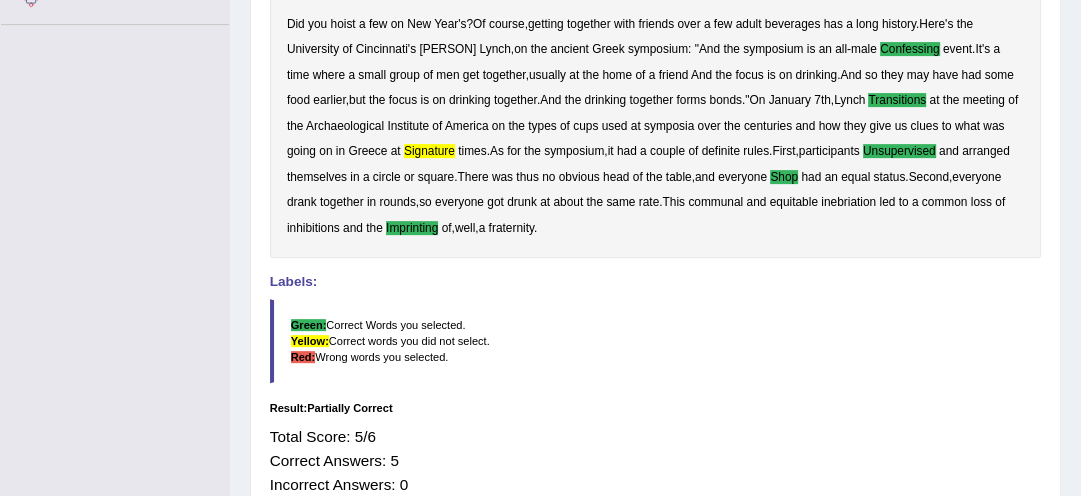 scroll, scrollTop: 484, scrollLeft: 0, axis: vertical 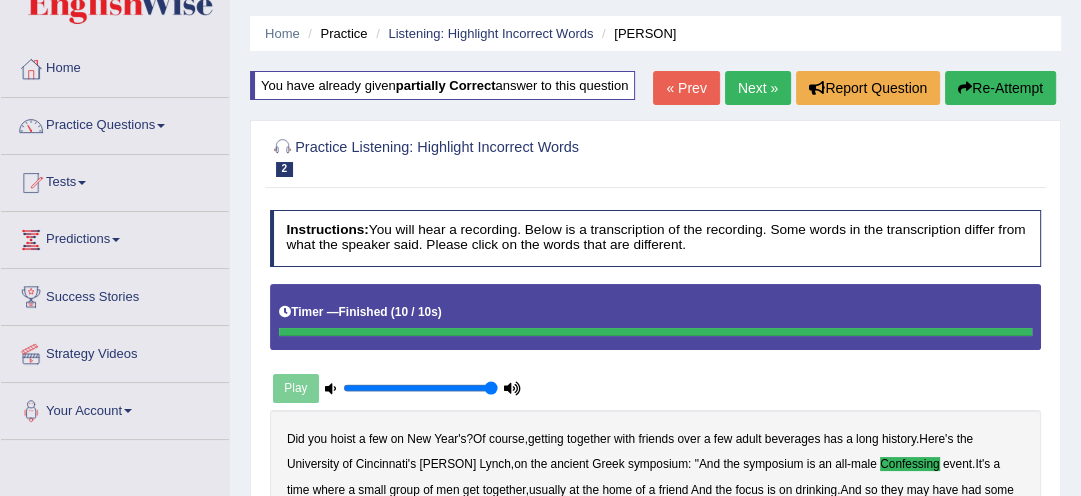 click on "Re-Attempt" at bounding box center (1000, 88) 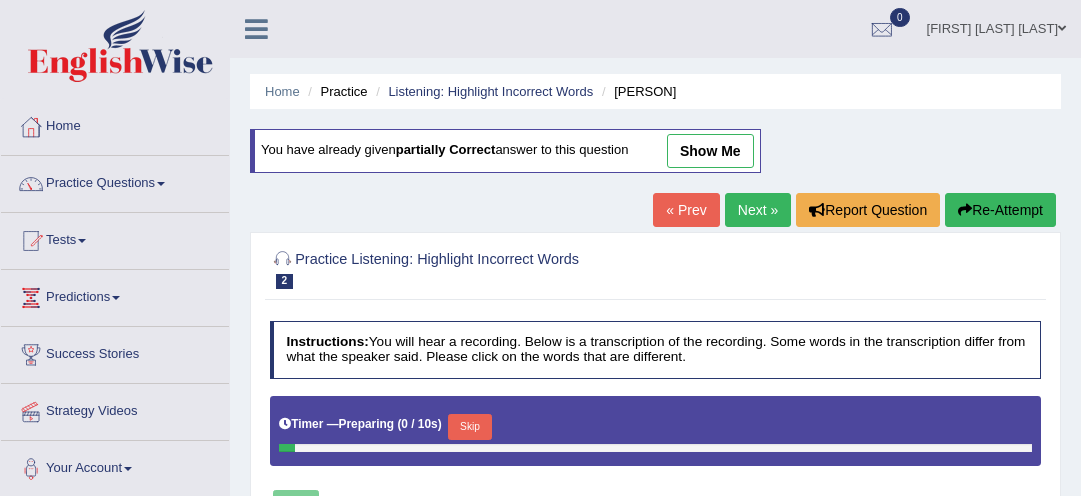 scroll, scrollTop: 58, scrollLeft: 0, axis: vertical 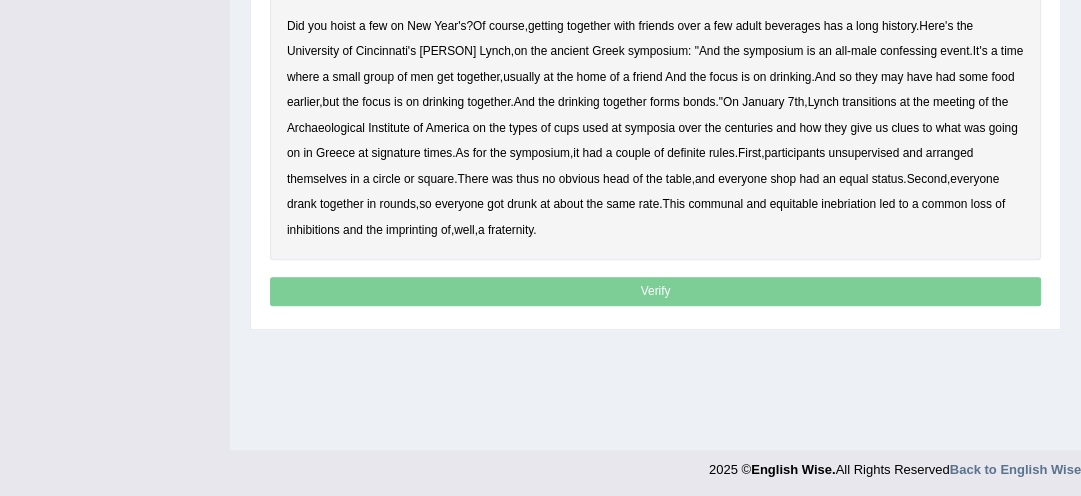 click on "confessing" at bounding box center [908, 51] 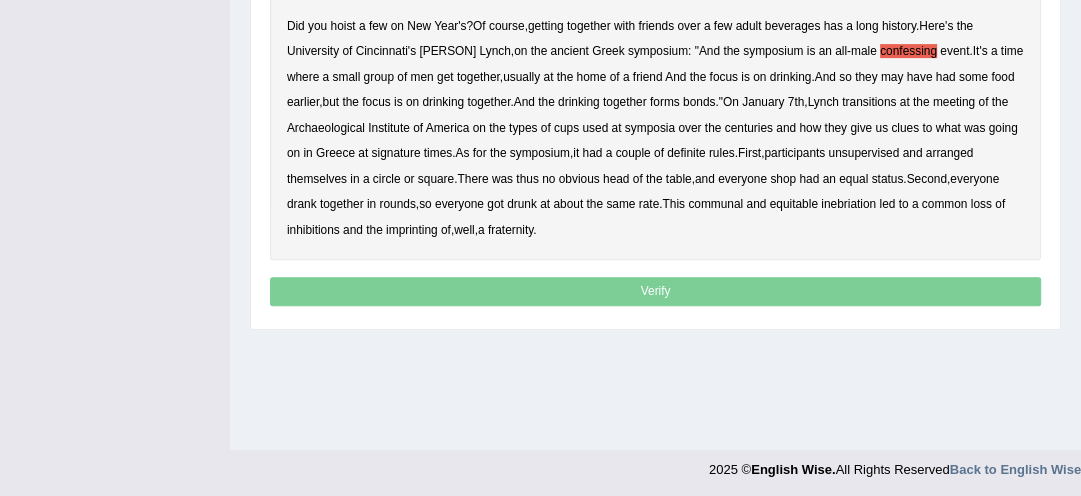 click on "Did   you   hoist   a   few   on   New   Year's ?  Of   course ,  getting   together   with   friends   over   a   few   adult   beverages   has   a   long   history .  Here's   the   University   of   Cincinnati's   Kathleen   Lynch ,  on   the   ancient   Greek   symposium : " And   the   symposium   is   an   all - male   confessing   event .  It's   a   time   where   a   small   group   of   men   get   together ,  usually   at   the   home   of   a   friend   And   the   focus   is   on   drinking .  And   so   they   may   have   had   some   food   earlier ,  but   the   focus   is   on   drinking   together .  And   the   drinking   together   forms   bonds ."  On   January   7th ,  Lynch   transitions   at   the   meeting   of   the   Archaeological   Institute   of   America   on   the   types   of   cups   used   at   symposia   over   the   centuries   and   how   they   give   us   clues   to   what   was   going   on   in   Greece   at   signature   times .  As   for   the   symposium ,  it" at bounding box center [656, 128] 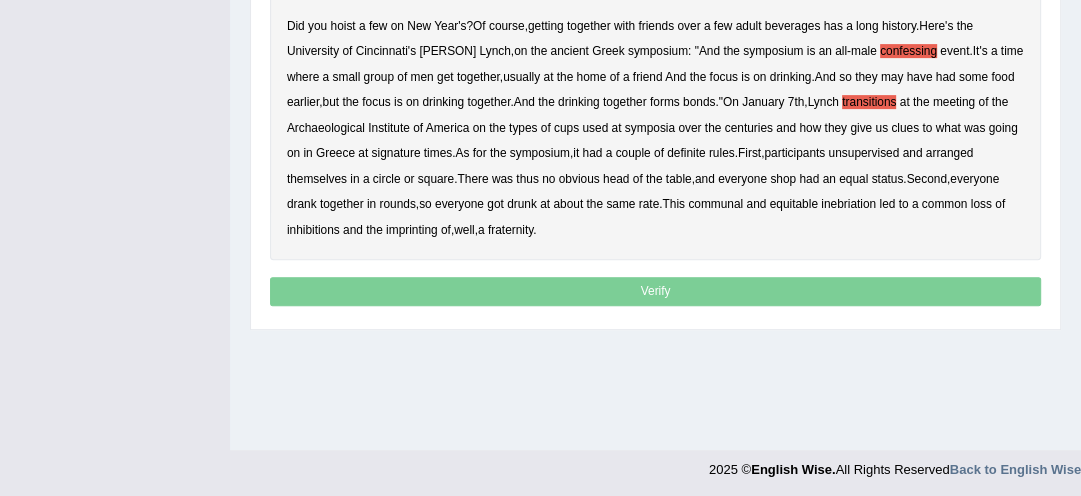 click on "transitions" at bounding box center (869, 102) 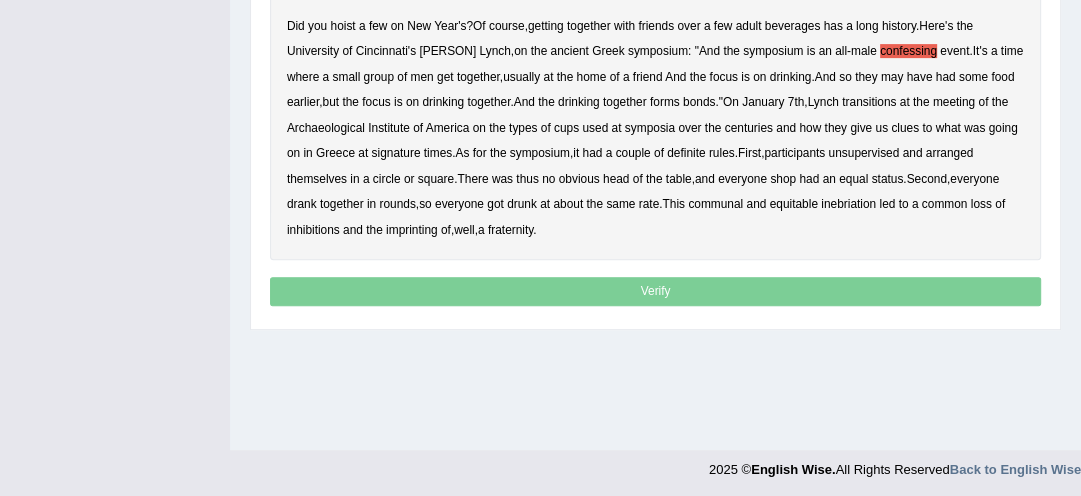 click on "transitions" at bounding box center [869, 102] 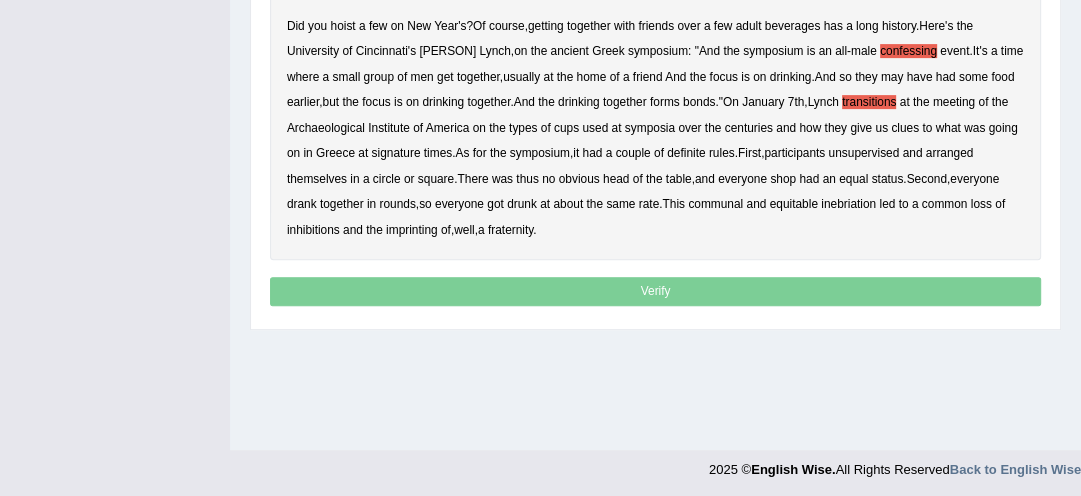 click on "signature" at bounding box center (396, 153) 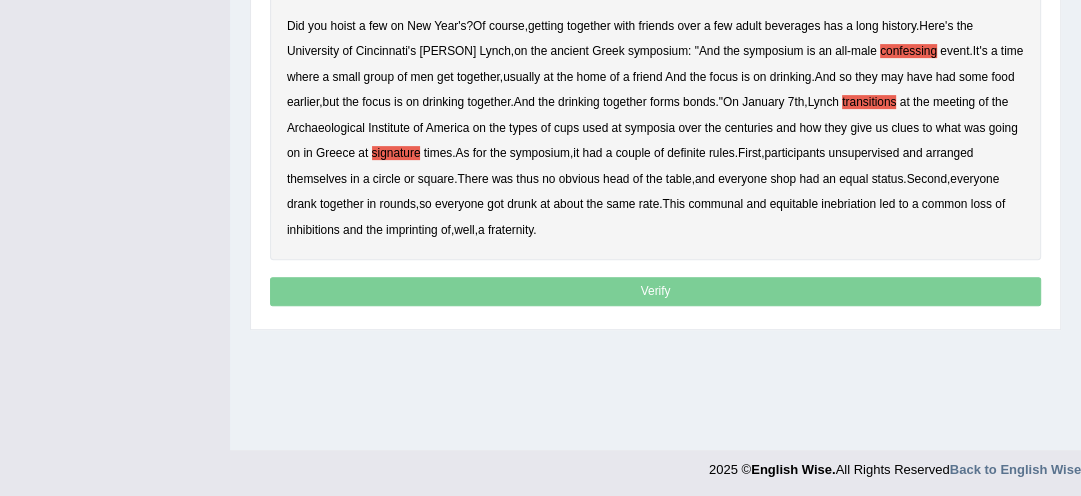 click on "signature" at bounding box center [396, 153] 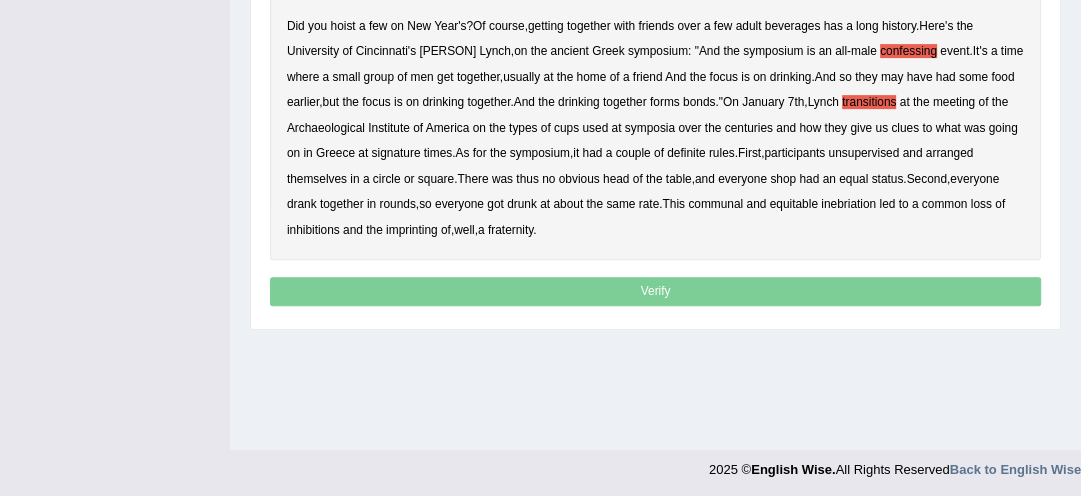 click on "signature" at bounding box center (396, 153) 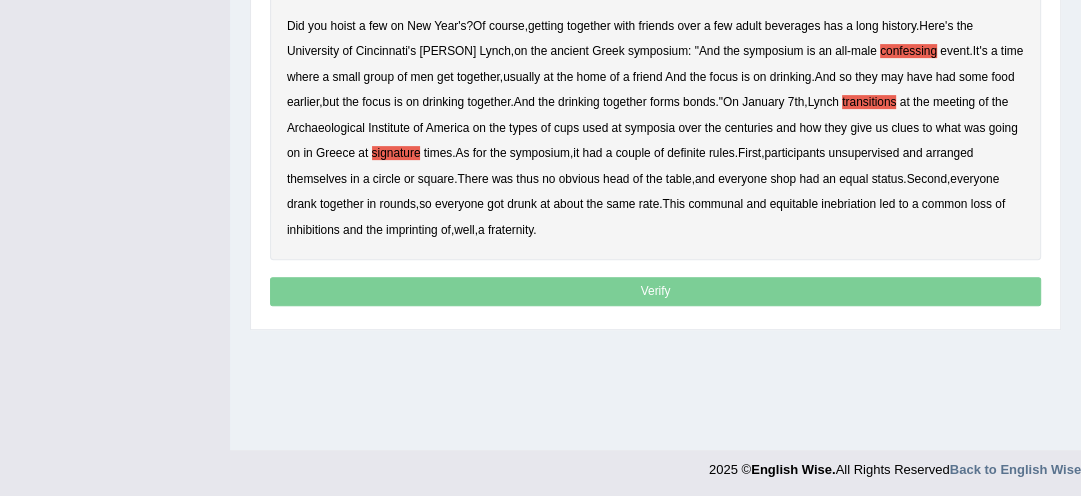 click on "unsupervised" at bounding box center (863, 153) 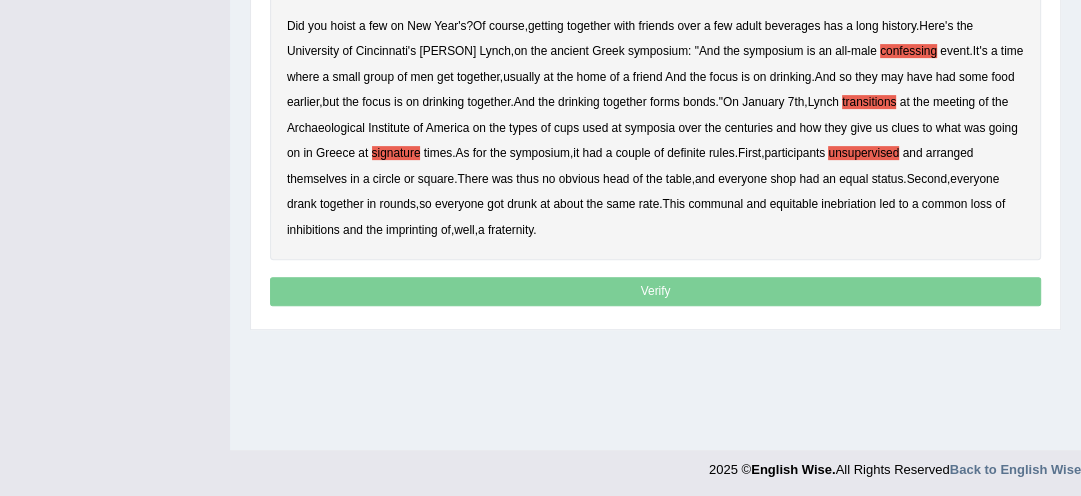 click on "shop" at bounding box center (783, 179) 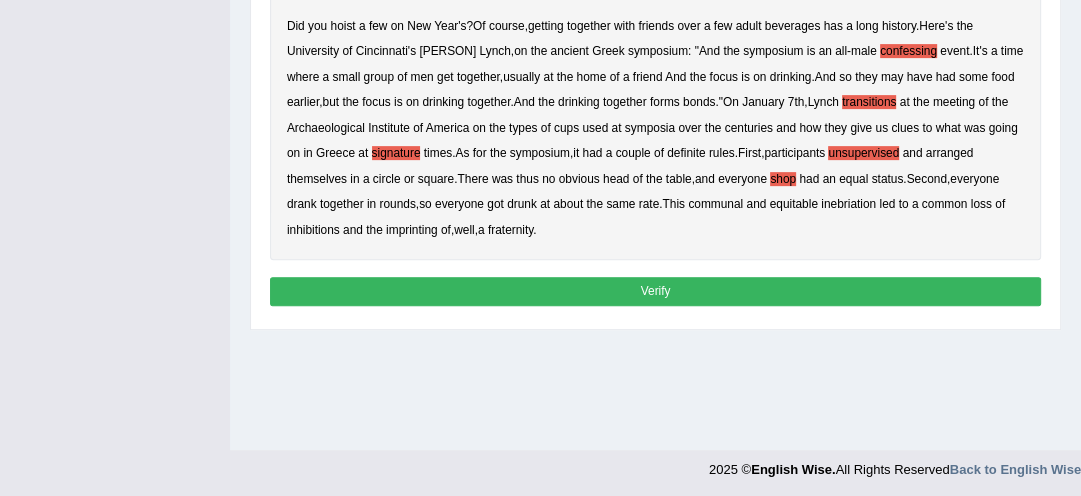 click on "imprinting" at bounding box center [412, 230] 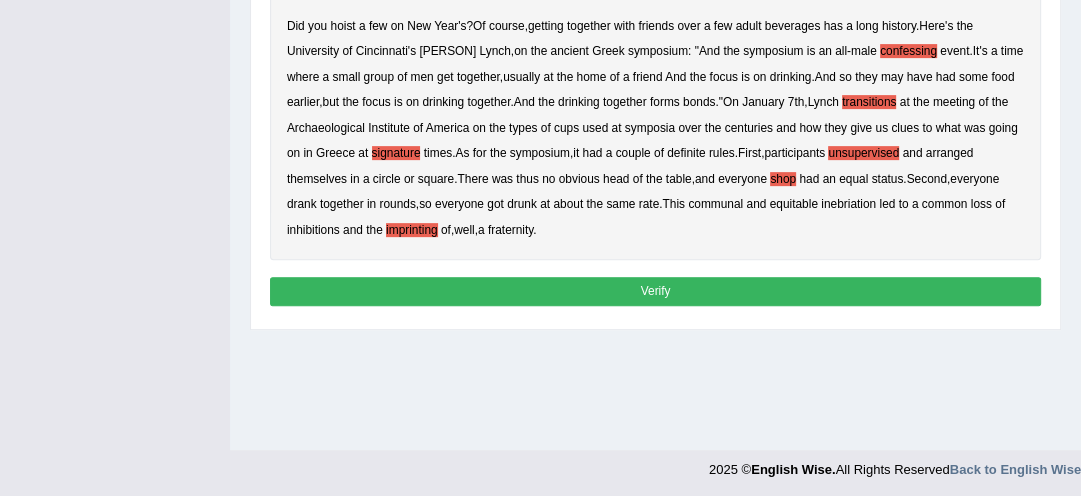 scroll, scrollTop: 472, scrollLeft: 0, axis: vertical 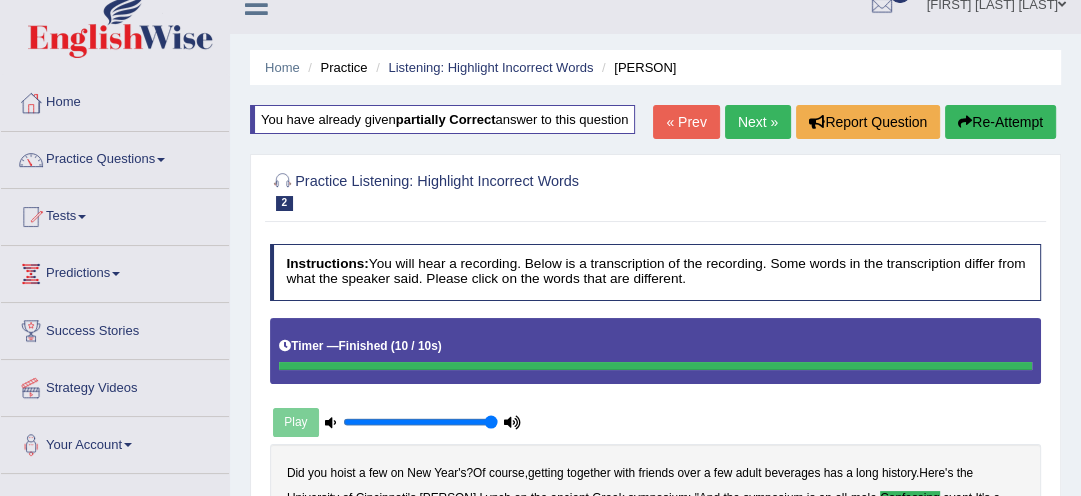 click on "Next »" at bounding box center (758, 122) 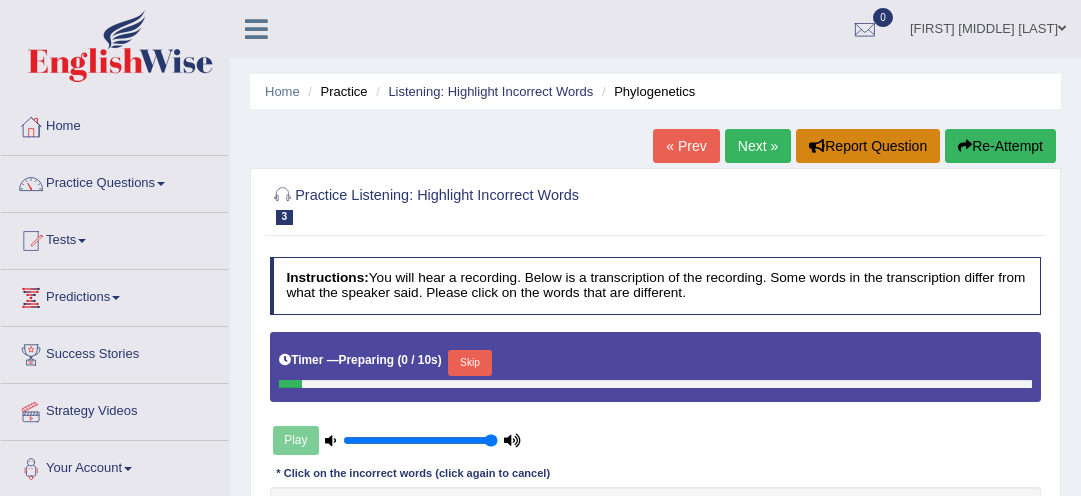 scroll, scrollTop: 0, scrollLeft: 0, axis: both 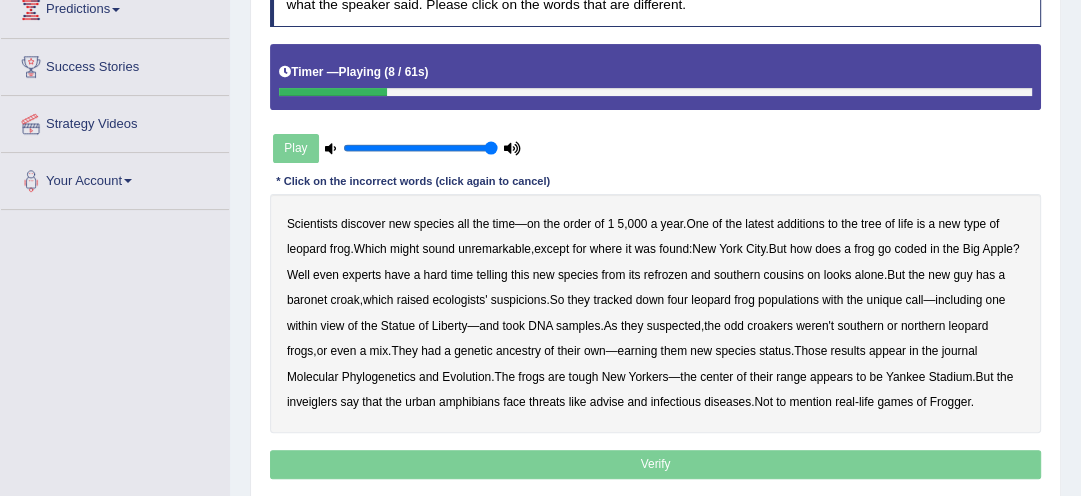 click on "additions" at bounding box center (801, 224) 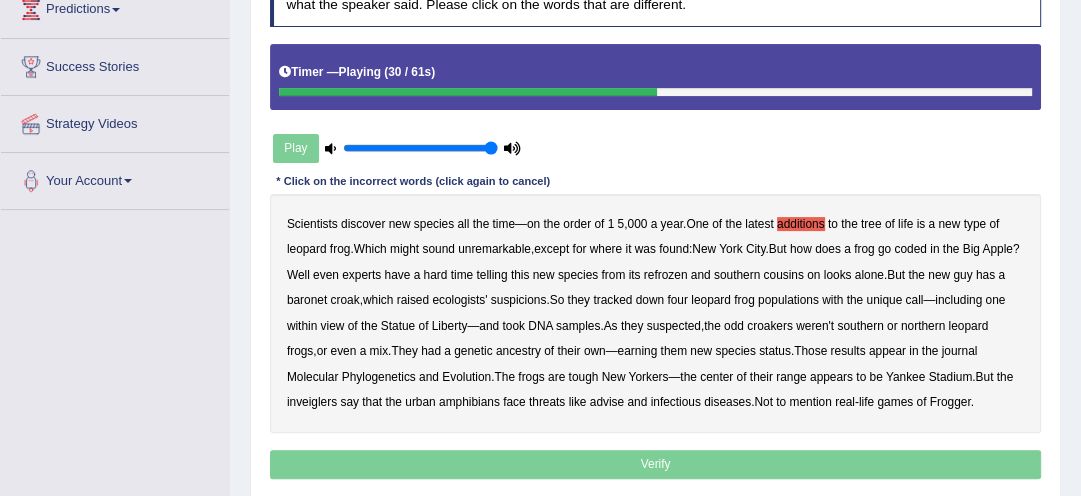 click on "ecologists'" at bounding box center (459, 300) 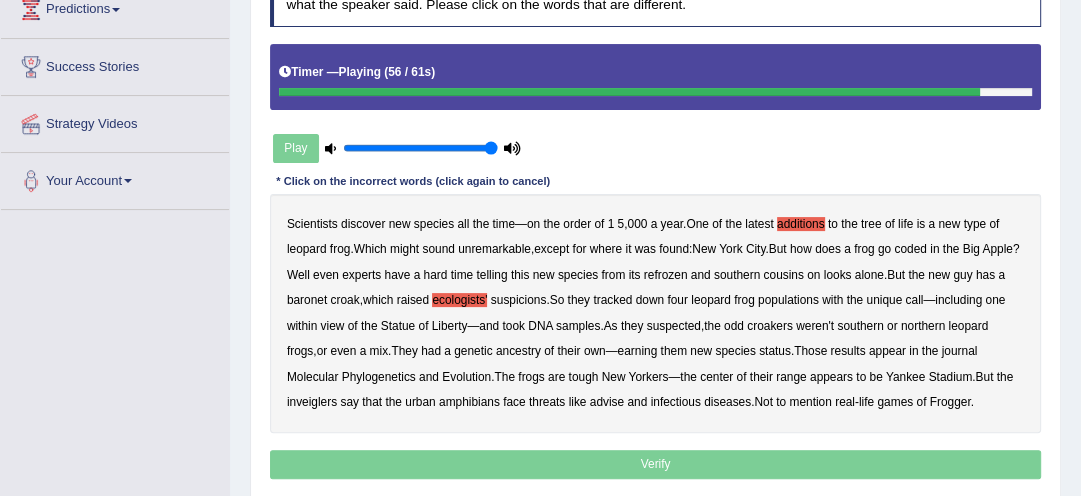 click on "that" at bounding box center (372, 402) 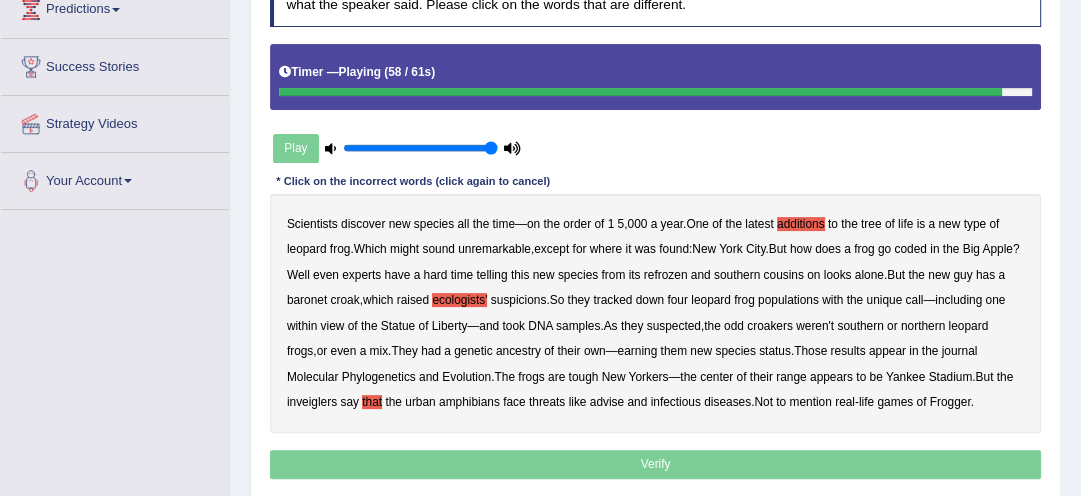 click on "inveiglers" at bounding box center (312, 402) 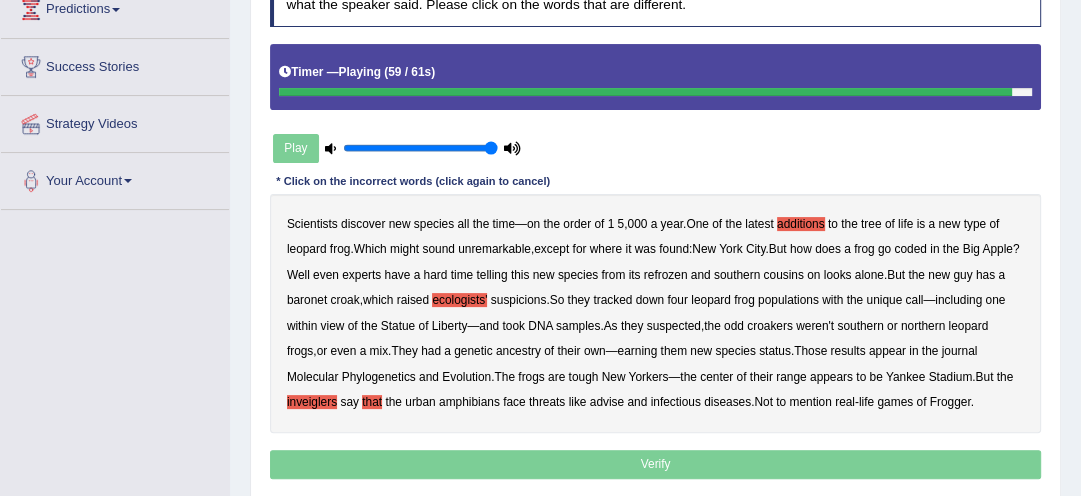 click on "inveiglers" at bounding box center (312, 402) 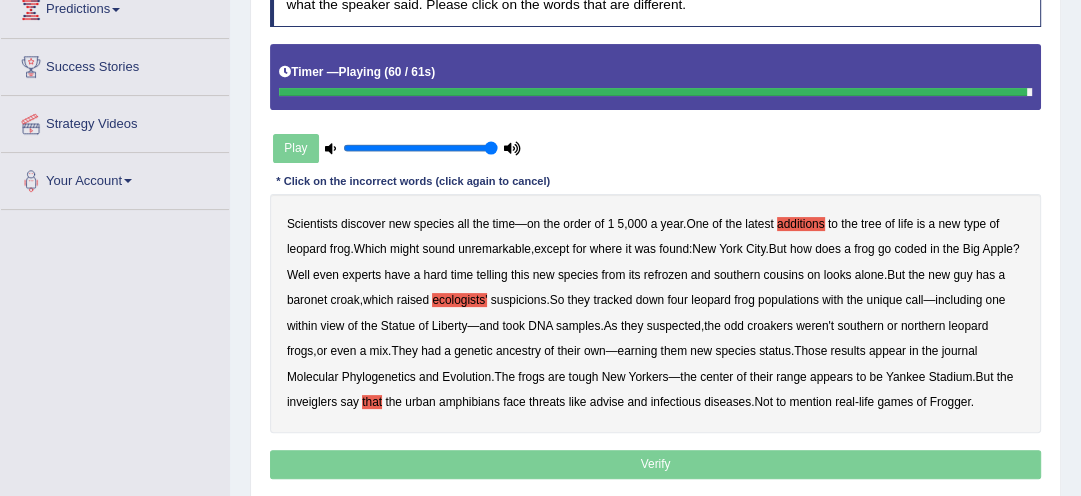 click on "inveiglers" at bounding box center (312, 402) 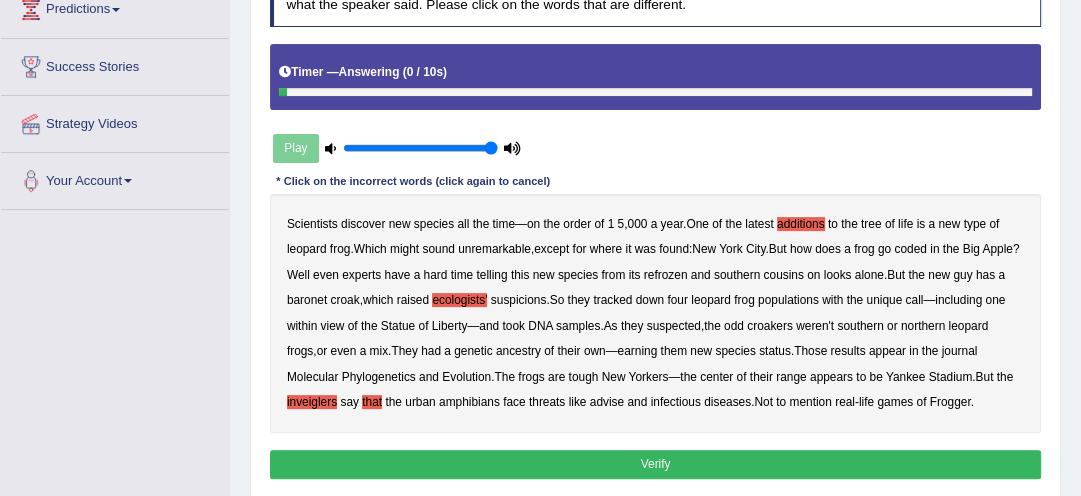 click on "inveiglers" at bounding box center [312, 402] 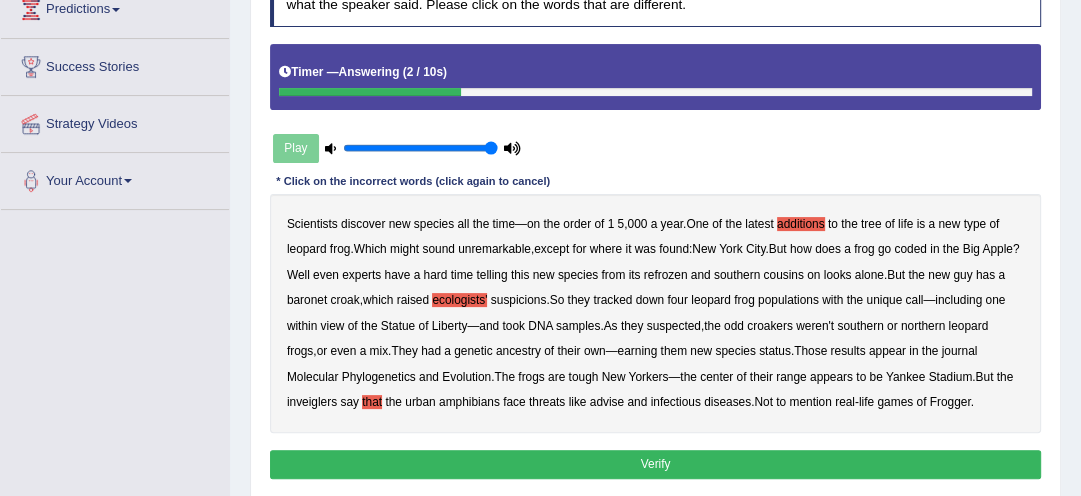 click on "Scientists   discover   new   species   all   the   time — on   the   order   of   1   5 , 000   a   year .  One   of   the   latest   additions   to   the   tree   of   life   is   a   new   type   of   leopard   frog .  Which   might   sound   unremarkable ,  except   for   where   it   was   found :  [CITY] .  But   how   does   a   frog   go   coded   in   the   Big   Apple ?  Well   even   experts   have   a   hard   time   telling   this   new   species   from   its   refrozen   and   southern   cousins   on   looks   alone .  But   the   new   guy   has   a   baronet   croak ,  which   raised   ecologists'   suspicions .  So   they   tracked   down   four   leopard   frog   populations   with   the   unique   call — including   one   within   view   of   the   Statue   of   Liberty — and   took   DNA   samples .  As   they   suspected ,  the   odd   croakers   weren't   southern   or   northern   leopard   frogs ,  or   even   a   mix .  They   had   a   genetic   ancestry   of   their" at bounding box center [656, 313] 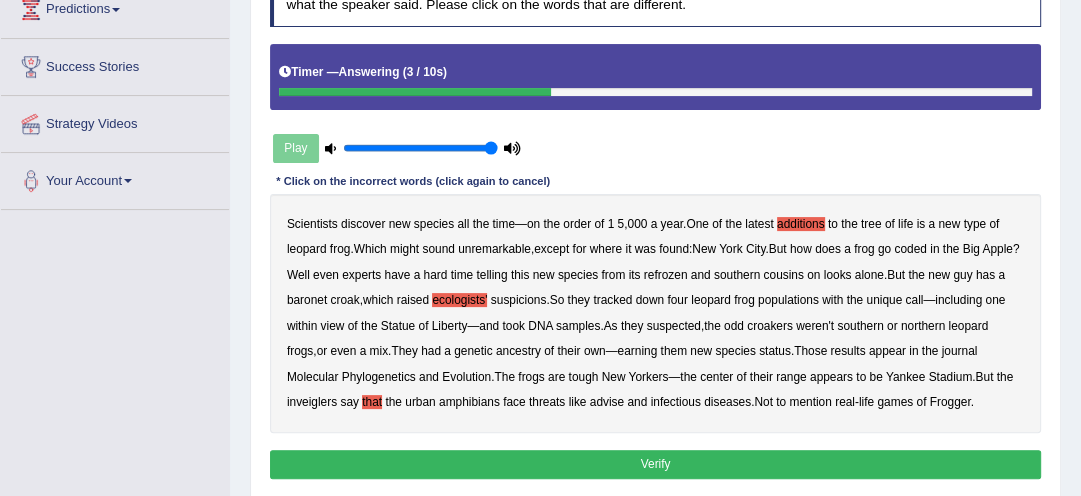 click on "inveiglers" at bounding box center (312, 402) 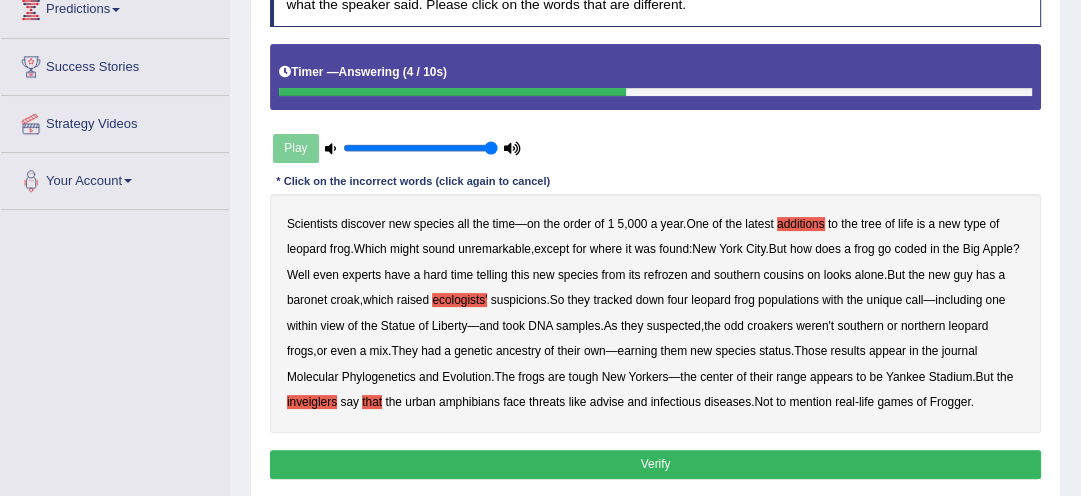 click on "that" at bounding box center (372, 402) 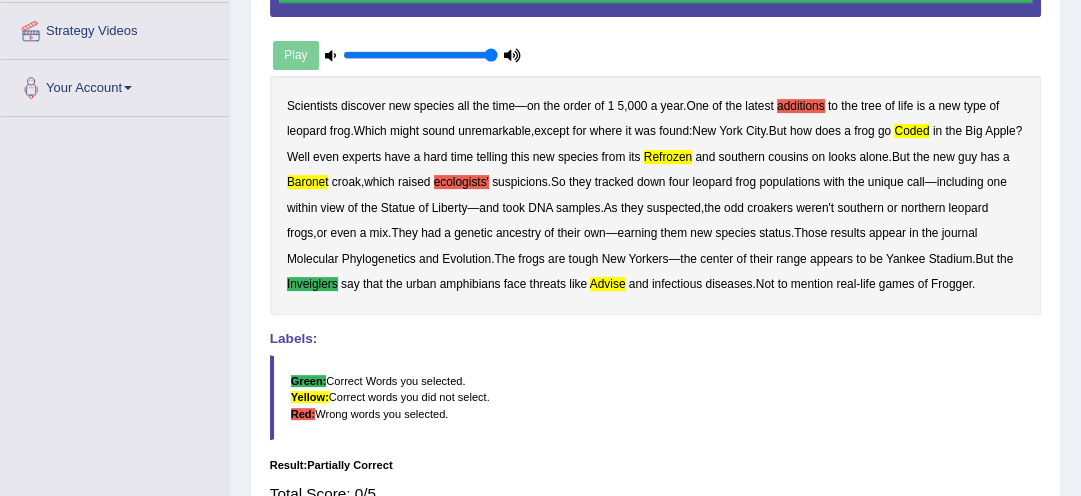 scroll, scrollTop: 384, scrollLeft: 0, axis: vertical 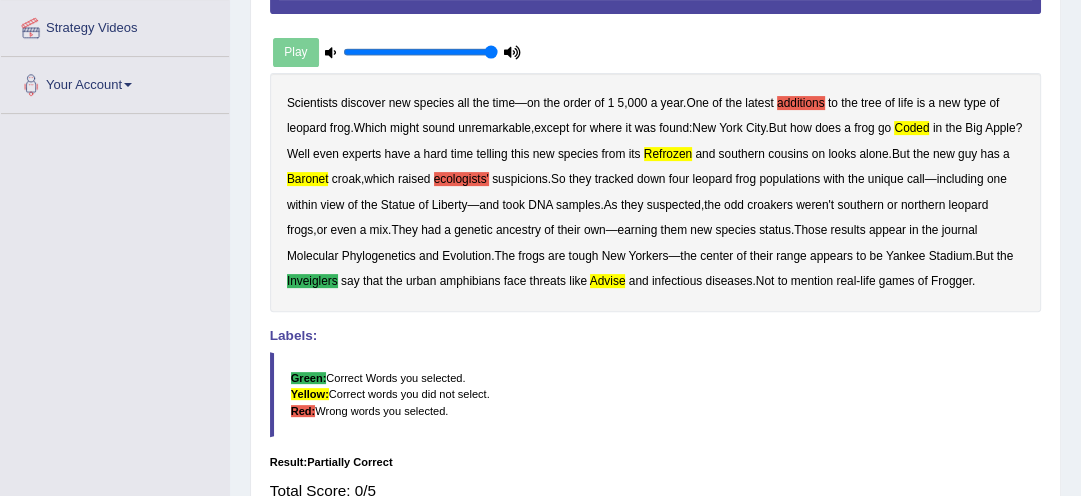 click on "Home
Practice
Listening: Highlight Incorrect Words
Phylogenetics
« Prev Next »  Report Question  Re-Attempt
Practice Listening: Highlight Incorrect Words
3
Phylogenetics
Instructions:  You will hear a recording. Below is a transcription of the recording. Some words in the transcription differ from what the speaker said. Please click on the words that are different.
Timer —  Finished   ( 10 / 10s ) Play Transcript: * Click on the incorrect words (click again to cancel) Scientists   discover   new   species   all   the   time — on   the   order   of   1   5 , 000   a   year .  One   of   the   latest   additions   to   the   tree   of   life   is   a   new   type   of   leopard   frog .  Which   might   sound   unremarkable ,  except   for   where   it   was   found :  New   York   City .  But   how   does   a" at bounding box center (655, 116) 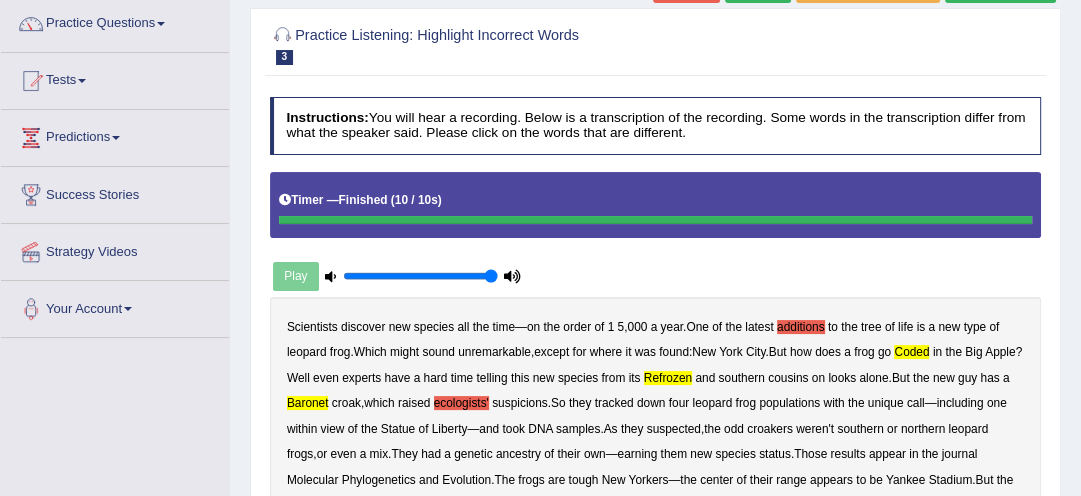 scroll, scrollTop: 128, scrollLeft: 0, axis: vertical 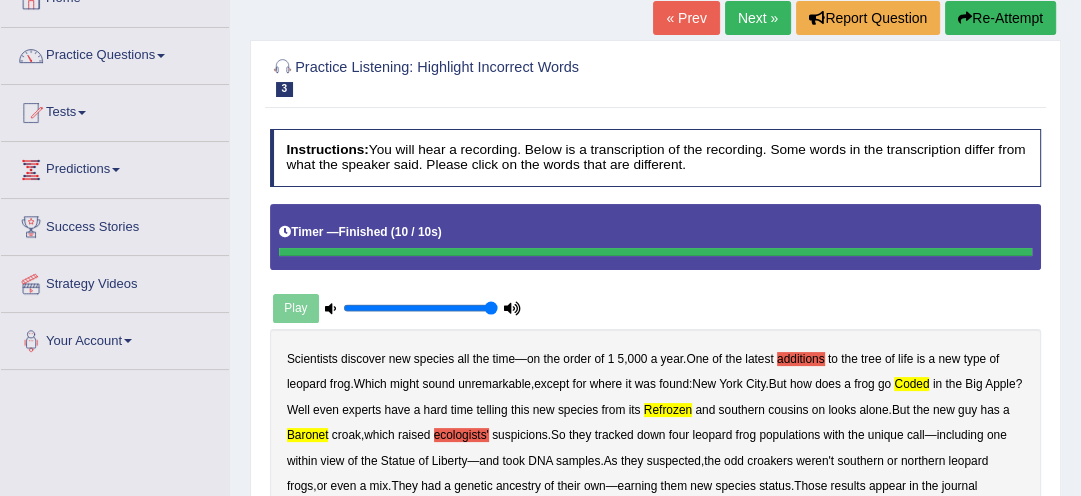 click on "Re-Attempt" at bounding box center (1000, 18) 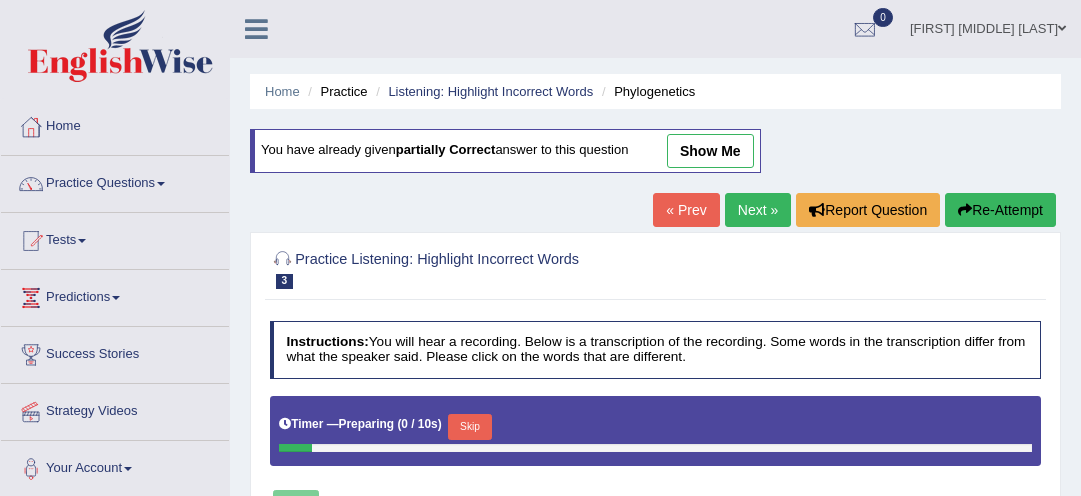 scroll, scrollTop: 128, scrollLeft: 0, axis: vertical 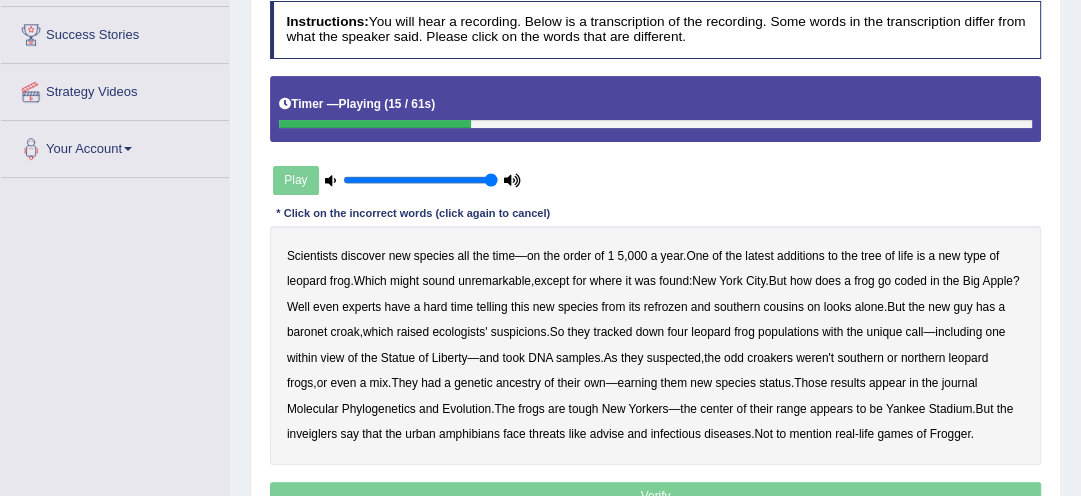 click on "Scientists   discover   new   species   all   the   time — on   the   order   of   1   5 , 000   a   year .  One   of   the   latest   additions   to   the   tree   of   life   is   a   new   type   of   leopard   frog .  Which   might   sound   unremarkable ,  except   for   where   it   was   found :  [CITY] .  But   how   does   a   frog   go   coded   in   the   Big   Apple ?  Well   even   experts   have   a   hard   time   telling   this   new   species   from   its   refrozen   and   southern   cousins   on   looks   alone .  But   the   new   guy   has   a   baronet   croak ,  which   raised   ecologists'   suspicions .  So   they   tracked   down   four   leopard   frog   populations   with   the   unique   call — including   one   within   view   of   the   Statue   of   Liberty — and   took   DNA   samples .  As   they   suspected ,  the   odd   croakers   weren't   southern   or   northern   leopard   frogs ,  or   even   a   mix .  They   had   a   genetic   ancestry   of   their" at bounding box center (656, 345) 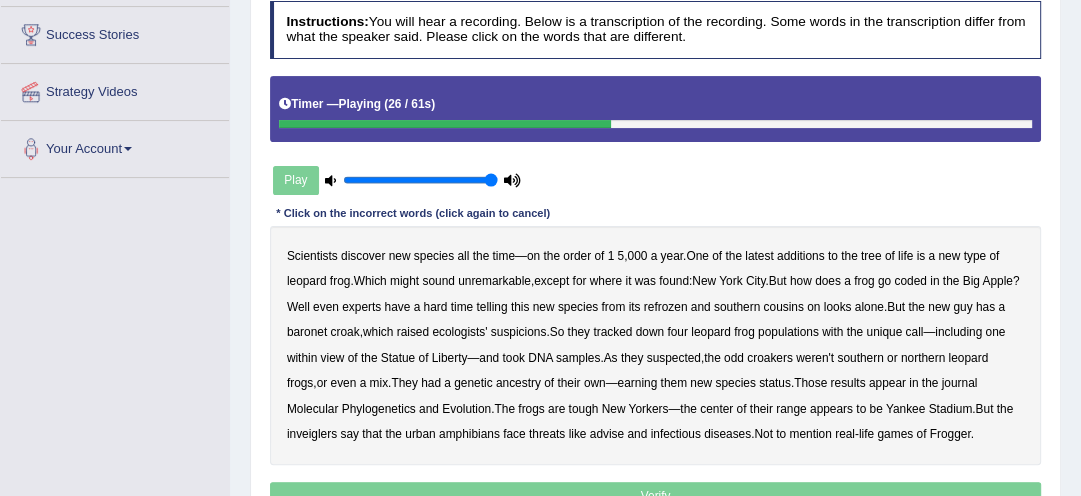 click on "refrozen" at bounding box center (666, 307) 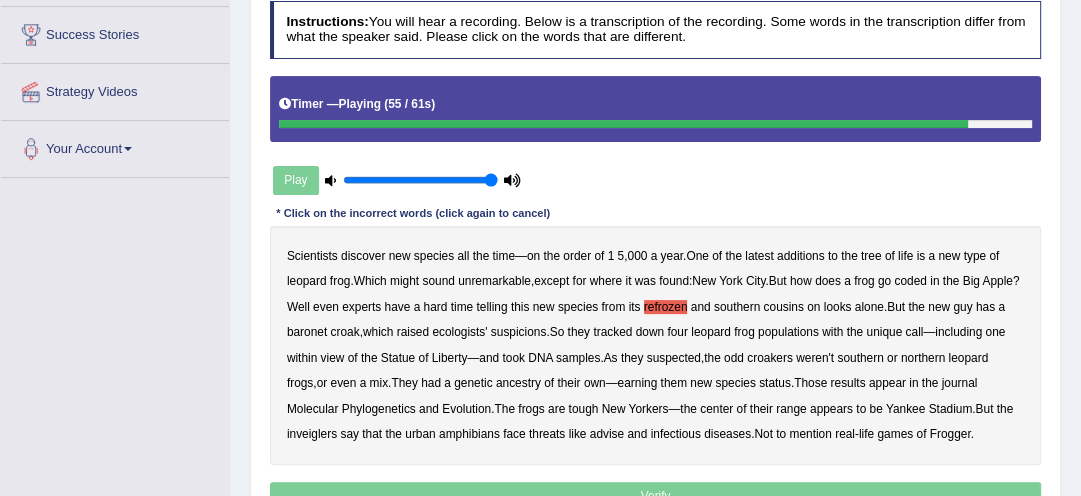 click on "inveiglers" at bounding box center [312, 434] 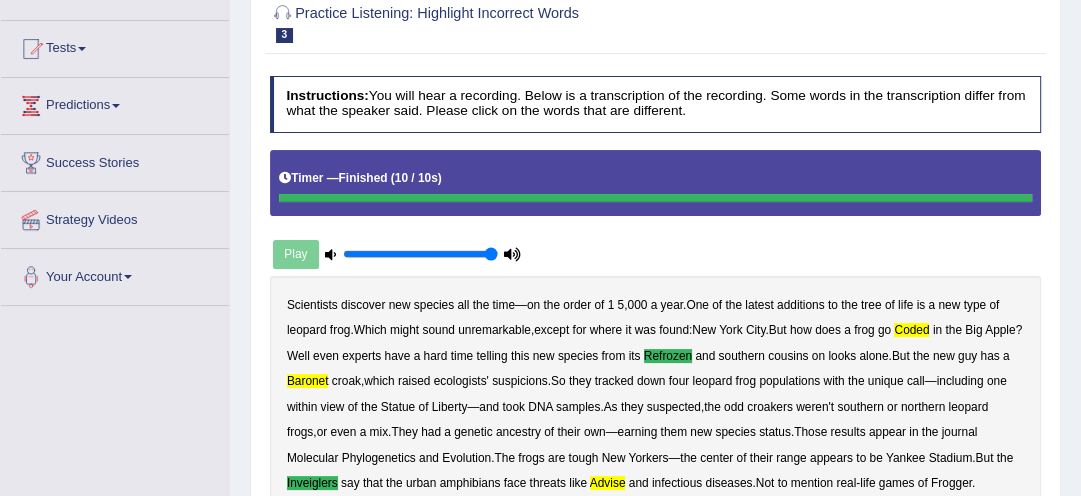 scroll, scrollTop: 160, scrollLeft: 0, axis: vertical 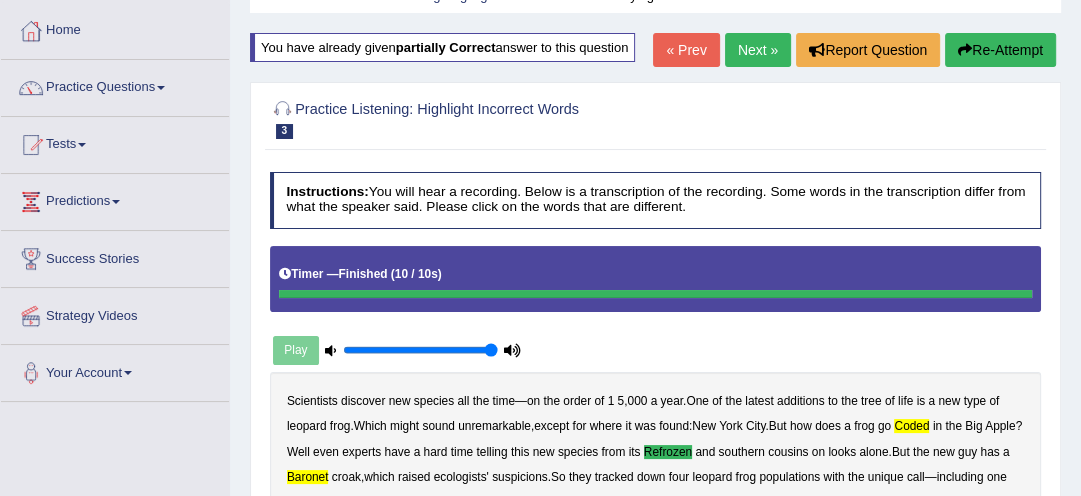click on "Re-Attempt" at bounding box center [1000, 50] 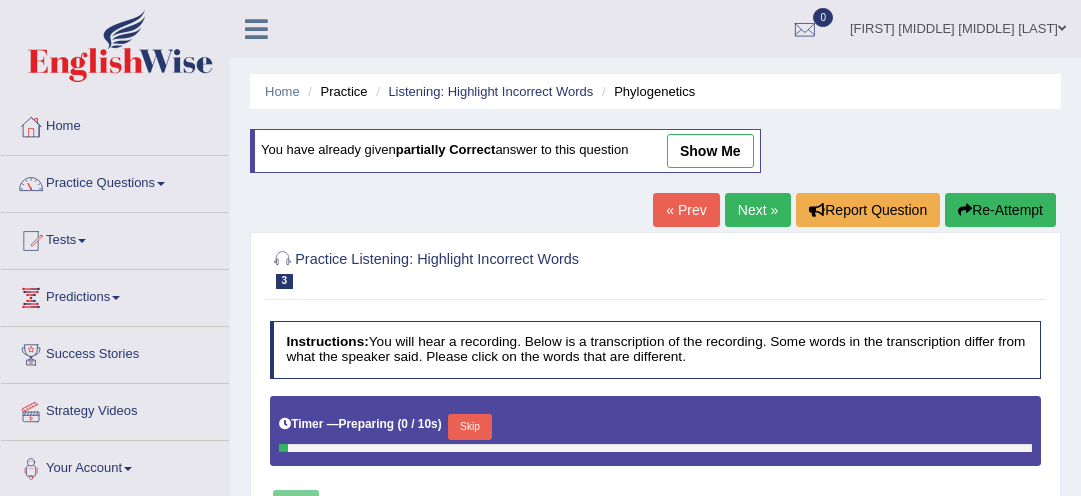 scroll, scrollTop: 96, scrollLeft: 0, axis: vertical 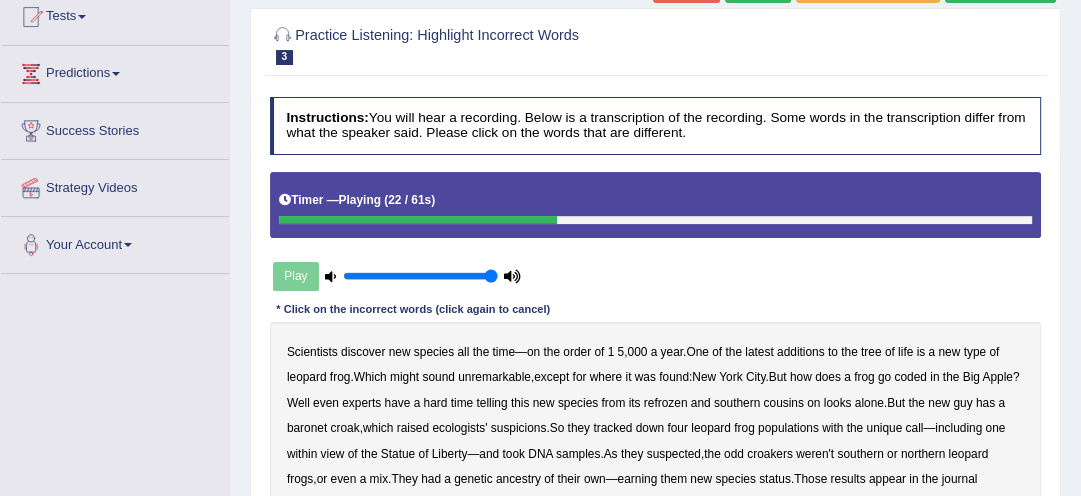 click on "refrozen" at bounding box center (666, 403) 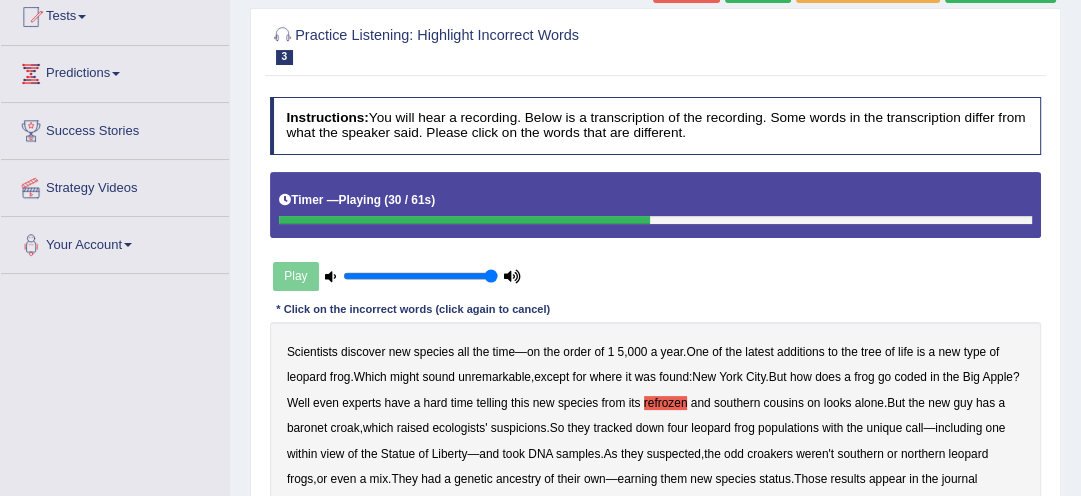 click on "ecologists'" at bounding box center (459, 428) 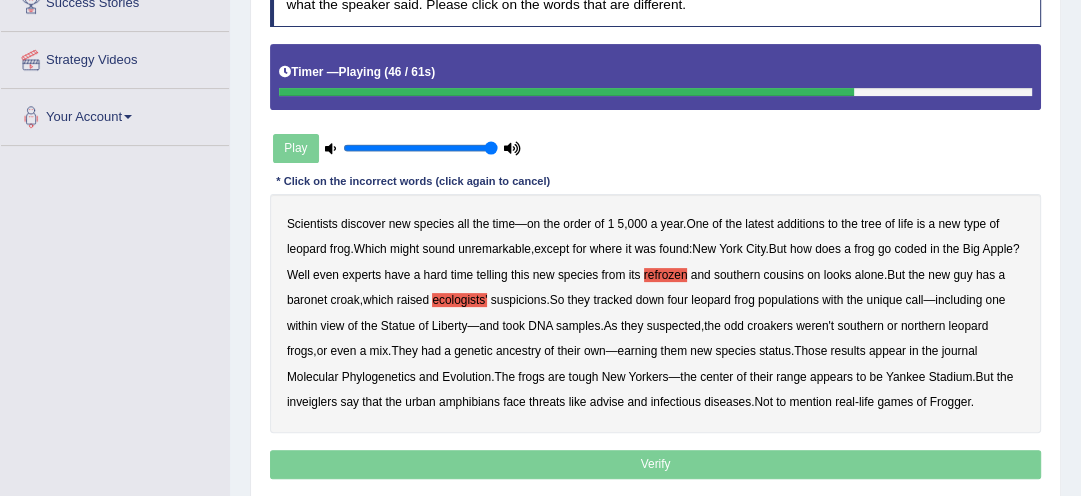 scroll, scrollTop: 384, scrollLeft: 0, axis: vertical 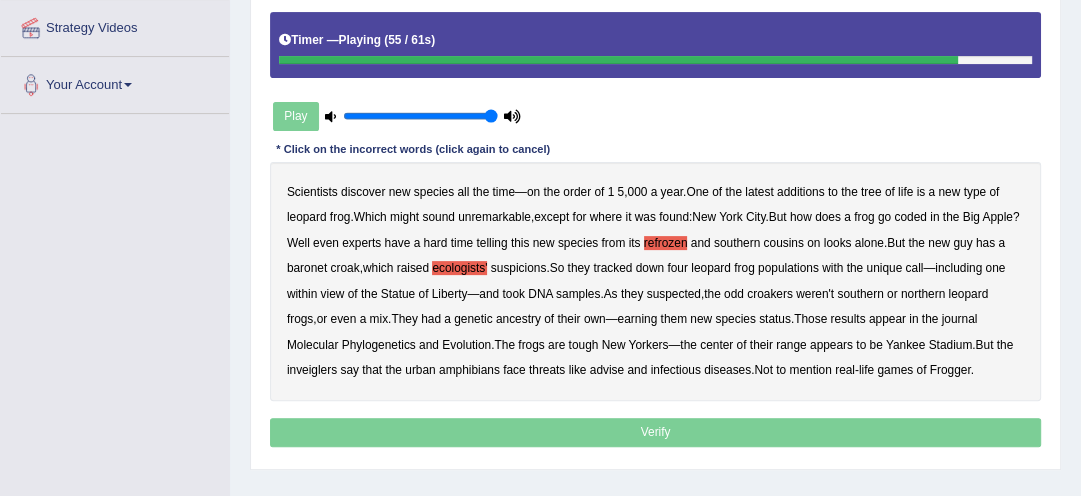 click on "inveiglers" at bounding box center [312, 370] 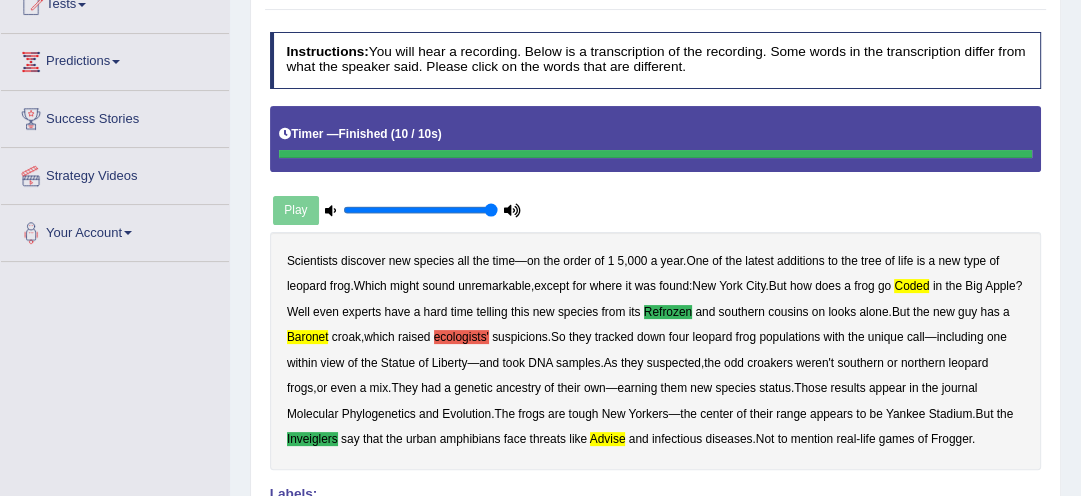 scroll, scrollTop: 224, scrollLeft: 0, axis: vertical 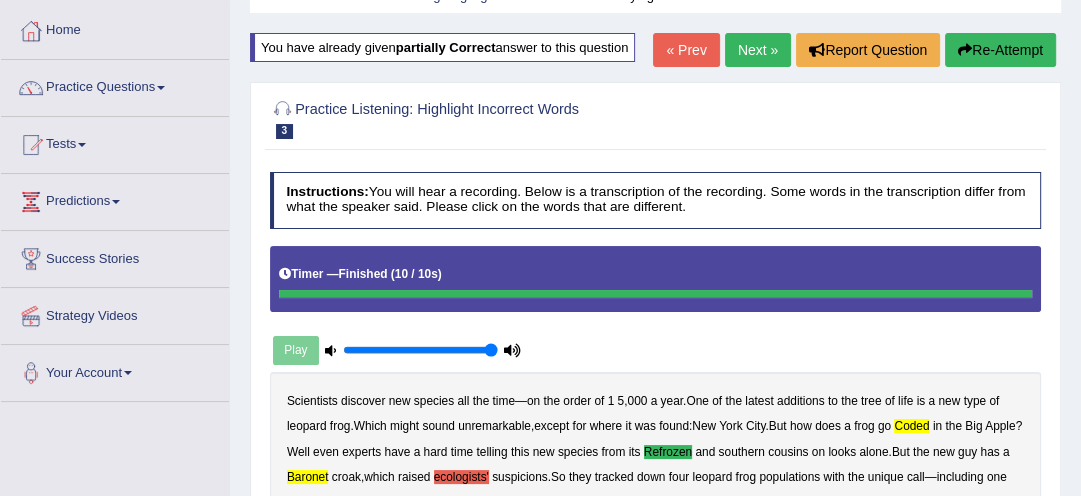 click on "Re-Attempt" at bounding box center (1000, 50) 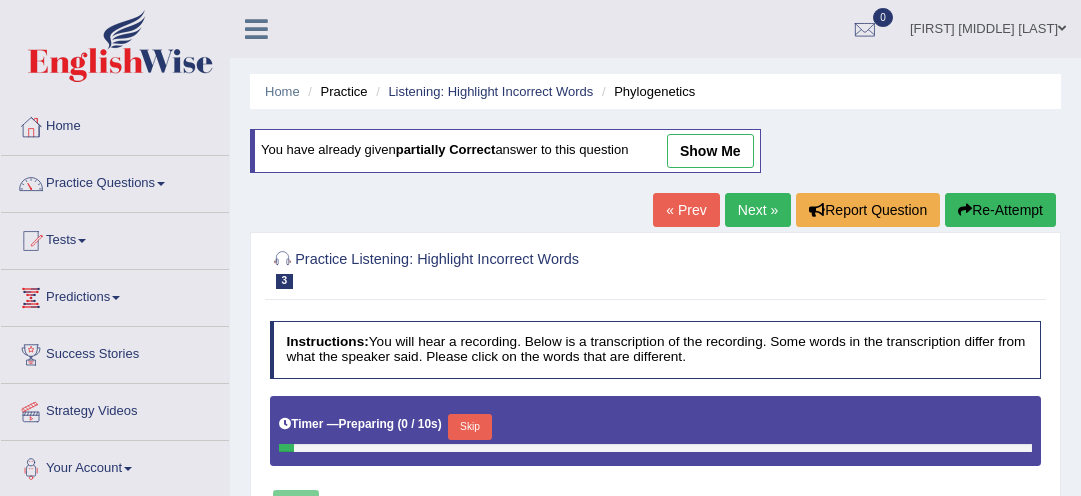 scroll, scrollTop: 96, scrollLeft: 0, axis: vertical 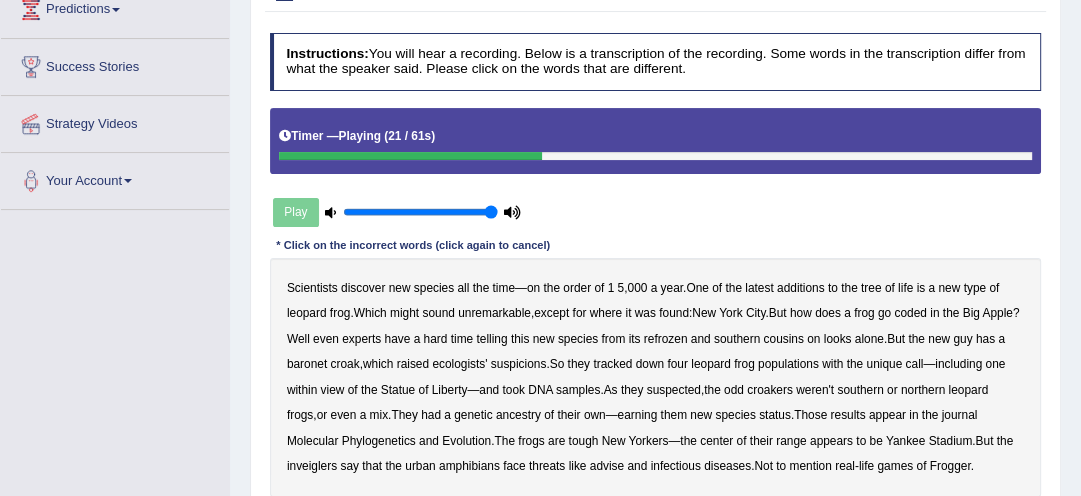 click on "refrozen" at bounding box center (666, 339) 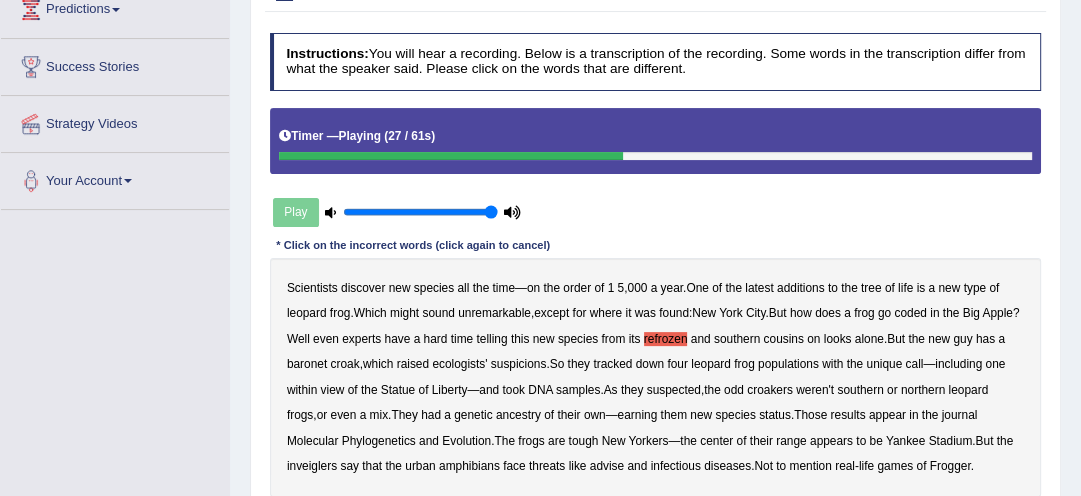 click on "baronet" at bounding box center (307, 364) 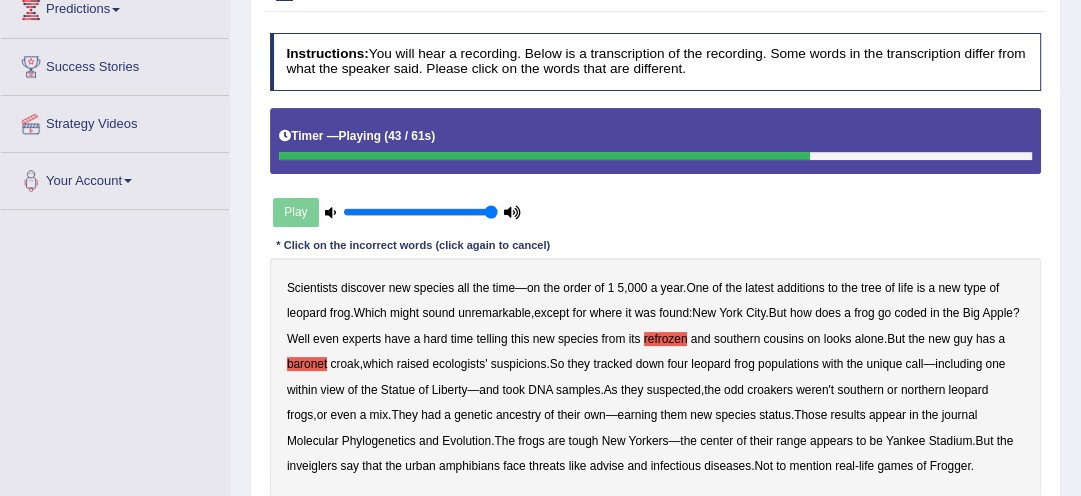 click on "odd" at bounding box center (734, 390) 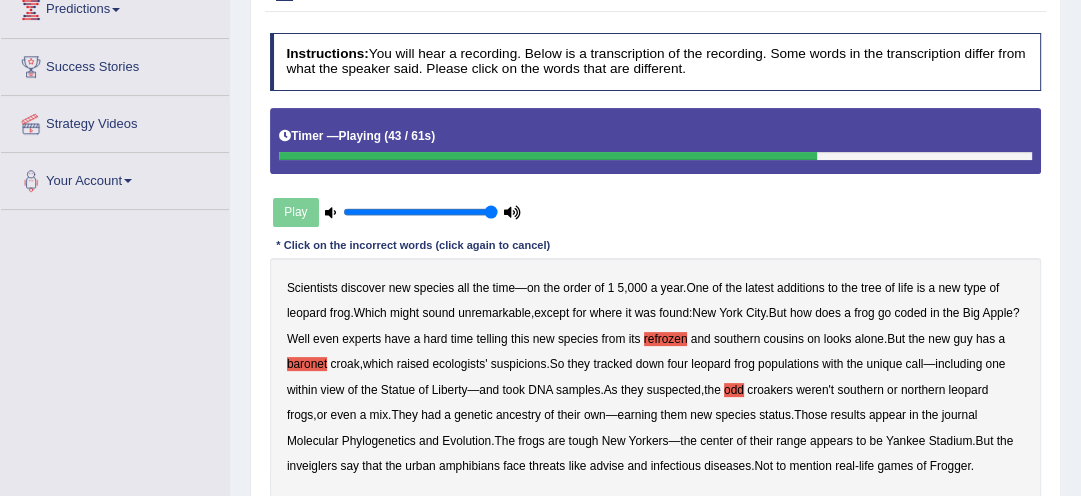 click on "odd" at bounding box center [734, 390] 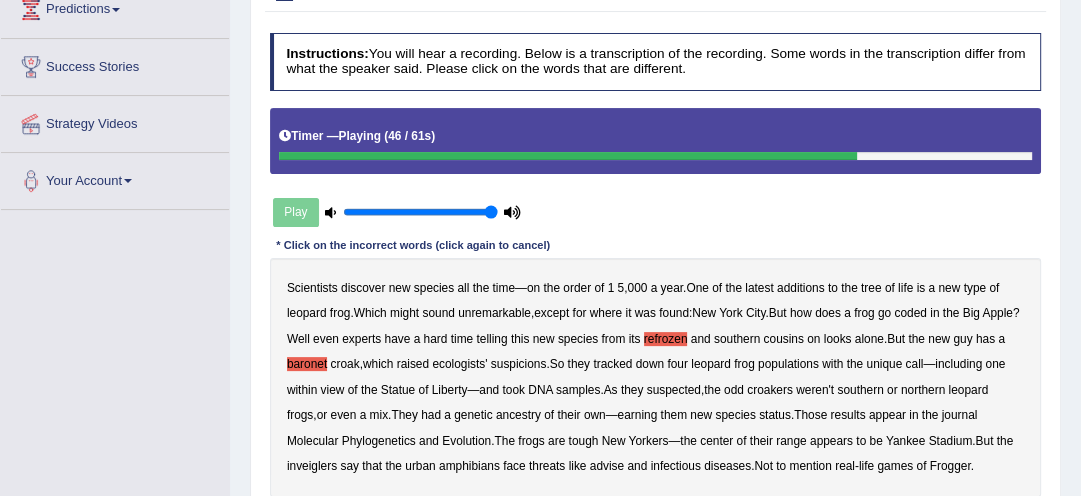 drag, startPoint x: 897, startPoint y: 429, endPoint x: 589, endPoint y: 455, distance: 309.09546 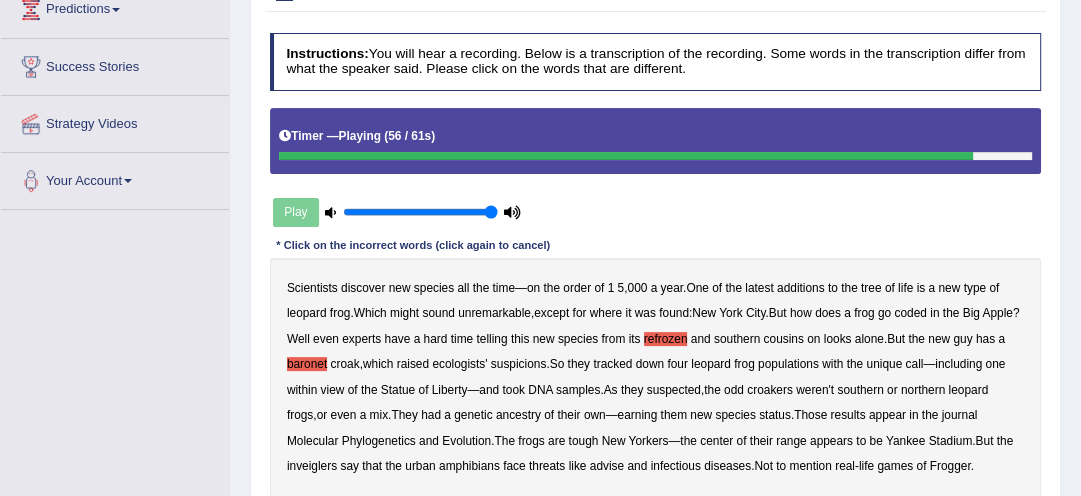 click on "inveiglers" at bounding box center [312, 466] 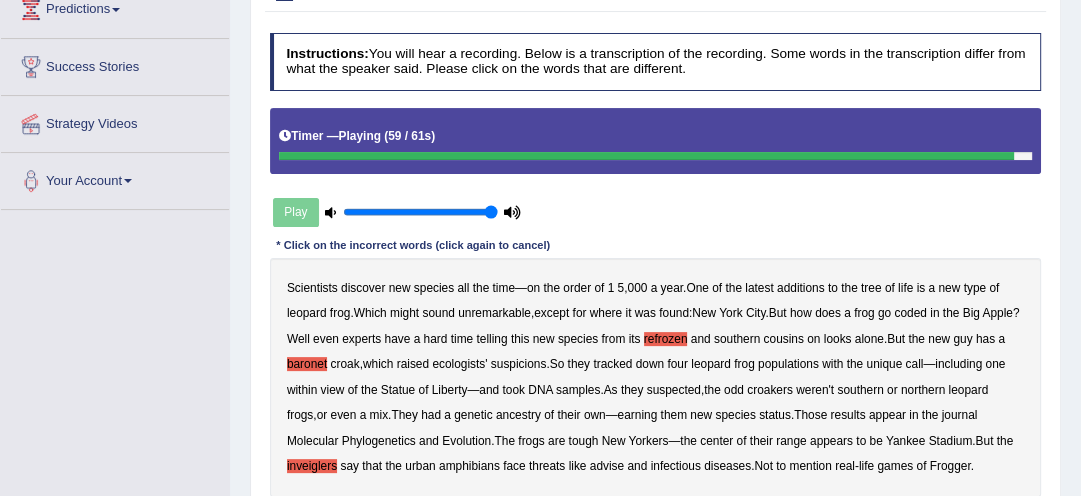 click on "advise" at bounding box center (607, 466) 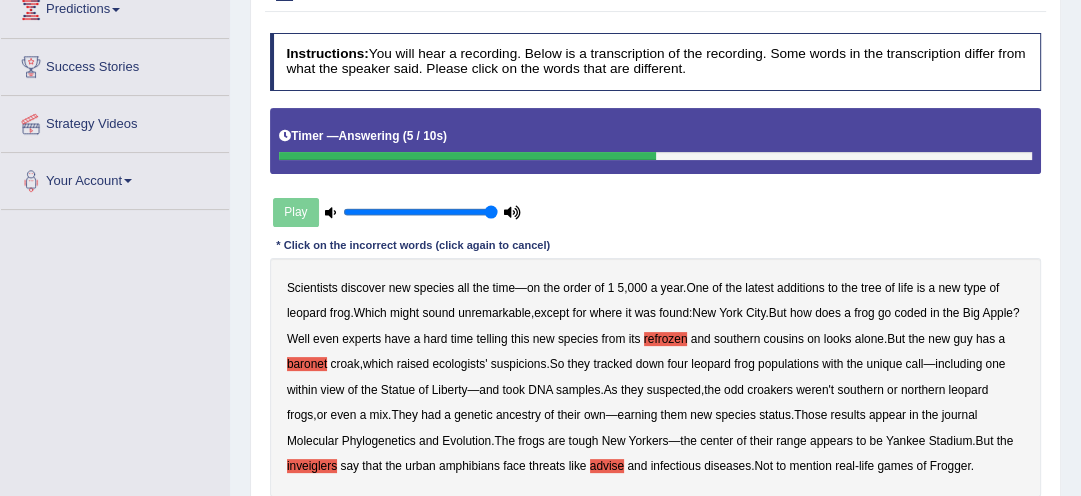 click on "frog" at bounding box center [864, 313] 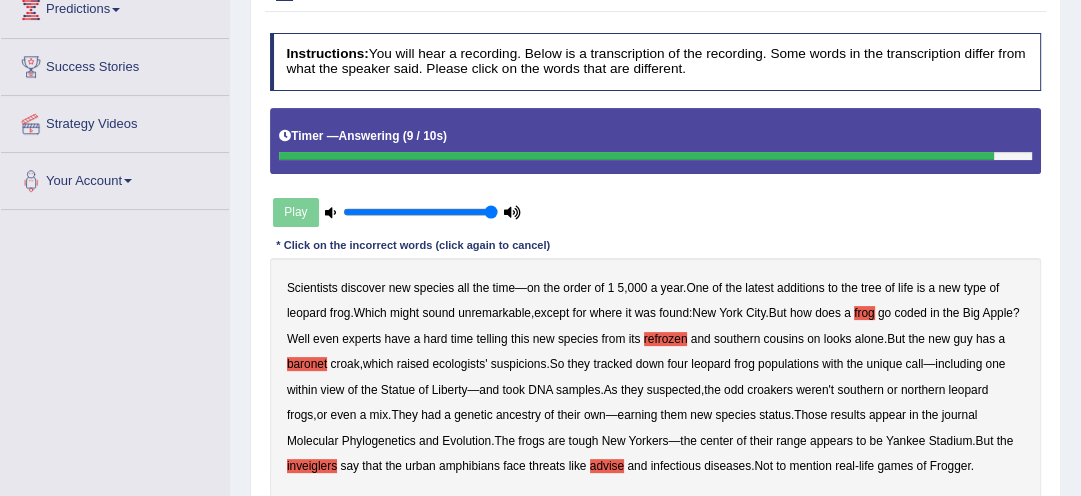 click on "frog" at bounding box center (864, 313) 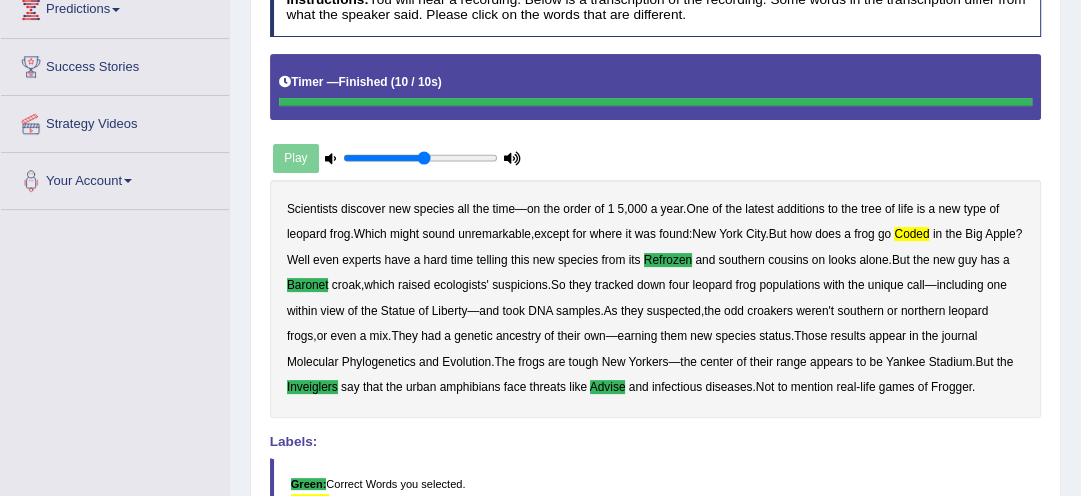type on "0.55" 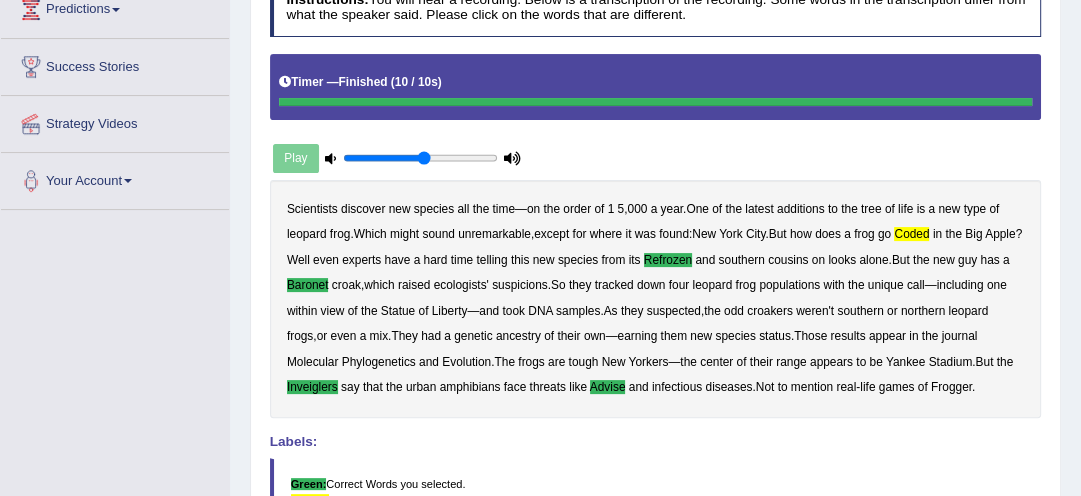 scroll, scrollTop: 256, scrollLeft: 0, axis: vertical 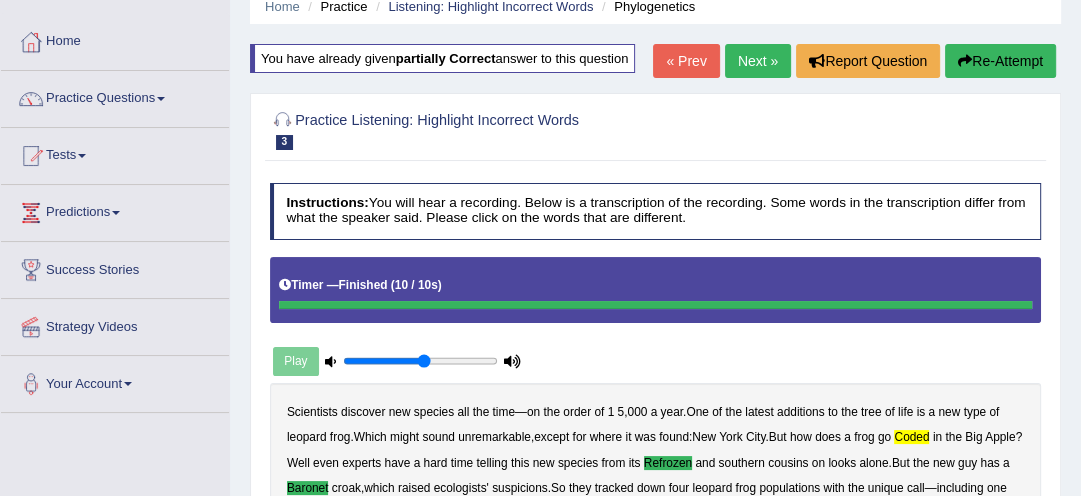 click on "Re-Attempt" at bounding box center (1000, 61) 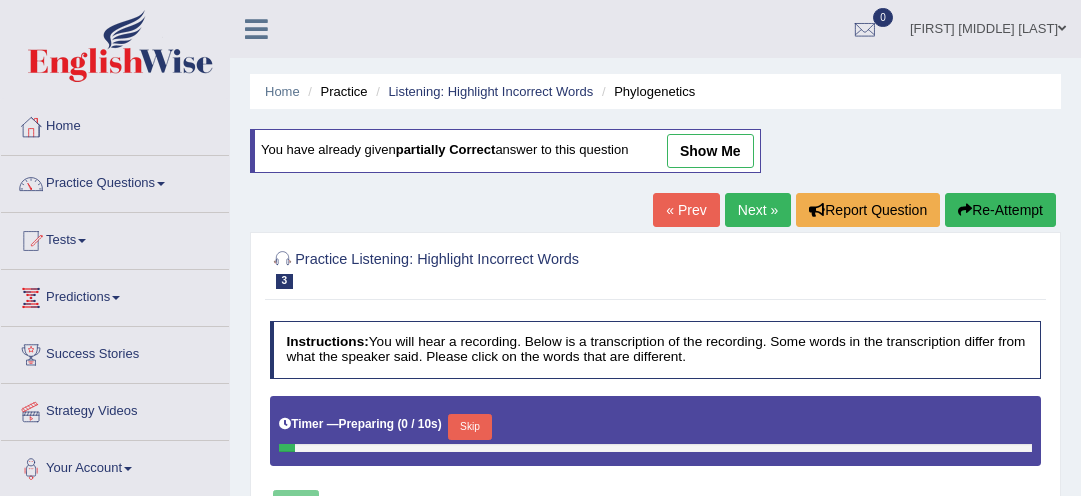 scroll, scrollTop: 85, scrollLeft: 0, axis: vertical 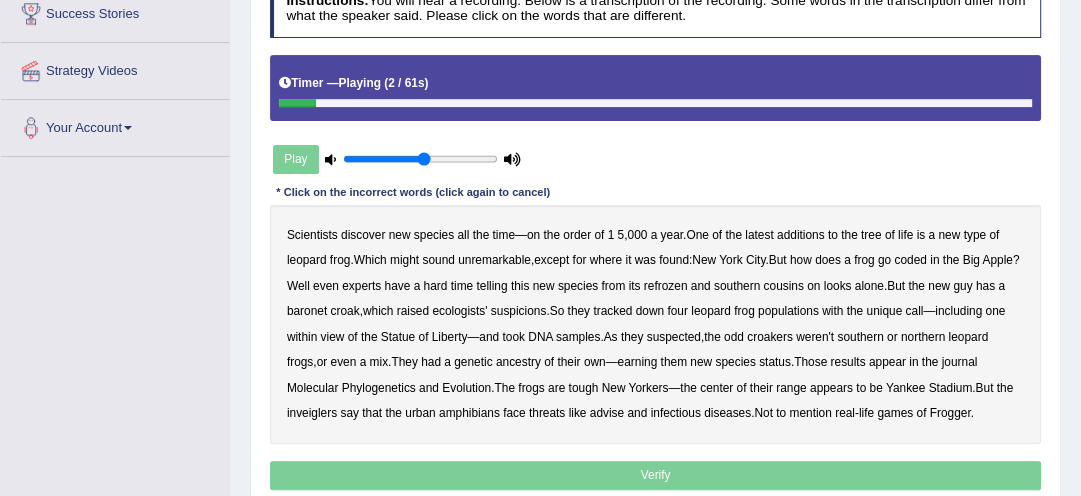 click on "Scientists   discover   new   species   all   the   time — on   the   order   of   1   5 , 000   a   year .  One   of   the   latest   additions   to   the   tree   of   life   is   a   new   type   of   leopard   frog .  Which   might   sound   unremarkable ,  except   for   where   it   was   found :  [CITY] .  But   how   does   a   frog   go   coded   in   the   Big   Apple ?  Well   even   experts   have   a   hard   time   telling   this   new   species   from   its   refrozen   and   southern   cousins   on   looks   alone .  But   the   new   guy   has   a   baronet   croak ,  which   raised   ecologists'   suspicions .  So   they   tracked   down   four   leopard   frog   populations   with   the   unique   call — including   one   within   view   of   the   Statue   of   Liberty — and   took   DNA   samples .  As   they   suspected ,  the   odd   croakers   weren't   southern   or   northern   leopard   frogs ,  or   even   a   mix .  They   had   a   genetic   ancestry   of   their" at bounding box center (656, 324) 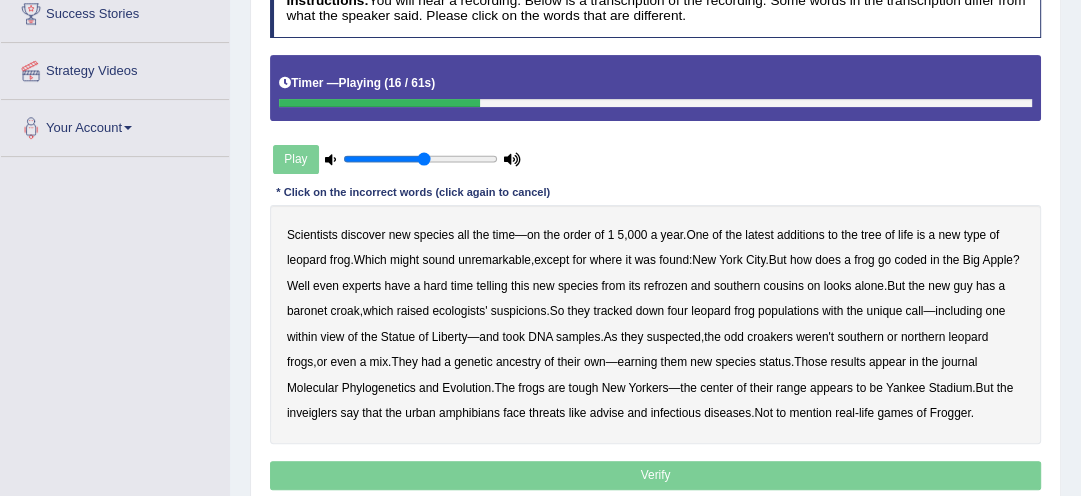 click on "coded" at bounding box center [910, 260] 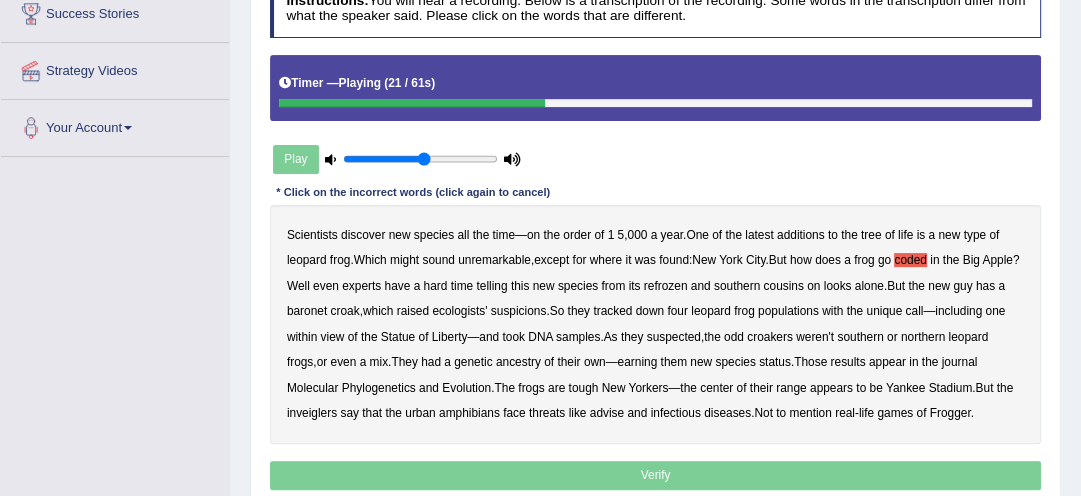 click on "refrozen" at bounding box center [666, 286] 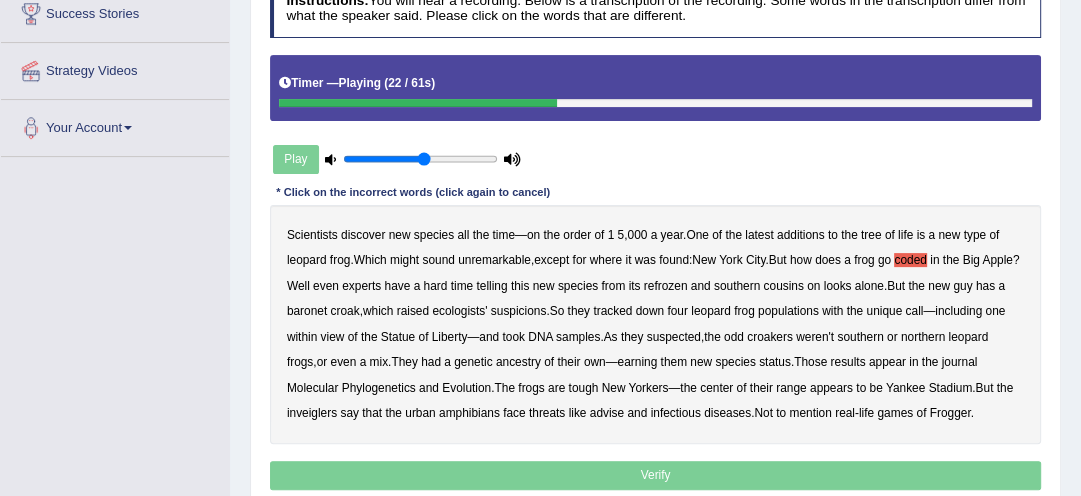 click on "refrozen" at bounding box center (666, 286) 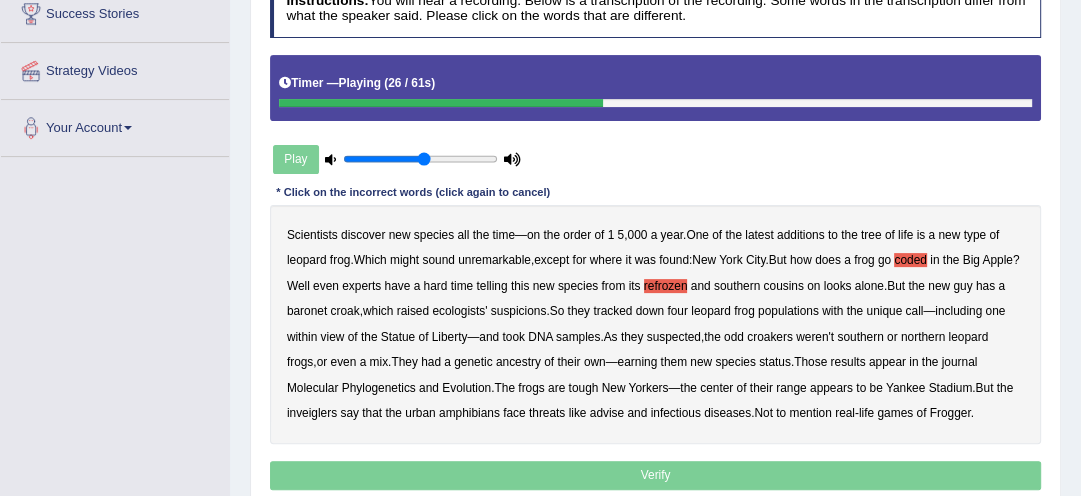 click on "baronet" at bounding box center (307, 311) 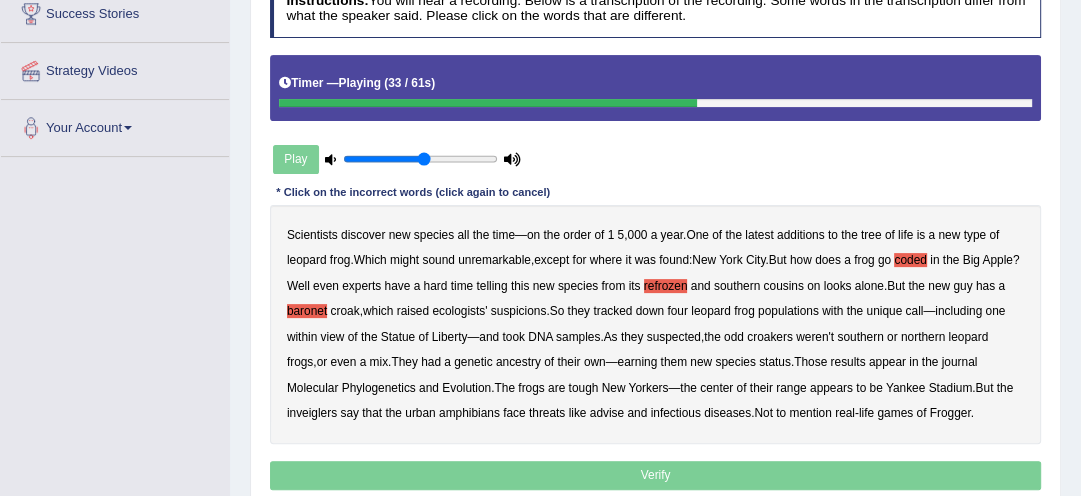 click on "DNA" at bounding box center (540, 337) 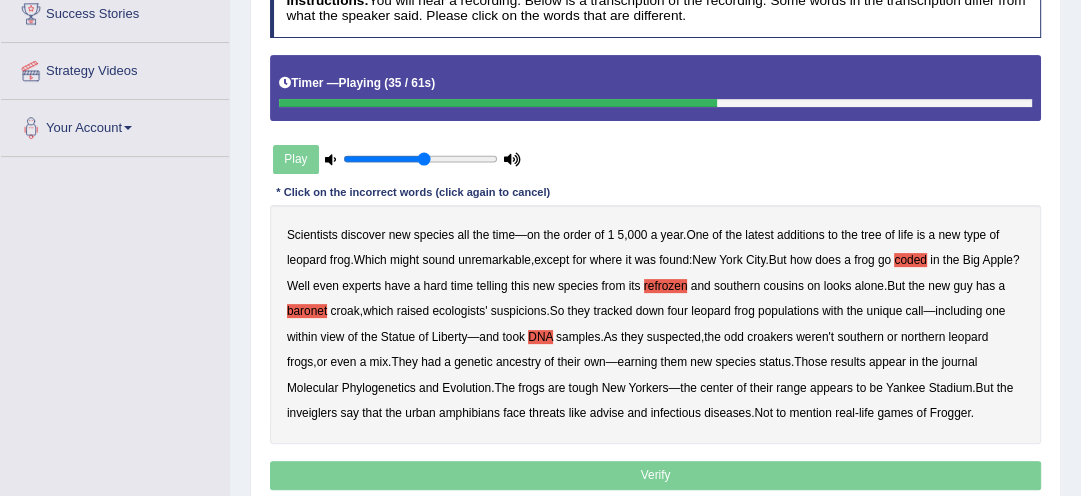 click on "Scientists   discover   new   species   all   the   time — on   the   order   of   1   5 , 000   a   year .  One   of   the   latest   additions   to   the   tree   of   life   is   a   new   type   of   leopard   frog .  Which   might   sound   unremarkable ,  except   for   where   it   was   found :  [CITY] .  But   how   does   a   frog   go   coded   in   the   Big   Apple ?  Well   even   experts   have   a   hard   time   telling   this   new   species   from   its   refrozen   and   southern   cousins   on   looks   alone .  But   the   new   guy   has   a   baronet   croak ,  which   raised   ecologists'   suspicions .  So   they   tracked   down   four   leopard   frog   populations   with   the   unique   call — including   one   within   view   of   the   Statue   of   Liberty — and   took   DNA   samples .  As   they   suspected ,  the   odd   croakers   weren't   southern   or   northern   leopard   frogs ,  or   even   a   mix .  They   had   a   genetic   ancestry   of   their" at bounding box center [656, 324] 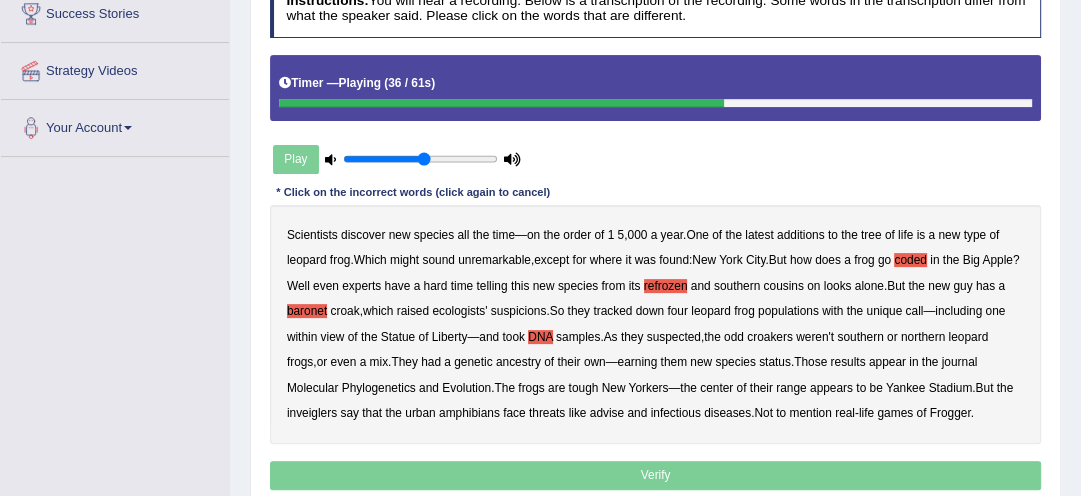click on "Scientists   discover   new   species   all   the   time — on   the   order   of   1   5 , 000   a   year .  One   of   the   latest   additions   to   the   tree   of   life   is   a   new   type   of   leopard   frog .  Which   might   sound   unremarkable ,  except   for   where   it   was   found :  [CITY] .  But   how   does   a   frog   go   coded   in   the   Big   Apple ?  Well   even   experts   have   a   hard   time   telling   this   new   species   from   its   refrozen   and   southern   cousins   on   looks   alone .  But   the   new   guy   has   a   baronet   croak ,  which   raised   ecologists'   suspicions .  So   they   tracked   down   four   leopard   frog   populations   with   the   unique   call — including   one   within   view   of   the   Statue   of   Liberty — and   took   DNA   samples .  As   they   suspected ,  the   odd   croakers   weren't   southern   or   northern   leopard   frogs ,  or   even   a   mix .  They   had   a   genetic   ancestry   of   their" at bounding box center [656, 324] 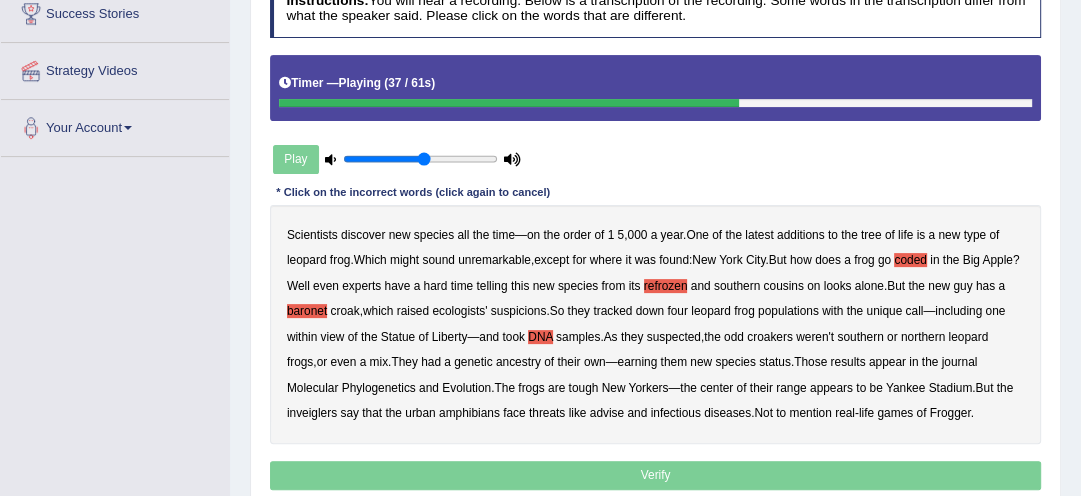 click on "DNA" at bounding box center (540, 337) 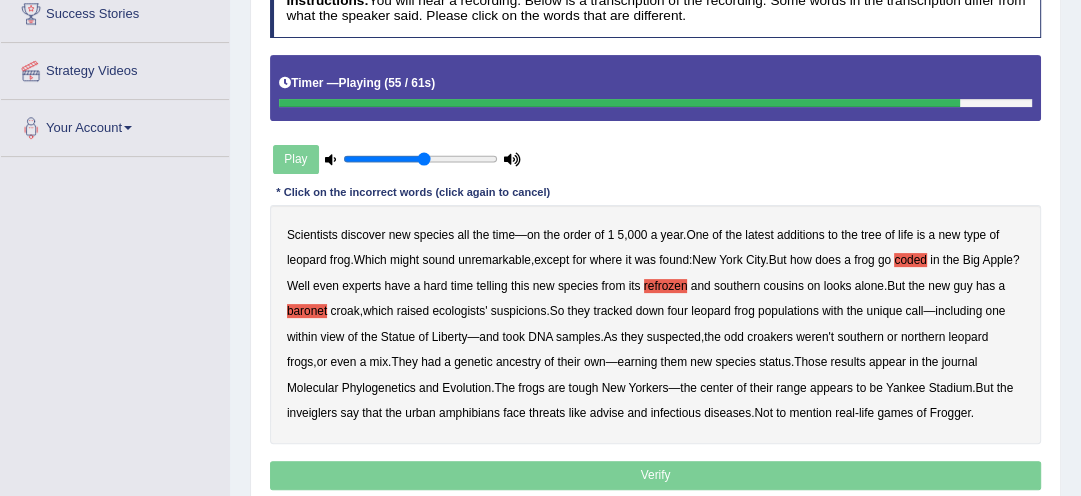 click on "inveiglers" at bounding box center [312, 413] 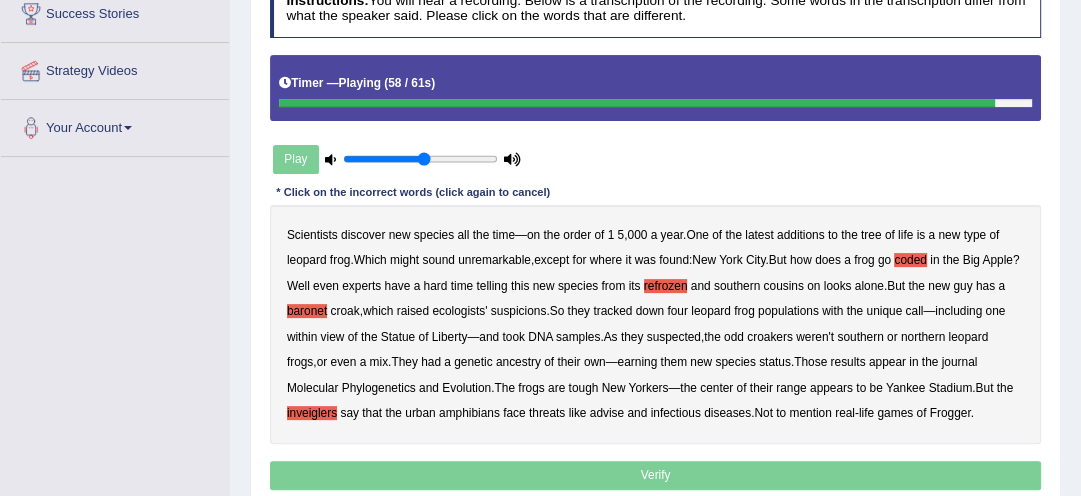 drag, startPoint x: 554, startPoint y: 413, endPoint x: 608, endPoint y: 409, distance: 54.147945 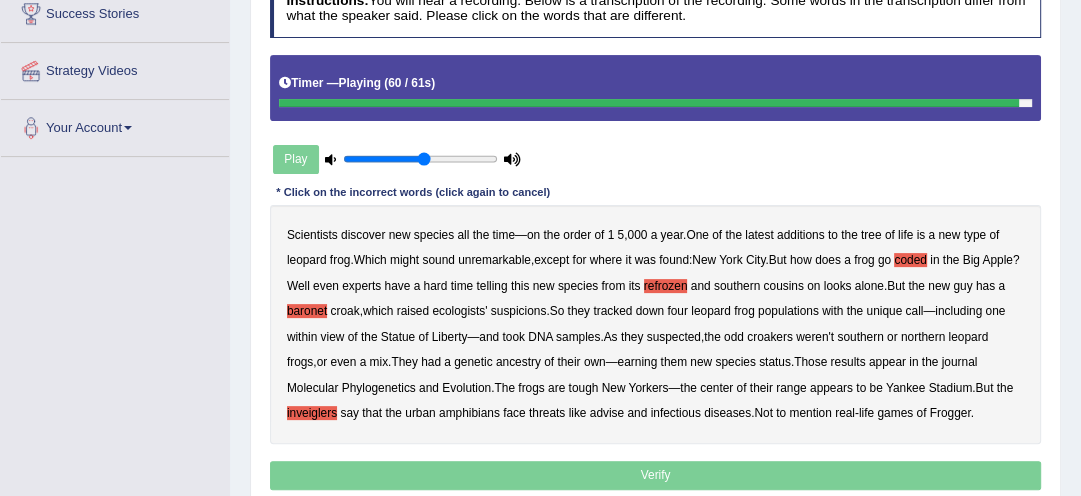 click on "advise" at bounding box center (607, 413) 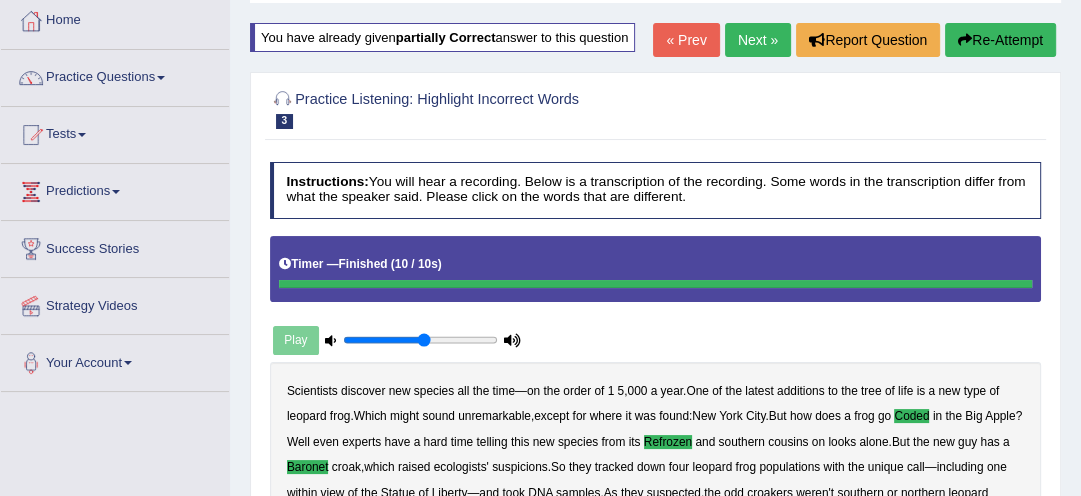 scroll, scrollTop: 32, scrollLeft: 0, axis: vertical 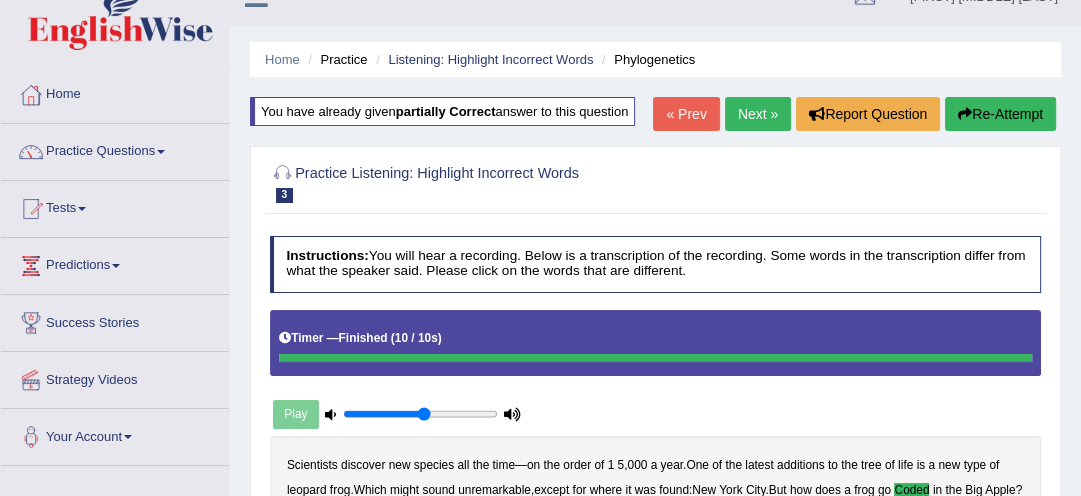 click on "Next »" at bounding box center [758, 114] 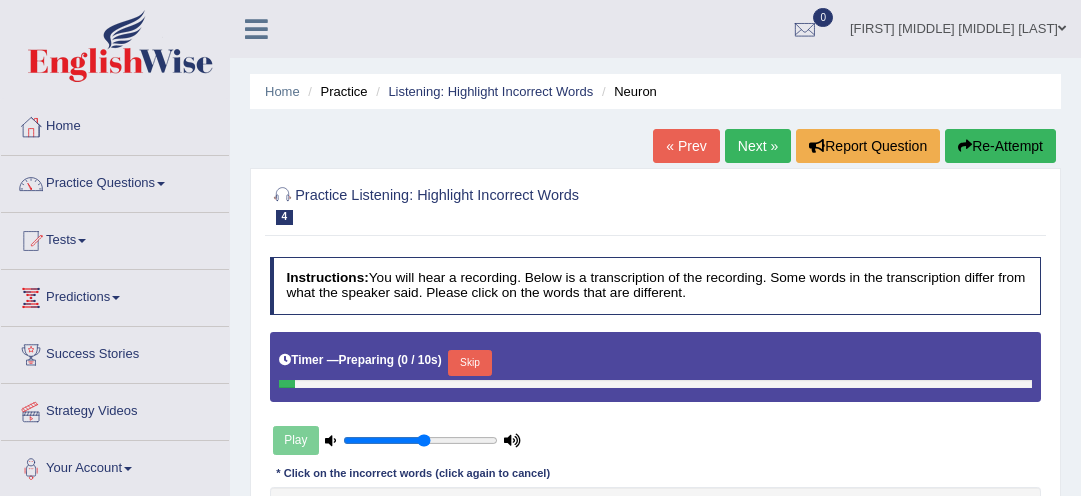 scroll, scrollTop: 0, scrollLeft: 0, axis: both 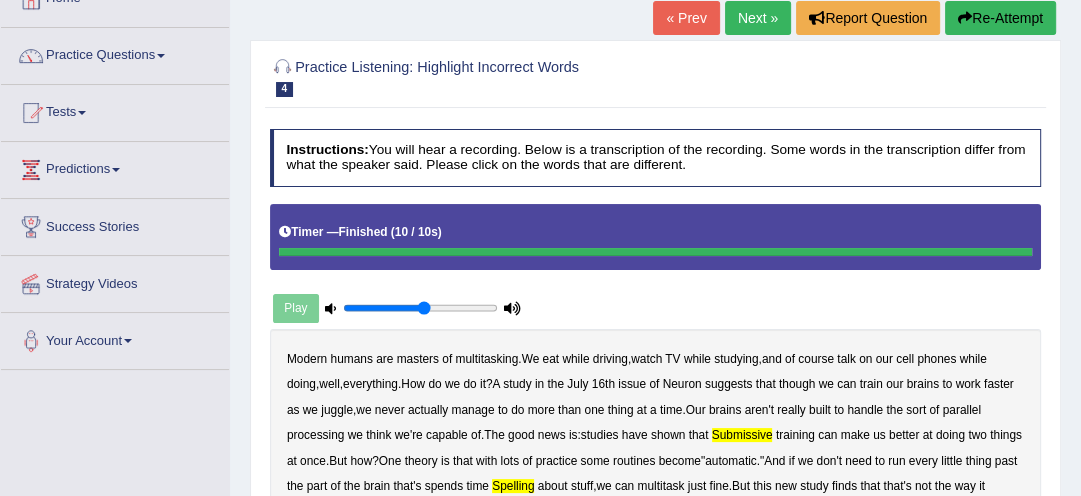 click on "Re-Attempt" at bounding box center (1000, 18) 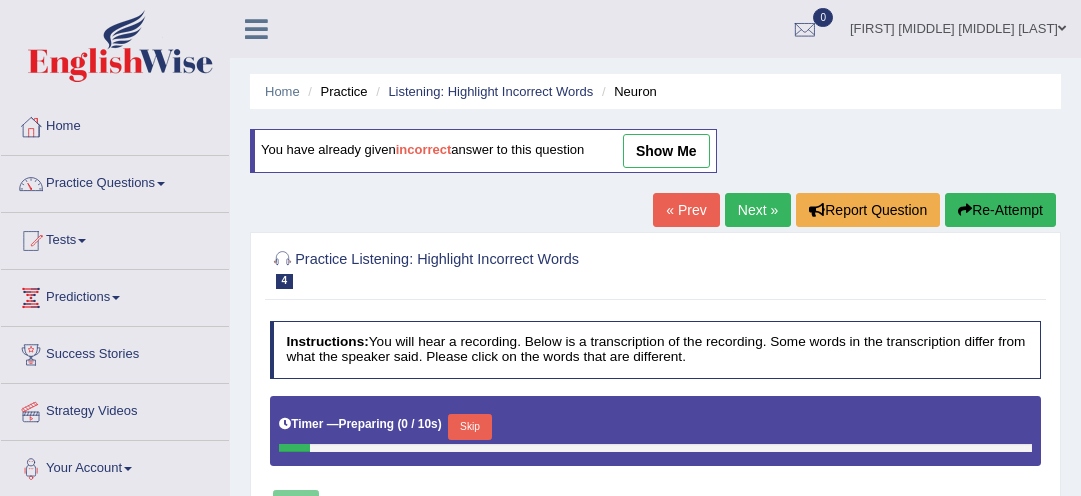 scroll, scrollTop: 128, scrollLeft: 0, axis: vertical 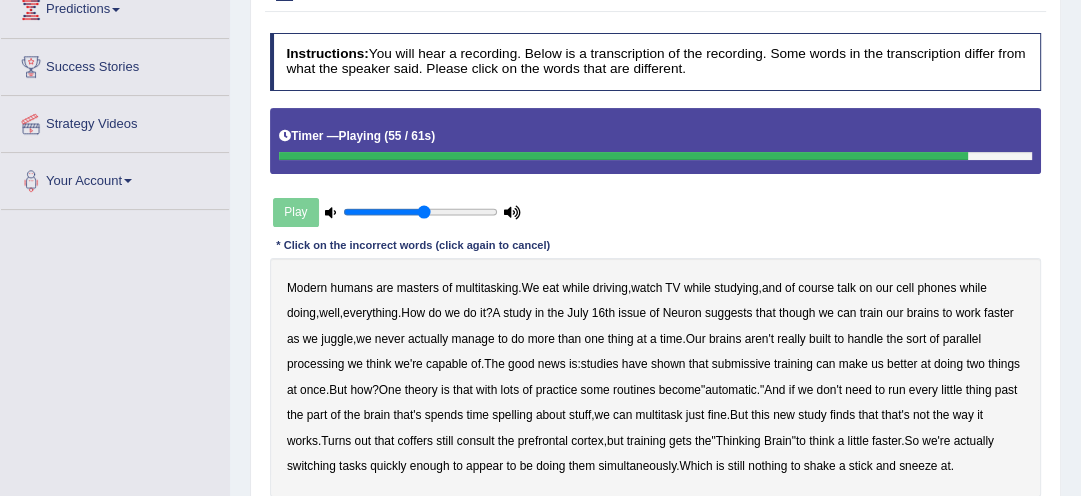 click on "Modern   humans   are   masters   of   multitasking .  We   eat   while   driving ,  watch   TV   while   studying ,  and   of   course   talk   on   our   cell   phones   while   doing ,  well ,  everything .  How   do   we   do   it ?  A   study   in   the   July   16th   issue   of   Neuron   suggests   that   though   we   can   train   our   brains   to   work   faster   as   we   juggle ,  we   never   actually   manage   to   do   more   than   one   thing   at   a   time .  Our   brains   aren't   really   built   to   handle   the   sort   of   parallel   processing   we   think   we're   capable   of .  The   good   news   is :  studies   have   shown   that   submissive   training   can   make   us   better   at   doing   two   things   at   once .  But   how ?  One   theory   is   that   with   lots   of   practice   some   routines   become  " automatic ."  And   if   we   don't   need   to   run   every   little   thing   past   the   part   of   the   brain   that's   spends   time   spelling" at bounding box center (656, 377) 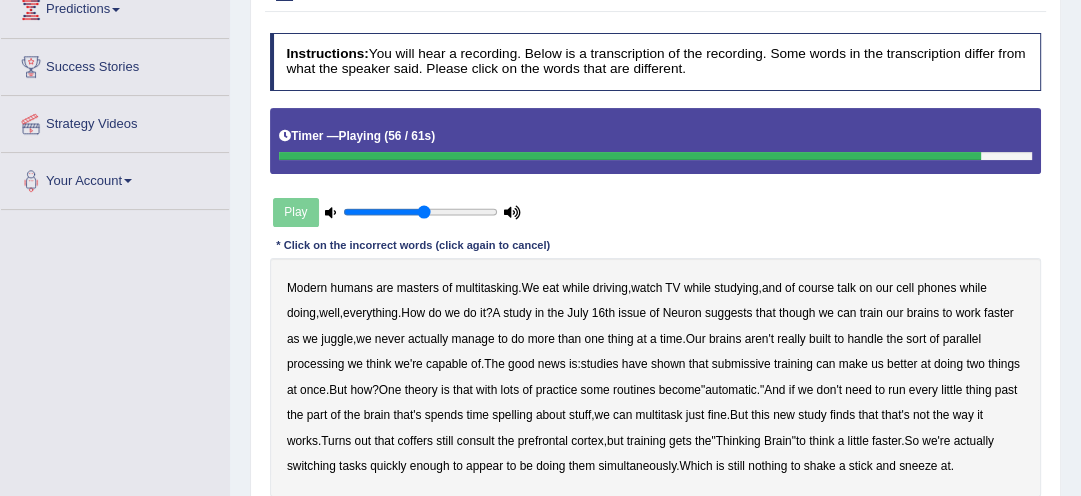 click on "coffers" at bounding box center [414, 441] 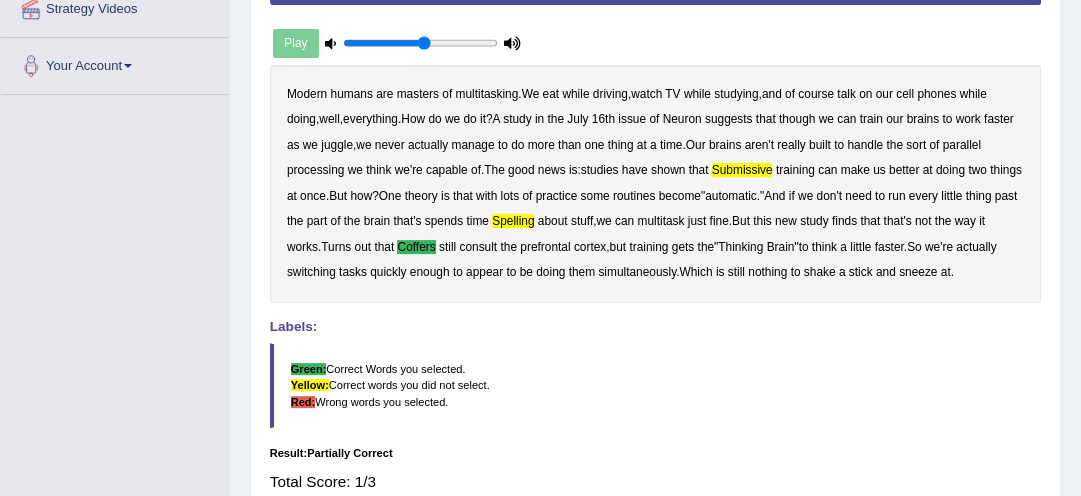 scroll, scrollTop: 416, scrollLeft: 0, axis: vertical 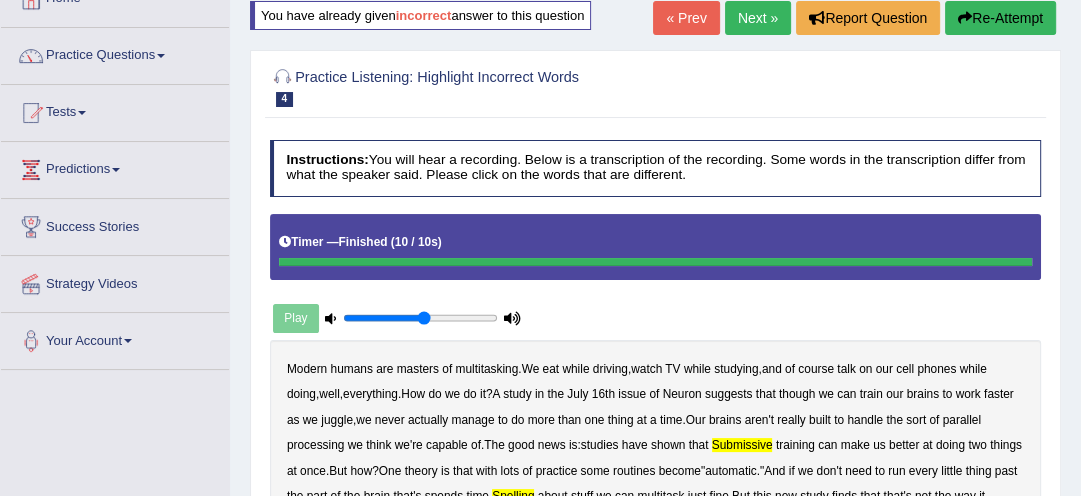 click on "Re-Attempt" at bounding box center (1000, 18) 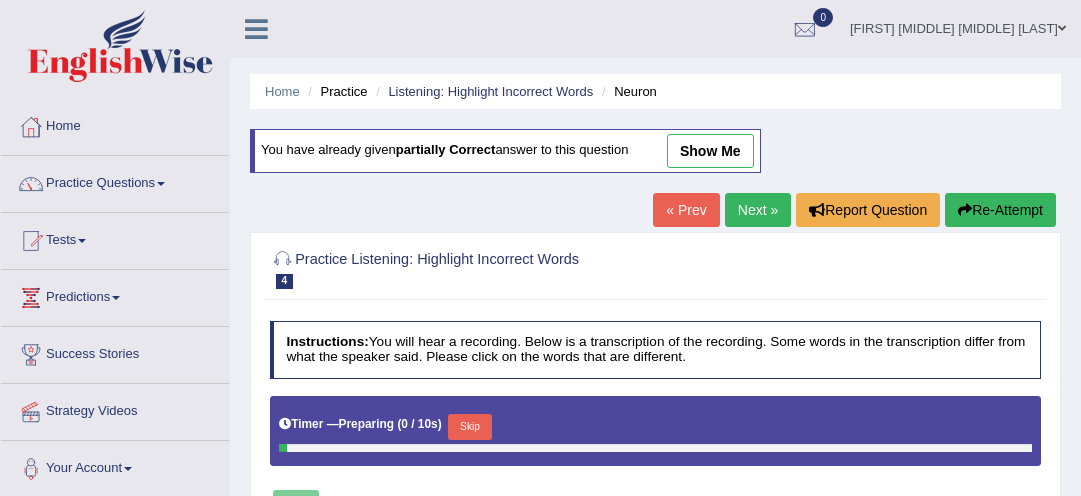 scroll, scrollTop: 128, scrollLeft: 0, axis: vertical 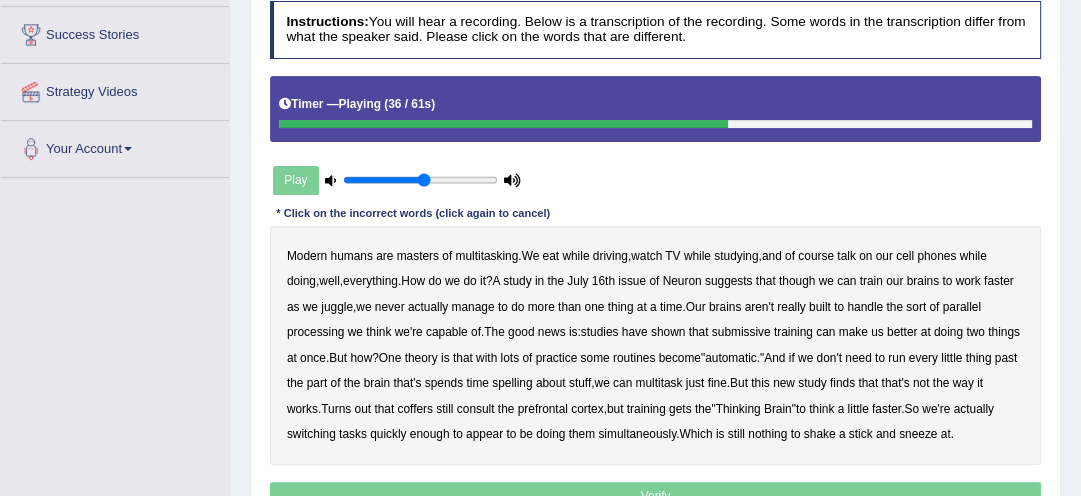click on "Modern   humans   are   masters   of   multitasking .  We   eat   while   driving ,  watch   TV   while   studying ,  and   of   course   talk   on   our   cell   phones   while   doing ,  well ,  everything .  How   do   we   do   it ?  A   study   in   the   July   16th   issue   of   Neuron   suggests   that   though   we   can   train   our   brains   to   work   faster   as   we   juggle ,  we   never   actually   manage   to   do   more   than   one   thing   at   a   time .  Our   brains   aren't   really   built   to   handle   the   sort   of   parallel   processing   we   think   we're   capable   of .  The   good   news   is :  studies   have   shown   that   submissive   training   can   make   us   better   at   doing   two   things   at   once .  But   how ?  One   theory   is   that   with   lots   of   practice   some   routines   become  " automatic ."  And   if   we   don't   need   to   run   every   little   thing   past   the   part   of   the   brain   that's   spends   time   spelling" at bounding box center (656, 345) 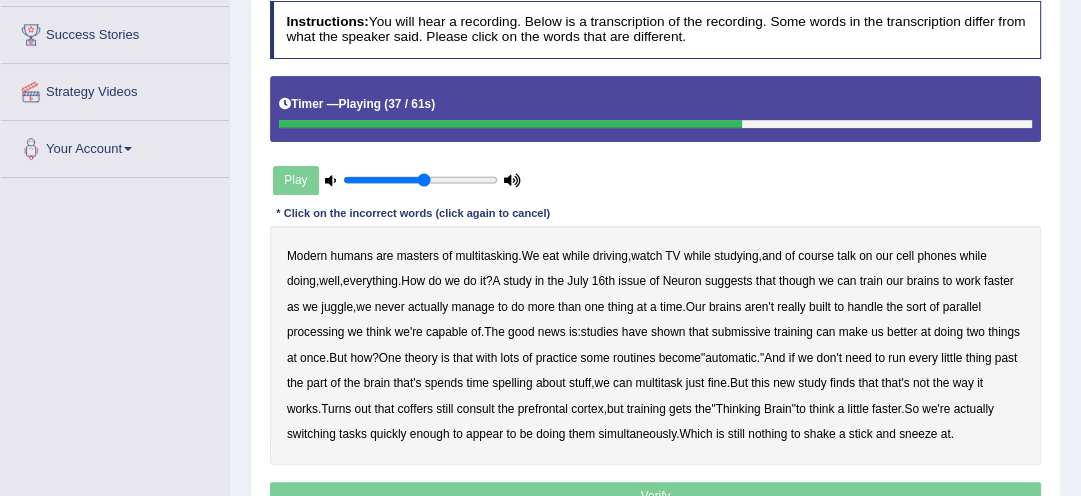 click on "we" at bounding box center [805, 358] 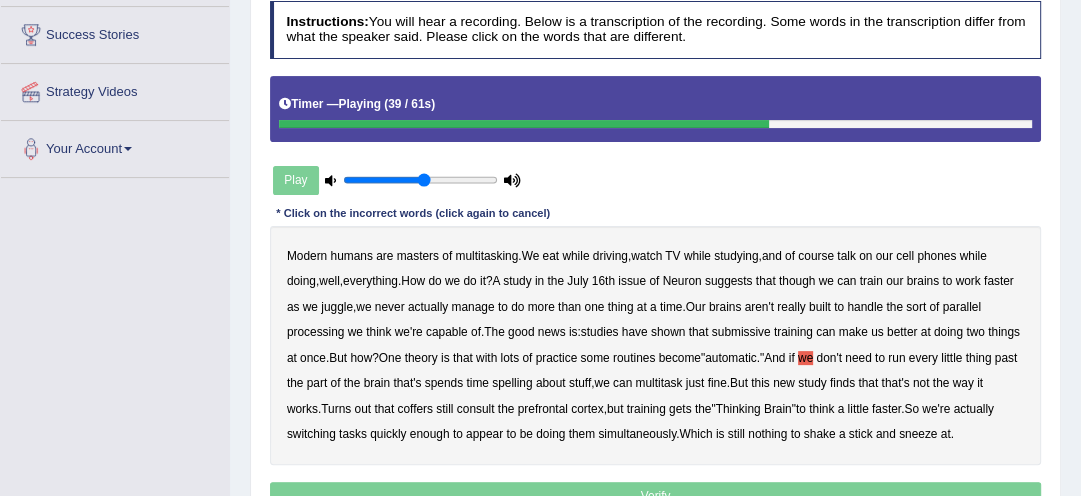 click on "we" at bounding box center [805, 358] 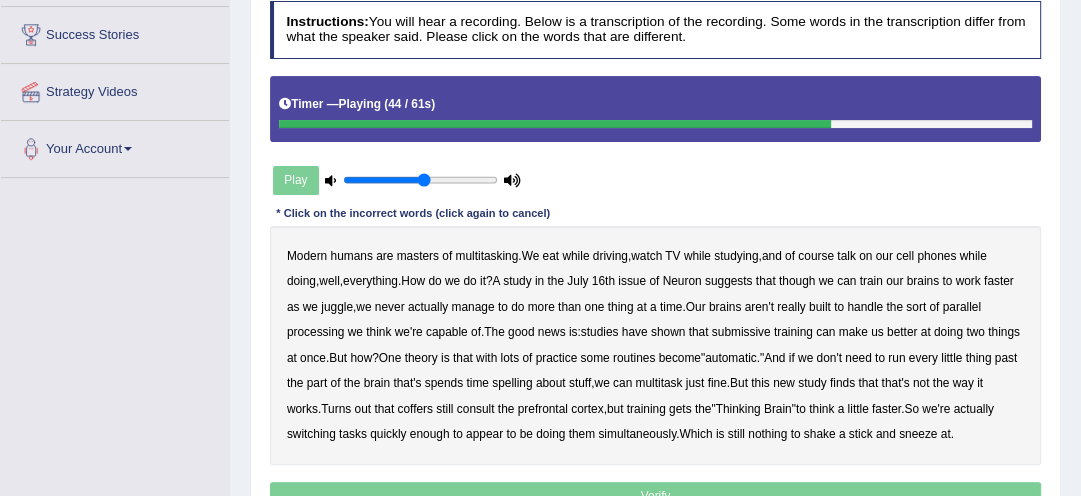 click on "spelling" at bounding box center [512, 383] 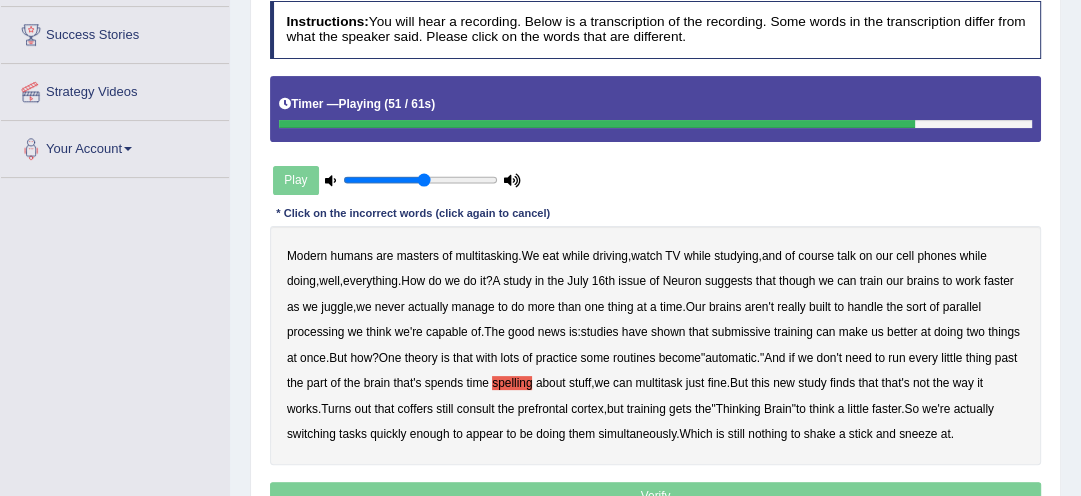 click on "coffers" at bounding box center (414, 409) 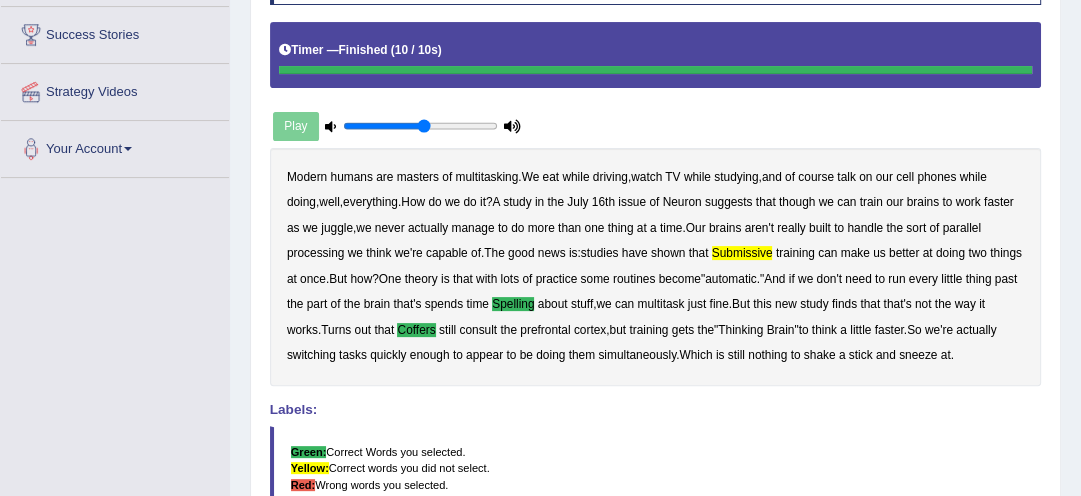 drag, startPoint x: 855, startPoint y: 316, endPoint x: 799, endPoint y: 316, distance: 56 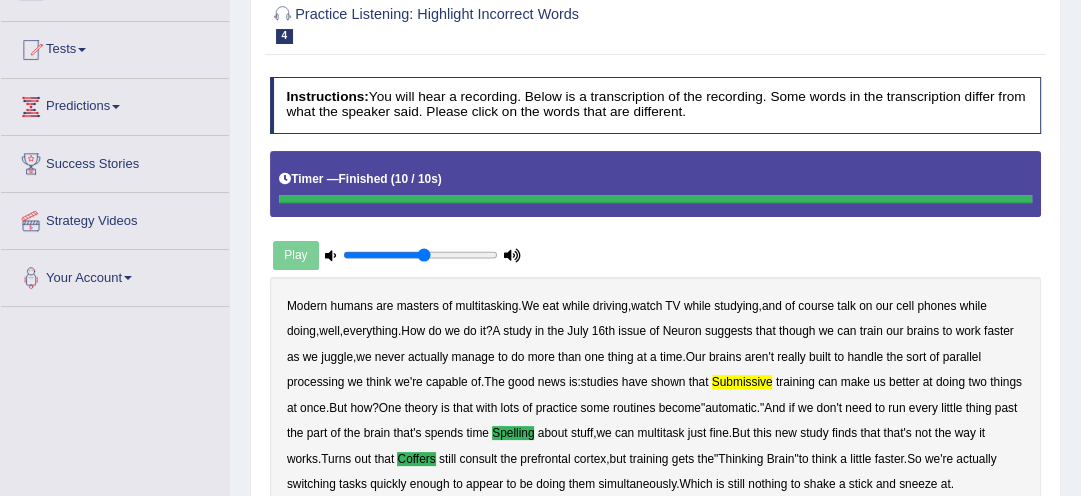 scroll, scrollTop: 160, scrollLeft: 0, axis: vertical 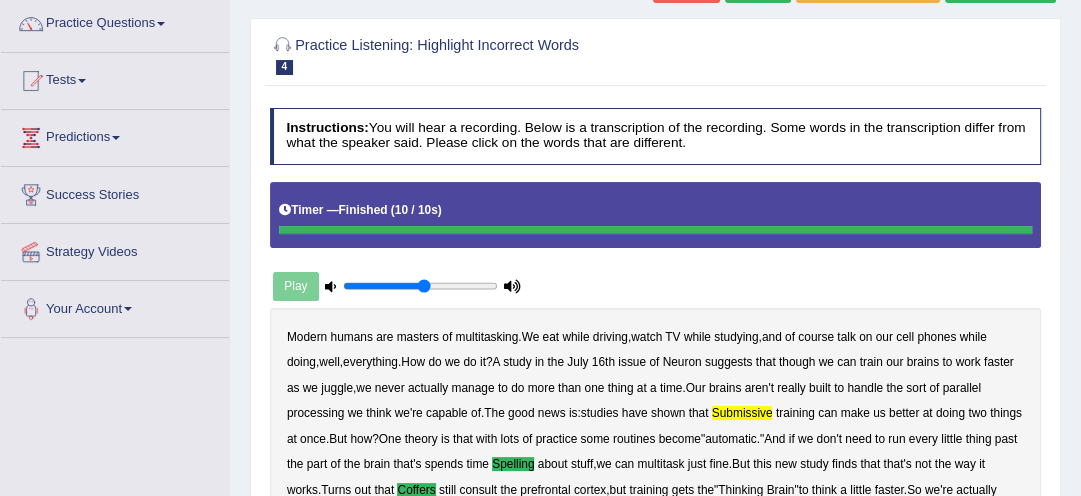 click on "Re-Attempt" at bounding box center (1000, -14) 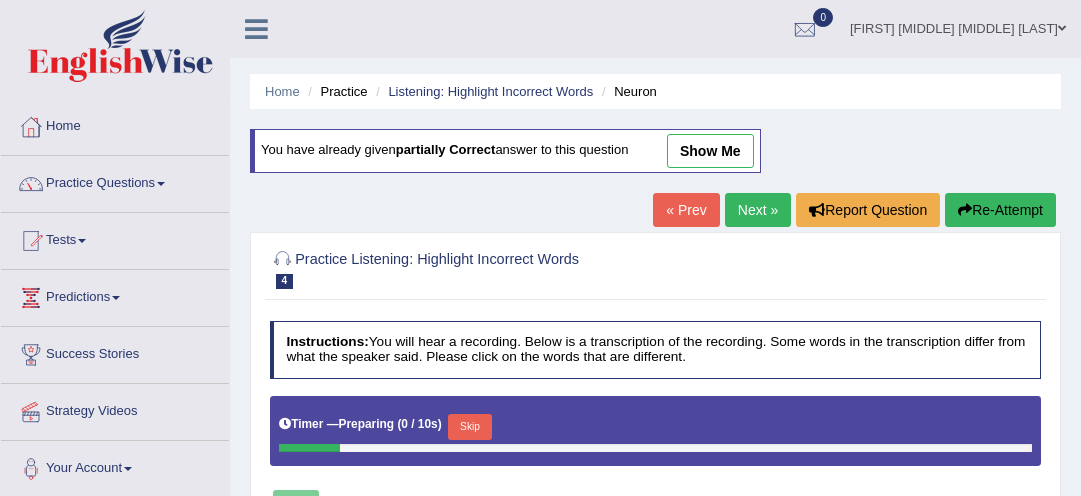 scroll, scrollTop: 166, scrollLeft: 0, axis: vertical 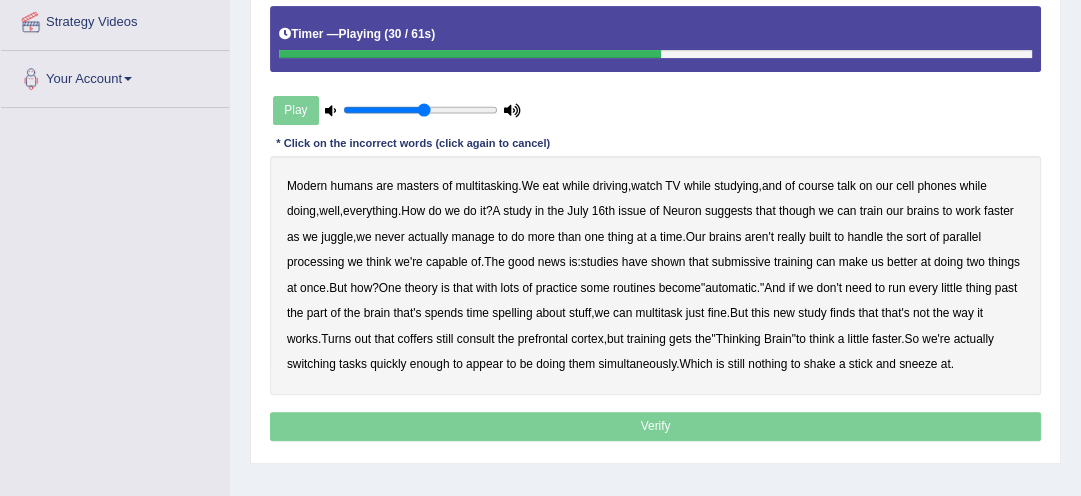 click on "submissive" at bounding box center (741, 262) 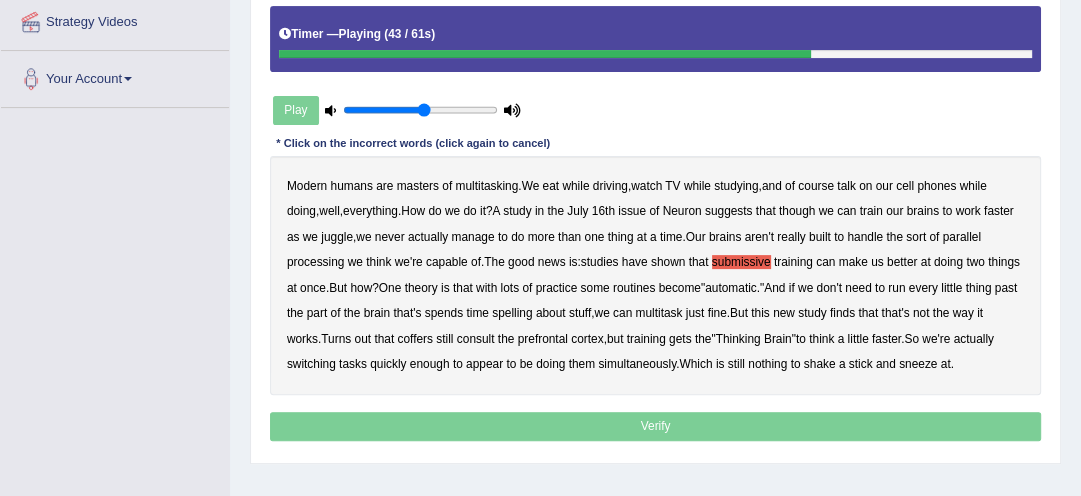 click on "spelling" at bounding box center [512, 313] 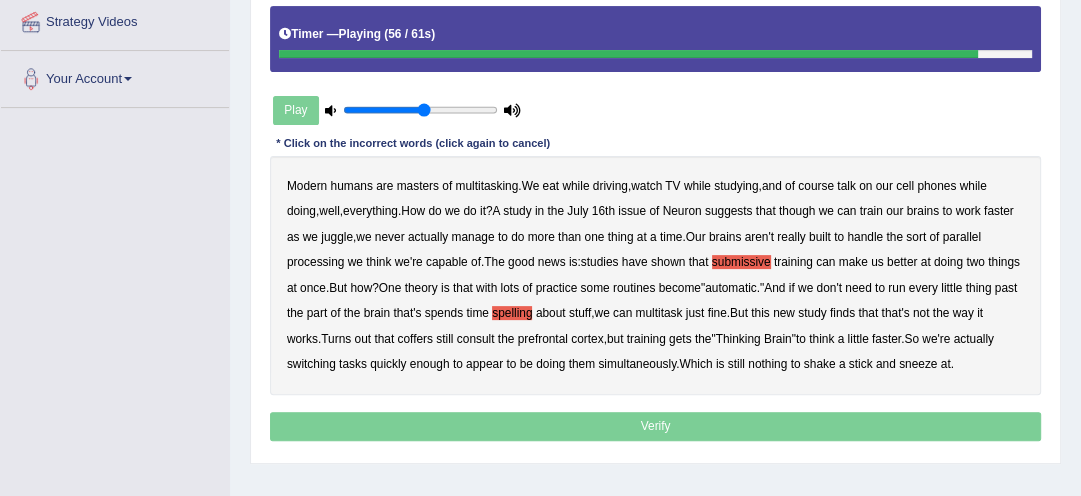 click on "coffers" at bounding box center [414, 339] 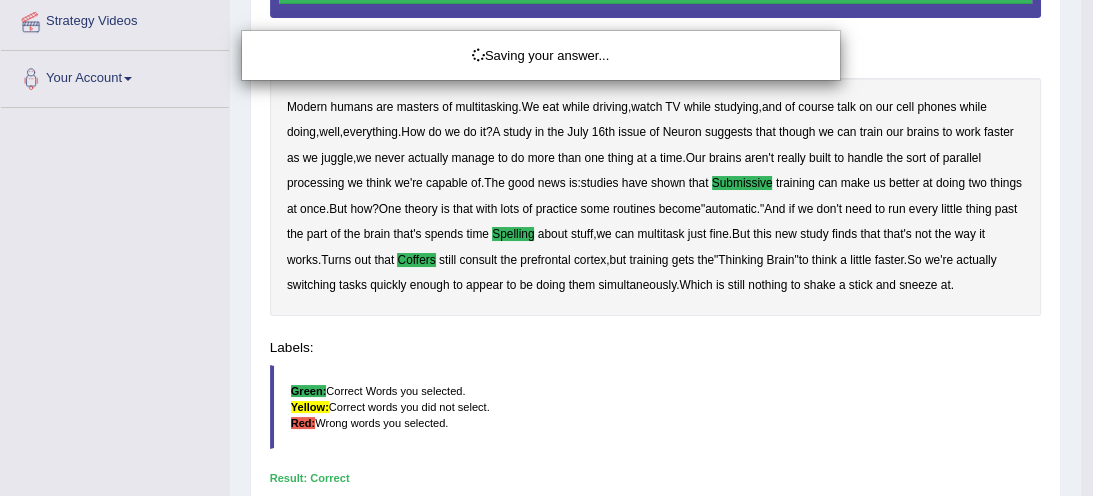 click on "Toggle navigation
Home
Practice Questions   Speaking Practice Read Aloud
Repeat Sentence
Describe Image
Re-tell Lecture
Answer Short Question
Summarize Group Discussion
Respond To A Situation
Writing Practice  Summarize Written Text
Write Essay
Reading Practice  Reading & Writing: Fill In The Blanks
Choose Multiple Answers
Re-order Paragraphs
Fill In The Blanks
Choose Single Answer
Listening Practice  Summarize Spoken Text
Highlight Incorrect Words
Highlight Correct Summary
Select Missing Word
Choose Single Answer
Choose Multiple Answers
Fill In The Blanks
Write From Dictation
Pronunciation
Tests  Take Practice Sectional Test" at bounding box center [546, -142] 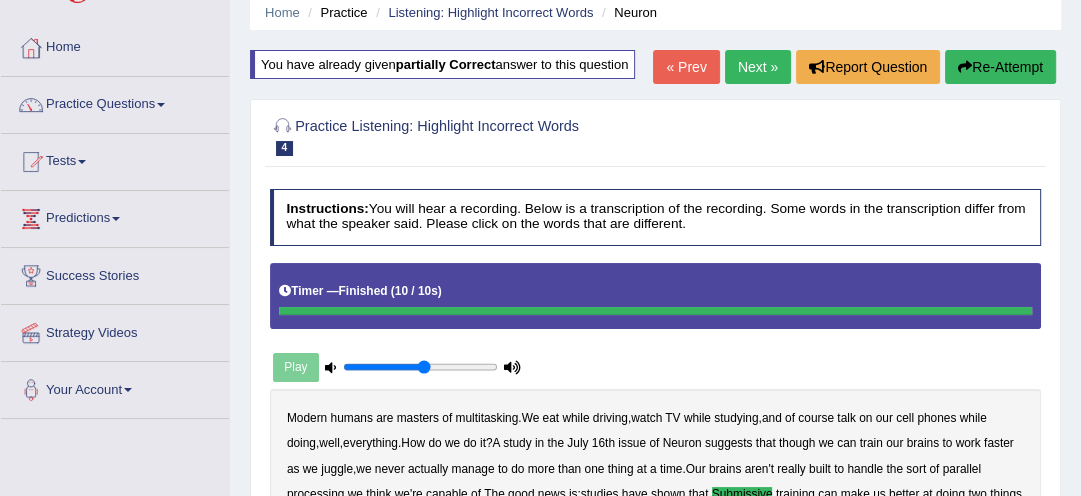scroll, scrollTop: 70, scrollLeft: 0, axis: vertical 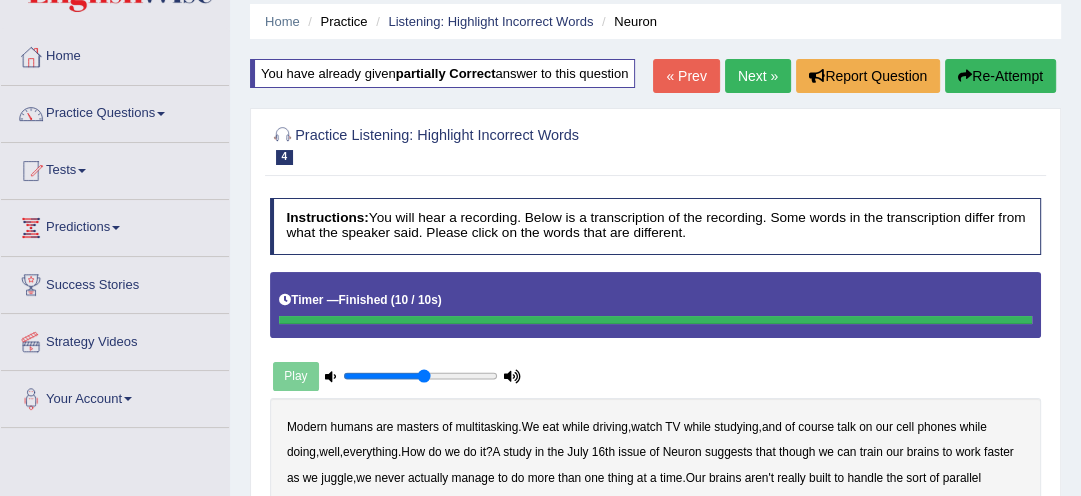 click on "Next »" at bounding box center (758, 76) 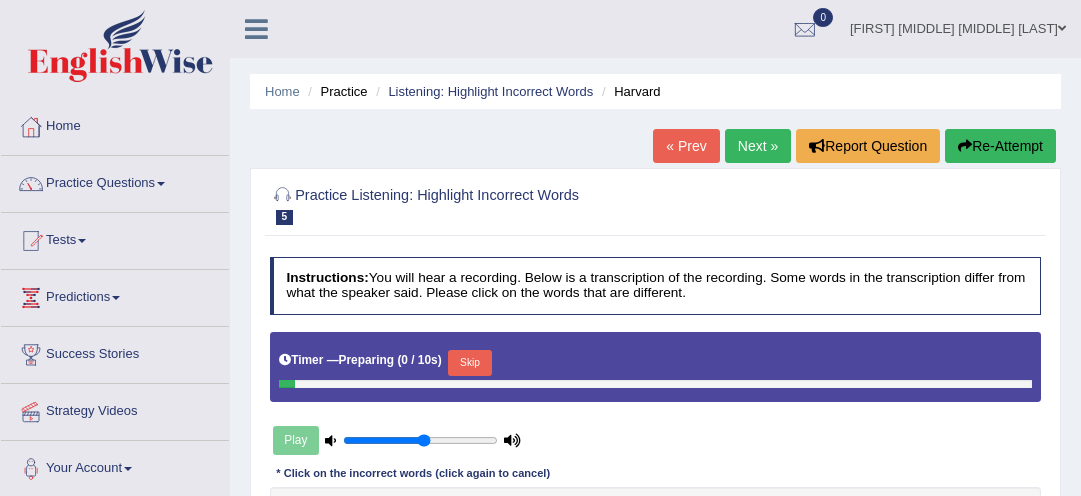 scroll, scrollTop: 0, scrollLeft: 0, axis: both 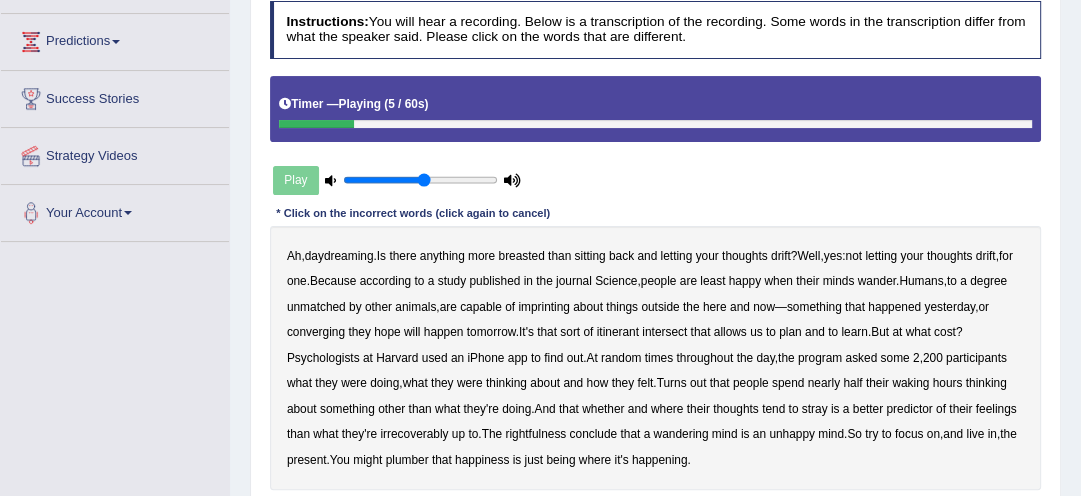 click on "breasted" at bounding box center [521, 256] 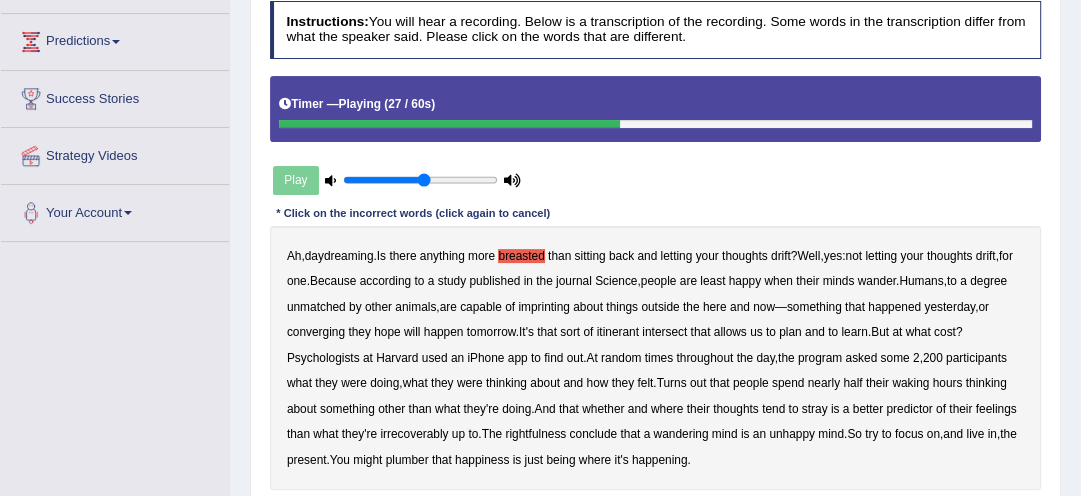 click on "imprinting" at bounding box center (544, 307) 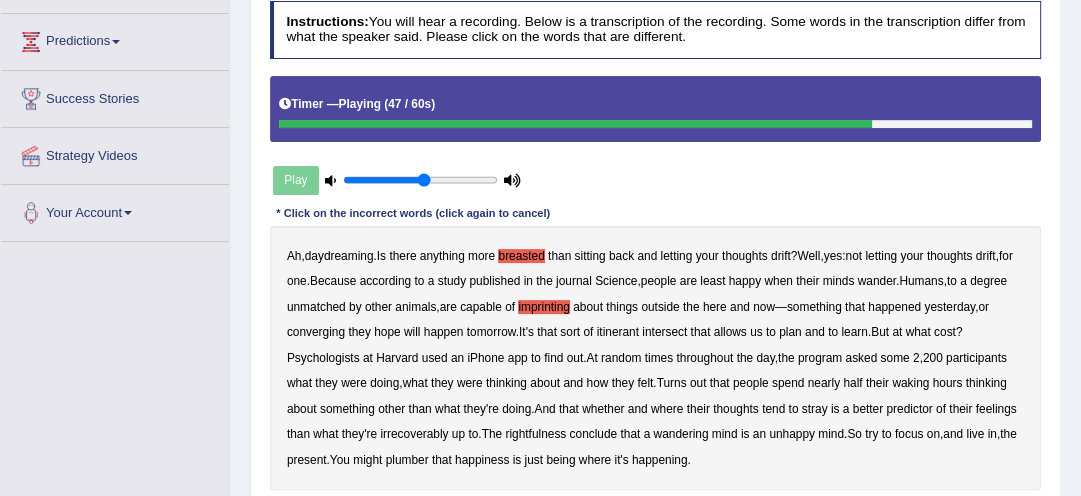 click on "waking" at bounding box center [910, 383] 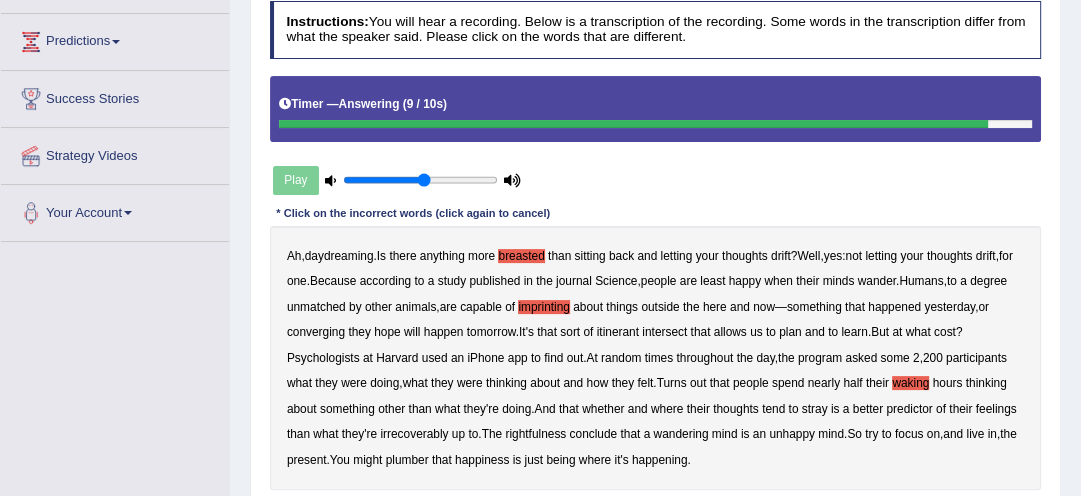 click on "plumber" at bounding box center [407, 460] 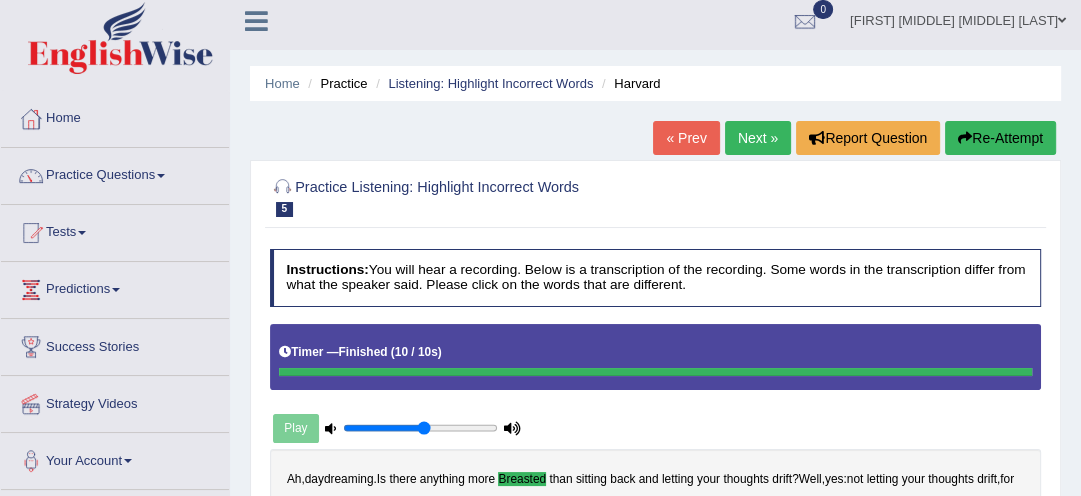 scroll, scrollTop: 0, scrollLeft: 0, axis: both 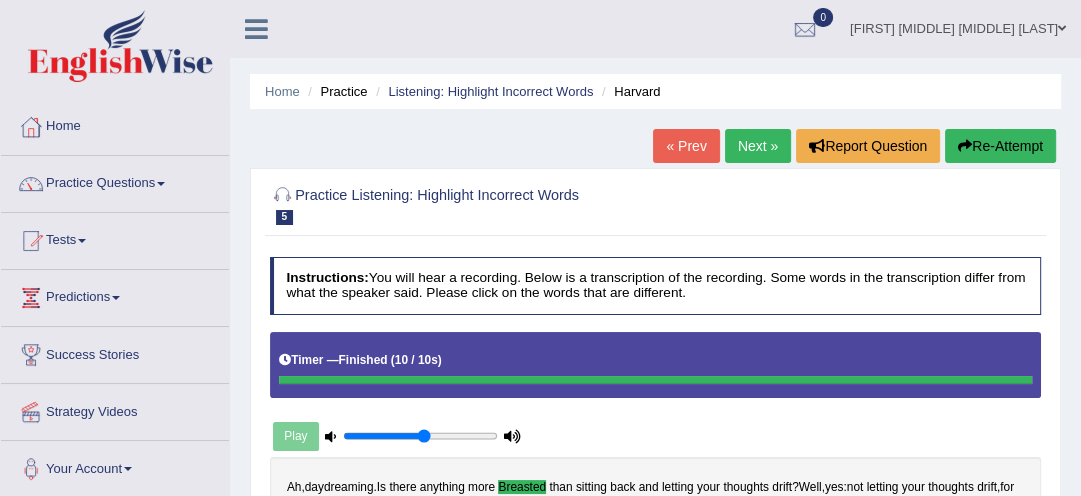 click on "Re-Attempt" at bounding box center [1000, 146] 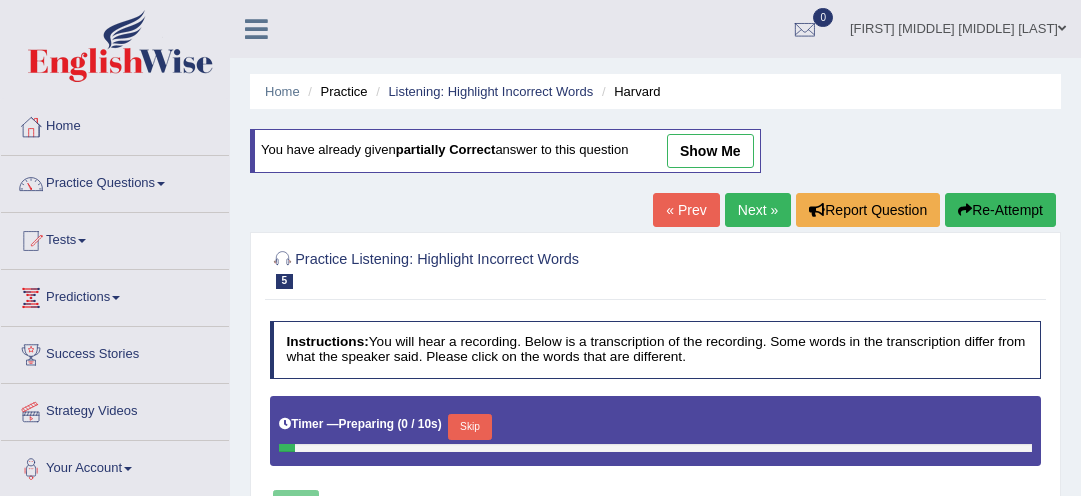 scroll, scrollTop: 0, scrollLeft: 0, axis: both 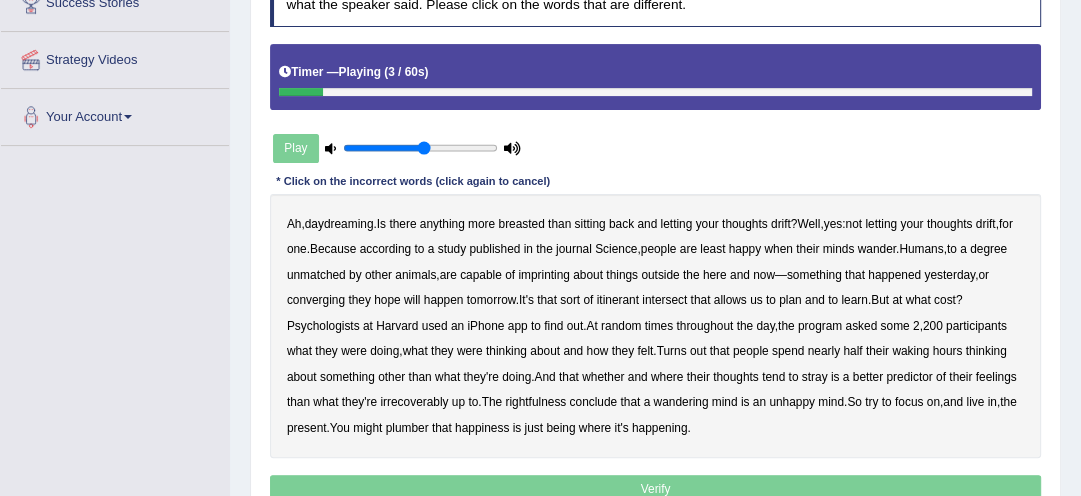 click on "breasted" at bounding box center (521, 224) 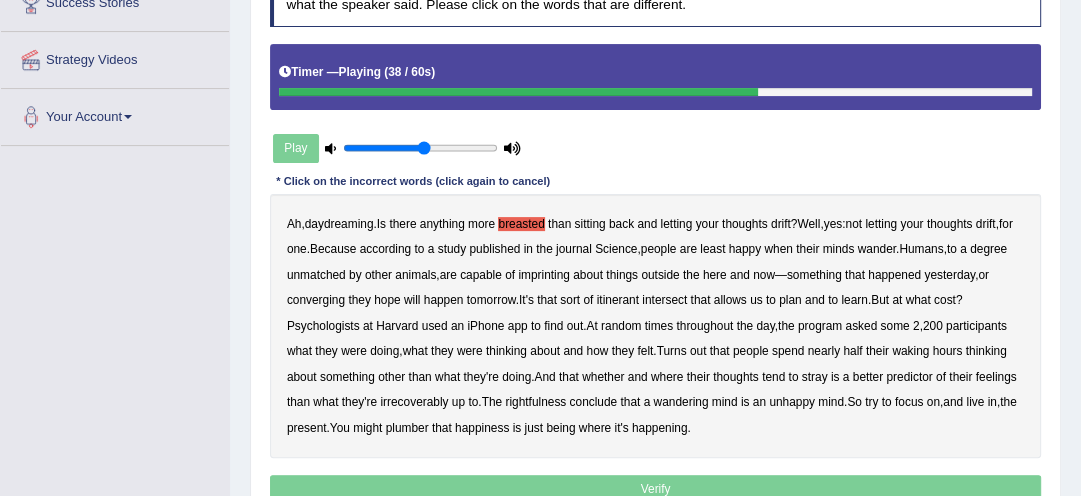 click on "converging" at bounding box center [316, 300] 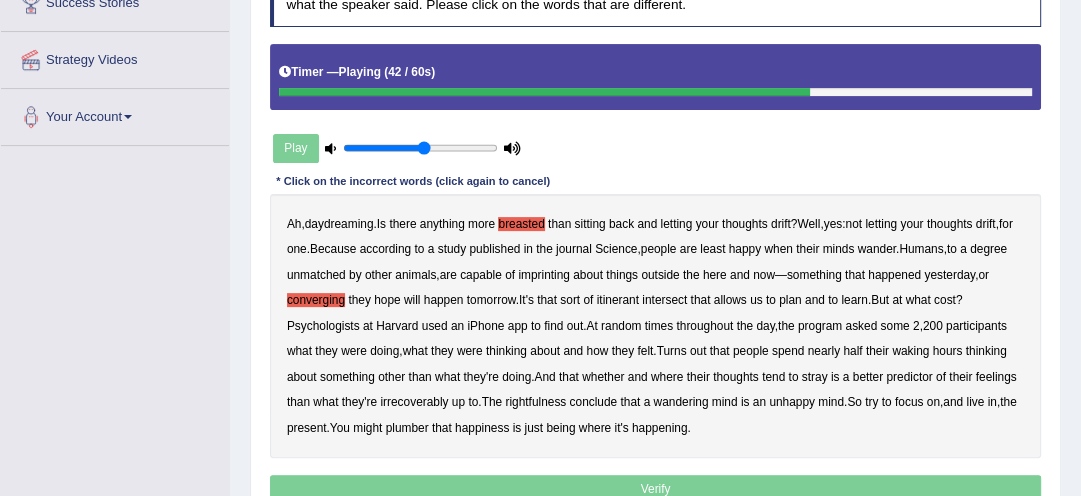 click on "Ah ,  daydreaming .  Is   there   anything   more   breasted   than   sitting   back   and   letting   your   thoughts   drift ?  Well ,  yes :  not   letting   your   thoughts   drift ,  for   one .  Because   according   to   a   study   published   in   the   journal   Science ,  people   are   least   happy   when   their   minds   wander .  Humans ,  to   a   degree   unmatched   by   other   animals ,  are   capable   of   imprinting   about   things   outside   the   here   and   now — something   that   happened   yesterday ,  or   converging   they   hope   will   happen   tomorrow .  It's   that   sort   of   itinerant   intersect   that   allows   us   to   plan   and   to   learn .  But   at   what   cost ?  Psychologists   at   Harvard   used   an   iPhone   app   to   find   out .  At   random   times   throughout   the   day ,  the   program   asked   some   2 , 200   participants   what   they   were   doing ,  what   they   were   thinking   about   and   how   they   felt .  Turns   out" at bounding box center [656, 326] 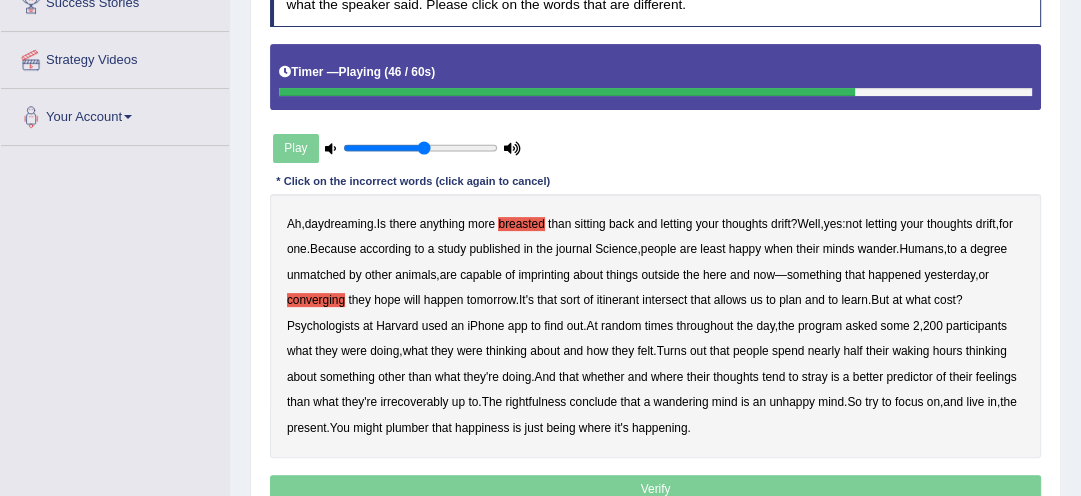 drag, startPoint x: 891, startPoint y: 352, endPoint x: 612, endPoint y: 380, distance: 280.4015 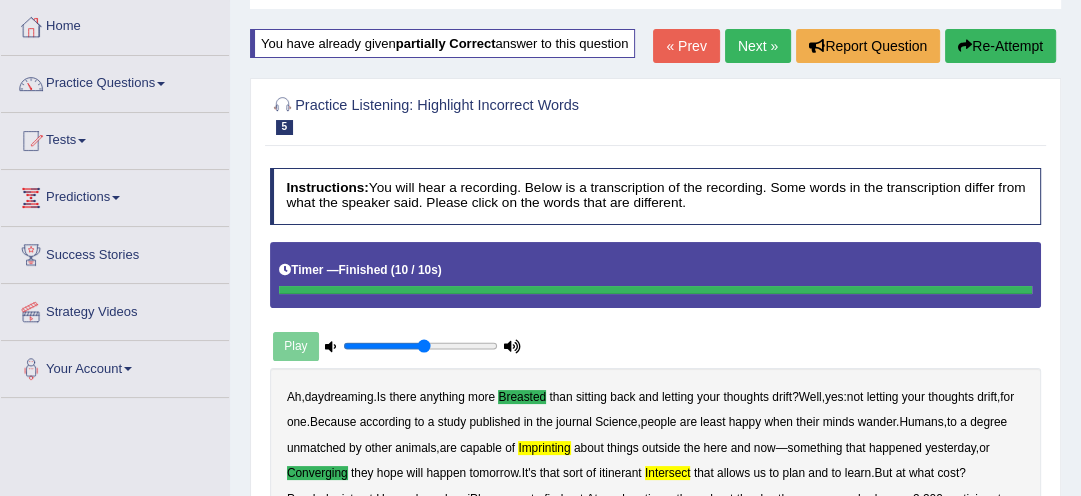 scroll, scrollTop: 96, scrollLeft: 0, axis: vertical 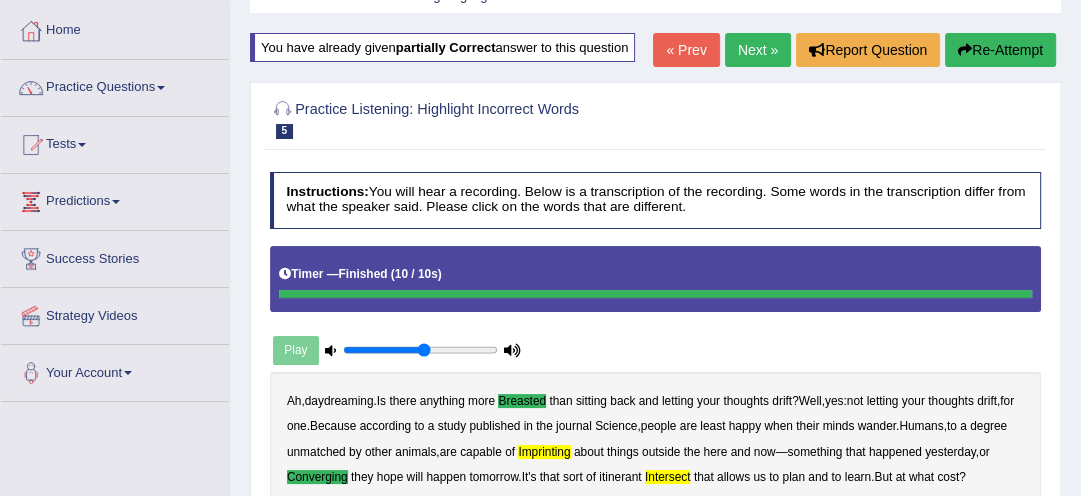 click on "Re-Attempt" at bounding box center (1000, 50) 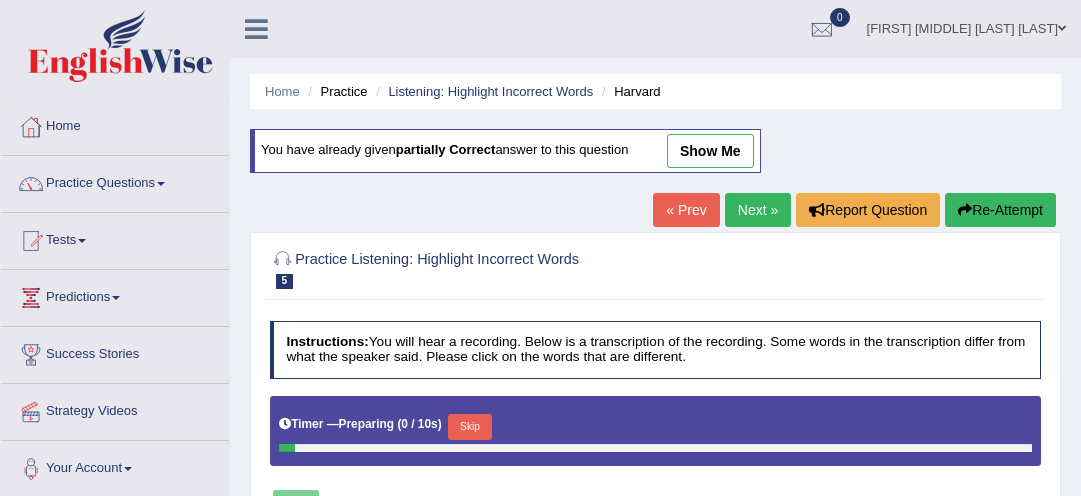 scroll, scrollTop: 96, scrollLeft: 0, axis: vertical 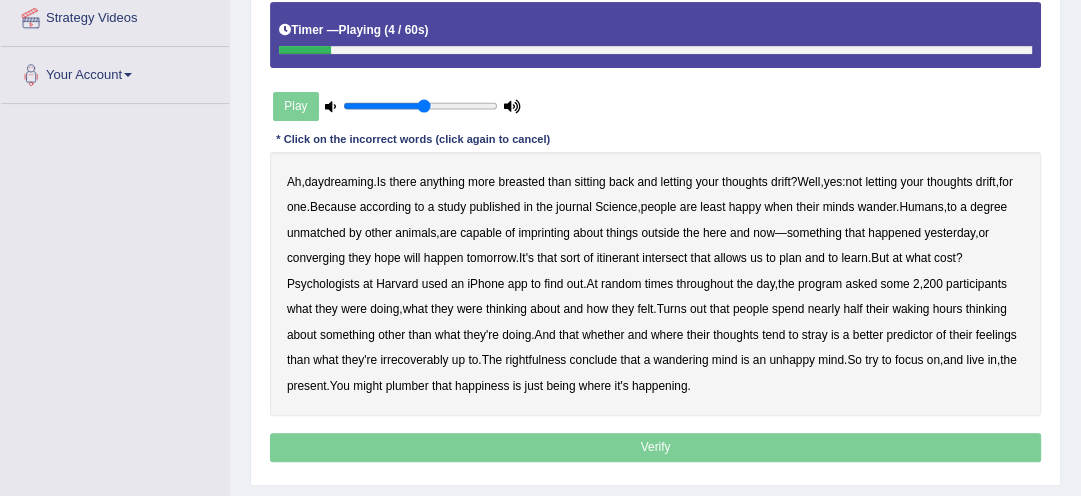 click on "breasted" at bounding box center (521, 182) 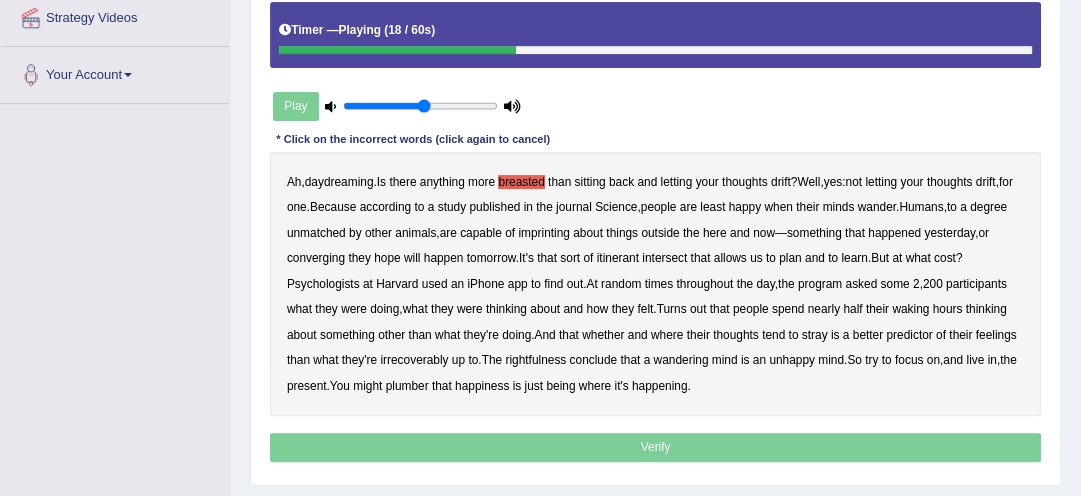 click on "imprinting" at bounding box center (544, 233) 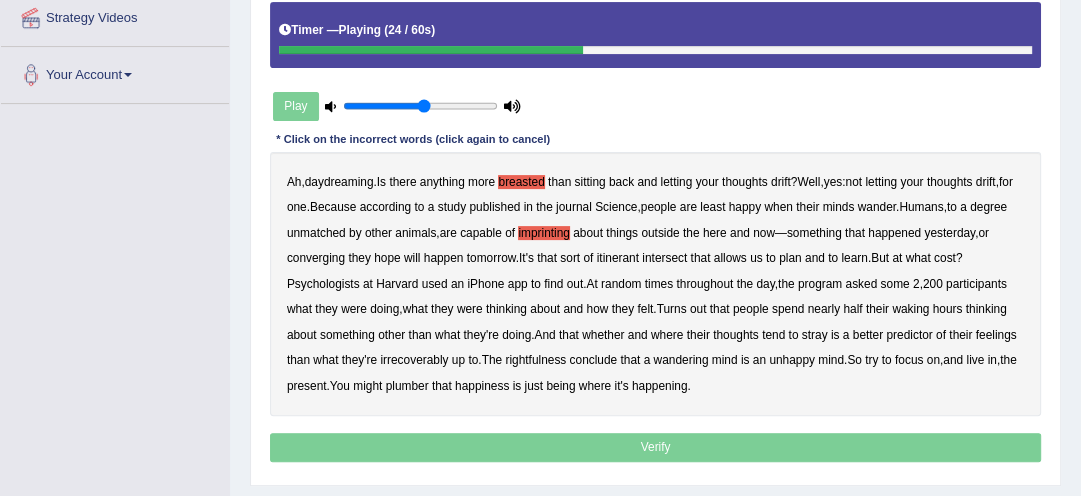 click on "converging" at bounding box center (316, 258) 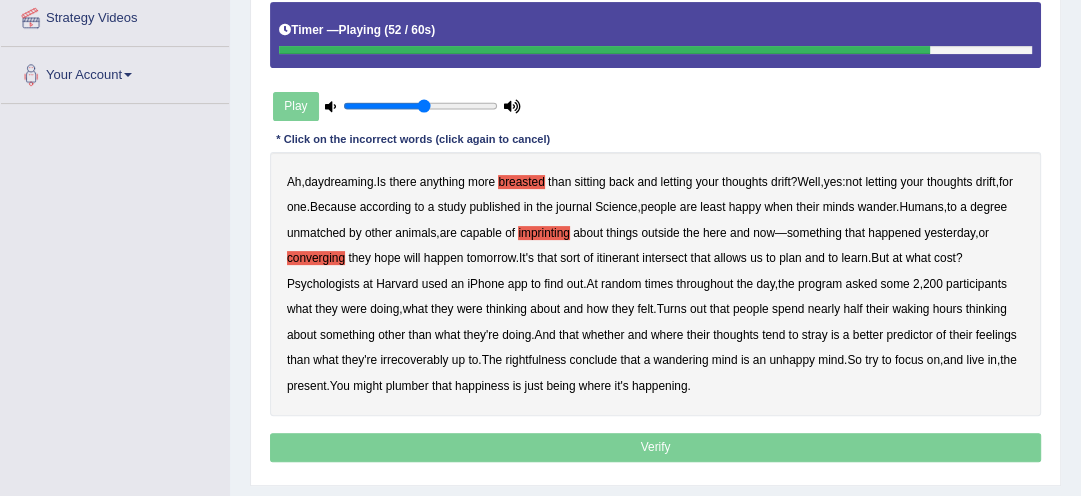 click on "irrecoverably" at bounding box center [414, 360] 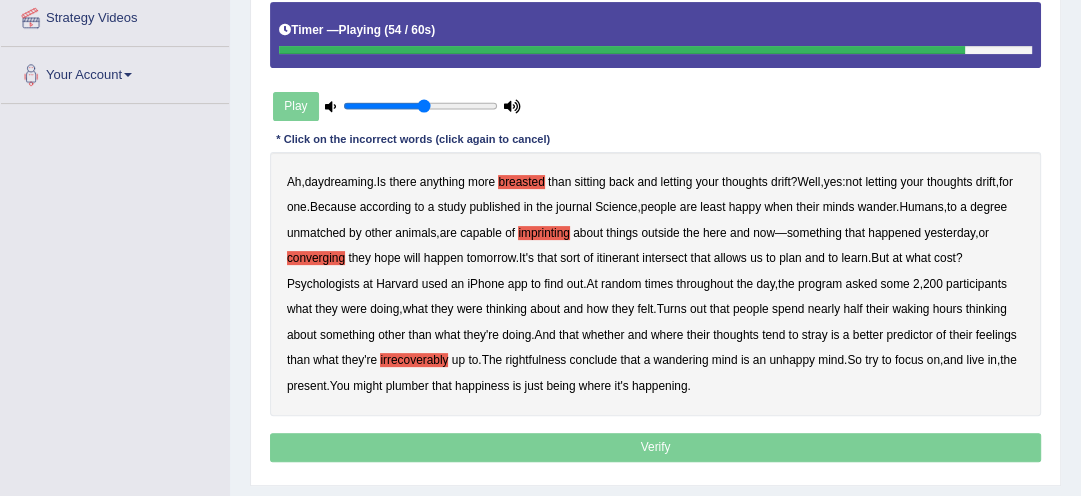 click on "plumber" at bounding box center (407, 386) 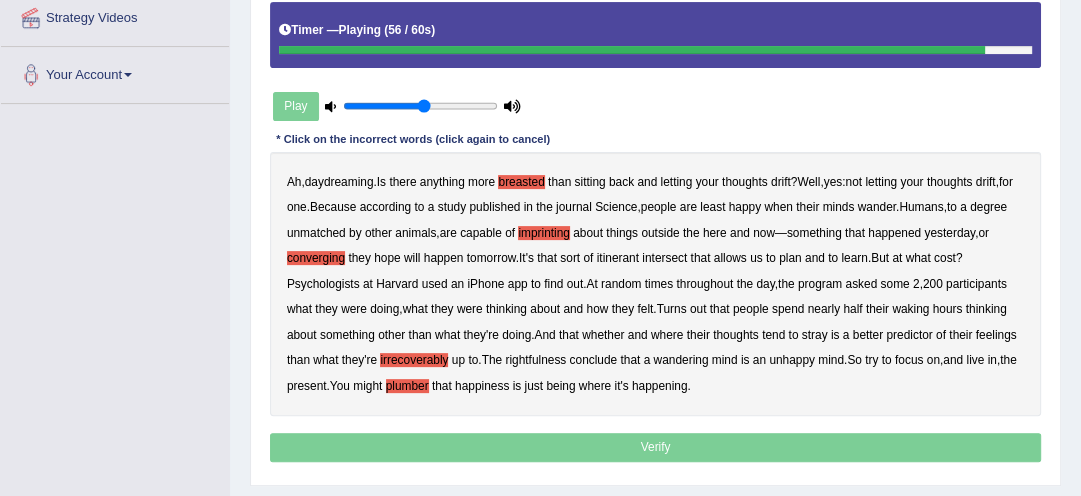 click on "plumber" at bounding box center [407, 386] 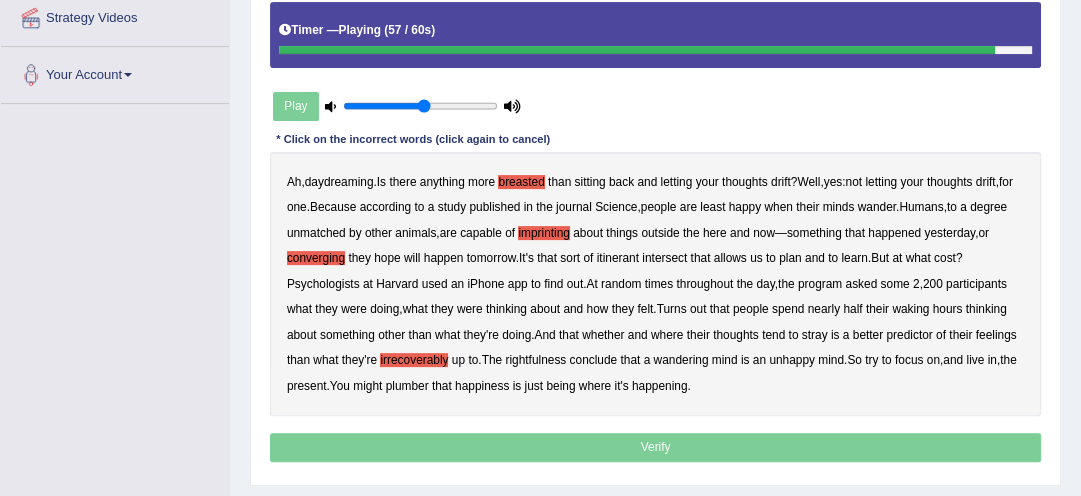 click on "plumber" at bounding box center (407, 386) 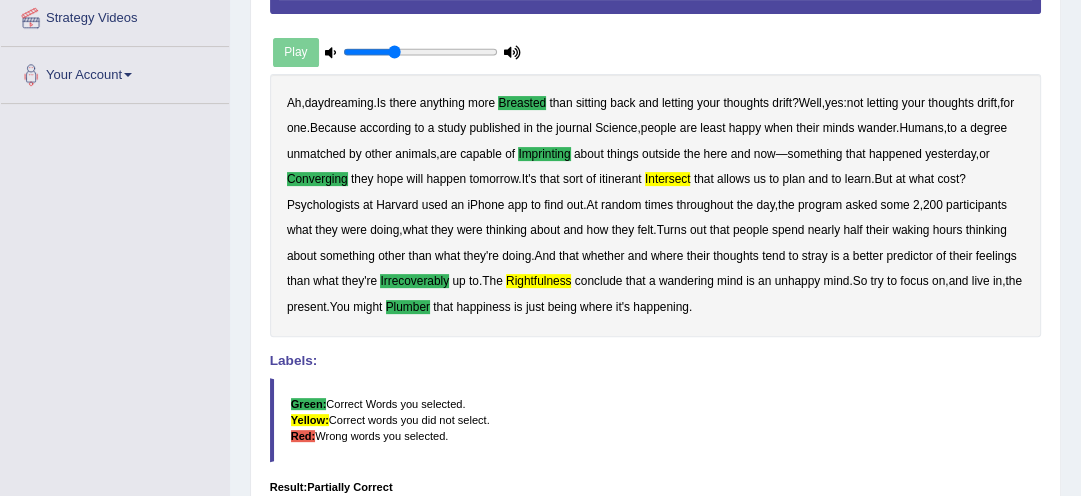 type on "0.35" 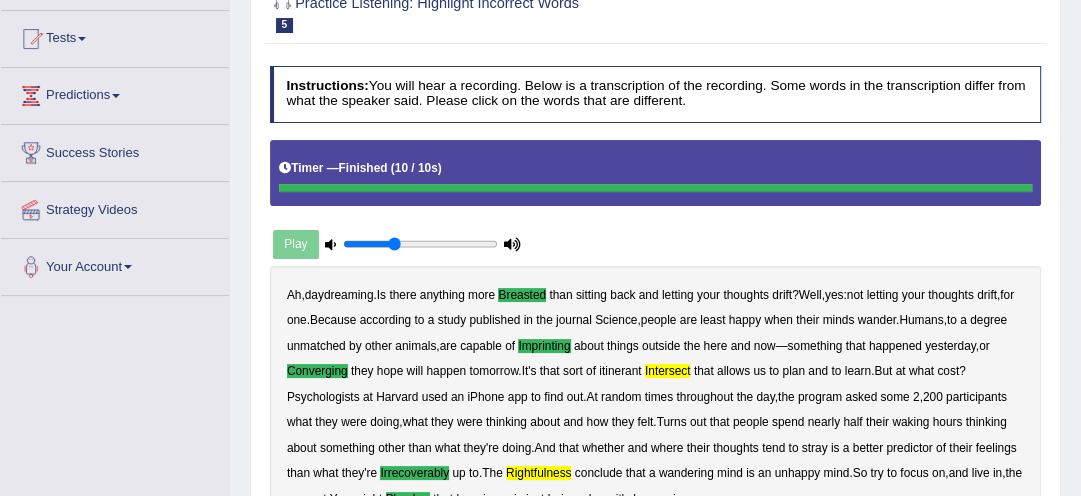 scroll, scrollTop: 192, scrollLeft: 0, axis: vertical 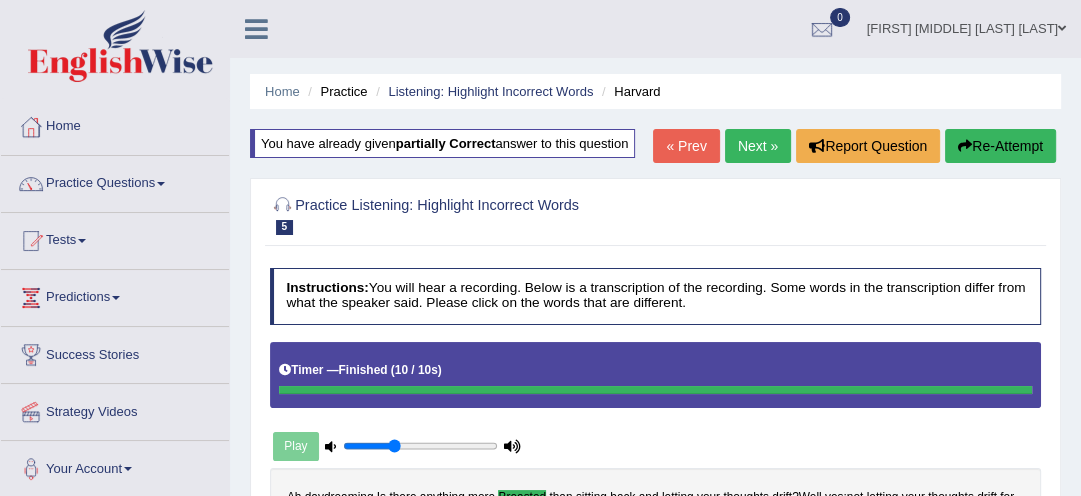 click on "Re-Attempt" at bounding box center (1000, 146) 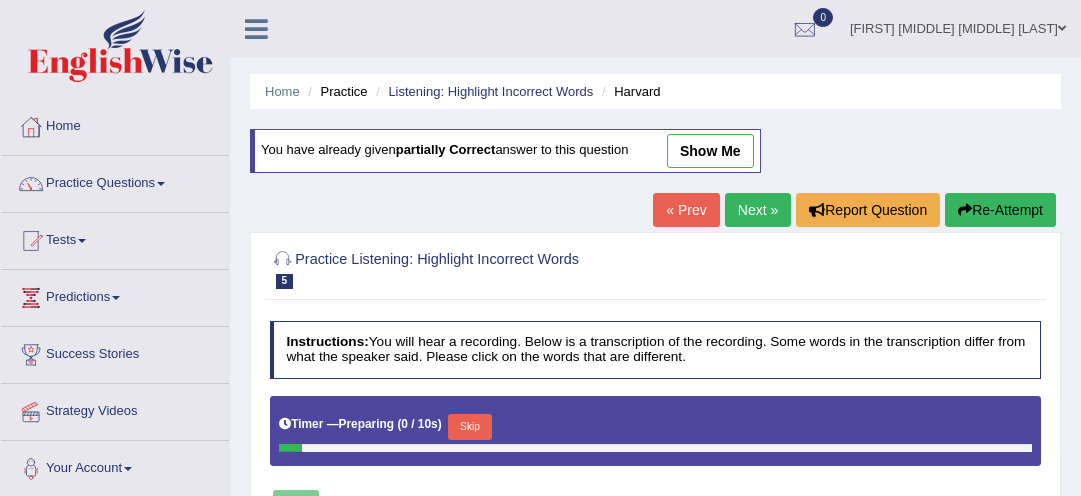 scroll, scrollTop: 0, scrollLeft: 0, axis: both 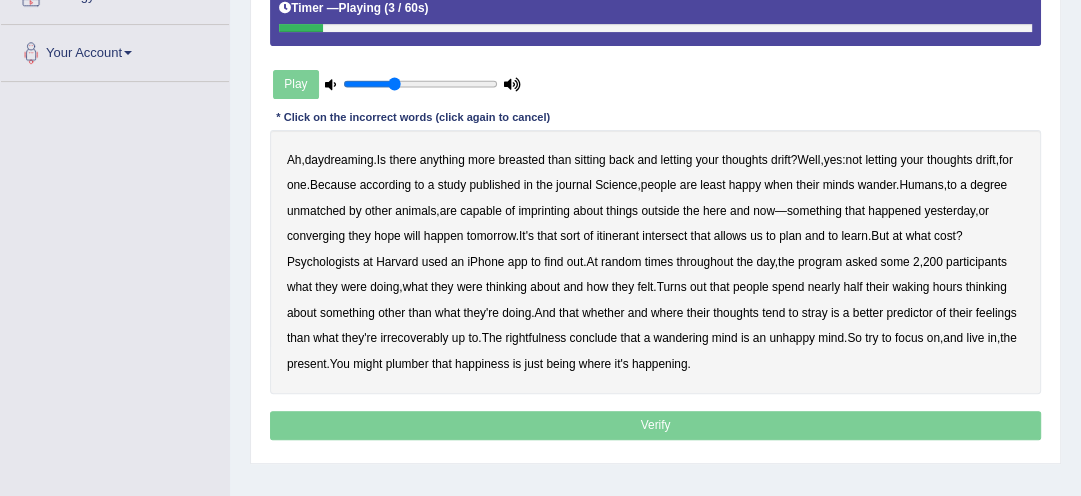 click on "breasted" at bounding box center [521, 160] 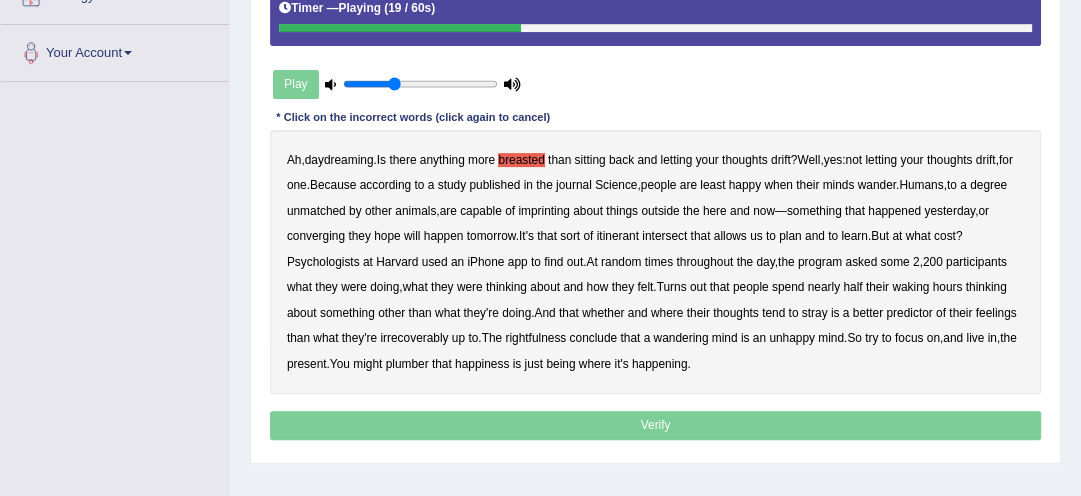 click on "imprinting" at bounding box center (544, 211) 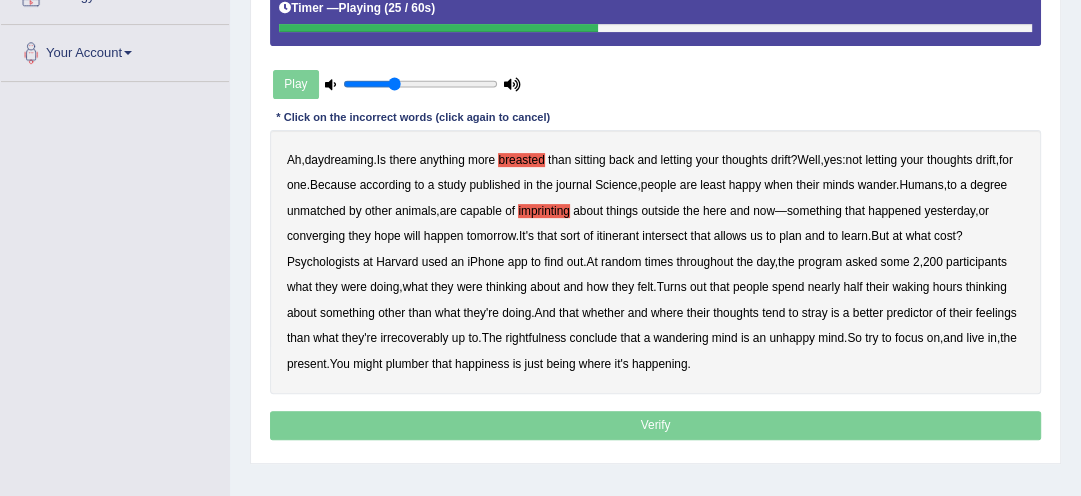click on "converging" at bounding box center (316, 236) 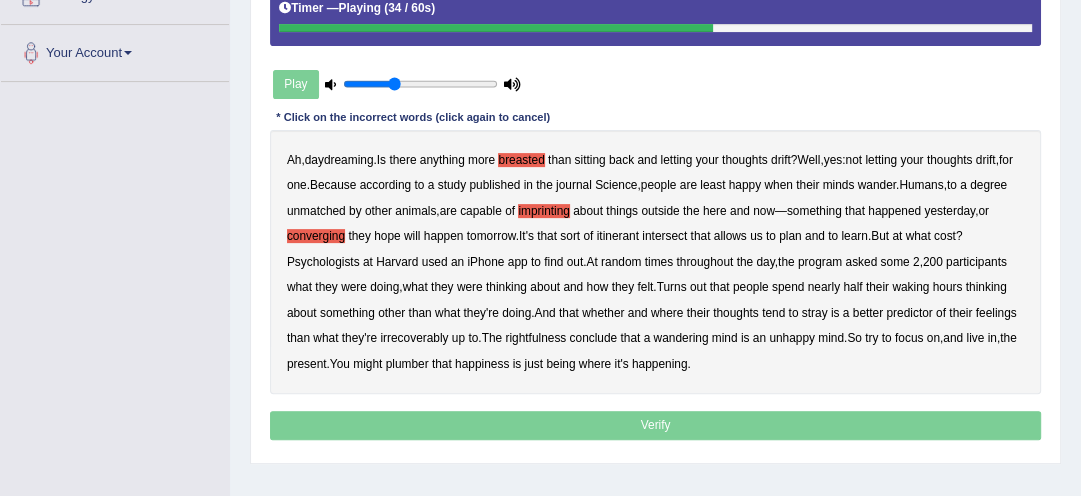 click on "intersect" at bounding box center [664, 236] 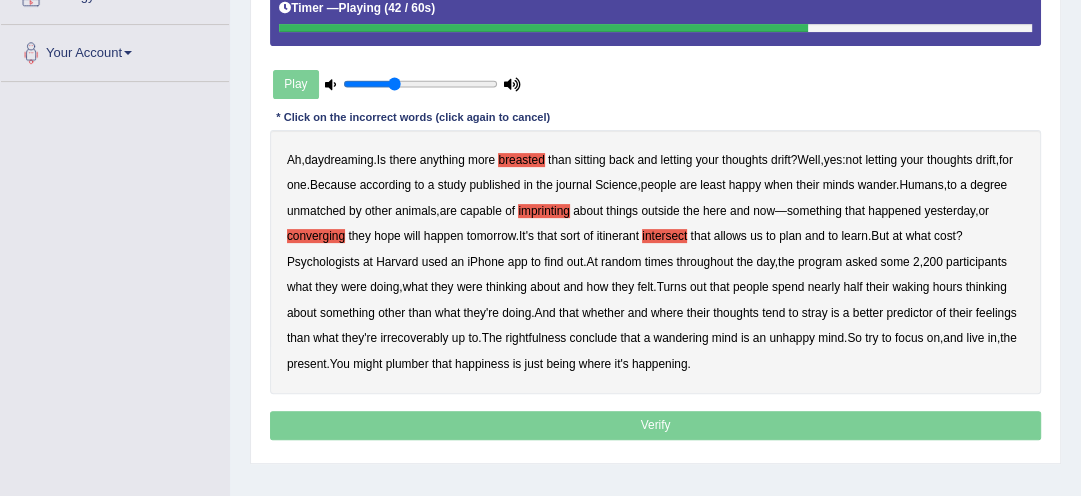 click on "irrecoverably" at bounding box center [414, 338] 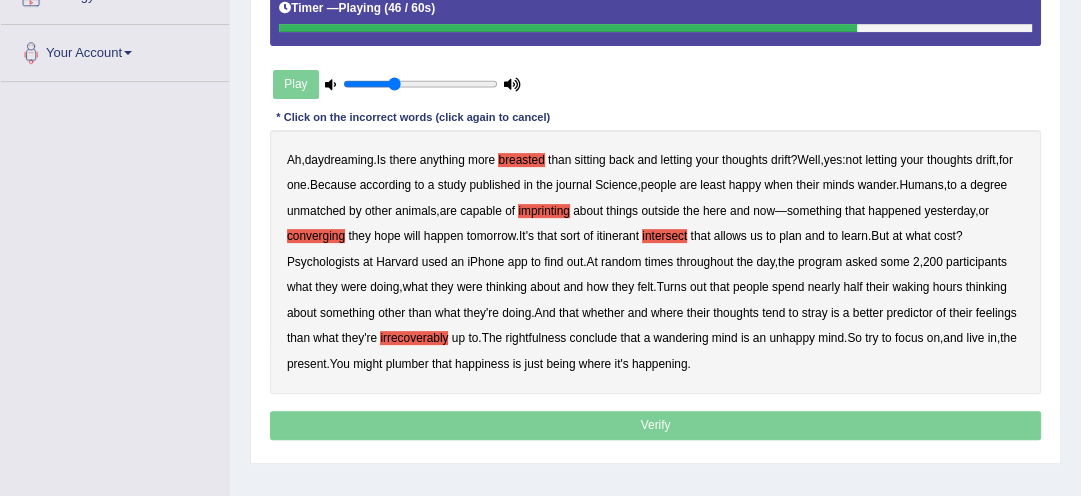 click on "rightfulness" at bounding box center (535, 338) 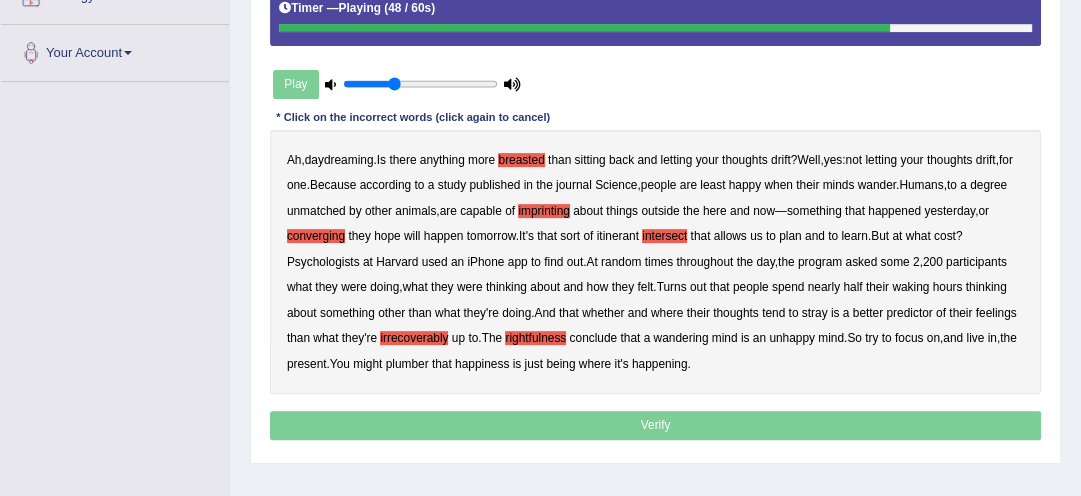 click on "Ah ,  daydreaming .  Is   there   anything   more   breasted   than   sitting   back   and   letting   your   thoughts   drift ?  Well ,  yes :  not   letting   your   thoughts   drift ,  for   one .  Because   according   to   a   study   published   in   the   journal   Science ,  people   are   least   happy   when   their   minds   wander .  Humans ,  to   a   degree   unmatched   by   other   animals ,  are   capable   of   imprinting   about   things   outside   the   here   and   now — something   that   happened   yesterday ,  or   converging   they   hope   will   happen   tomorrow .  It's   that   sort   of   itinerant   intersect   that   allows   us   to   plan   and   to   learn .  But   at   what   cost ?  Psychologists   at   Harvard   used   an   iPhone   app   to   find   out .  At   random   times   throughout   the   day ,  the   program   asked   some   2 , 200   participants   what   they   were   doing ,  what   they   were   thinking   about   and   how   they   felt .  Turns   out" at bounding box center (656, 262) 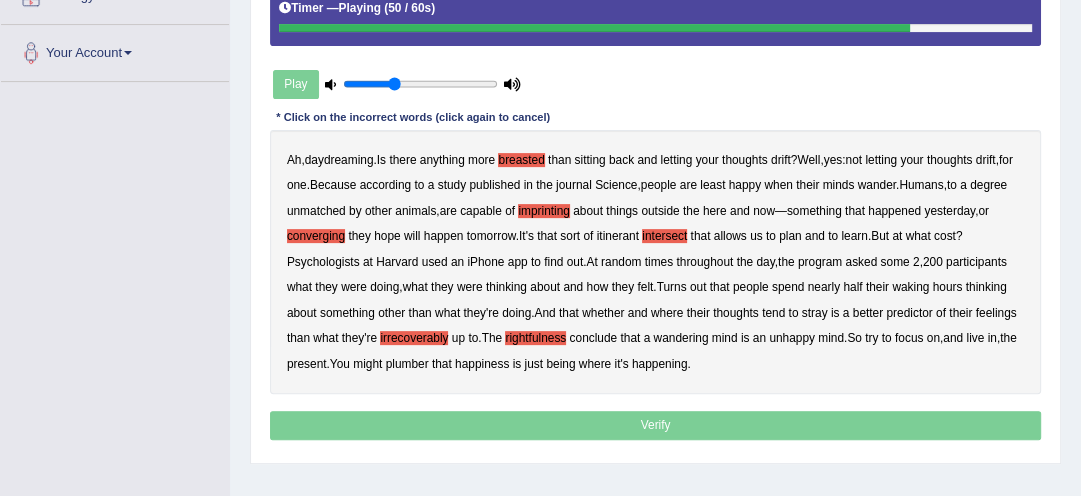 click on "plumber" at bounding box center (407, 364) 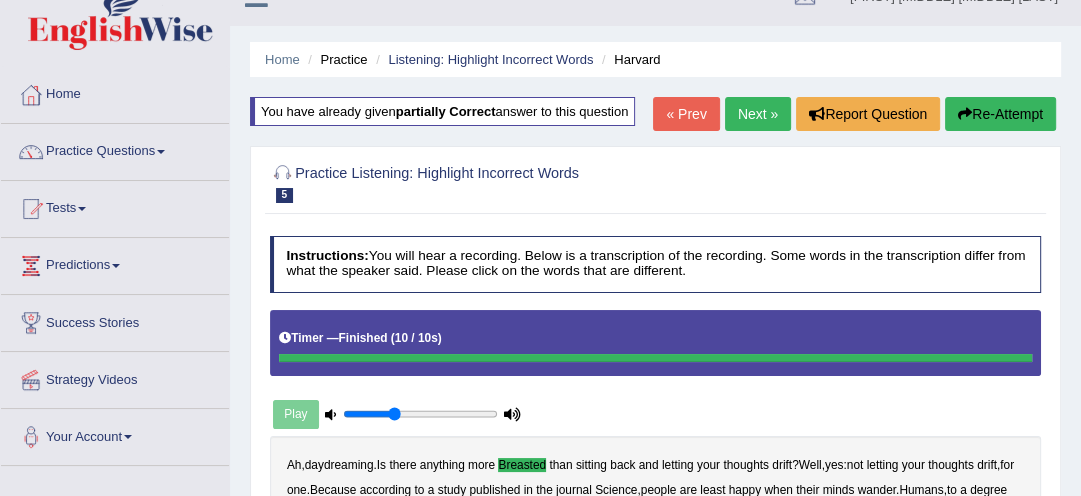 scroll, scrollTop: 0, scrollLeft: 0, axis: both 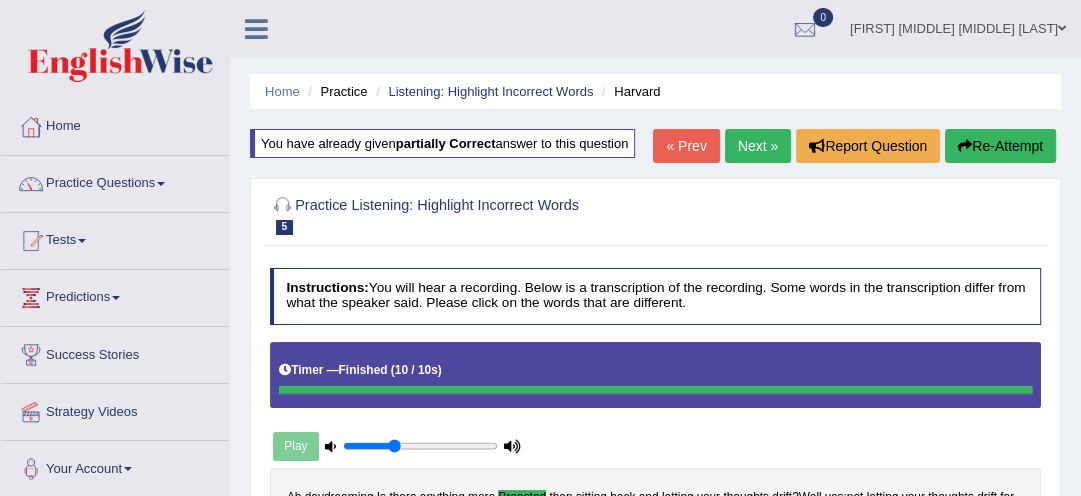 click on "Next »" at bounding box center [758, 146] 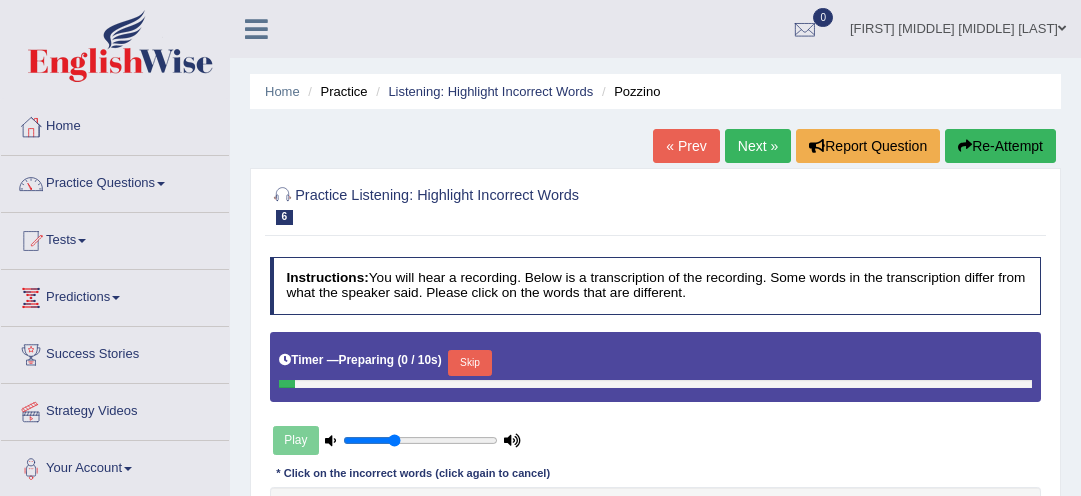scroll, scrollTop: 0, scrollLeft: 0, axis: both 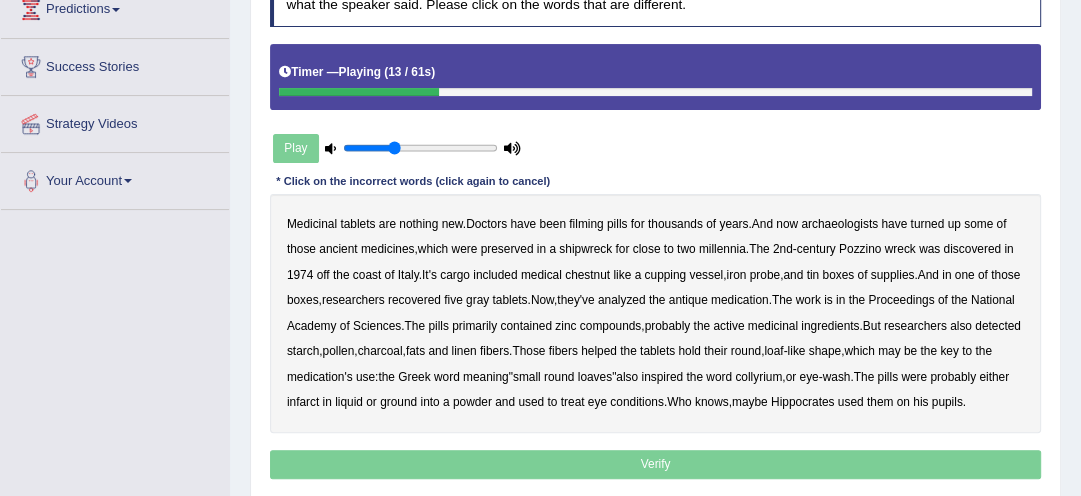 click on "ancient" at bounding box center [338, 249] 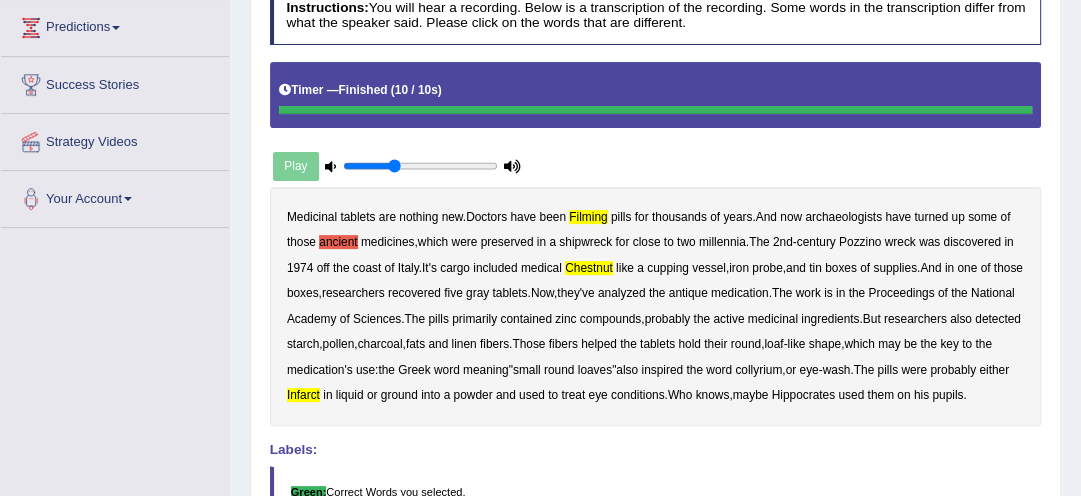 scroll, scrollTop: 256, scrollLeft: 0, axis: vertical 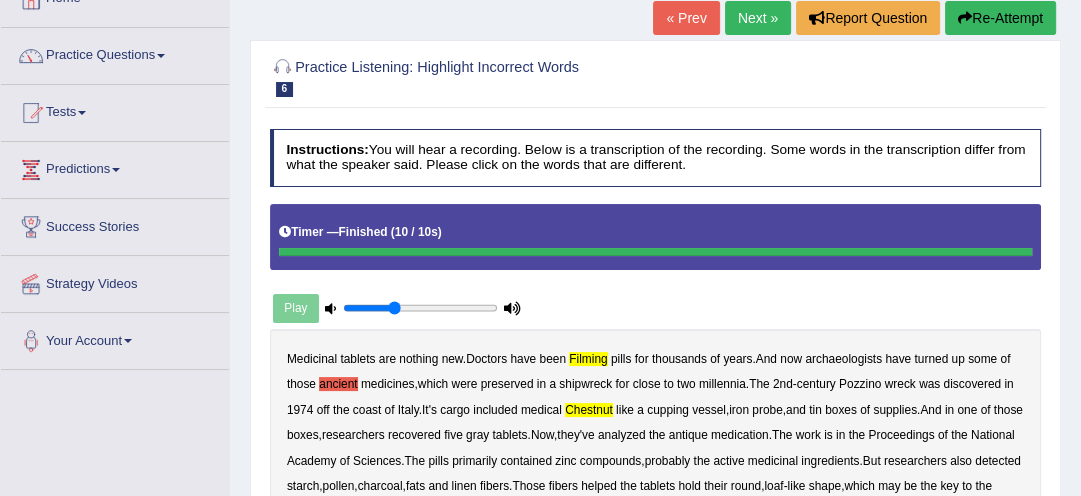 click on "Re-Attempt" at bounding box center (1000, 18) 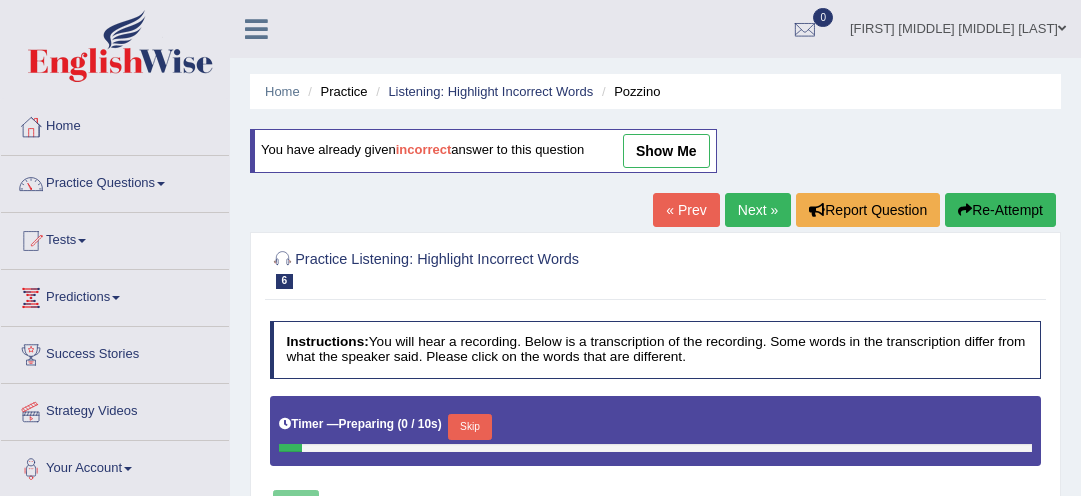 scroll, scrollTop: 128, scrollLeft: 0, axis: vertical 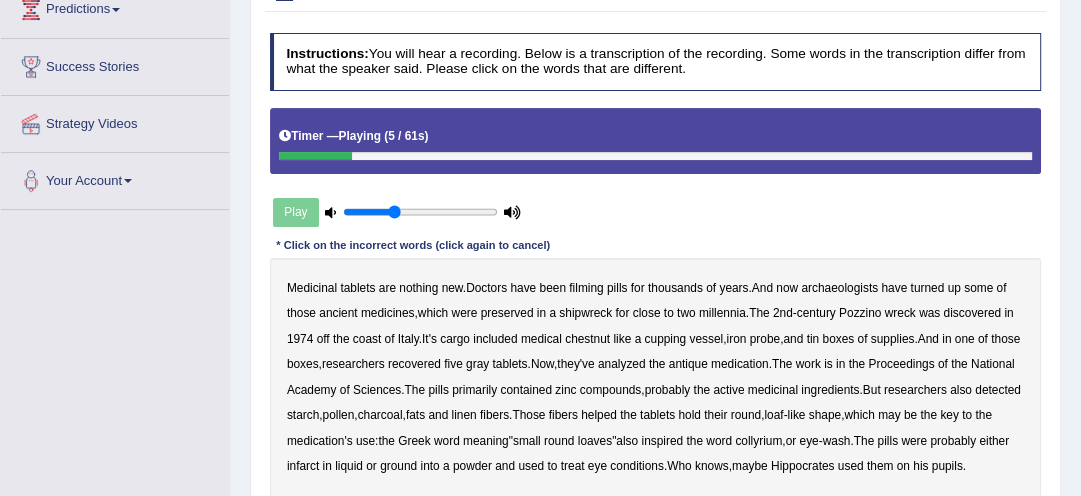 click on "filming" at bounding box center (586, 288) 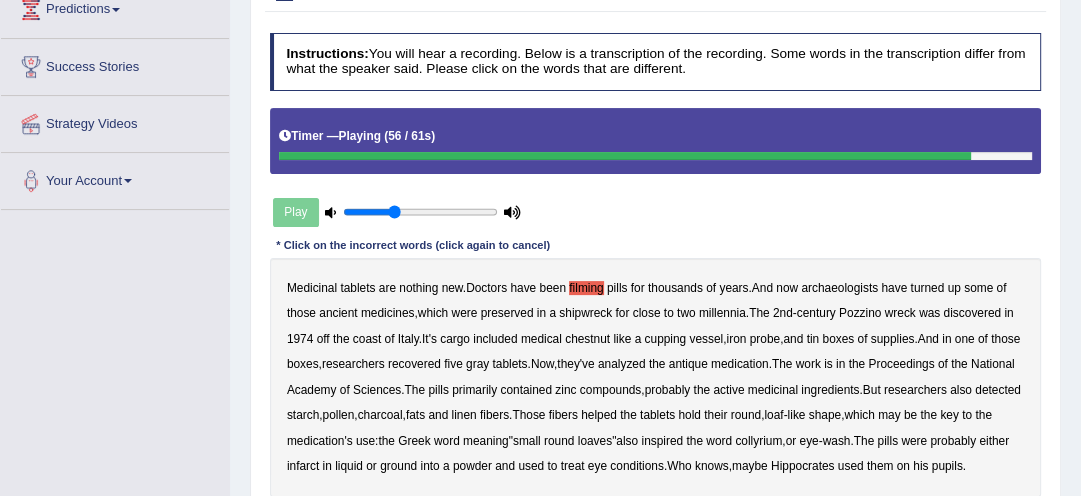 drag, startPoint x: 712, startPoint y: 344, endPoint x: 748, endPoint y: 351, distance: 36.67424 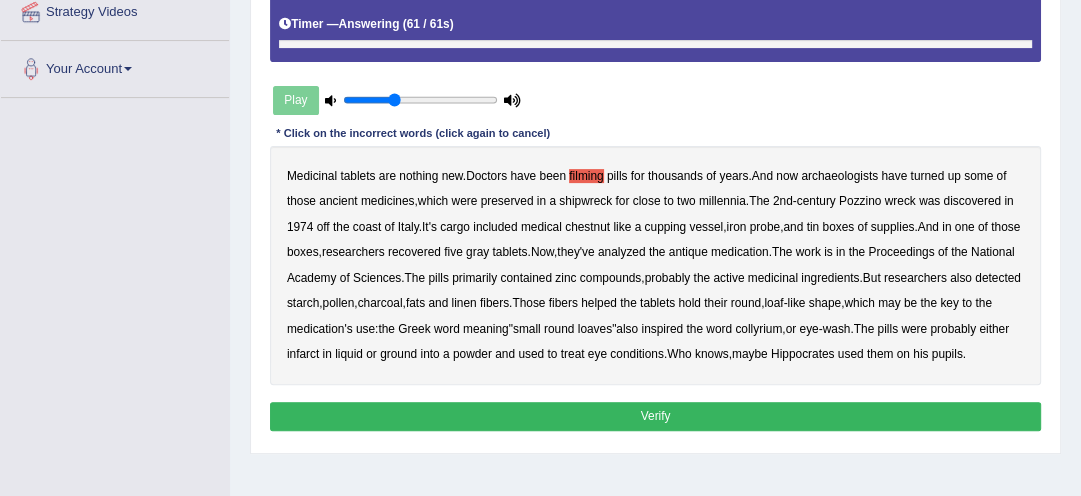 scroll, scrollTop: 416, scrollLeft: 0, axis: vertical 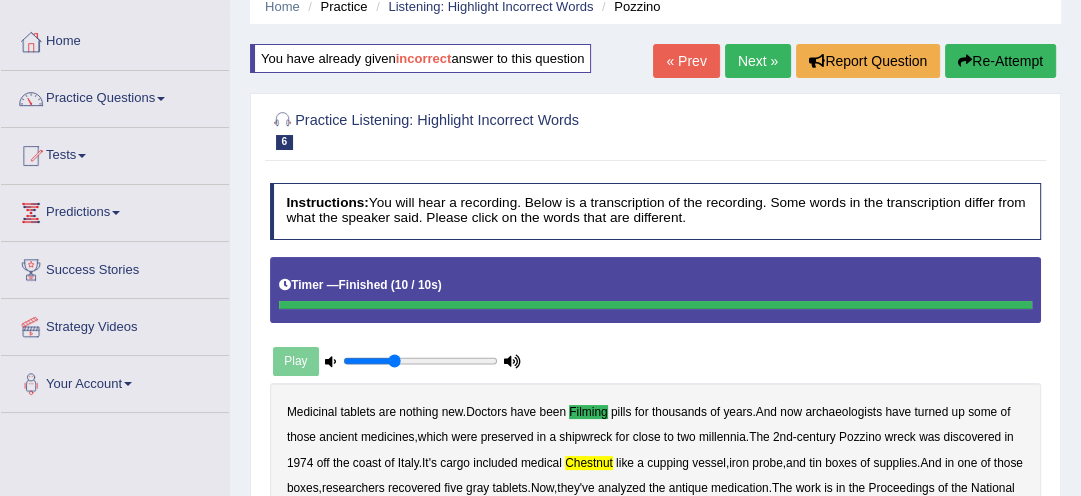 click on "Re-Attempt" at bounding box center (1000, 61) 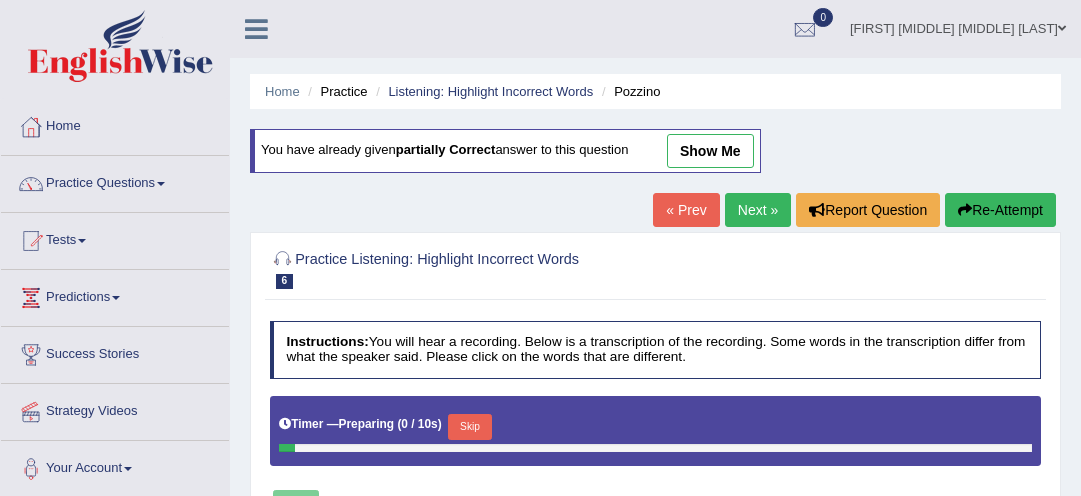 scroll, scrollTop: 85, scrollLeft: 0, axis: vertical 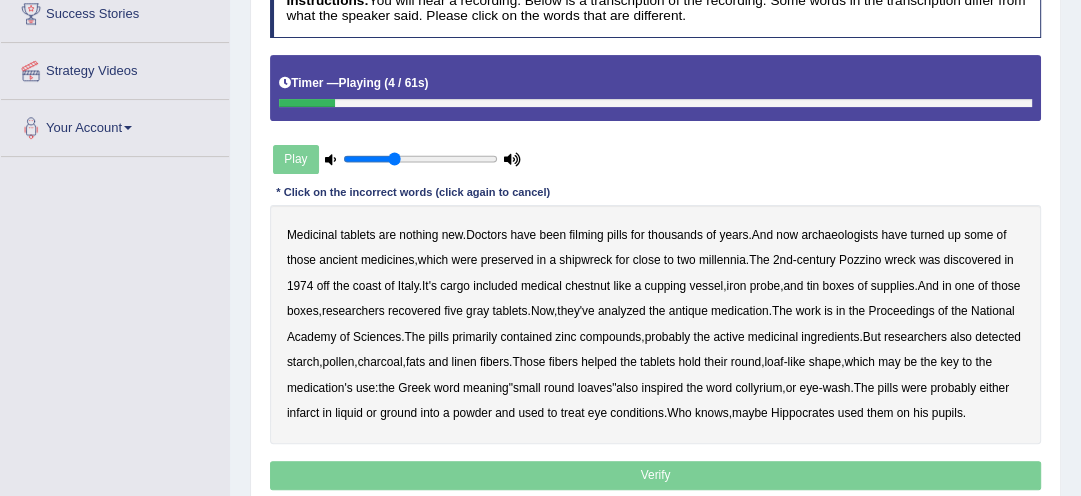 click on "filming" at bounding box center (586, 235) 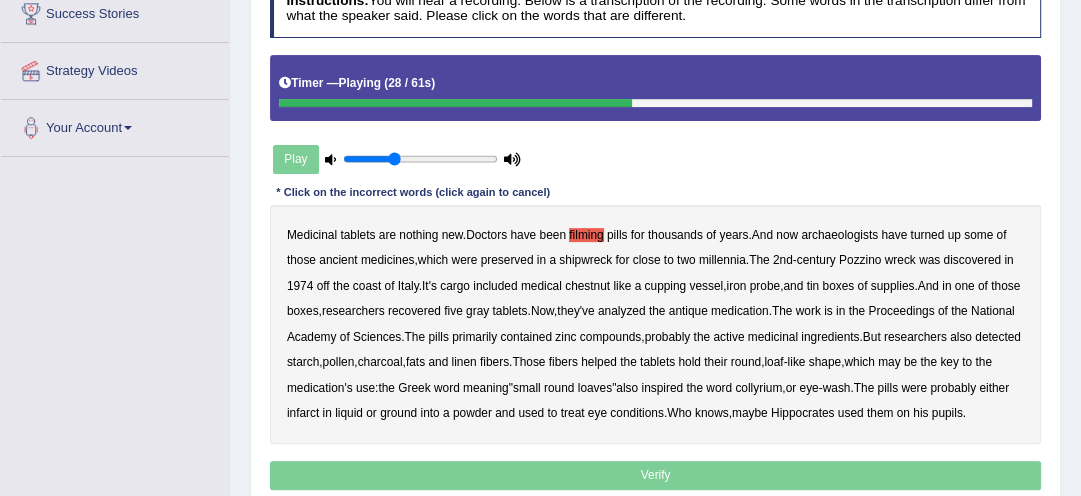 click on "infarct" at bounding box center [303, 413] 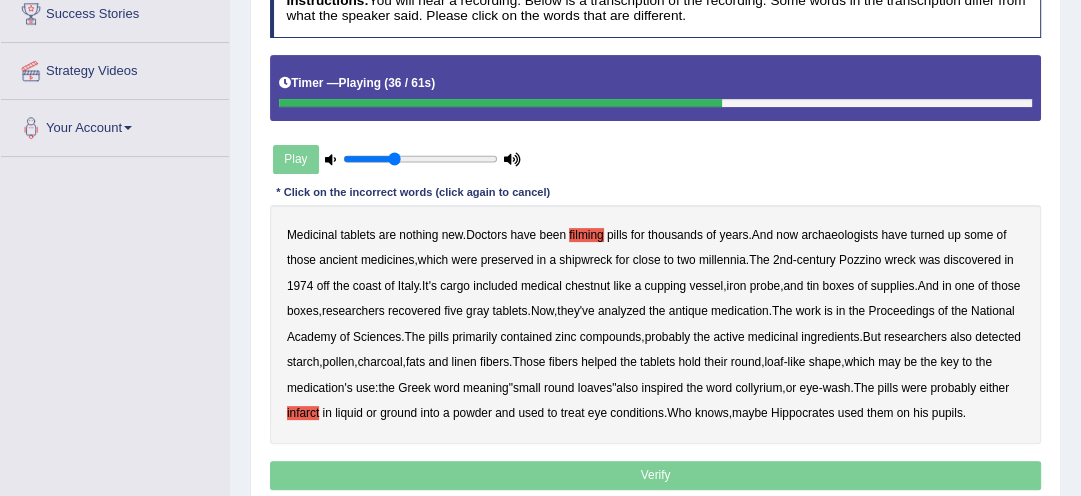 click on "chestnut" at bounding box center [587, 286] 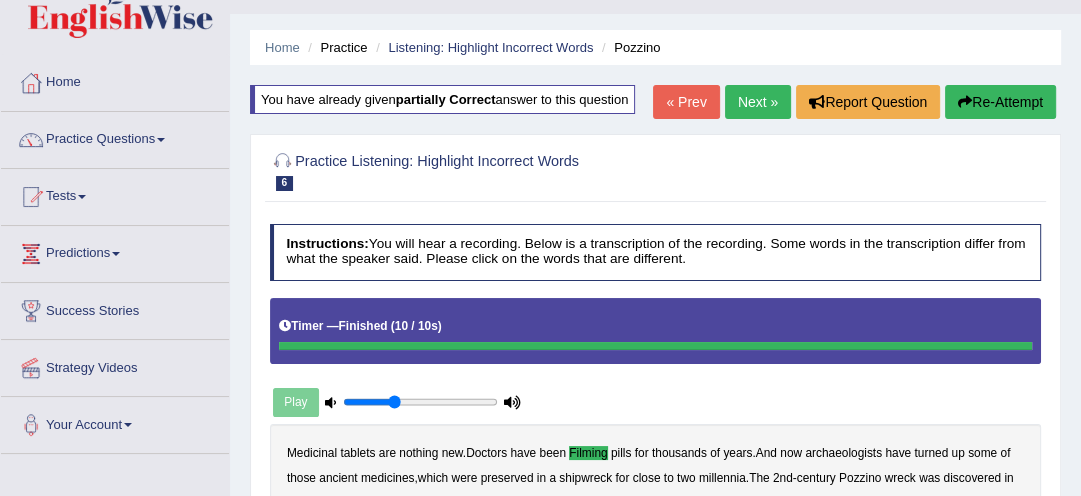 scroll, scrollTop: 21, scrollLeft: 0, axis: vertical 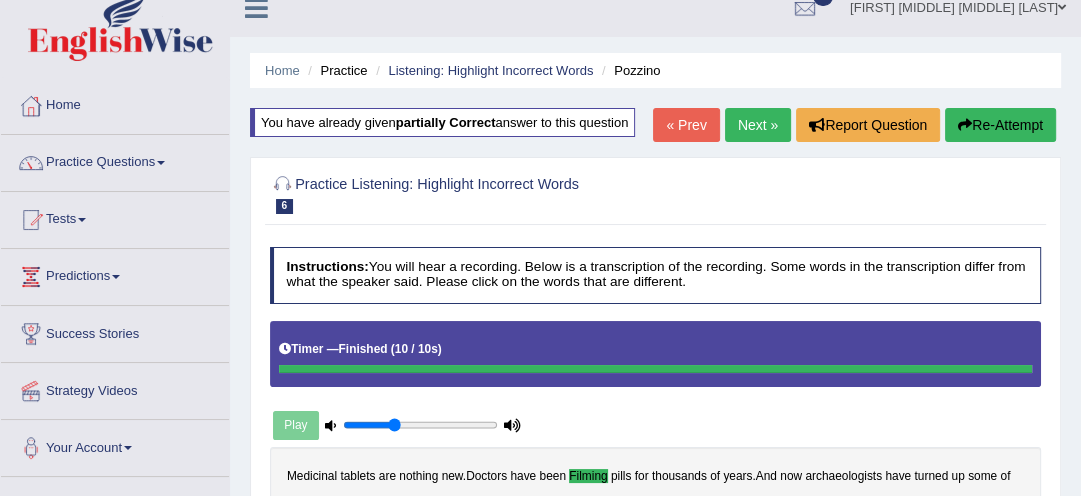 click on "Re-Attempt" at bounding box center [1000, 125] 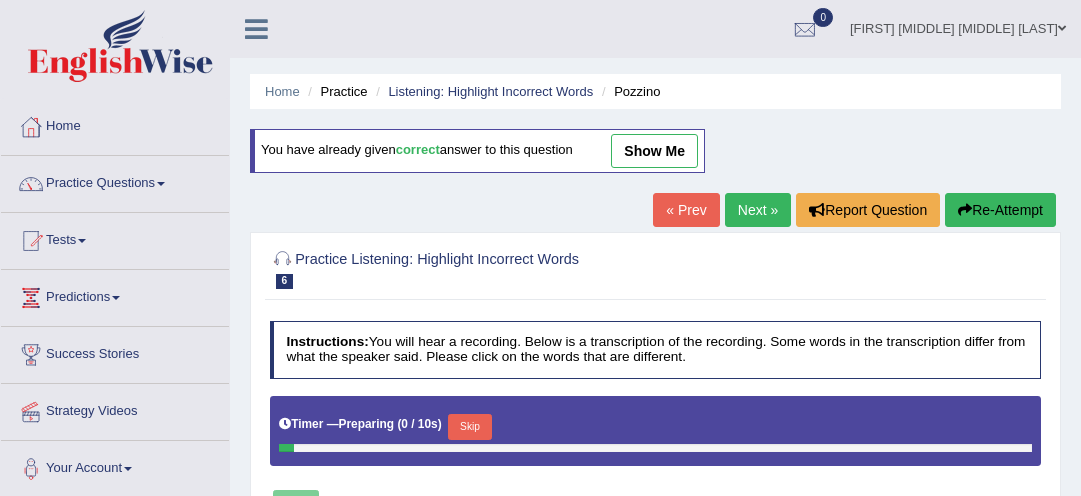 scroll, scrollTop: 21, scrollLeft: 0, axis: vertical 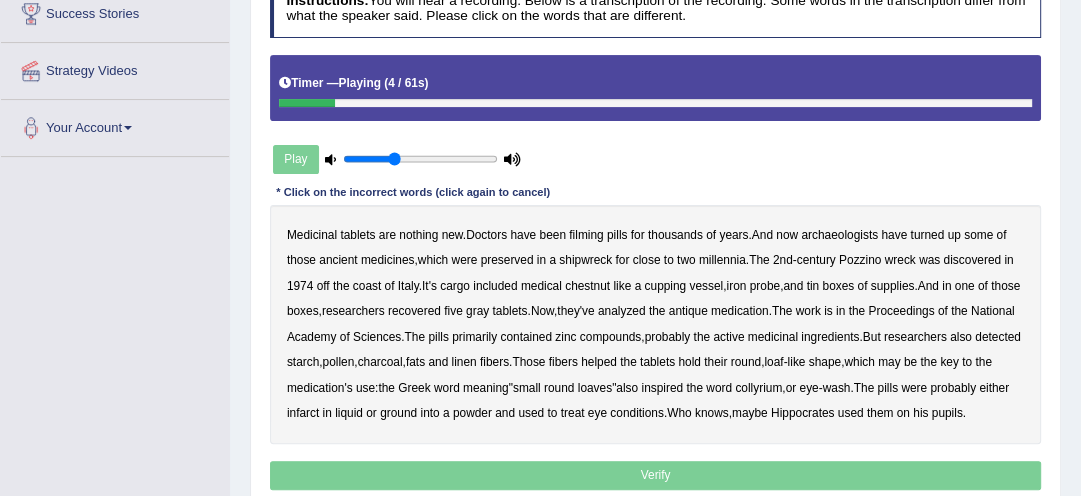 click on "filming" at bounding box center [586, 235] 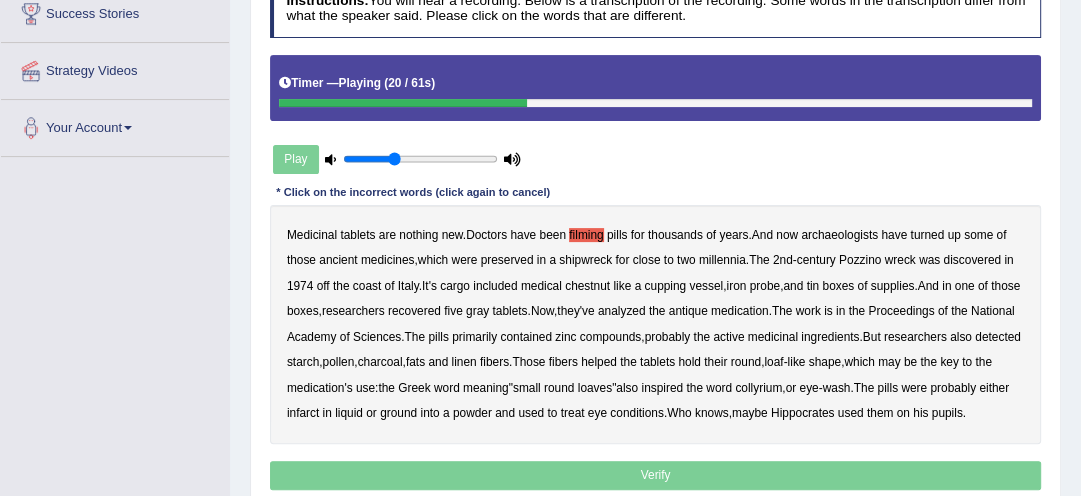 drag, startPoint x: 704, startPoint y: 226, endPoint x: 600, endPoint y: 278, distance: 116.275536 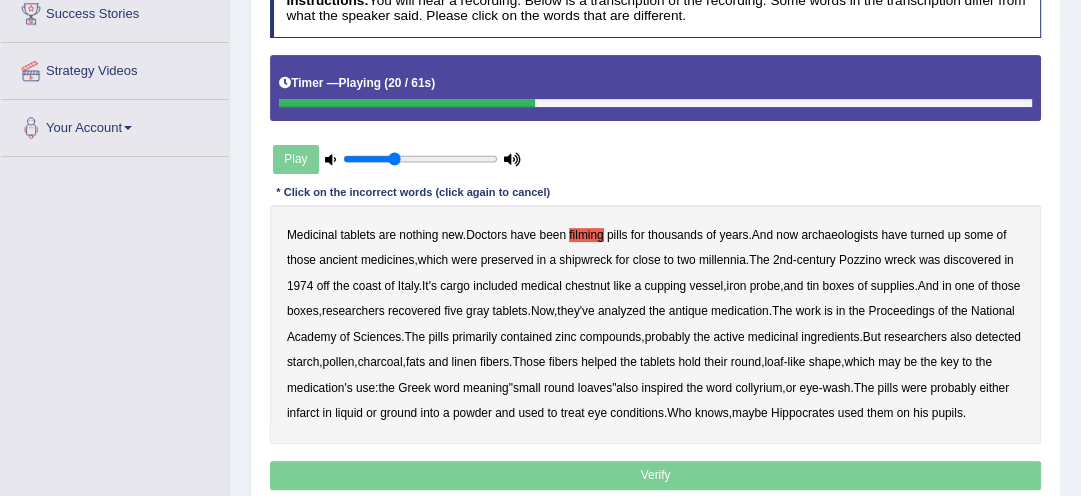 click on "chestnut" at bounding box center [587, 286] 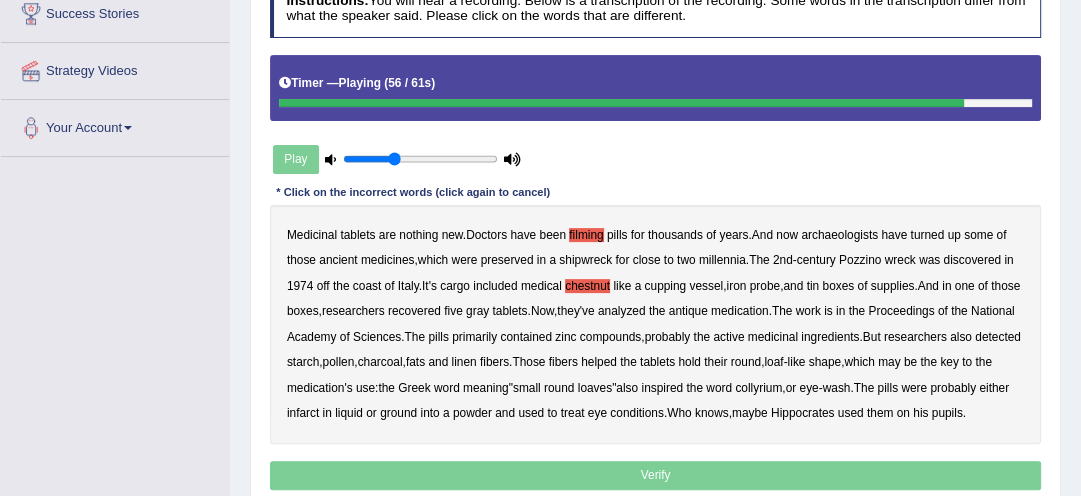 click on "medication's" at bounding box center (320, 388) 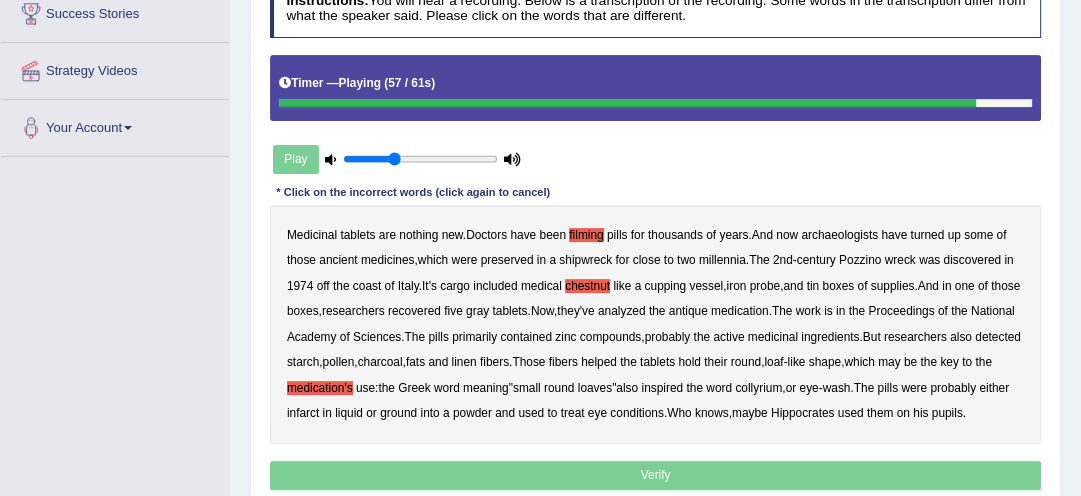 click on "infarct" at bounding box center (303, 413) 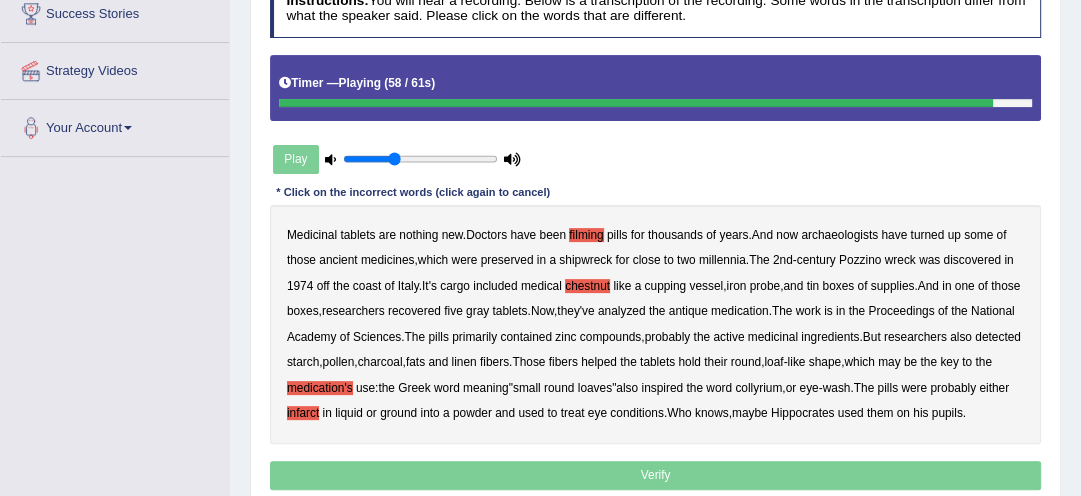 click on "Medicinal   tablets   are   nothing   new .  Doctors   have   been   filming   pills   for   thousands   of   years .  And   now   archaeologists   have   turned   up   some   of   those   ancient   medicines ,  which   were   preserved   in   a   shipwreck   for   close   to   two   millennia .  The   2nd - century   Pozzino   wreck   was   discovered   in   1974   off   the   coast   of   Italy .  It's   cargo   included   medical   chestnut   like   a   cupping   vessel ,  iron   probe ,  and   tin   boxes   of   supplies .  And   in   one   of   those   boxes ,  researchers   recovered   five   gray   tablets .  Now ,  they've   analyzed   the   antique   medication .  The   work   is   in   the   Proceedings   of   the   National   Academy   of   Sciences .  The   pills   primarily   contained   zinc   compounds ,  probably   the   active   medicinal   ingredients .  But   researchers   also   detected   starch ,  pollen ,  charcoal ,  fats   and   linen   fibers .  Those   fibers   helped   the     hold" at bounding box center [656, 324] 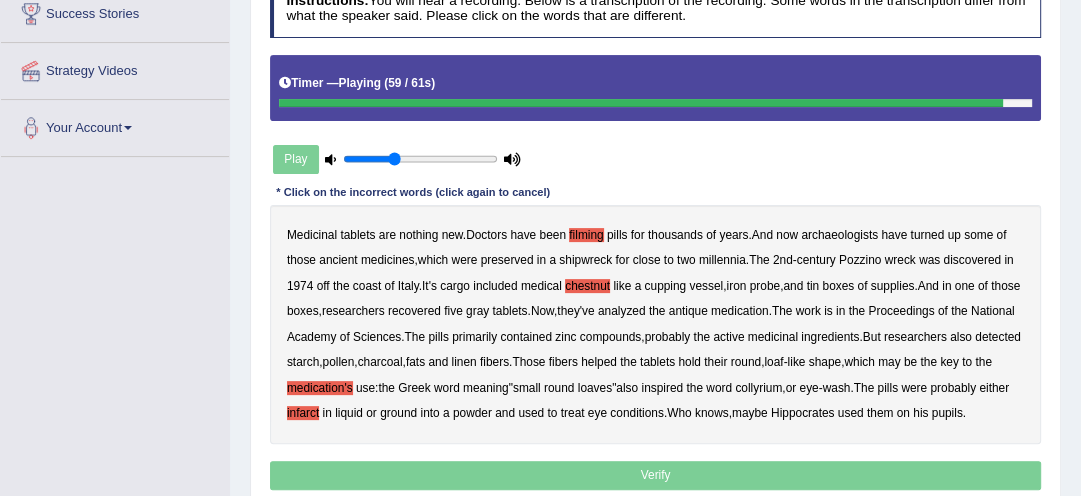 click on "Medicinal   tablets   are   nothing   new .  Doctors   have   been   filming   pills   for   thousands   of   years .  And   now   archaeologists   have   turned   up   some   of   those   ancient   medicines ,  which   were   preserved   in   a   shipwreck   for   close   to   two   millennia .  The   2nd - century   Pozzino   wreck   was   discovered   in   1974   off   the   coast   of   Italy .  It's   cargo   included   medical   chestnut   like   a   cupping   vessel ,  iron   probe ,  and   tin   boxes   of   supplies .  And   in   one   of   those   boxes ,  researchers   recovered   five   gray   tablets .  Now ,  they've   analyzed   the   antique   medication .  The   work   is   in   the   Proceedings   of   the   National   Academy   of   Sciences .  The   pills   primarily   contained   zinc   compounds ,  probably   the   active   medicinal   ingredients .  But   researchers   also   detected   starch ,  pollen ,  charcoal ,  fats   and   linen   fibers .  Those   fibers   helped   the     hold" at bounding box center [656, 324] 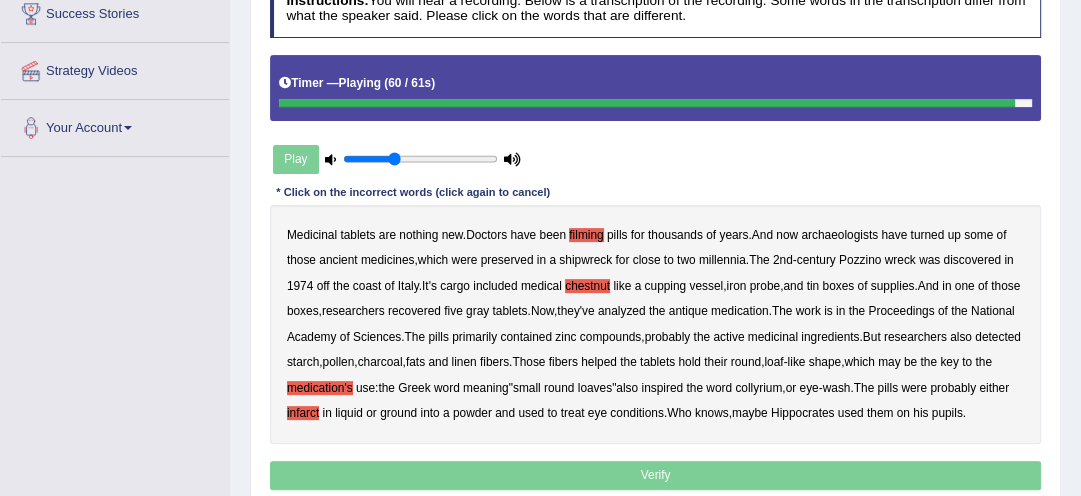 click on "medication's" at bounding box center [320, 388] 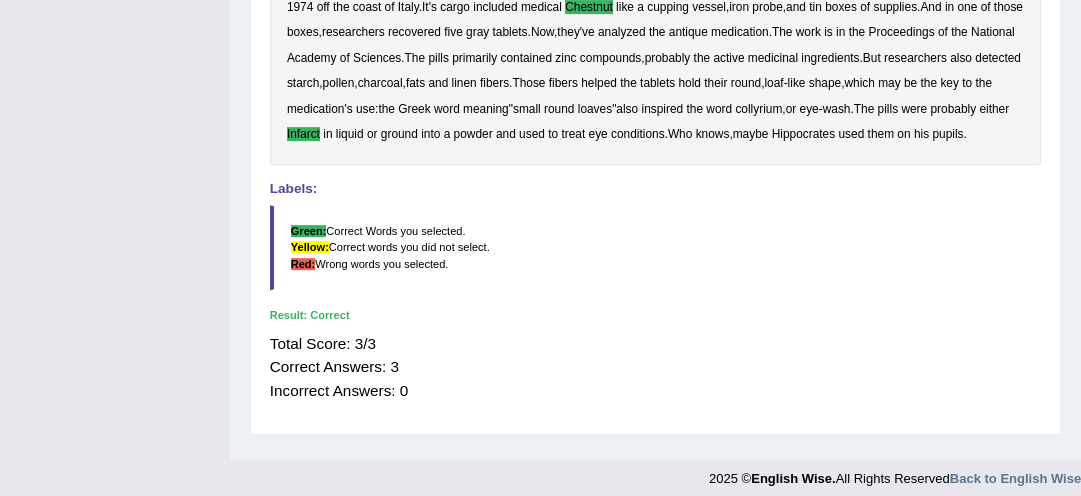 scroll, scrollTop: 567, scrollLeft: 0, axis: vertical 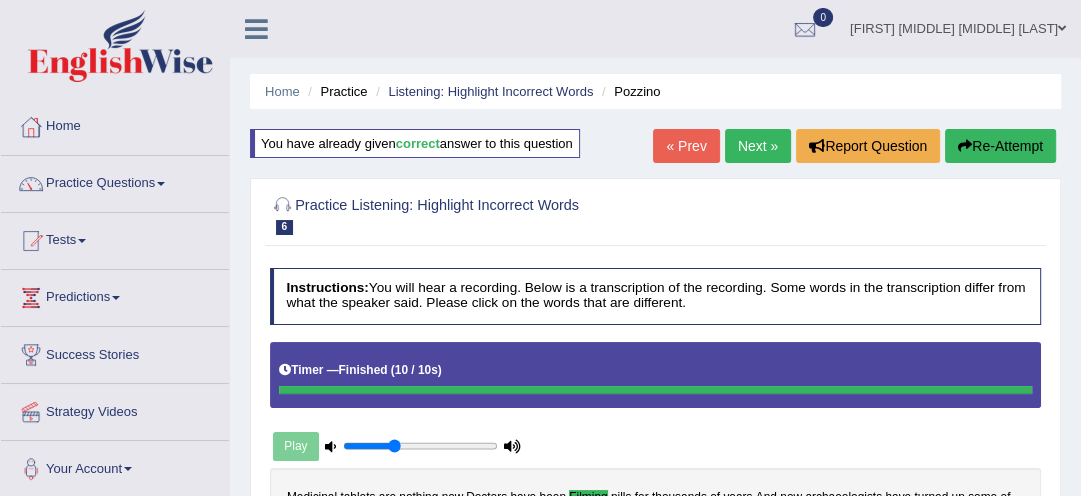 click on "Next »" at bounding box center (758, 146) 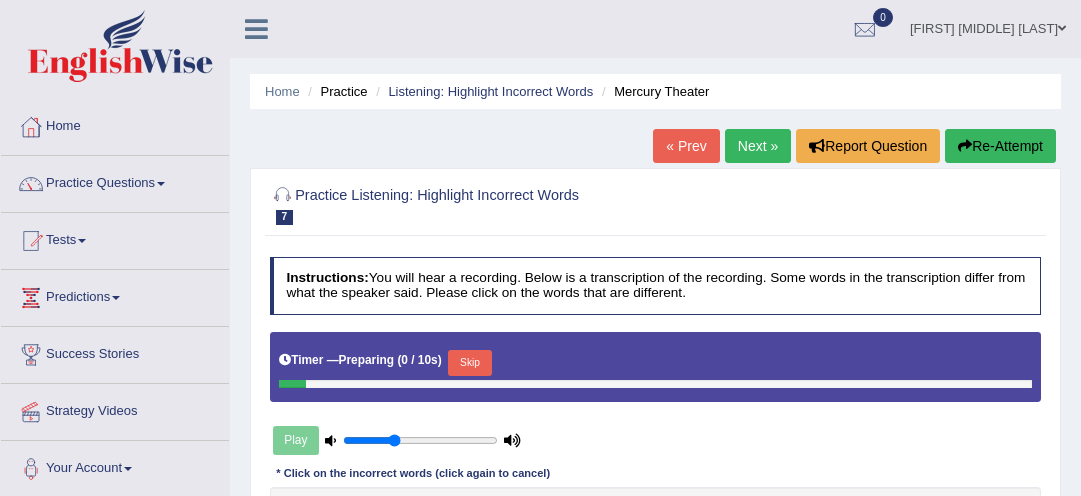 scroll, scrollTop: 0, scrollLeft: 0, axis: both 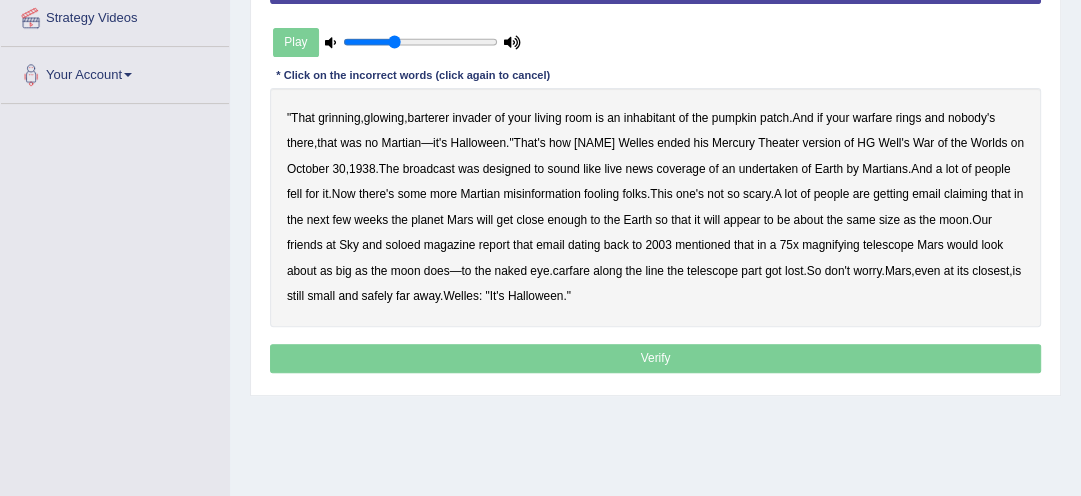 click on "soloed" at bounding box center [402, 245] 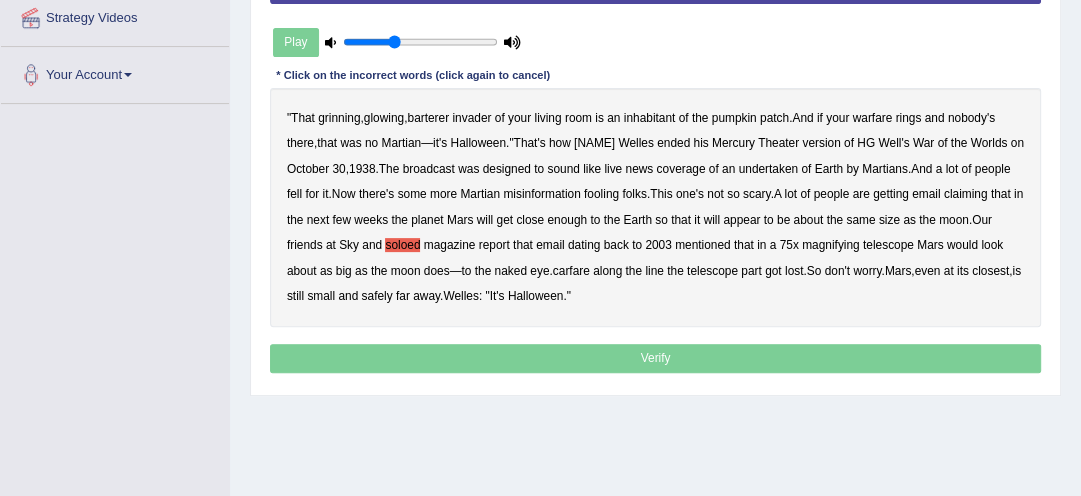 click on "soloed" at bounding box center (402, 245) 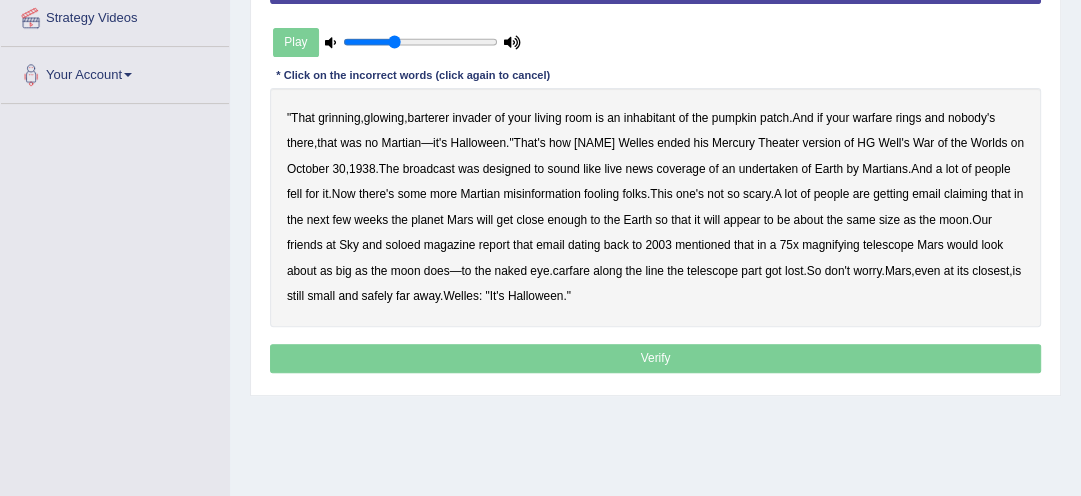 click on "soloed" at bounding box center [402, 245] 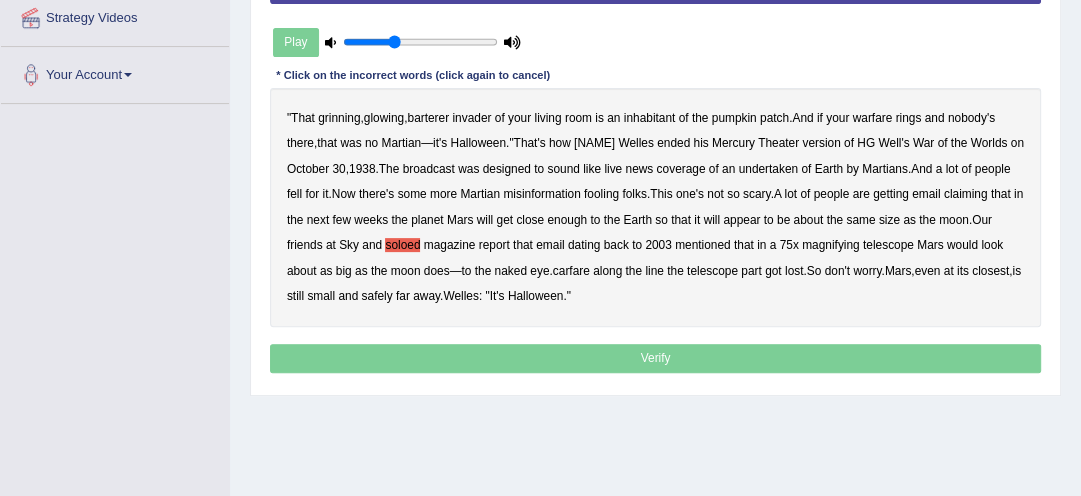 click on "part" at bounding box center [751, 271] 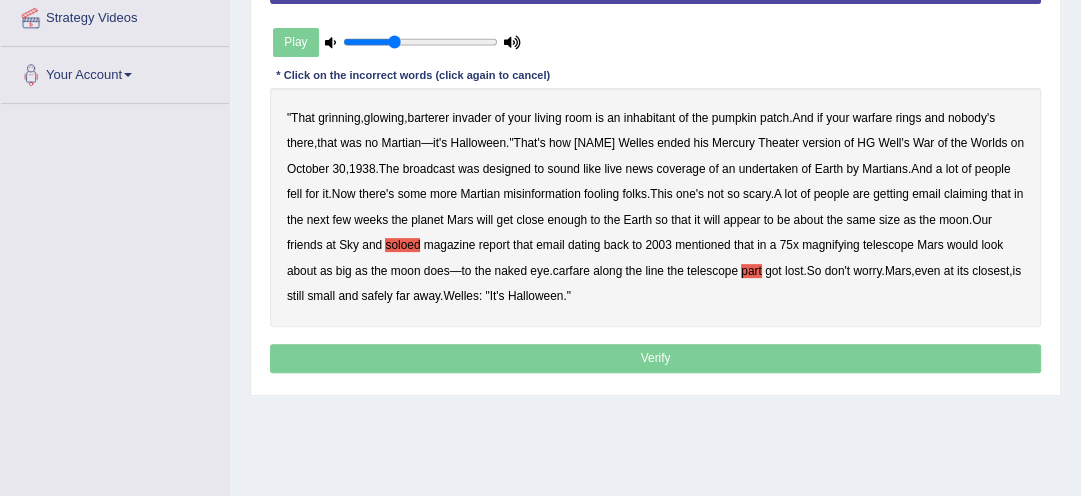 click on "part" at bounding box center [751, 271] 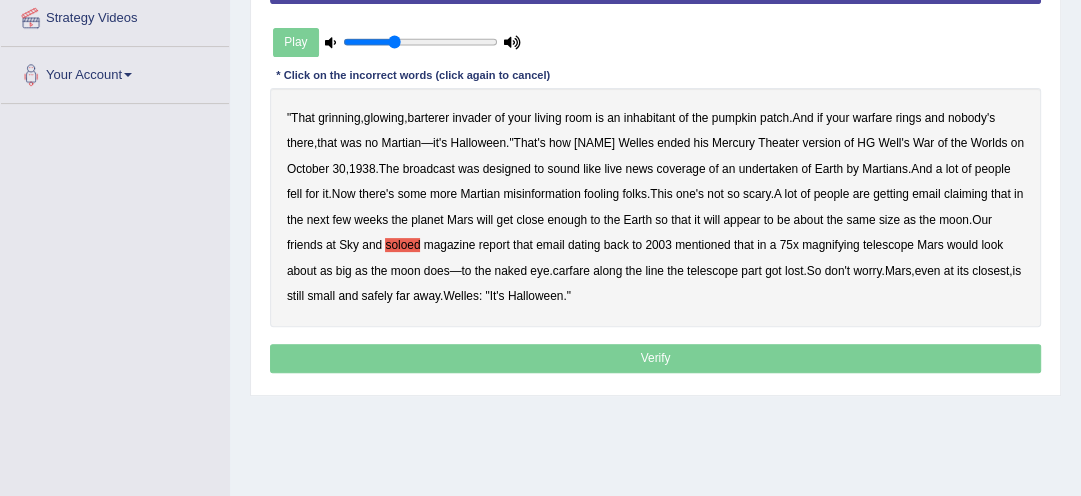 click on "part" at bounding box center [751, 271] 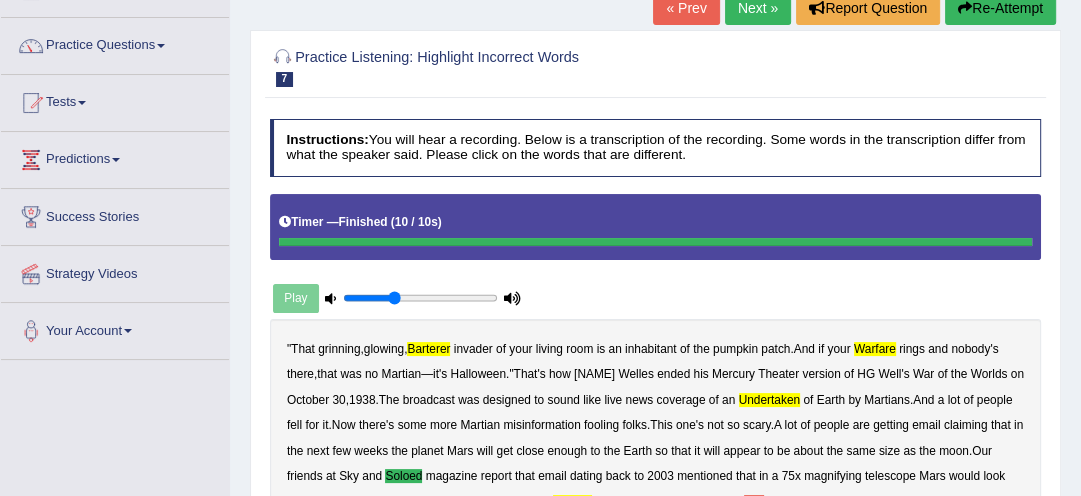 scroll, scrollTop: 117, scrollLeft: 0, axis: vertical 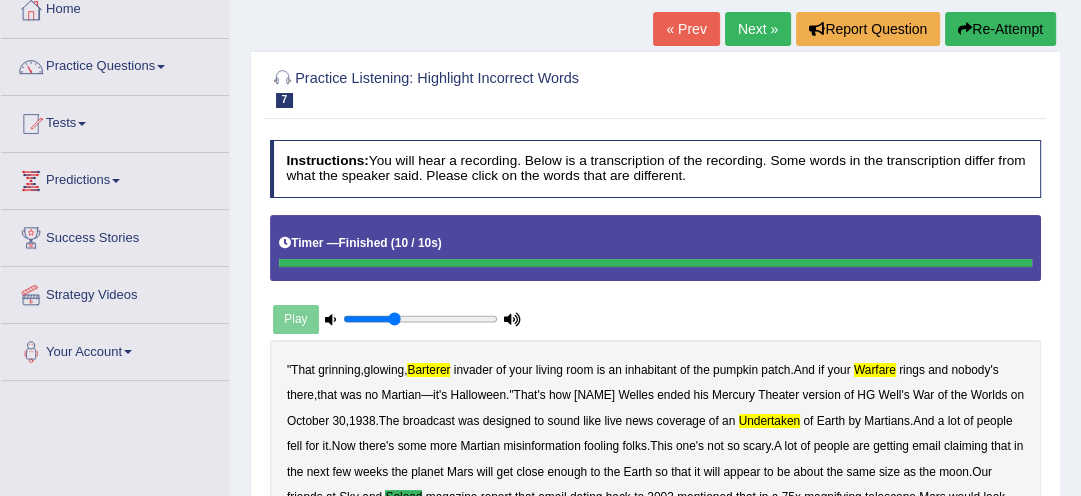 click on "Re-Attempt" at bounding box center [1000, 29] 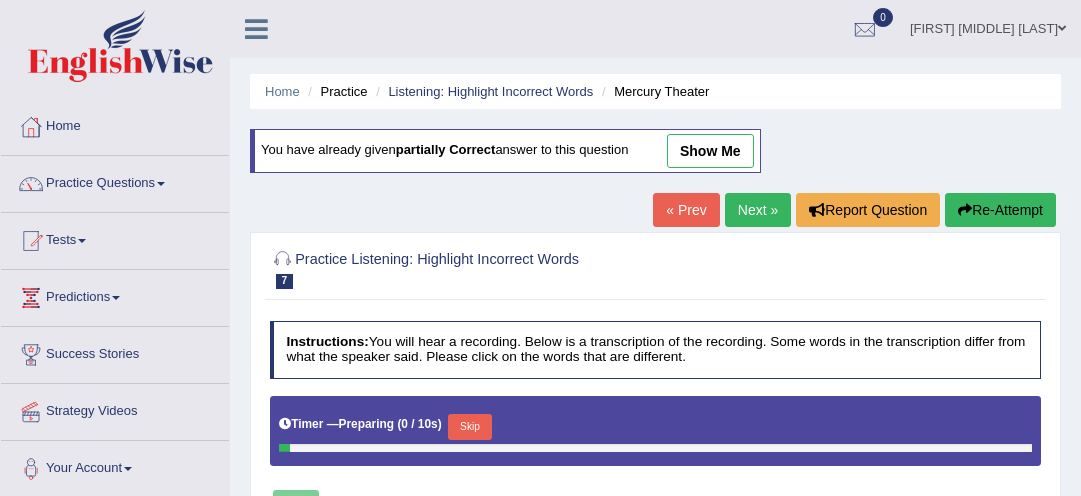 scroll, scrollTop: 122, scrollLeft: 0, axis: vertical 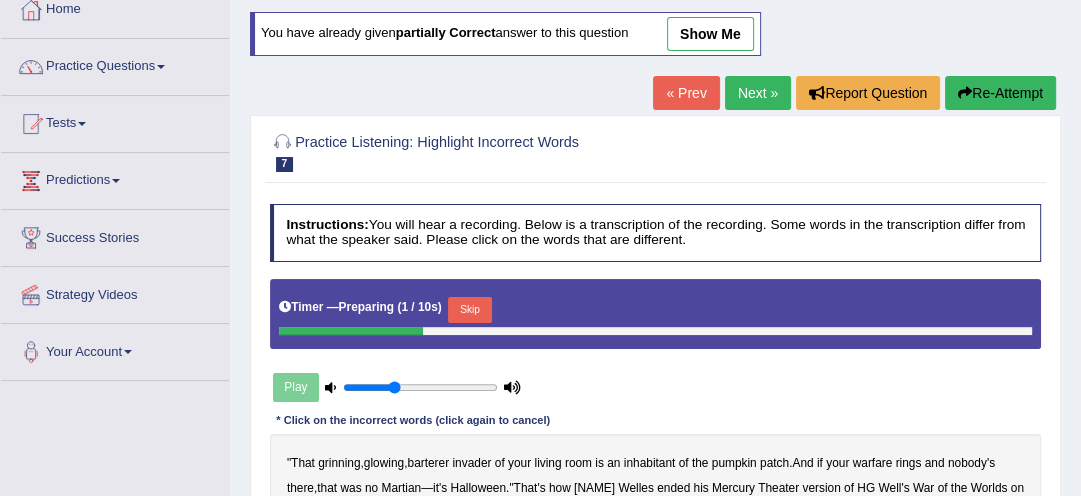 click on "Home
Practice
Listening: Highlight Incorrect Words
Mercury Theater
You have already given  partially correct  answer to this question
show me
« Prev Next »  Report Question  Re-Attempt
Practice Listening: Highlight Incorrect Words
7
Mercury Theater
Instructions:  You will hear a recording. Below is a transcription of the recording. Some words in the transcription differ from what the speaker said. Please click on the words that are different.
Timer —  Preparing   ( 1 / 10s ) Skip Play Transcript: * Click on the incorrect words (click again to cancel) " That   grinning ,  glowing ,  barterer   invader   of   your   living   room   is   an   inhabitant   of   the   pumpkin   patch .  And   if   your   warfare   rings   and   nobody's   there ,  that   was   no   Martian — it's" at bounding box center (655, 383) 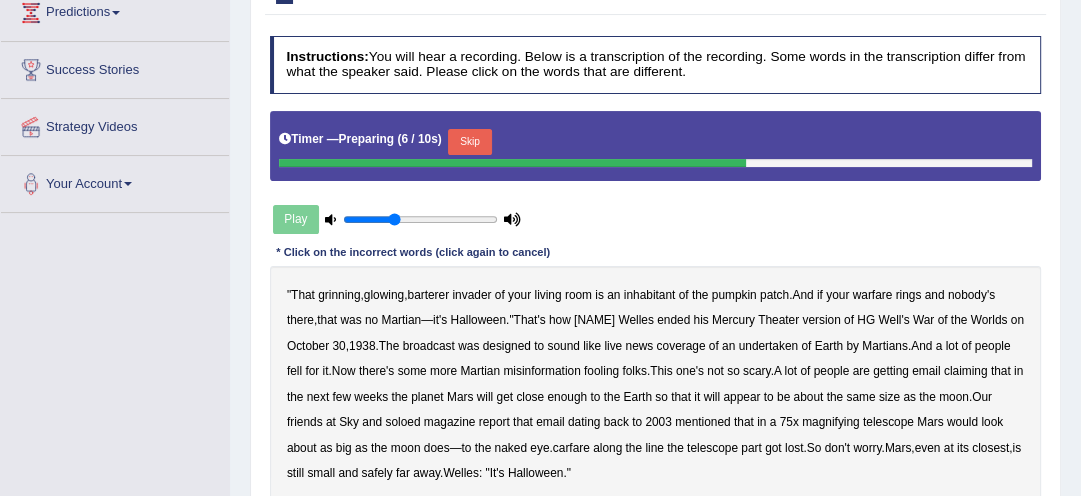 scroll, scrollTop: 309, scrollLeft: 0, axis: vertical 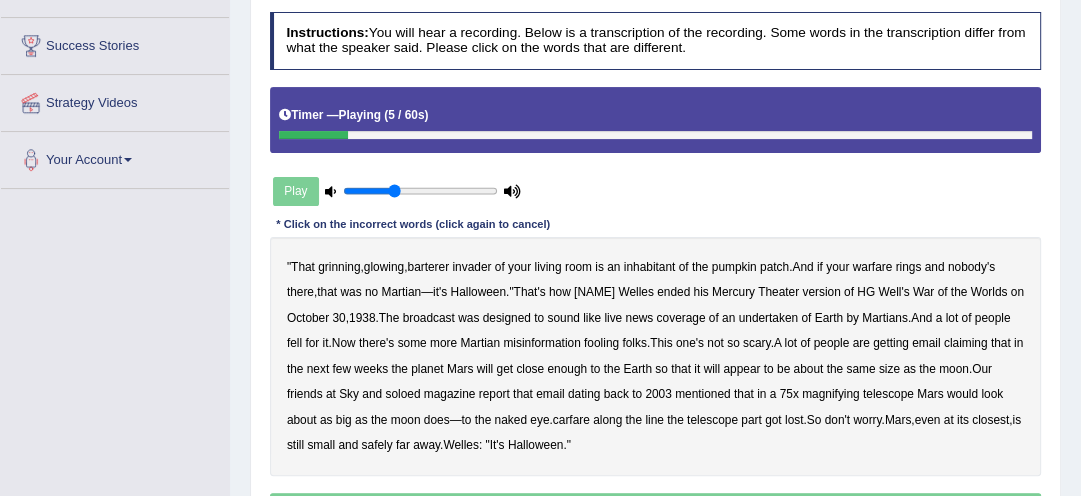 click on "" That   grinning ,  glowing ,  barterer   invader   of   your   living   room   is   an   inhabitant   of   the   pumpkin   patch .  And   if   your   warfare   rings   and   nobody's   there ,  that   was   no   Martian — it's   Halloween ."  That's   how   [PERSON]   ended   his   Mercury   Theater   version   of   HG   Well's   War   of   the   Worlds   on   October   30 ,  1938 .  The   broadcast   was   designed   to   sound   like   live   news   coverage   of   an   undertaken   of   Earth   by   Martians .  And   a   lot   of   people   fell   for   it .  Now   there's   some   more   Martian   misinformation   fooling   folks .  This   one's   not   so   scary .  A   lot   of   people   are   getting   [EMAIL]   claiming   that   in   the   next   few   weeks   the   planet   Mars   will   get   close   enough   to   the   Earth   so   that   it   will   appear   to   be   about   the   same   size   as   the   moon .  Our   friends   at   Sky   and   soloed   magazine   report   that   [EMAIL]" at bounding box center [656, 356] 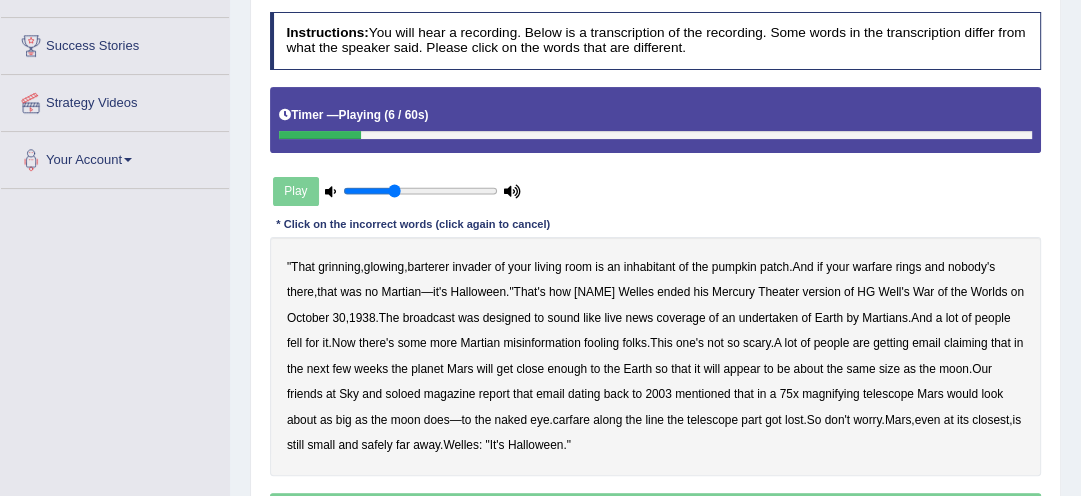 click on "barterer" at bounding box center (428, 267) 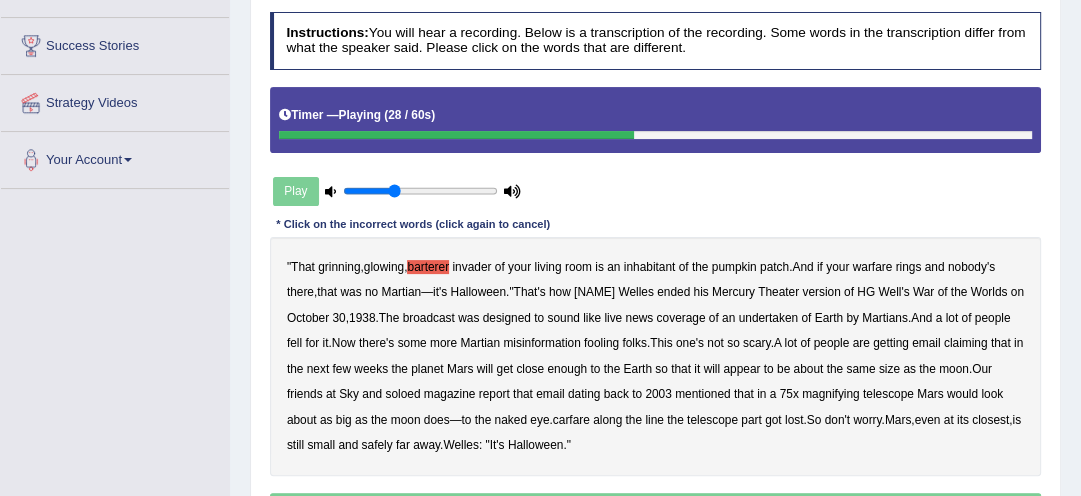 click on "undertaken" at bounding box center (769, 318) 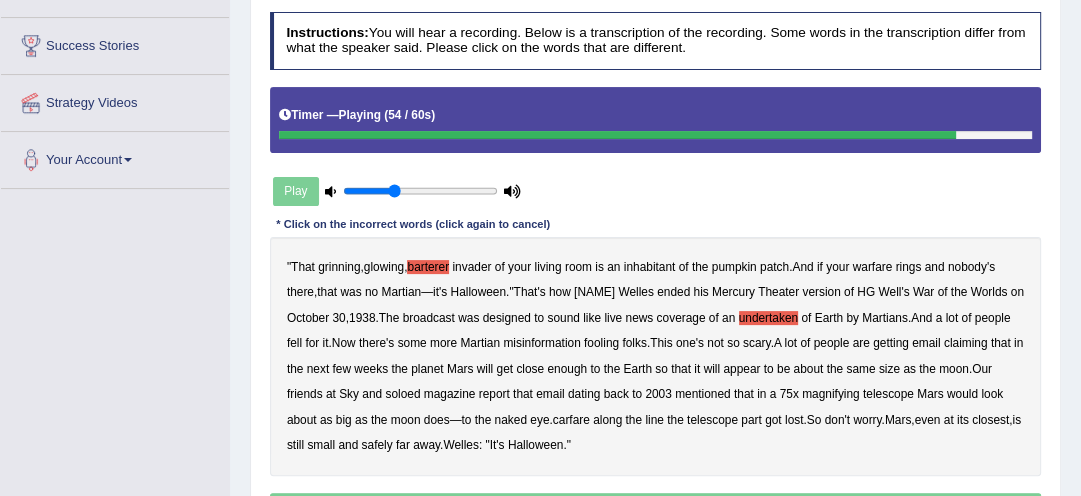 click on "carfare" at bounding box center [571, 420] 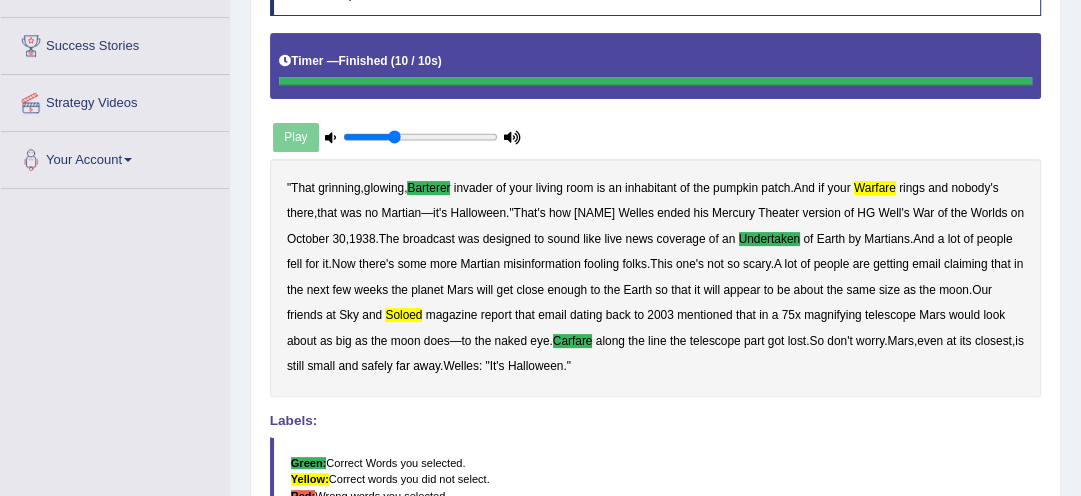 drag, startPoint x: 1019, startPoint y: 93, endPoint x: 1037, endPoint y: 78, distance: 23.43075 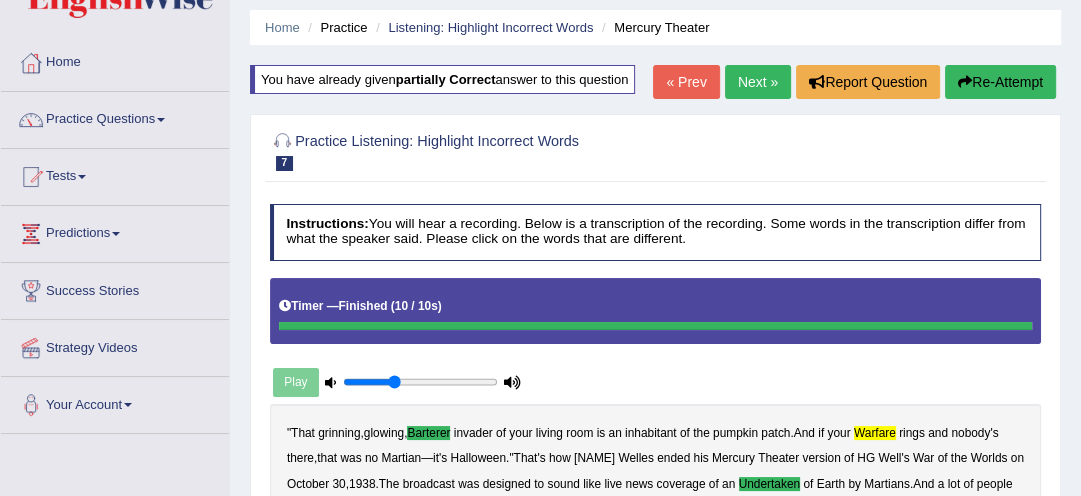 scroll, scrollTop: 0, scrollLeft: 0, axis: both 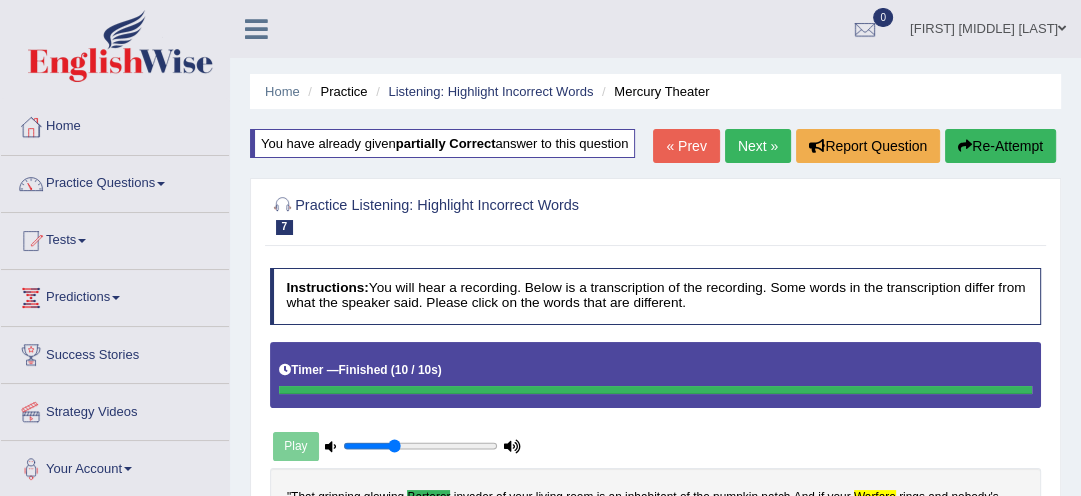 click on "Re-Attempt" at bounding box center [1000, 146] 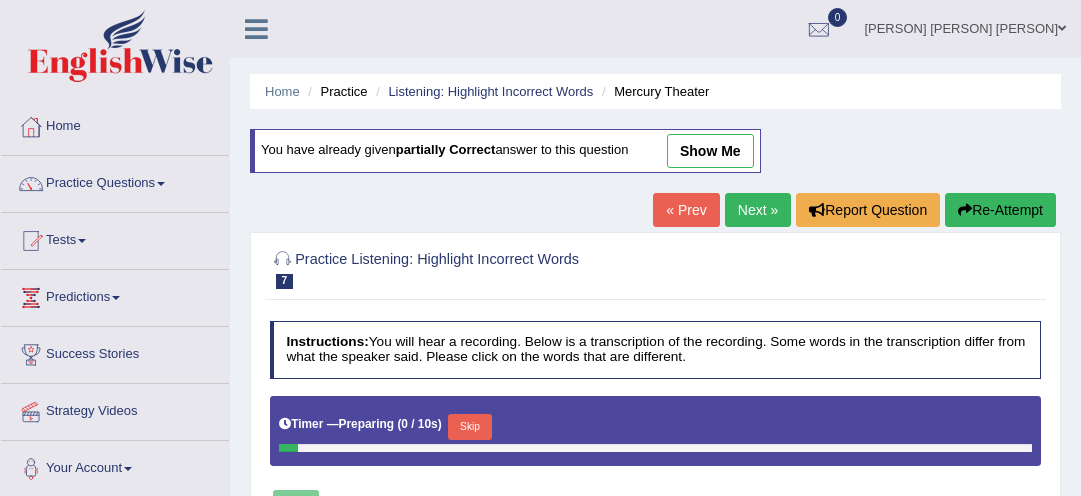 scroll, scrollTop: 0, scrollLeft: 0, axis: both 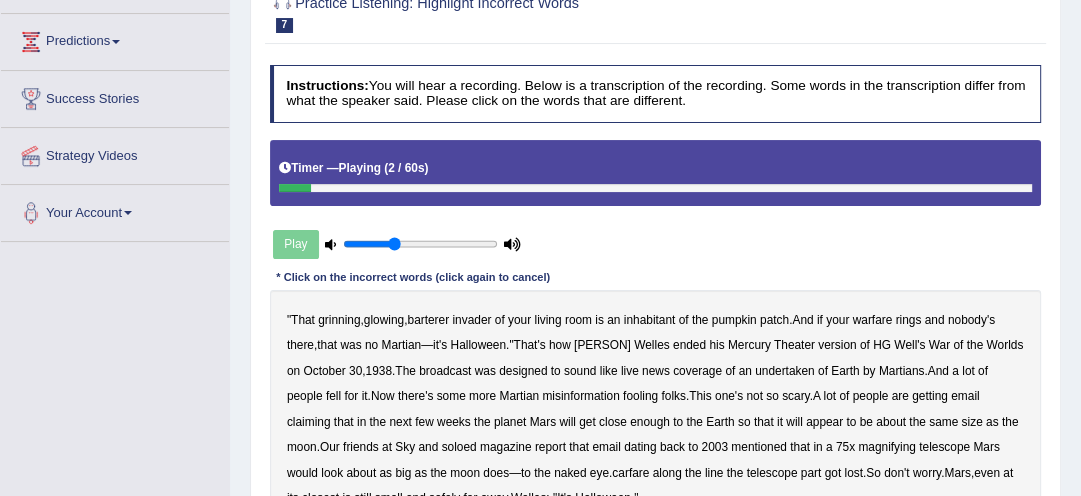 click on "barterer" at bounding box center [428, 320] 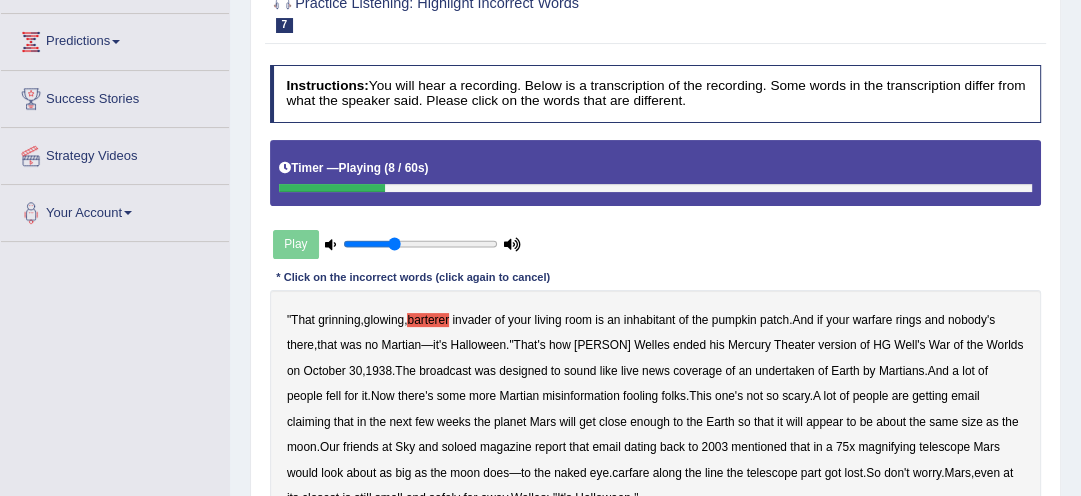 click on "warfare" at bounding box center [873, 320] 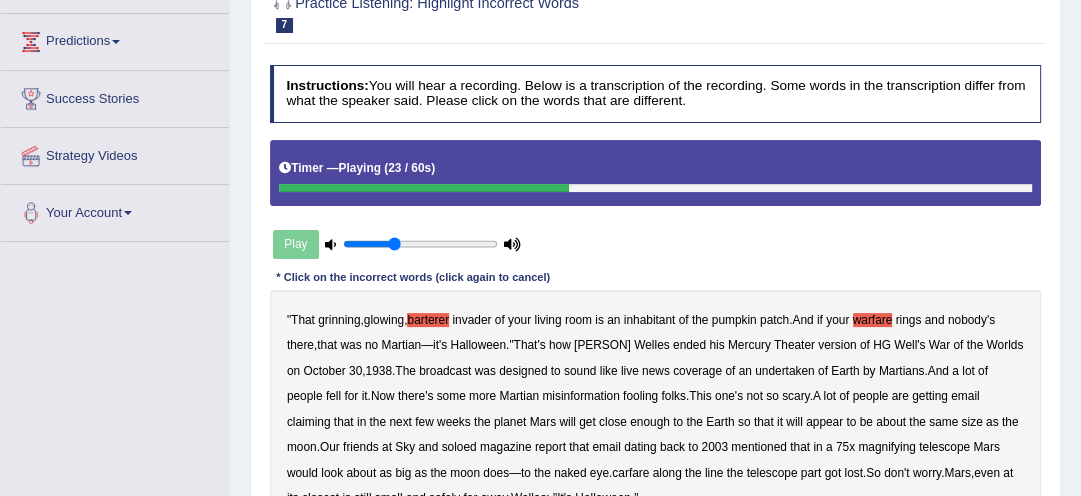 click on "undertaken" at bounding box center (785, 371) 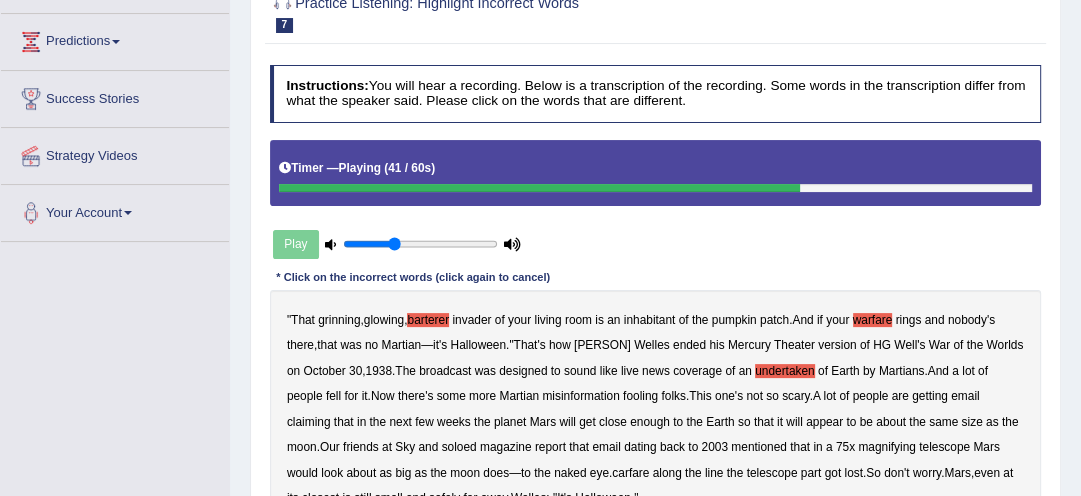 click on "soloed" at bounding box center (459, 447) 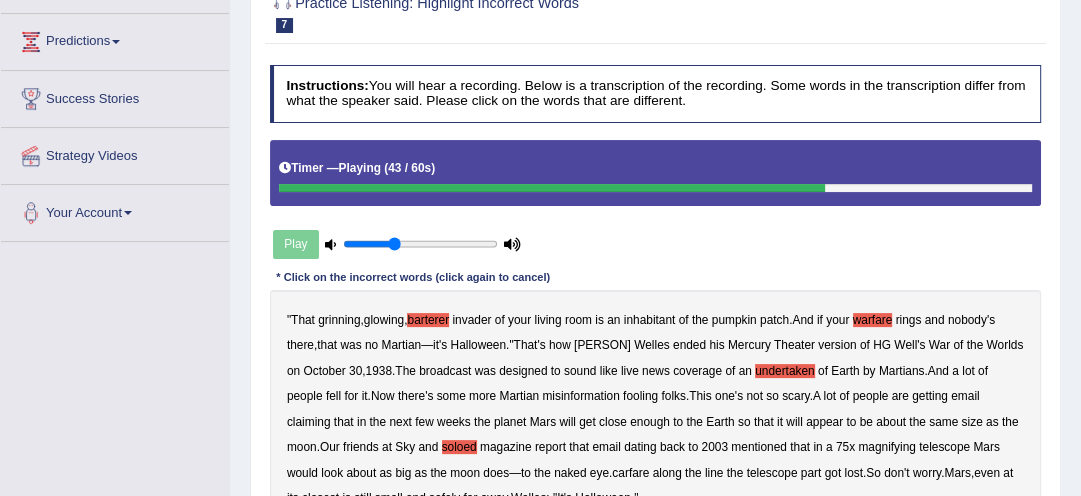 click on "" That   grinning ,  glowing ,  barterer   invader   of   your   living   room   is   an   inhabitant   of   the   pumpkin   patch .  And   if   your   warfare   rings   and   nobody's   there ,  that   was   no   Martian — it's   Halloween ."  That's   how   [PERSON]   ended   his   Mercury   Theater   version   of   HG   Well's   War   of   the   Worlds   on   October   30 ,  [YEAR] .  The   broadcast   was   designed   to   sound   like   live   news   coverage   of   an   undertaken   of   Earth   by   Martians .  And   a   lot   of   people   fell   for   it .  Now   there's   some   more   Martian   misinformation   fooling   folks .  This   one's   not   so   scary .  A   lot   of   people   are   getting   email   claiming   that   in   the   next   few   weeks   the   planet   Mars   will   get   close   enough   to   the   Earth   so   that   it   will   appear   to   be   about   the   same   size   as   the   moon .  Our   friends   at   Sky   and   soloed   magazine   report   that   email" at bounding box center [656, 409] 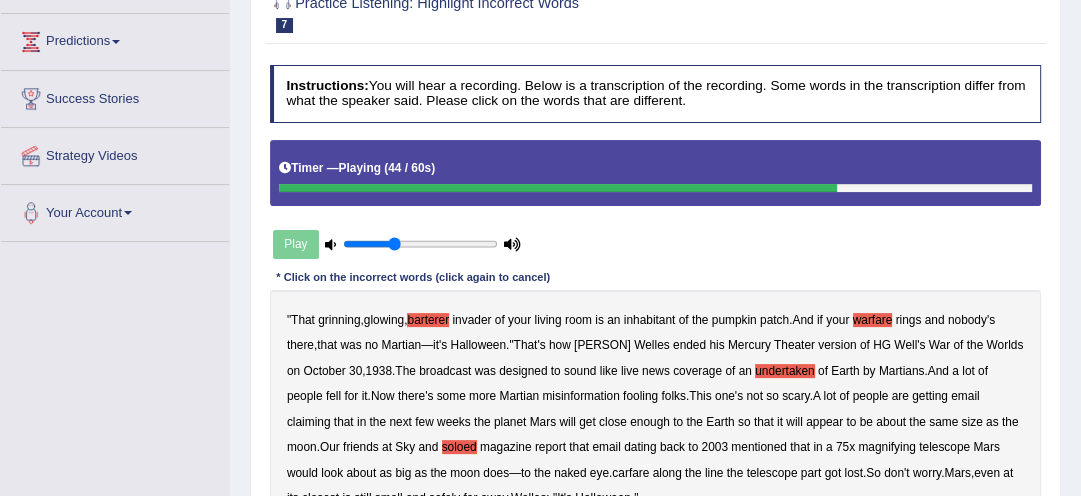 drag, startPoint x: 576, startPoint y: 447, endPoint x: 863, endPoint y: 450, distance: 287.0157 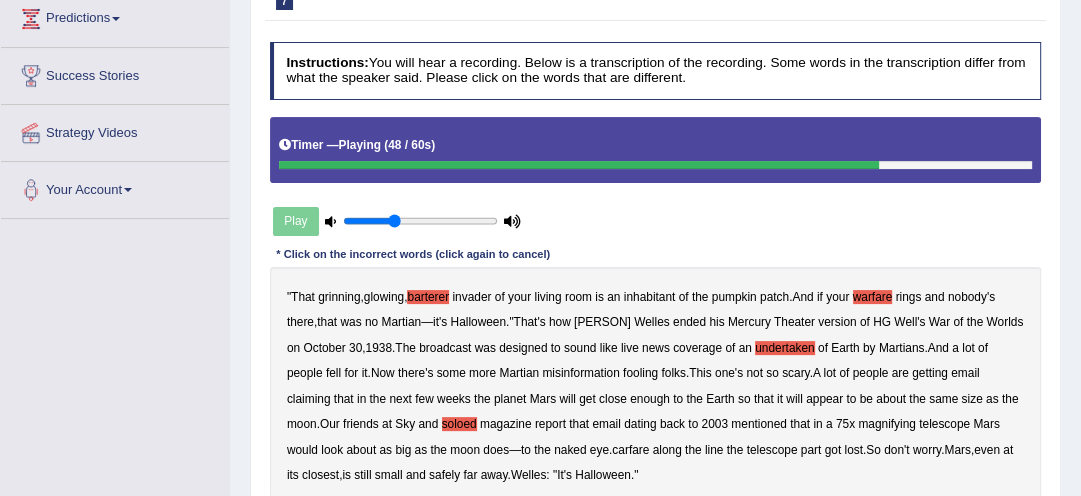 scroll, scrollTop: 288, scrollLeft: 0, axis: vertical 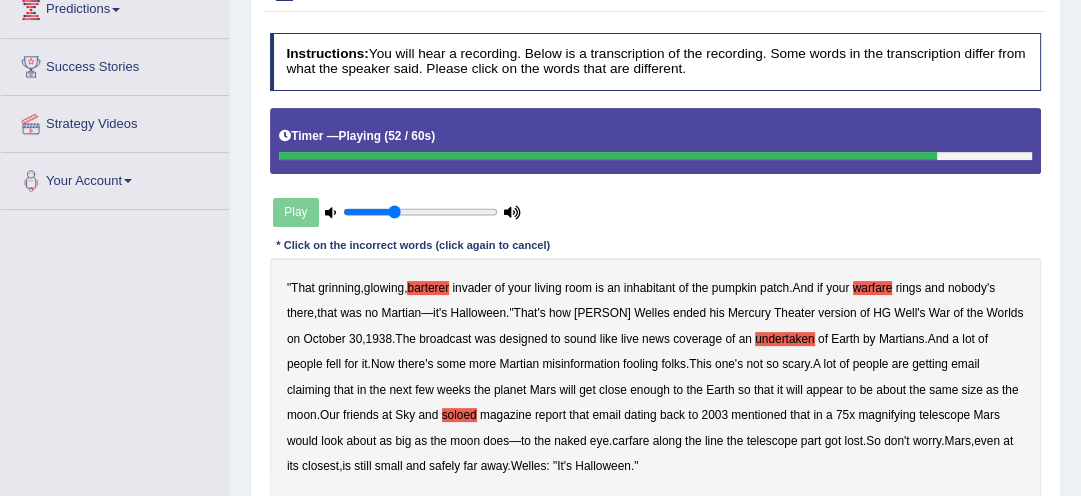 click on "carfare" at bounding box center (630, 441) 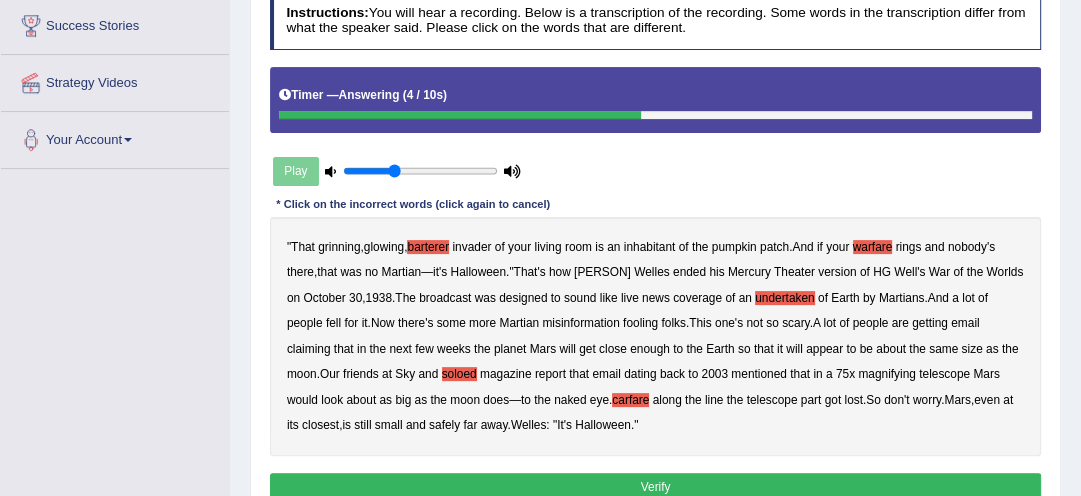 scroll, scrollTop: 352, scrollLeft: 0, axis: vertical 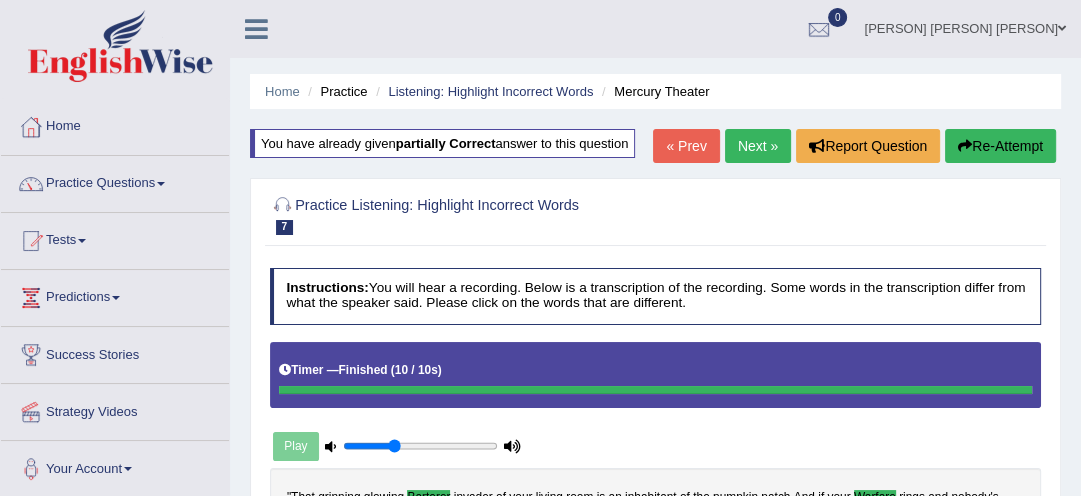 click on "Next »" at bounding box center [758, 146] 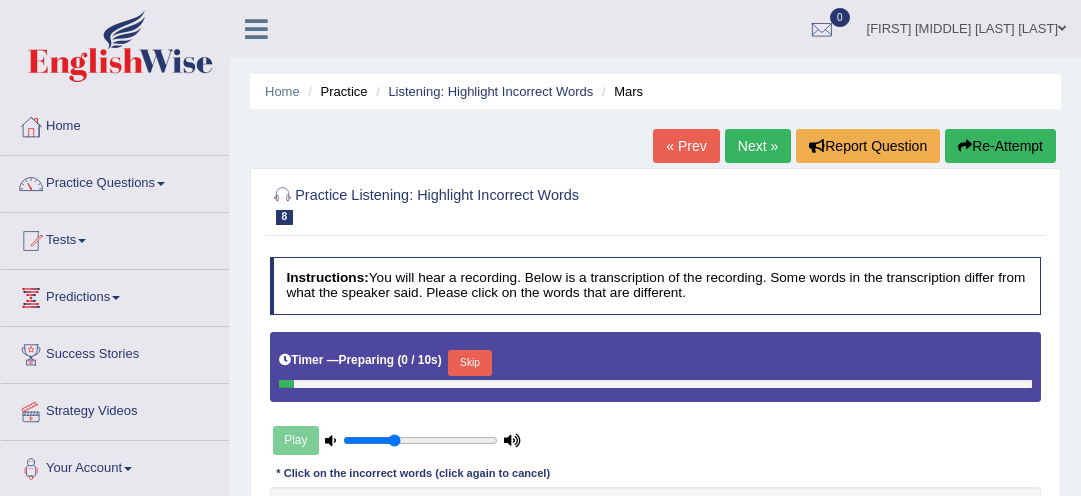 scroll, scrollTop: 0, scrollLeft: 0, axis: both 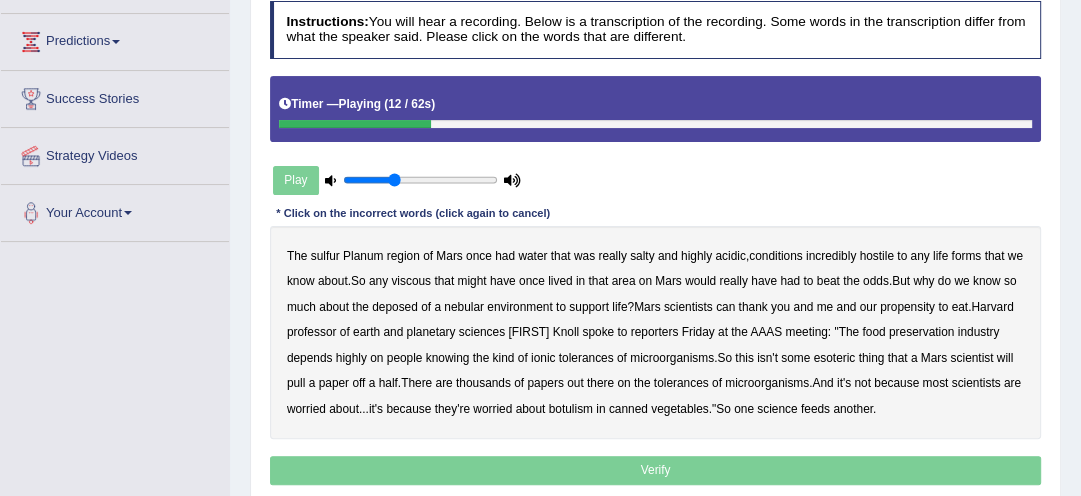 click on "viscous" at bounding box center [411, 281] 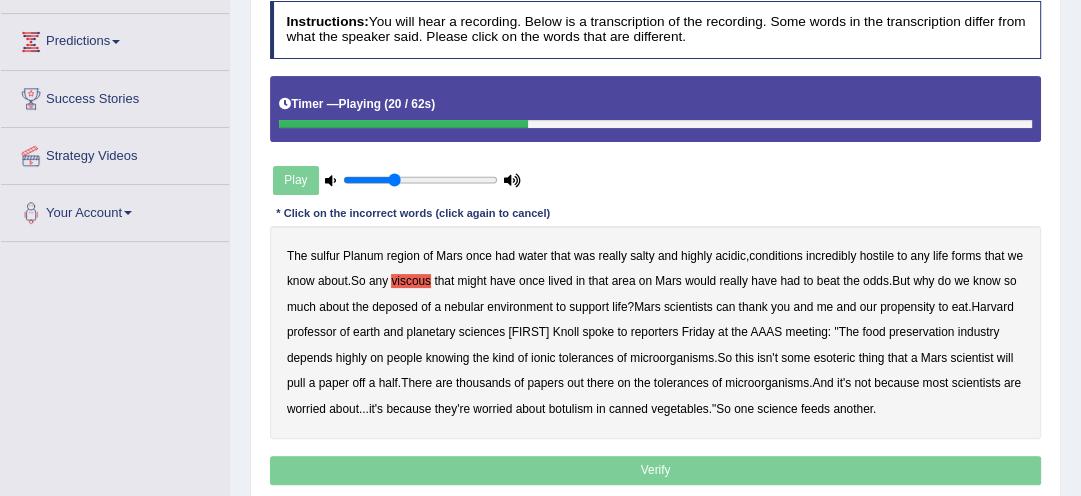 click on "nebular" at bounding box center [464, 307] 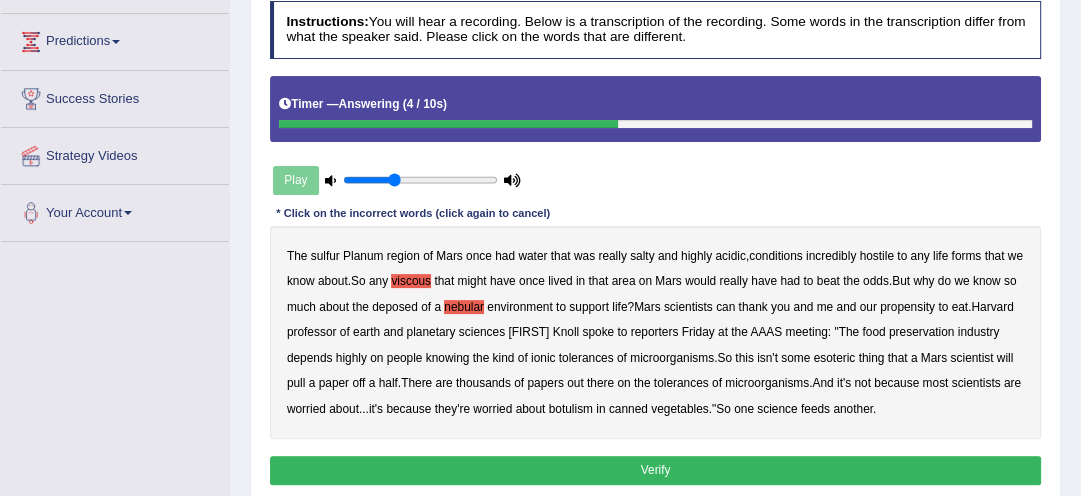 click on "botulism" at bounding box center [571, 409] 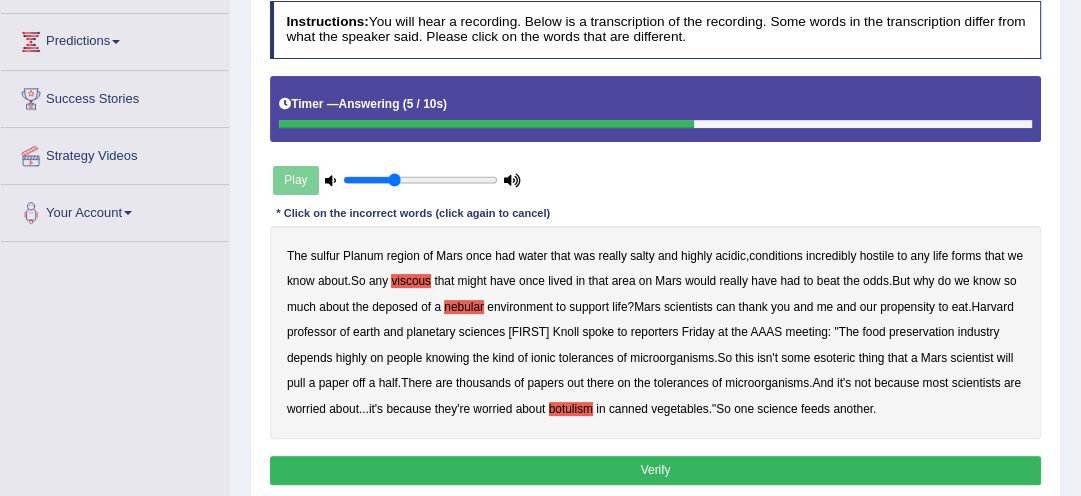 click on "botulism" at bounding box center [571, 409] 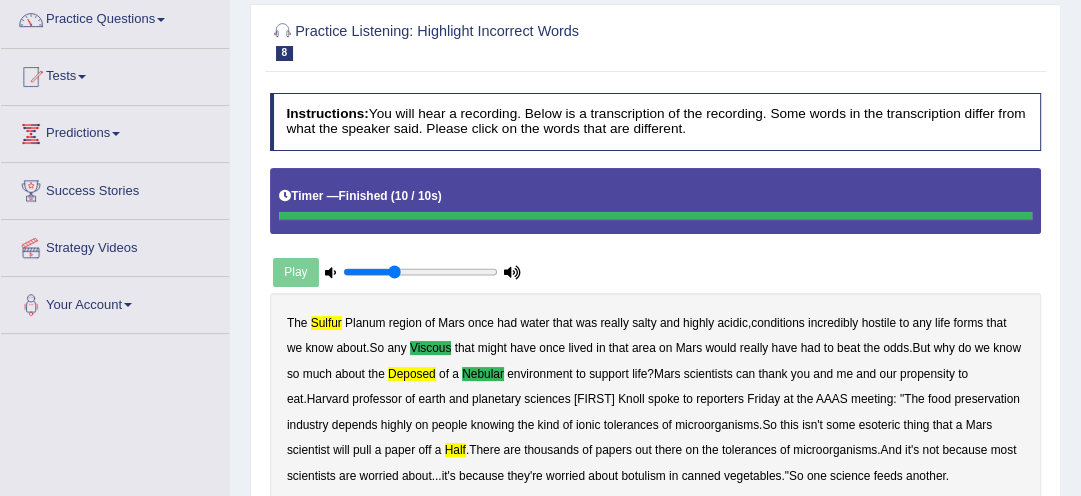 scroll, scrollTop: 128, scrollLeft: 0, axis: vertical 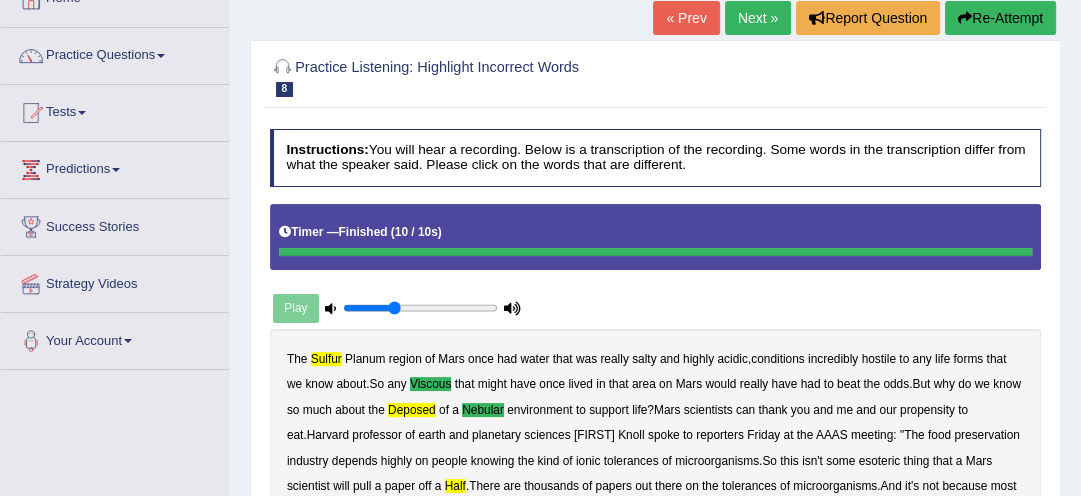click on "Re-Attempt" at bounding box center [1000, 18] 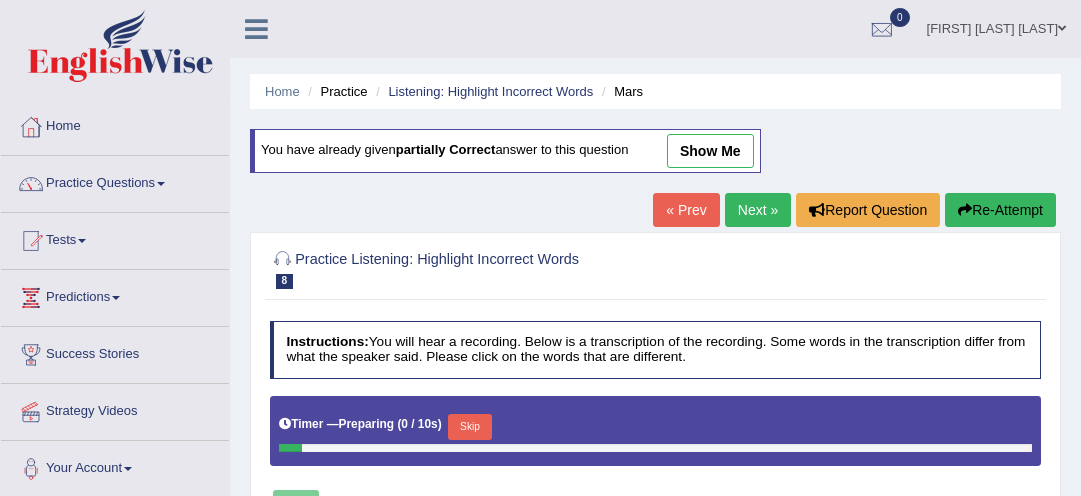scroll, scrollTop: 128, scrollLeft: 0, axis: vertical 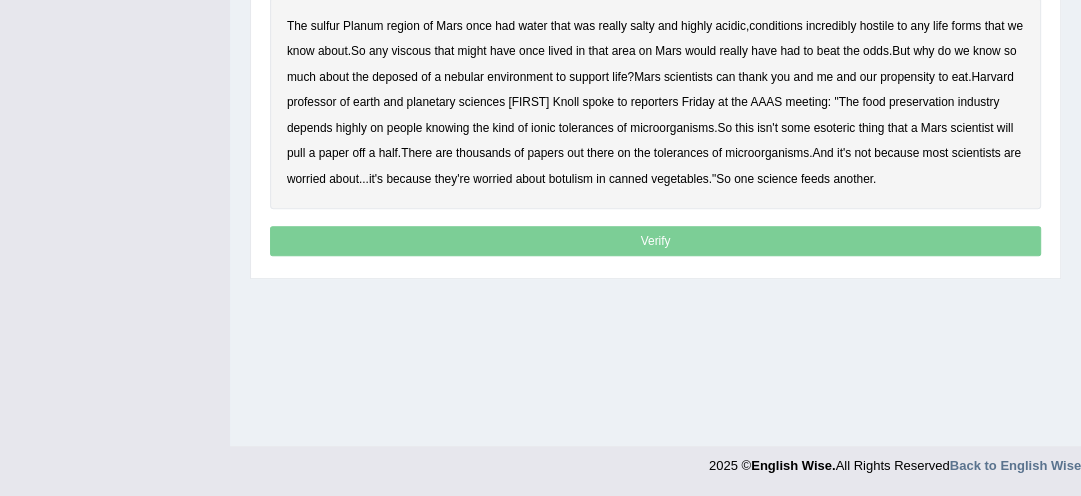 drag, startPoint x: 628, startPoint y: 40, endPoint x: 536, endPoint y: 60, distance: 94.14882 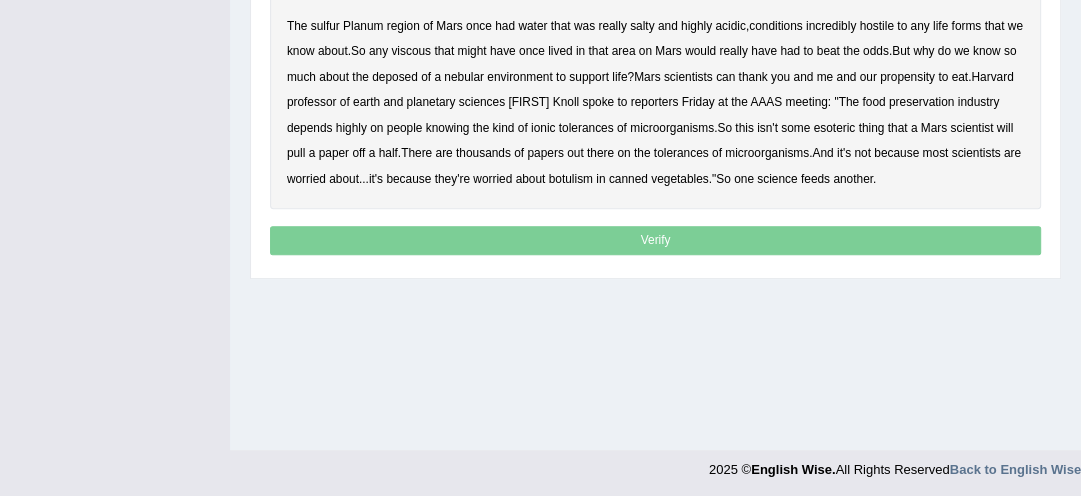 click on "sulfur" at bounding box center (325, 26) 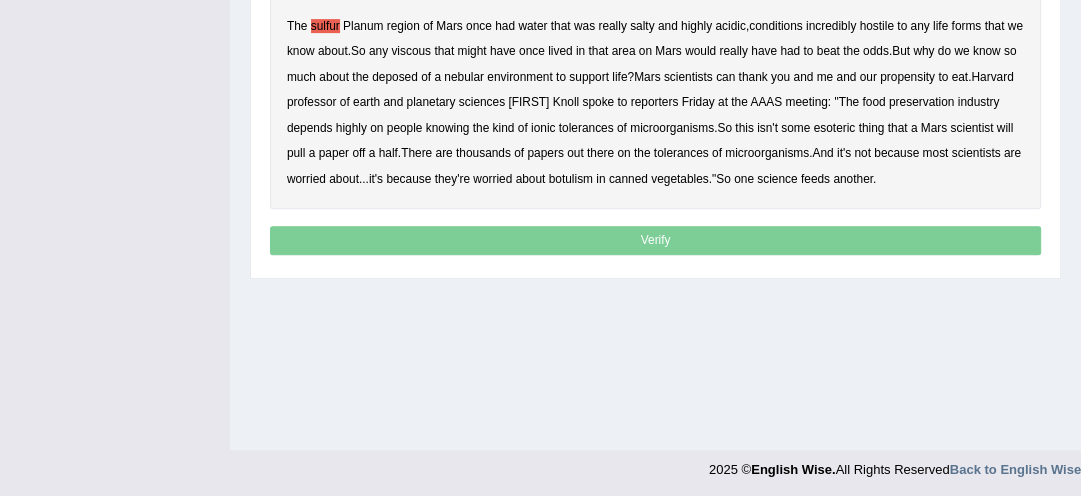 click on "viscous" at bounding box center (411, 51) 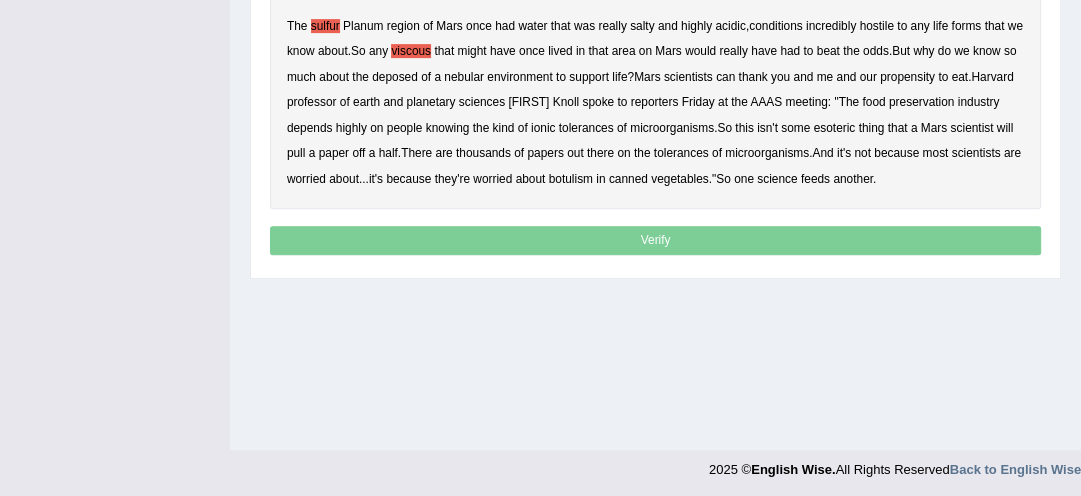 click on "half" at bounding box center (388, 153) 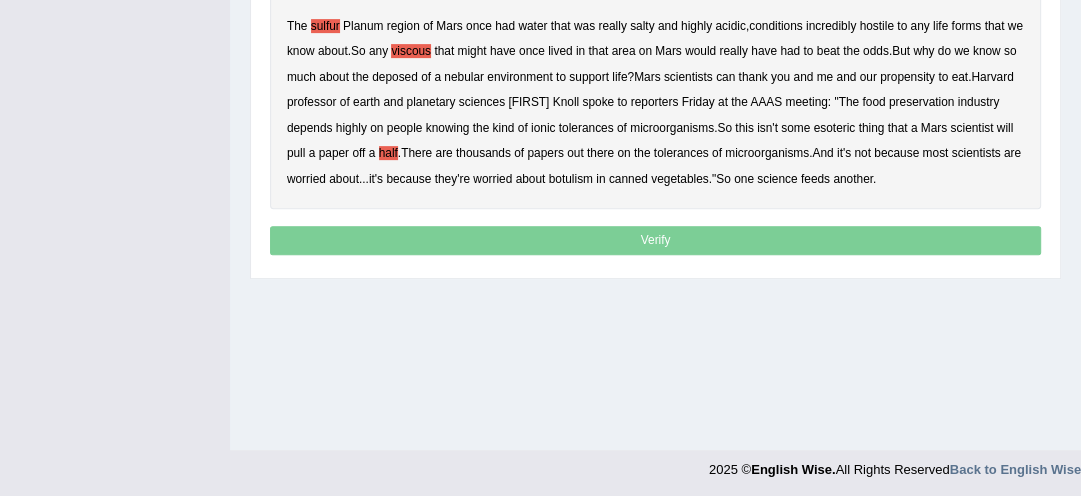 click on "half" at bounding box center [388, 153] 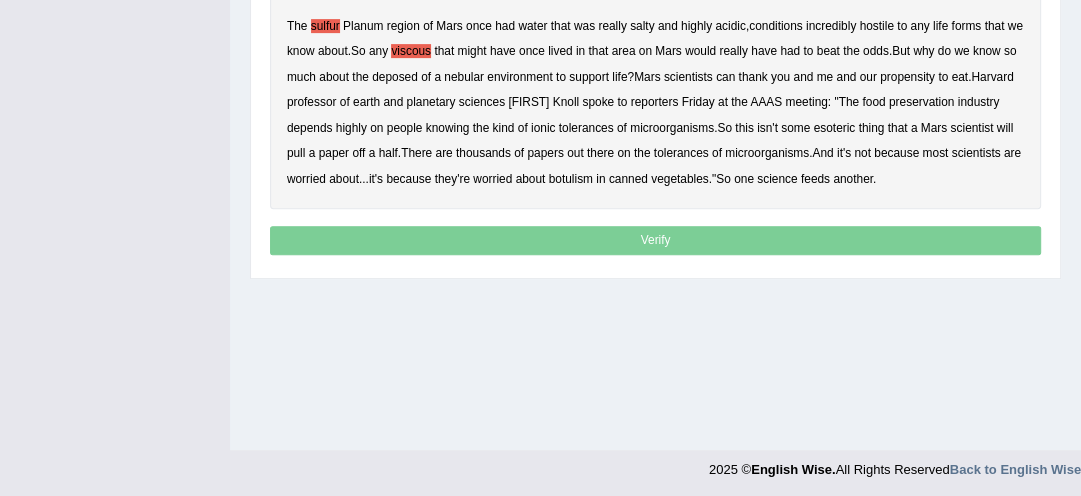 click on "half" at bounding box center (388, 153) 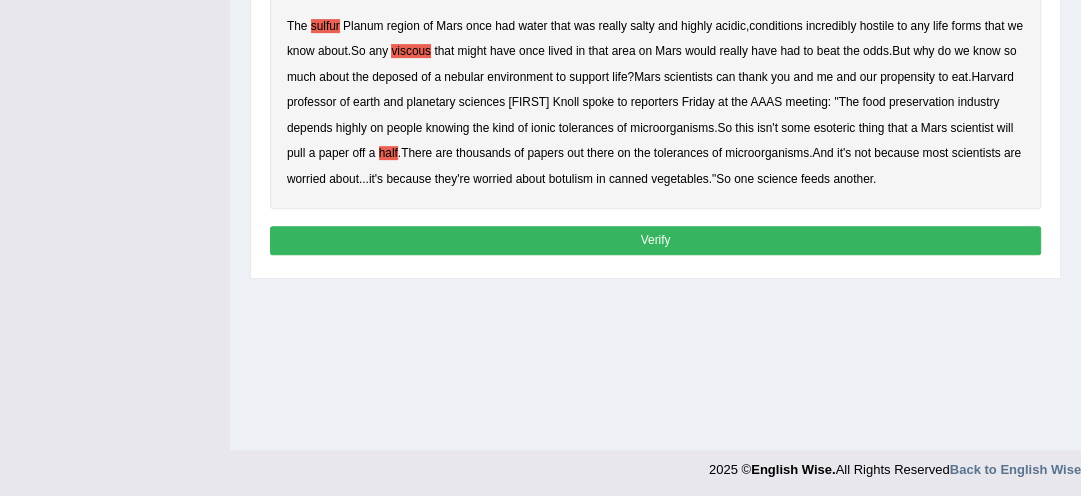 scroll, scrollTop: 472, scrollLeft: 0, axis: vertical 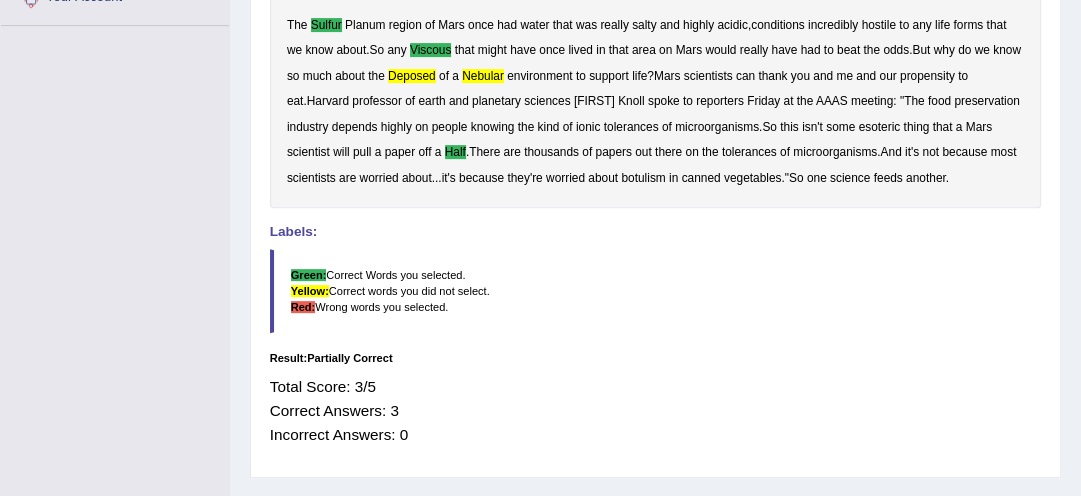 drag, startPoint x: 838, startPoint y: 82, endPoint x: 848, endPoint y: 84, distance: 10.198039 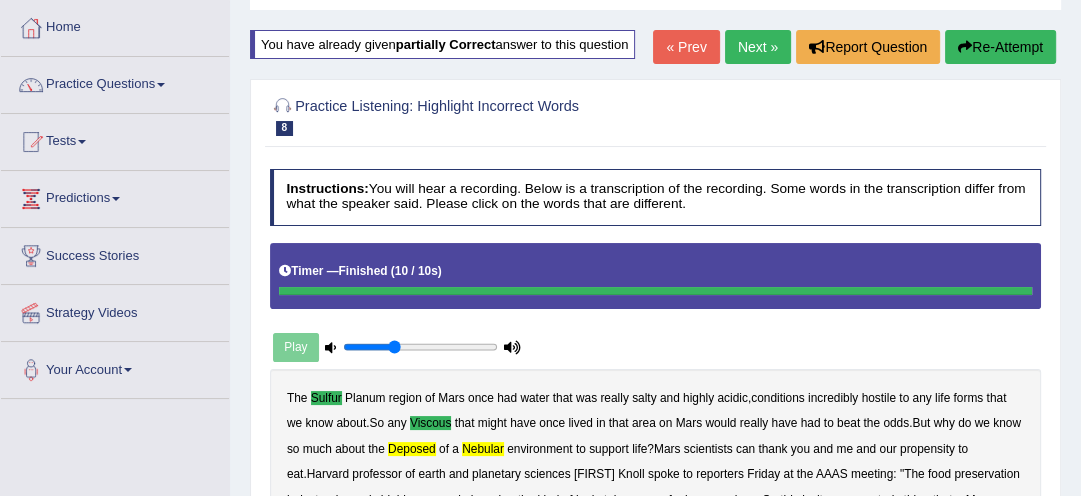 scroll, scrollTop: 88, scrollLeft: 0, axis: vertical 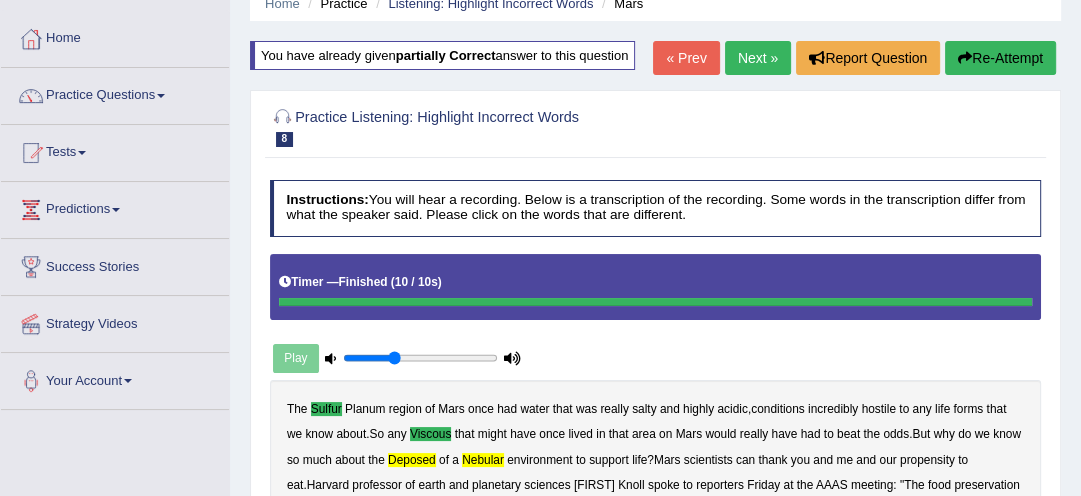 click on "Re-Attempt" at bounding box center [1000, 58] 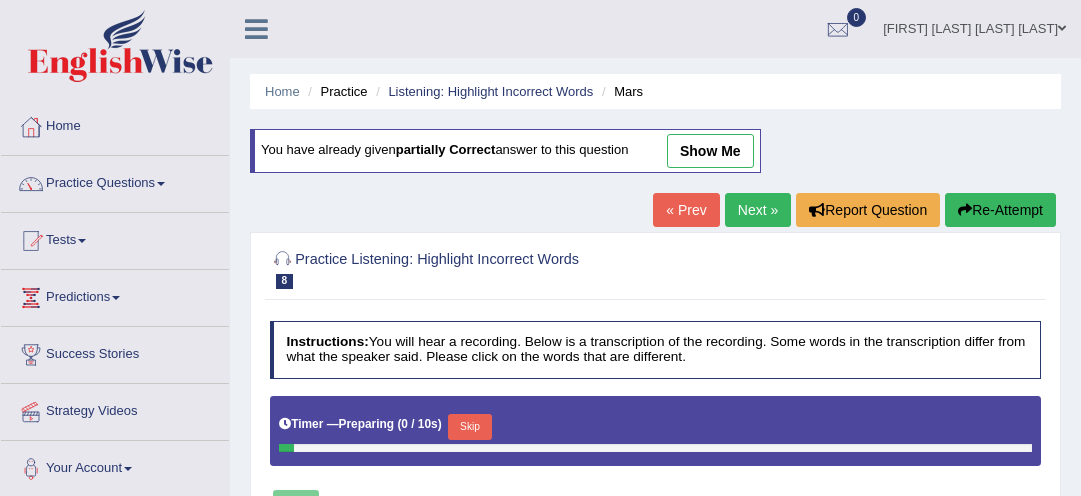 scroll, scrollTop: 88, scrollLeft: 0, axis: vertical 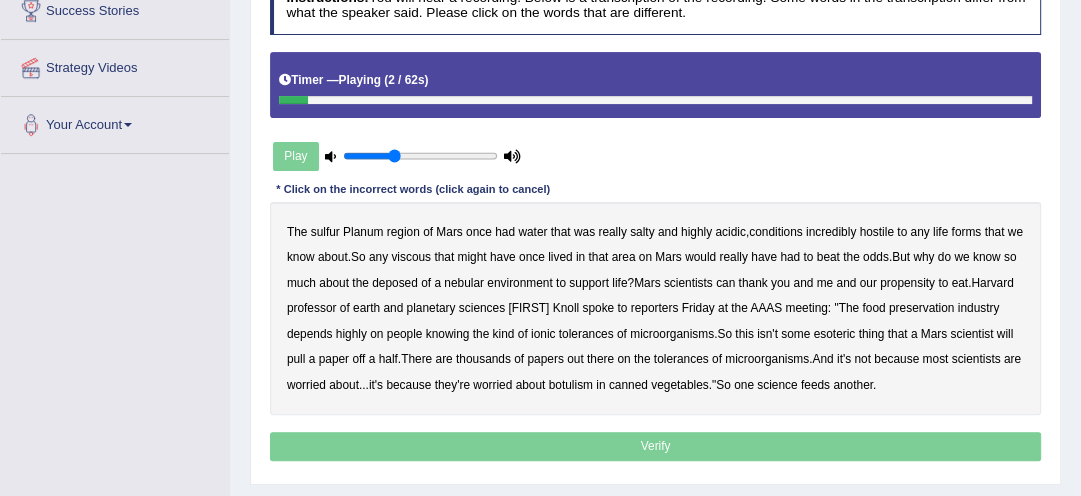 click on "sulfur" at bounding box center (325, 232) 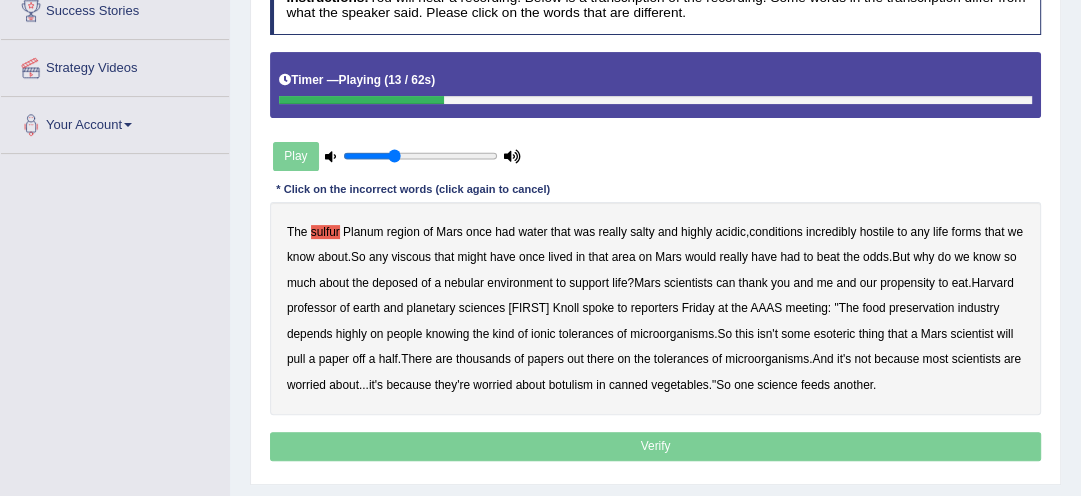 drag, startPoint x: 438, startPoint y: 240, endPoint x: 436, endPoint y: 253, distance: 13.152946 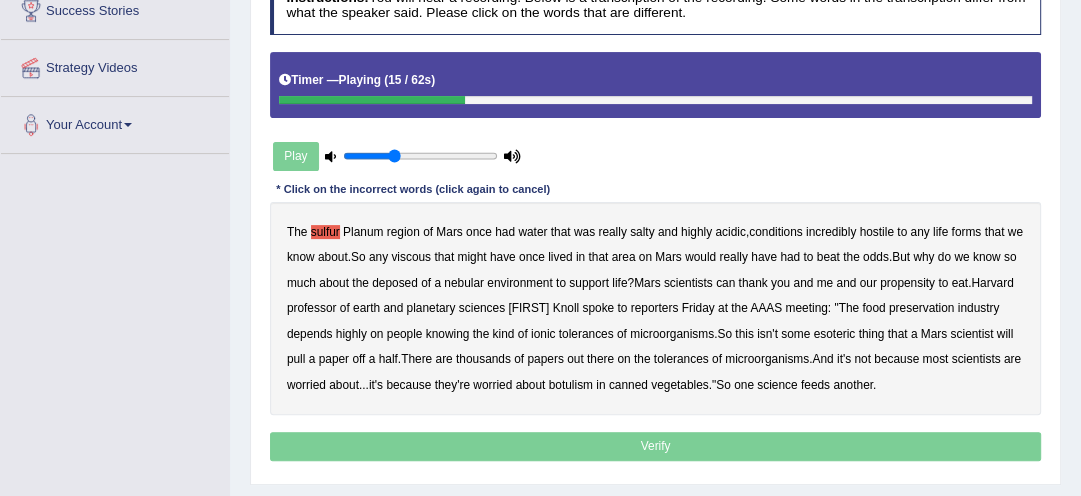 click on "viscous" at bounding box center [411, 257] 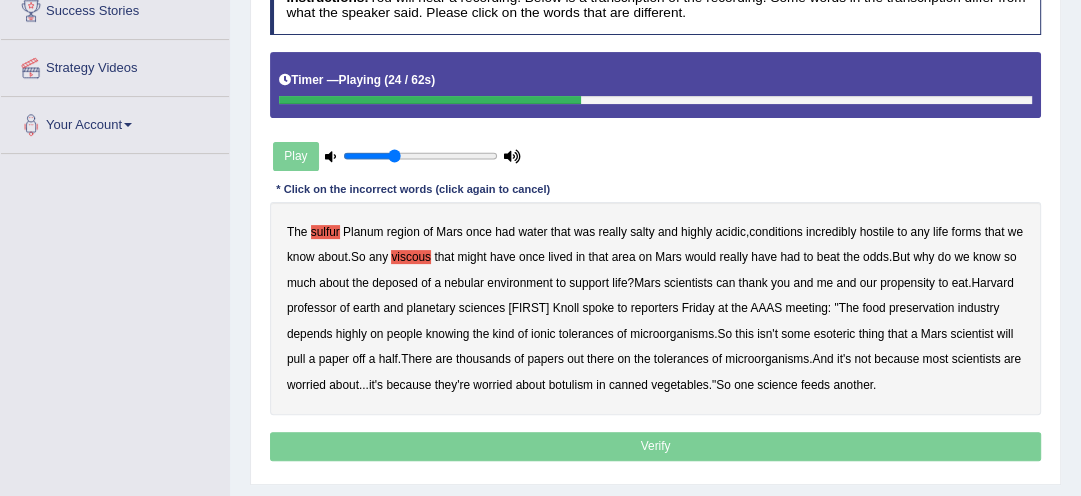 click on "deposed" at bounding box center [395, 283] 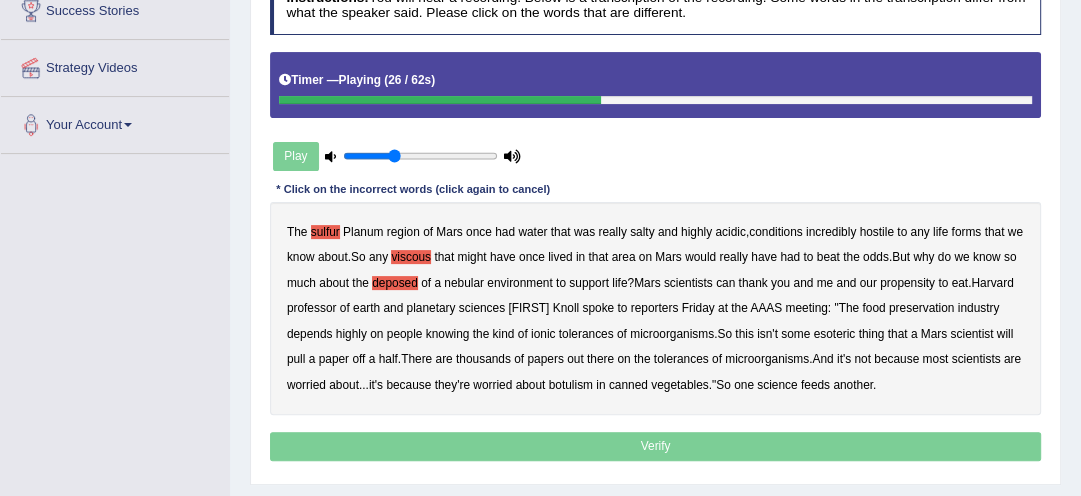 click on "nebular" at bounding box center (464, 283) 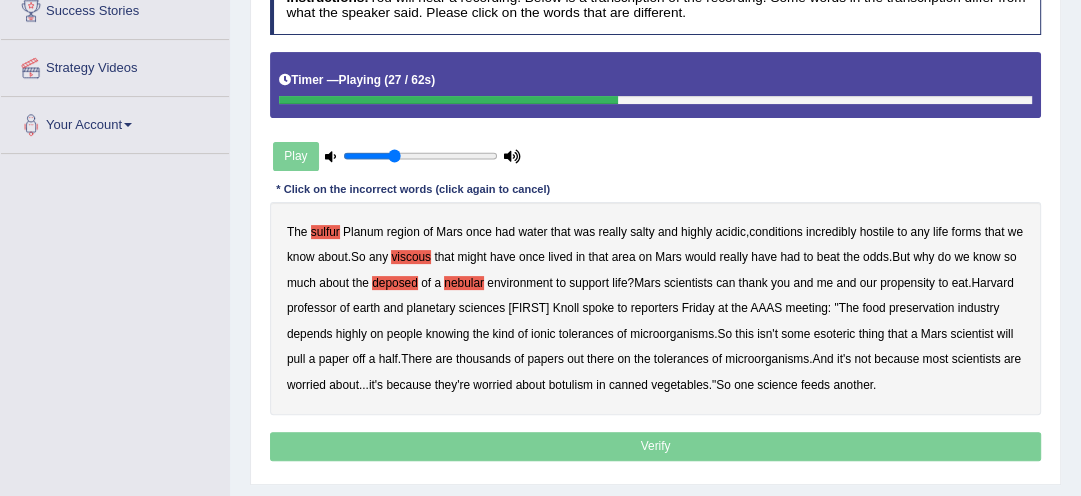 click on "nebular" at bounding box center [464, 283] 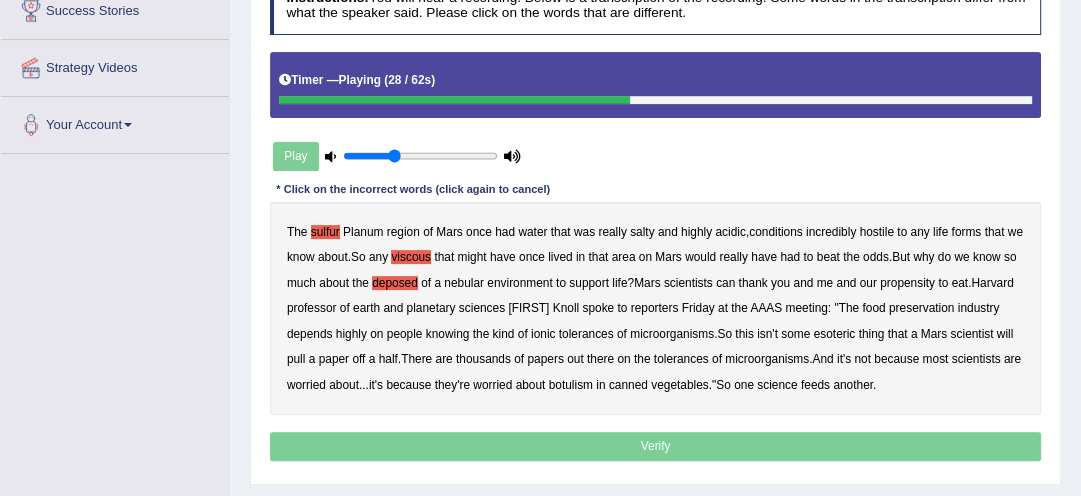 click on "nebular" at bounding box center (464, 283) 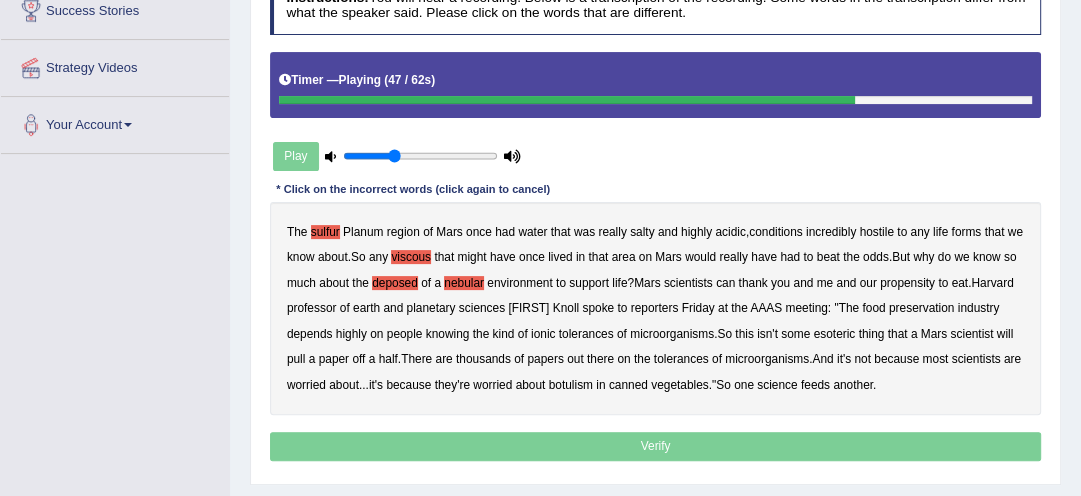 click on "half" at bounding box center (388, 359) 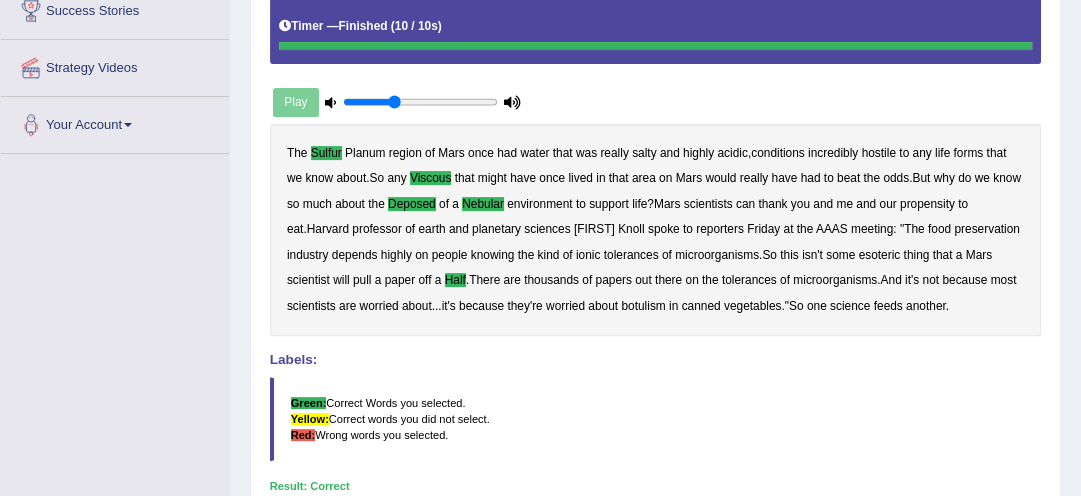 click on "Home
Practice
Listening: Highlight Incorrect Words
Mars
You have already given  partially correct  answer to this question
« Prev Next »  Report Question  Re-Attempt
Practice Listening: Highlight Incorrect Words
8
Mars
Instructions:  You will hear a recording. Below is a transcription of the recording. Some words in the transcription differ from what the speaker said. Please click on the words that are different.
Timer —  Finished   ( 10 / 10s ) Play Transcript: * Click on the incorrect words (click again to cancel) The   sulfur   Planum   region   of   Mars   once   had   water   that   was   really   salty   and   highly   acidic ,  conditions   incredibly   hostile   to   any   life   forms   that   we   know   about .  So   any   viscous   that   might   have   once   lived" at bounding box center (655, 156) 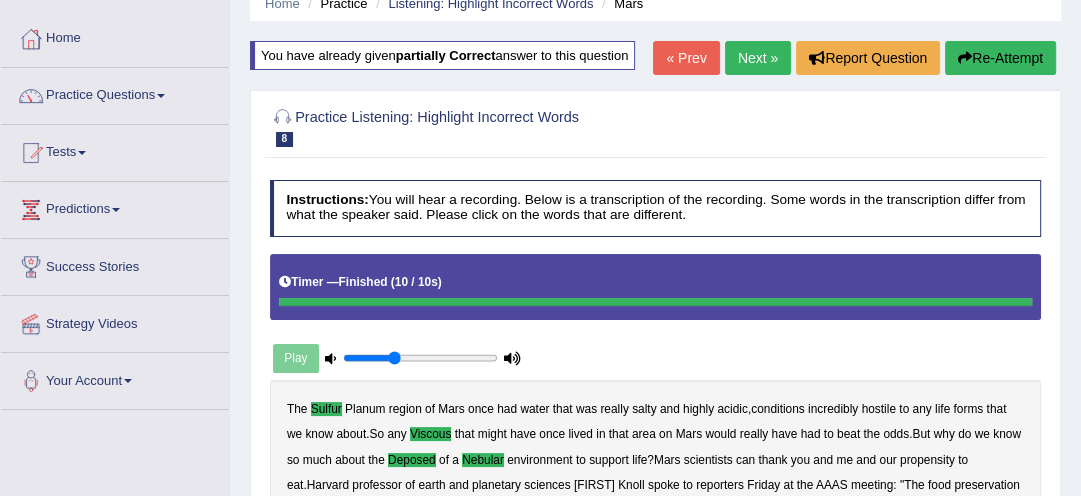 scroll, scrollTop: 24, scrollLeft: 0, axis: vertical 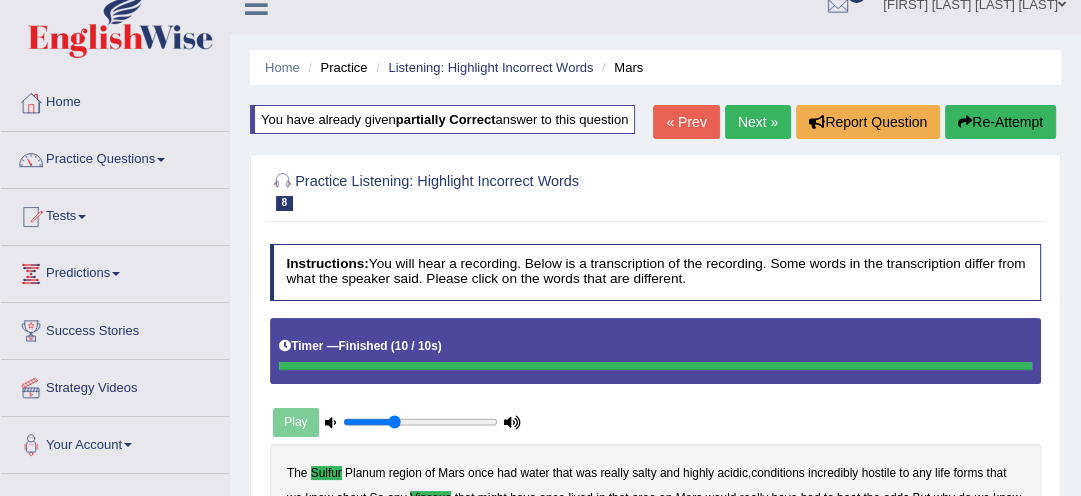click on "Re-Attempt" at bounding box center [1000, 122] 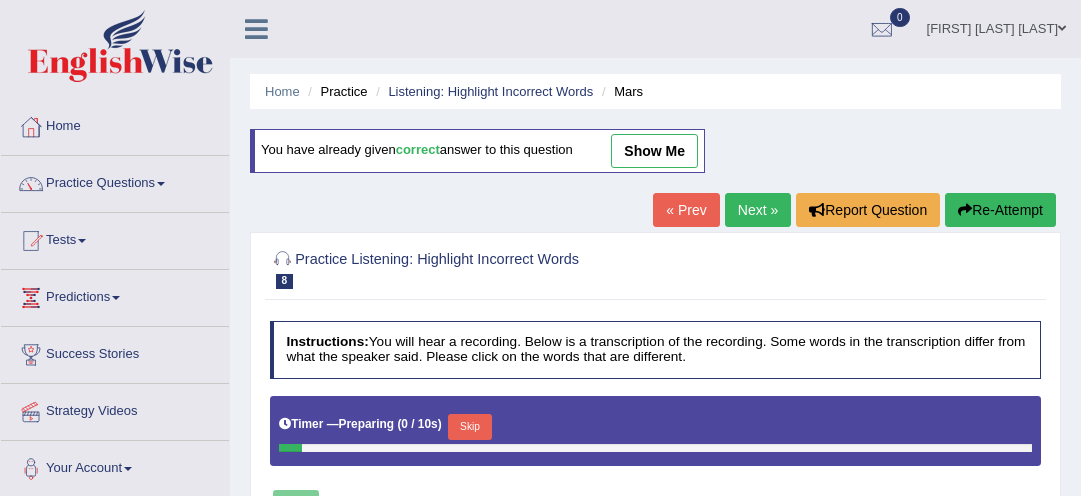 scroll, scrollTop: 24, scrollLeft: 0, axis: vertical 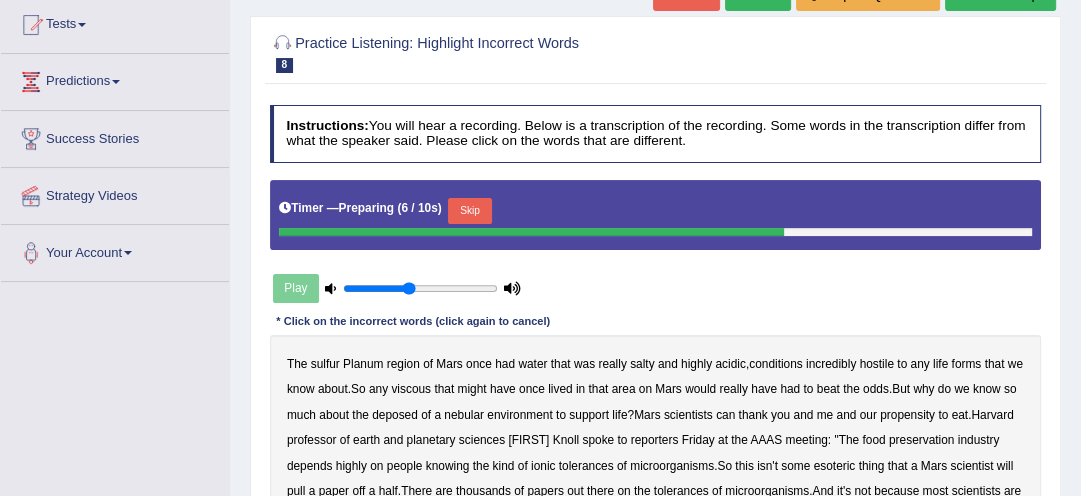 type on "0.45" 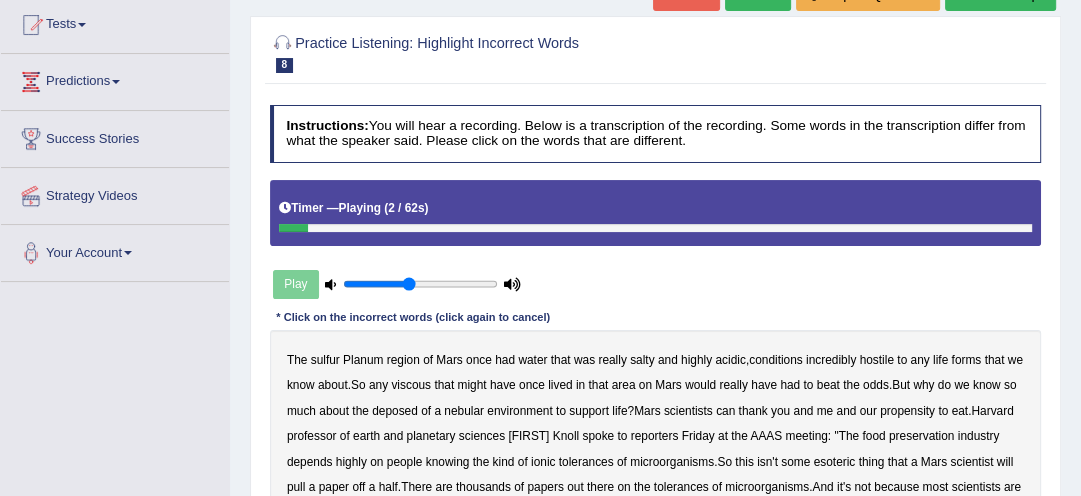 click on "sulfur" at bounding box center (325, 360) 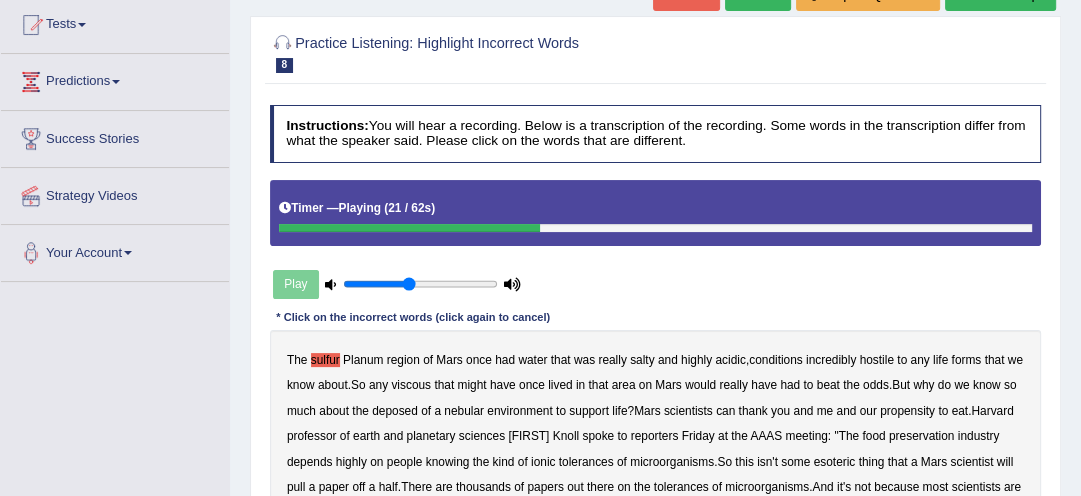 click on "viscous" at bounding box center [411, 385] 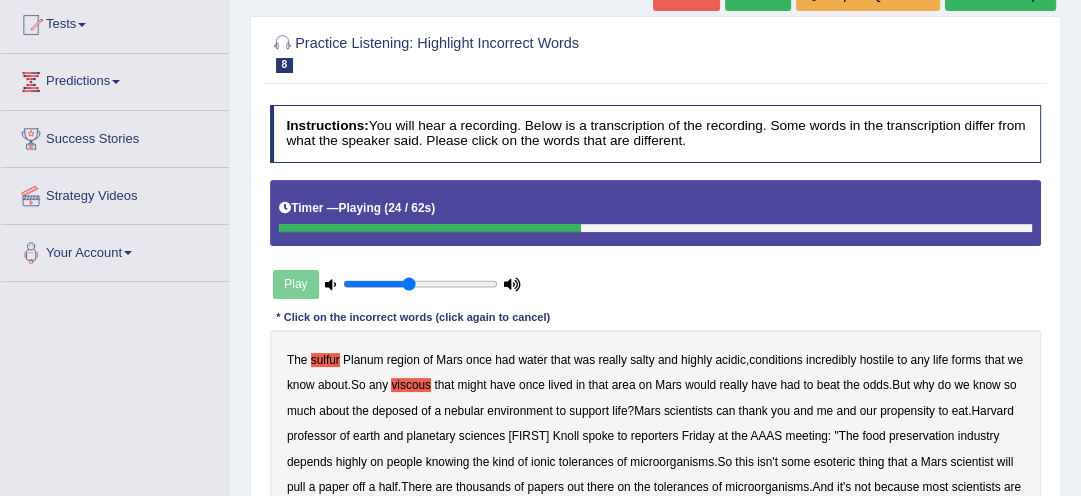 click on "deposed" at bounding box center [395, 411] 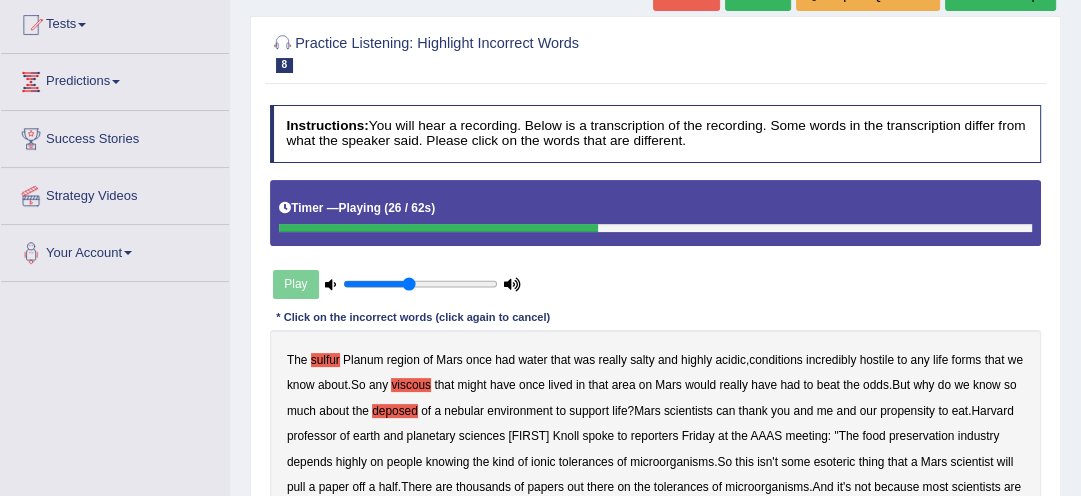 drag, startPoint x: 444, startPoint y: 401, endPoint x: 511, endPoint y: 404, distance: 67.06713 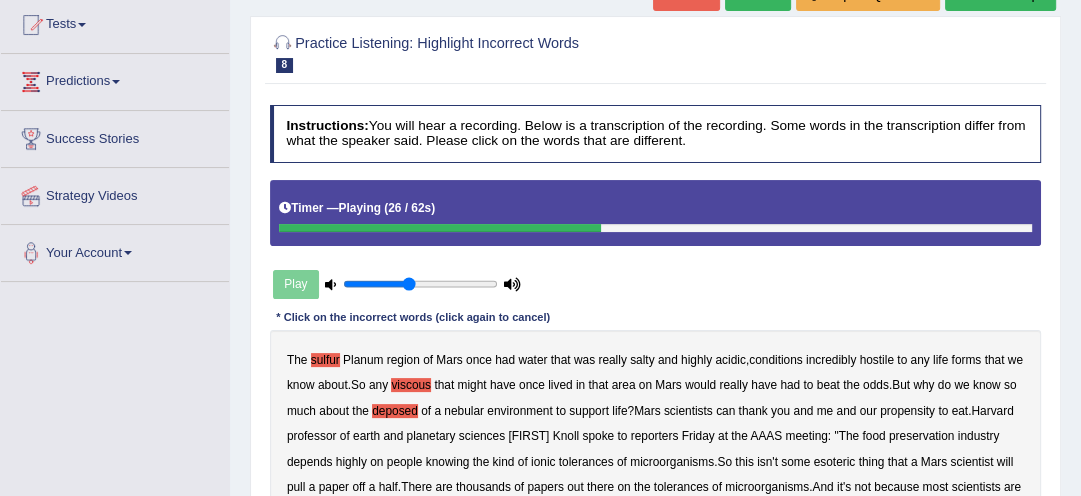 click on "nebular" at bounding box center (464, 411) 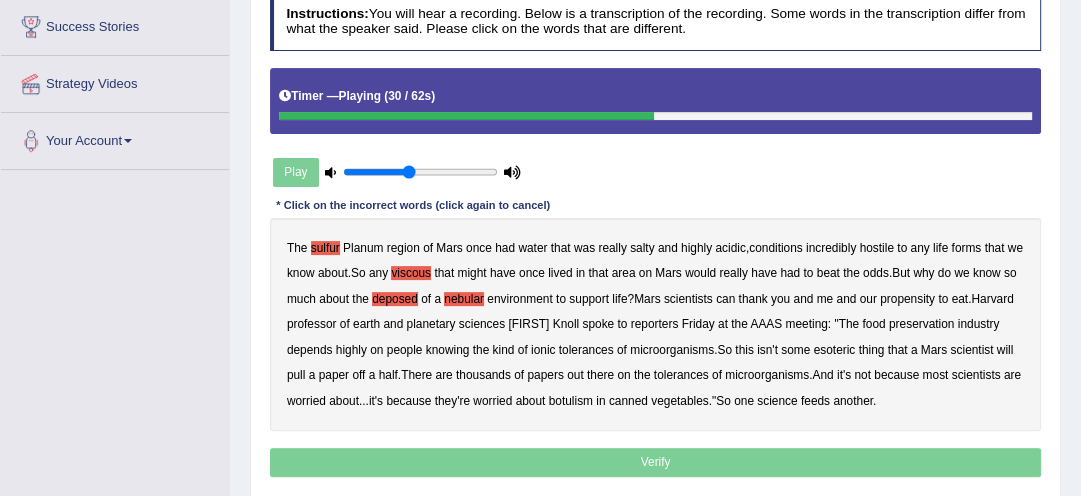 scroll, scrollTop: 344, scrollLeft: 0, axis: vertical 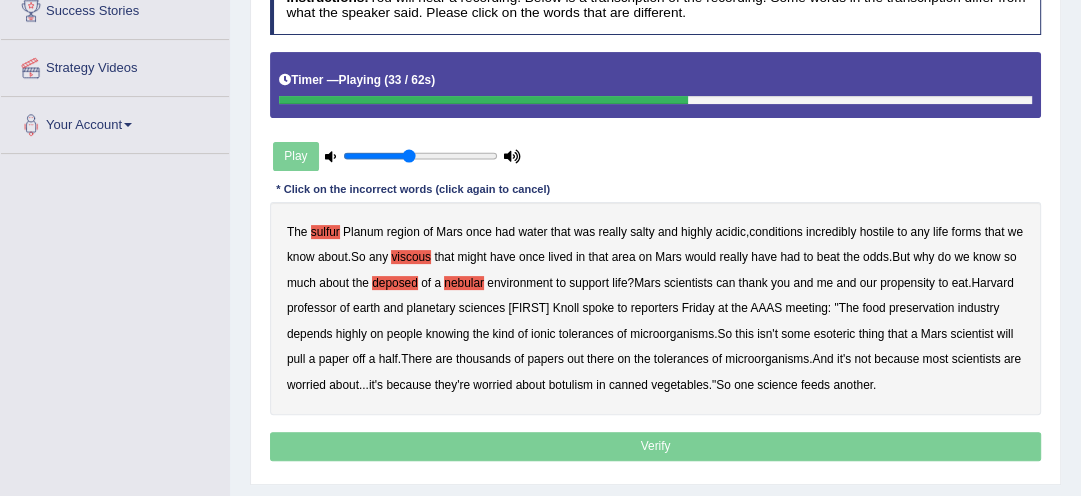 click on "Timer —  Playing   ( 33 / 62s )" at bounding box center [655, 81] 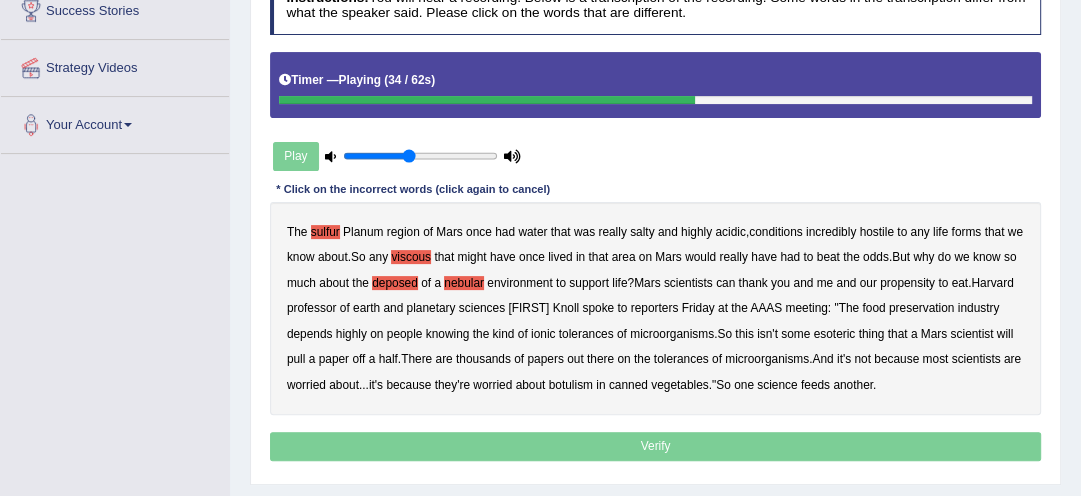 click on "Timer —  Playing   ( 34 / 62s )" at bounding box center (655, 81) 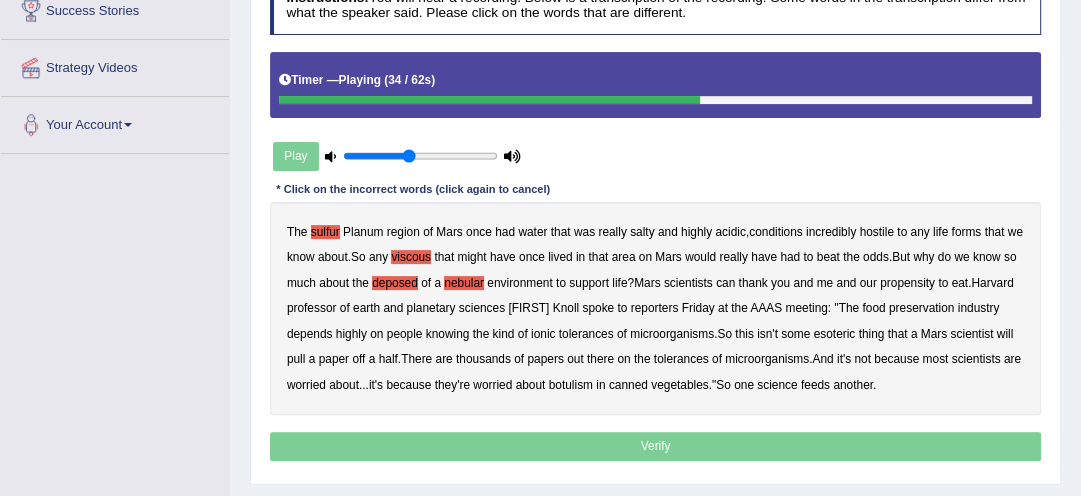 click on "Timer —  Playing   ( 34 / 62s )" at bounding box center (655, 81) 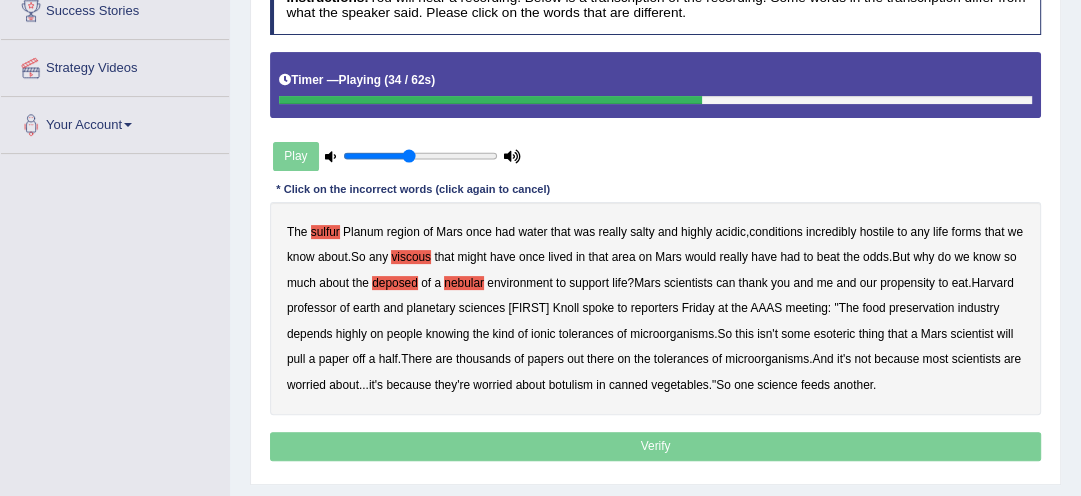 click on "Timer —  Playing   ( 34 / 62s )" at bounding box center (655, 81) 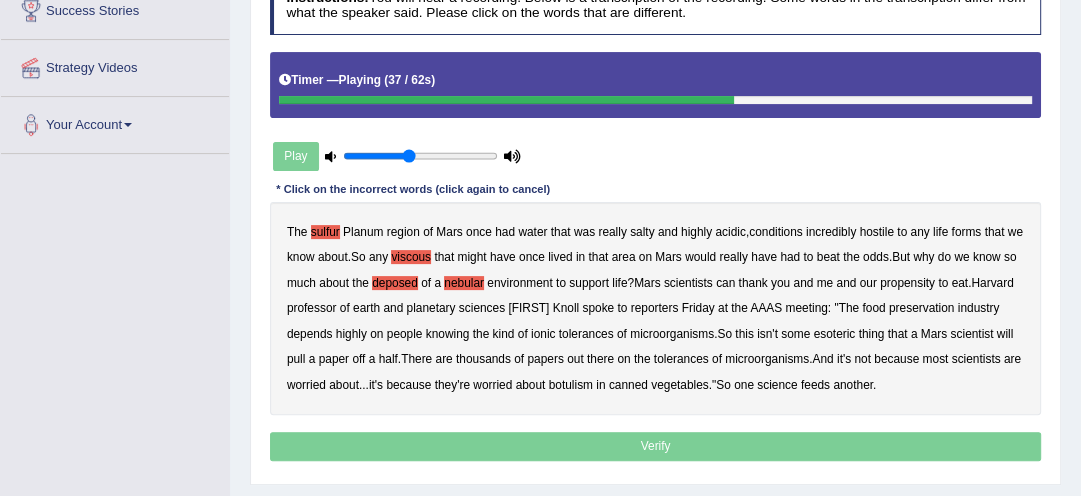 click on "half" at bounding box center (388, 359) 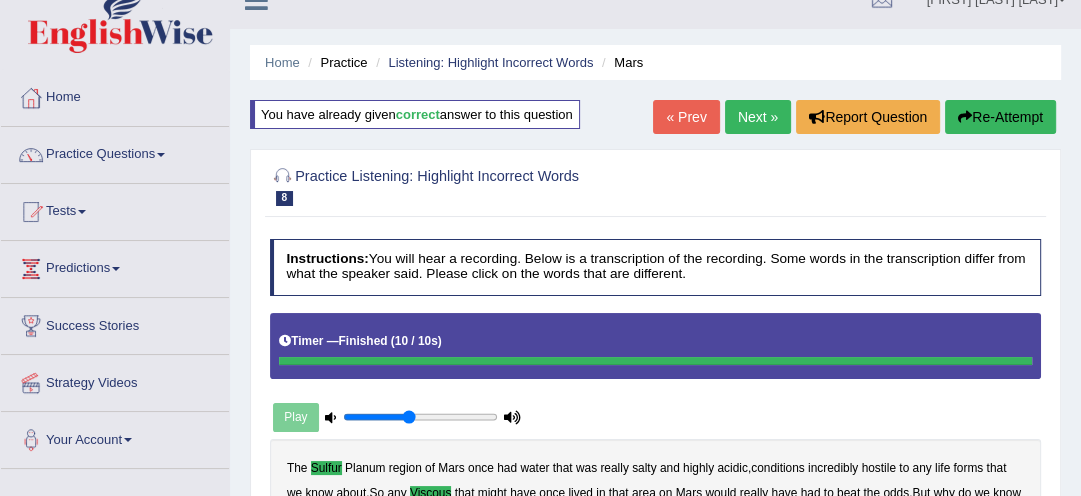 scroll, scrollTop: 24, scrollLeft: 0, axis: vertical 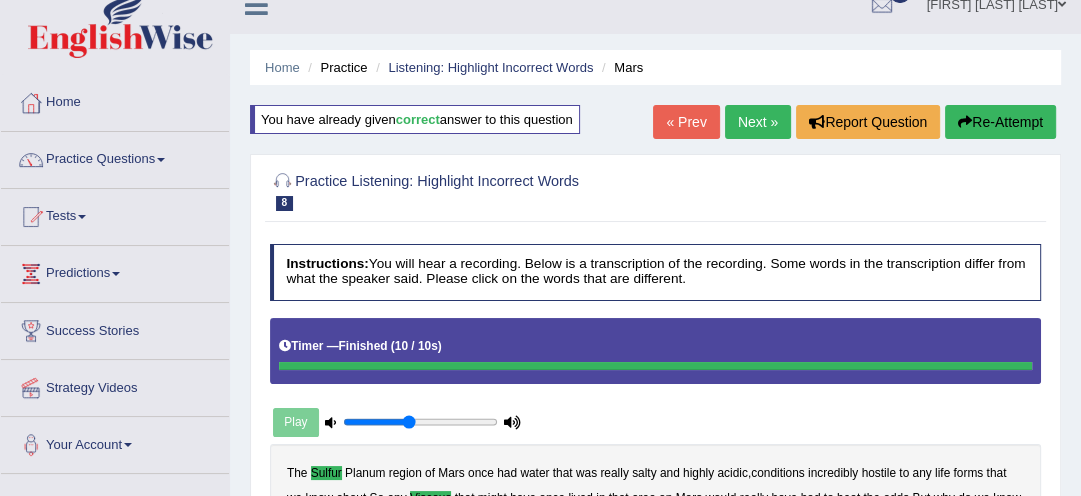 click on "Home
Practice
Listening: Highlight Incorrect Words
Mars" at bounding box center [655, 67] 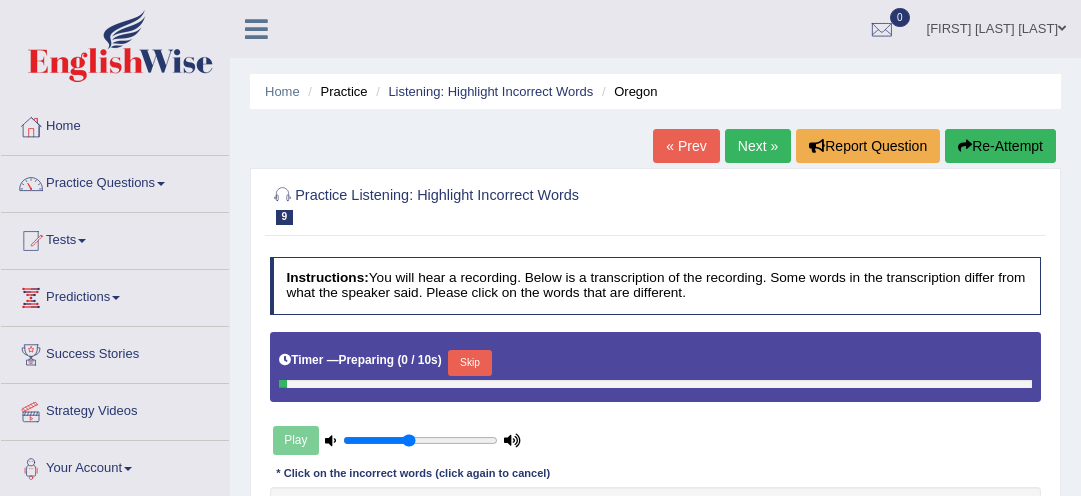 scroll, scrollTop: 0, scrollLeft: 0, axis: both 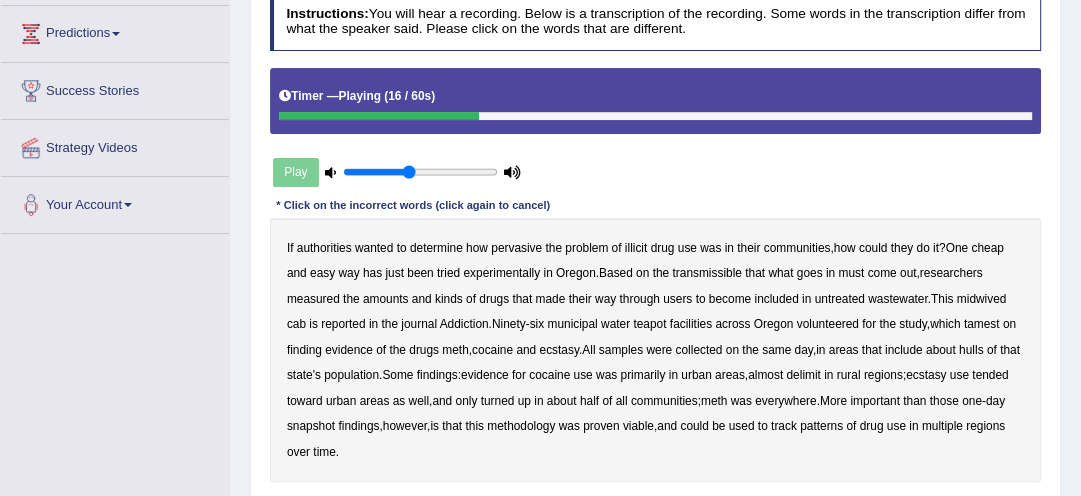 click on "If authorities wanted to determine how pervasive the problem of illicit drug use was in their communities, how could they do it? One cheap and easy way has just been tried experimentally in [STATE]. Based on the transmissible that what goes in must come out, researchers measured the amounts and kinds of drugs that made their way through users to become included in untreated wastewater. This midwived cab is reported in the journal Addiction. Ninety-six municipal water teapot facilities across [STATE] volunteered for the study, which tamest on finding evidence of the drugs meth, cocaine and ecstasy. All samples were collected on the same day, in areas that include about hulls of that state's population. Some findings: evidence for cocaine use was primarily in urban" at bounding box center (656, 350) 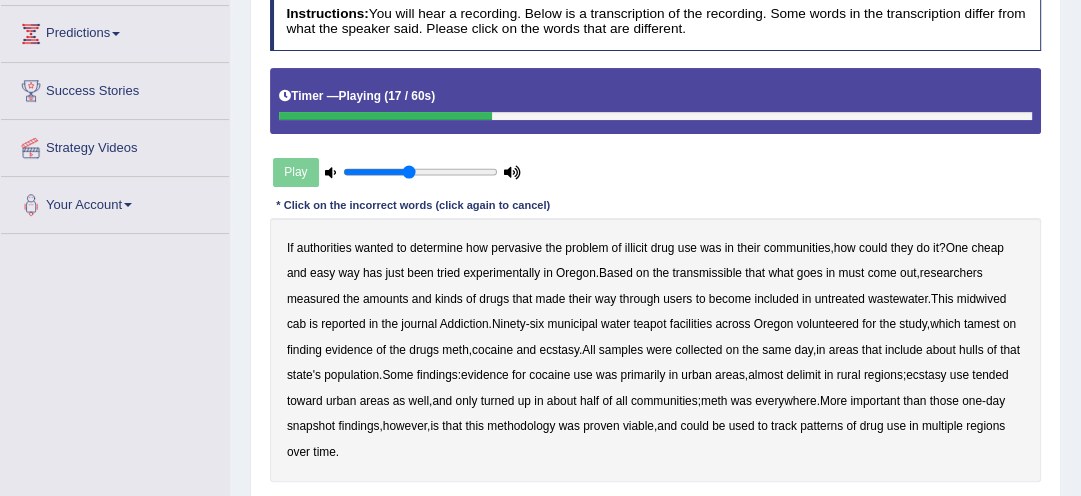 click on "transmissible" at bounding box center (706, 273) 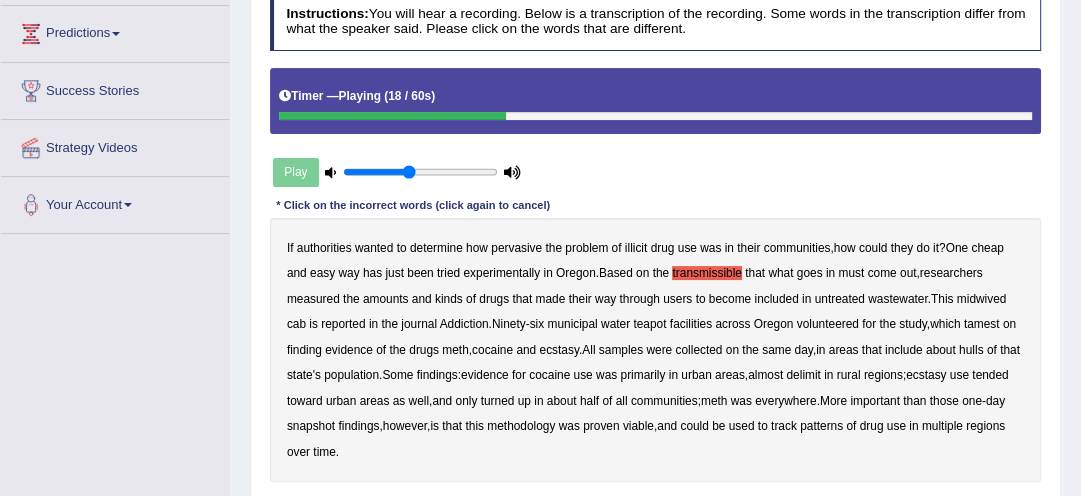 click on "If authorities wanted to determine how pervasive the problem of illicit drug use was in their communities, how could they do it? One cheap and easy way has just been tried experimentally in [STATE]. Based on the transmissible that what goes in must come out, researchers measured the amounts and kinds of drugs that made their way through users to become included in untreated wastewater. This midwived cab is reported in the journal Addiction. Ninety-six municipal water teapot facilities across [STATE] volunteered for the study, which tamest on finding evidence of the drugs meth, cocaine and ecstasy. All samples were collected on the same day, in areas that include about hulls of that state's population. Some findings: evidence for cocaine use was primarily in urban" at bounding box center (656, 350) 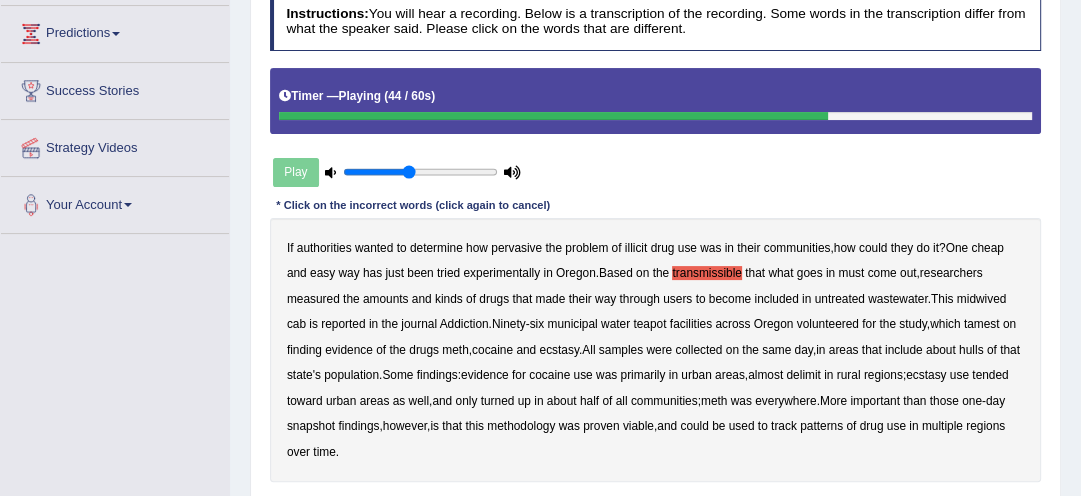click on "hulls" at bounding box center (971, 350) 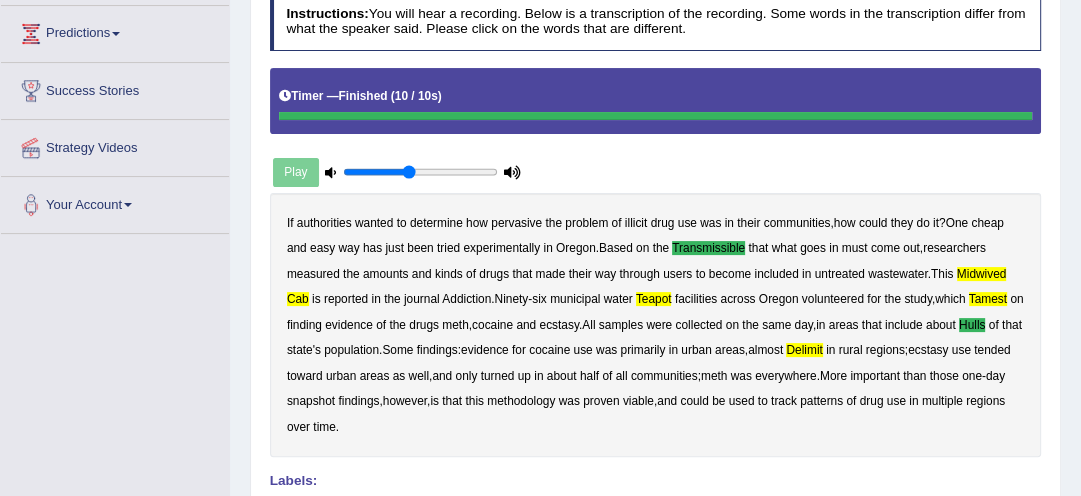 click on "If authorities wanted to determine how pervasive the problem of illicit drug use was in their communities, how could they do it? One cheap and easy way has just been tried experimentally in [STATE]. Based on the transmissible that what goes in must come out, researchers measured the amounts and kinds of drugs that made their way through users to become included in untreated wastewater. This midwived cab is reported in the journal Addiction. Ninety-six municipal water teapot facilities across [STATE] volunteered for the study, which tamest on finding evidence of the drugs meth, cocaine and ecstasy. All samples were collected on the same day, in areas that include about hulls of that state's population. Some findings: evidence for cocaine use was primarily in urban" at bounding box center (656, 325) 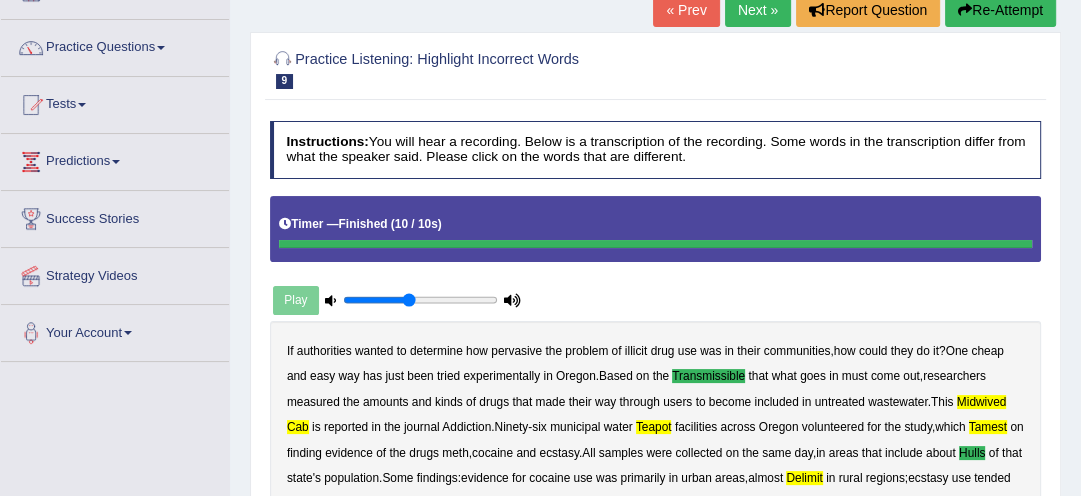 scroll, scrollTop: 104, scrollLeft: 0, axis: vertical 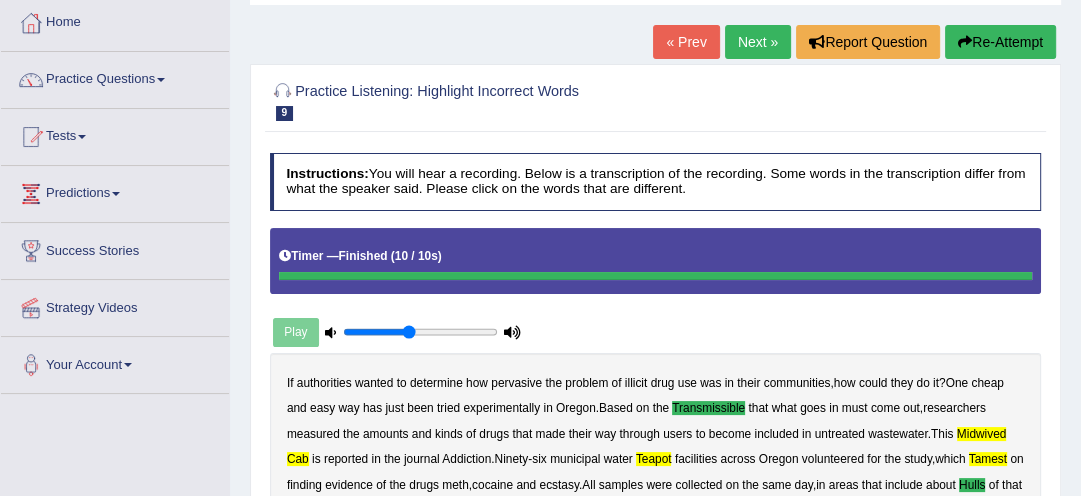 click on "Re-Attempt" at bounding box center (1000, 42) 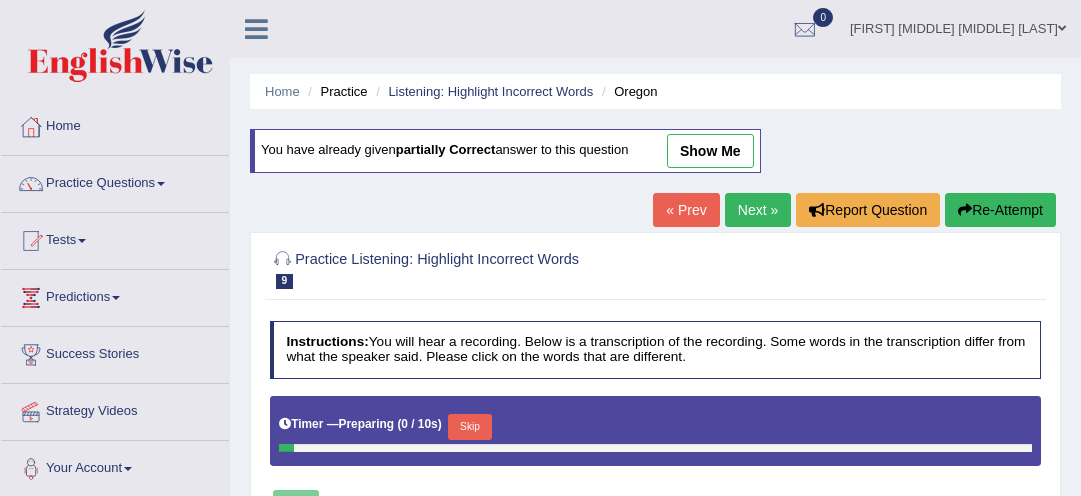 scroll, scrollTop: 104, scrollLeft: 0, axis: vertical 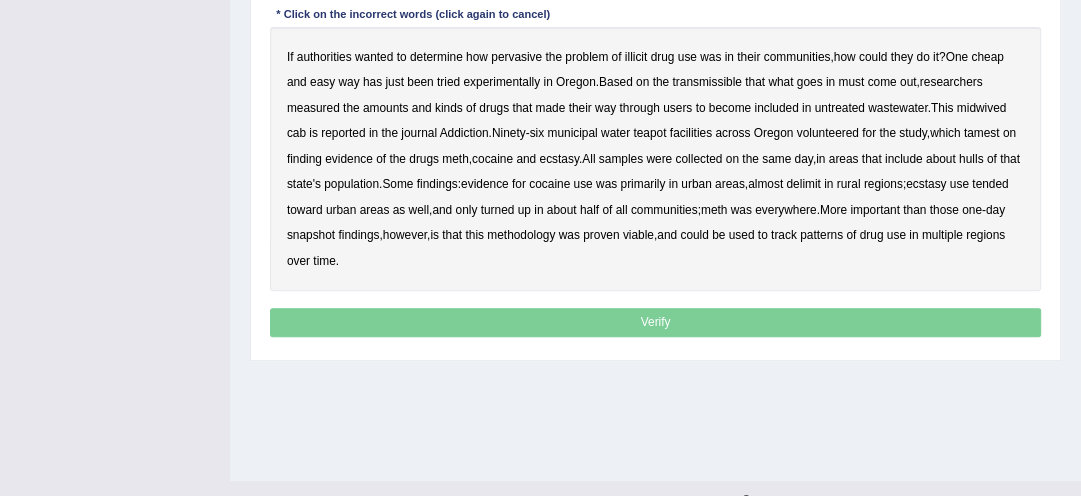 click on "transmissible" at bounding box center [706, 82] 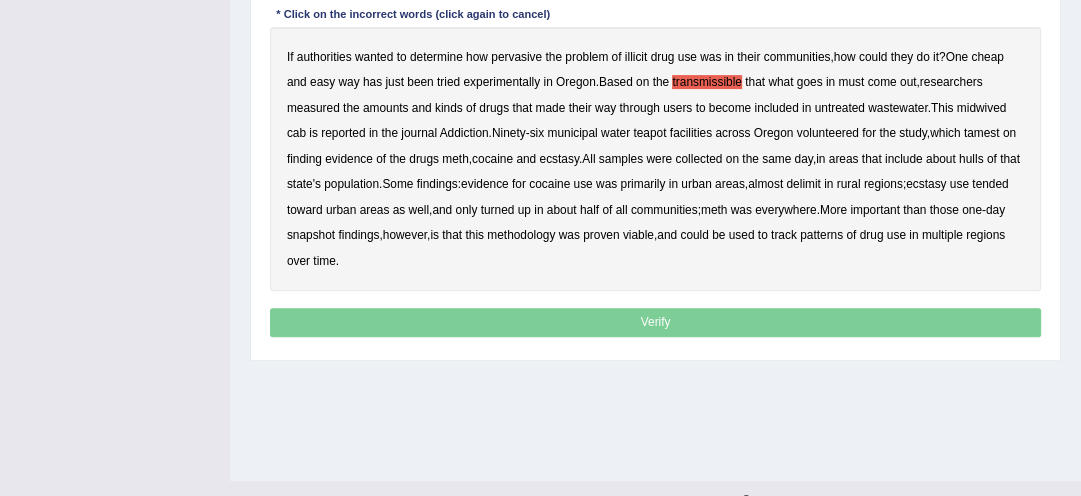 click on "hulls" at bounding box center [971, 159] 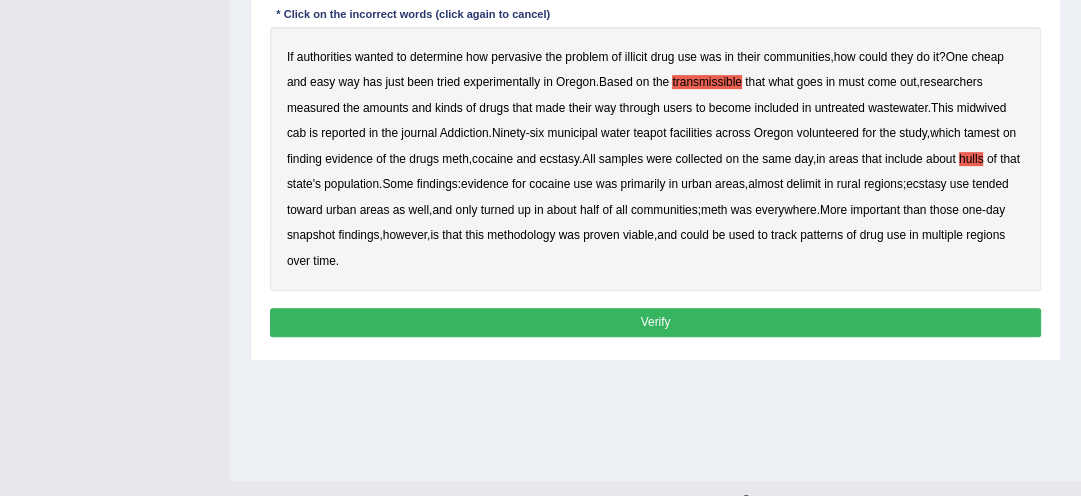 scroll, scrollTop: 465, scrollLeft: 0, axis: vertical 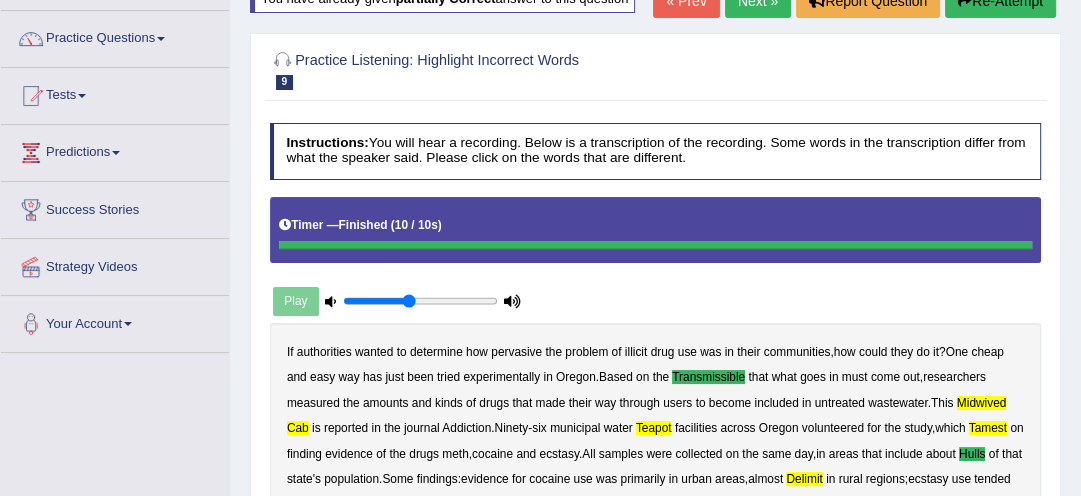 click on "Re-Attempt" at bounding box center [1000, 1] 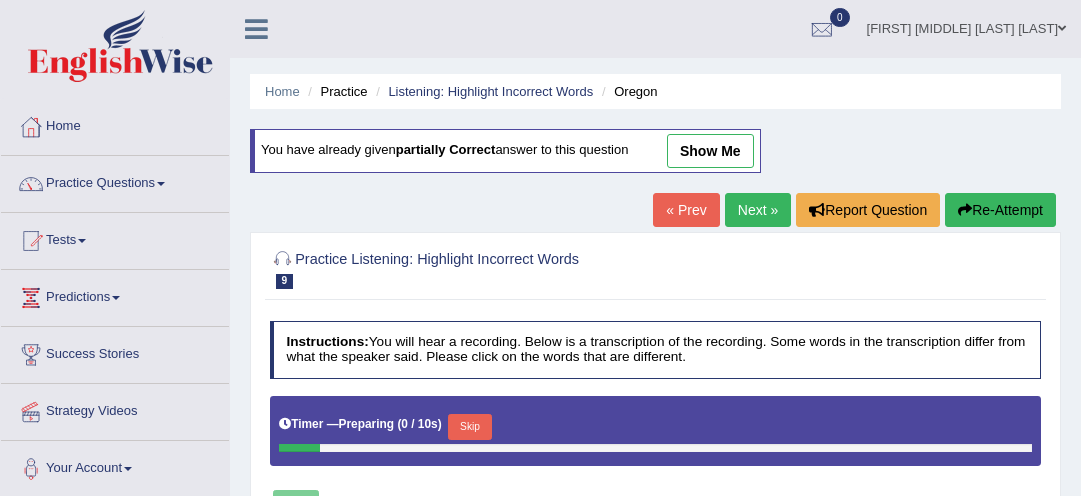 scroll, scrollTop: 161, scrollLeft: 0, axis: vertical 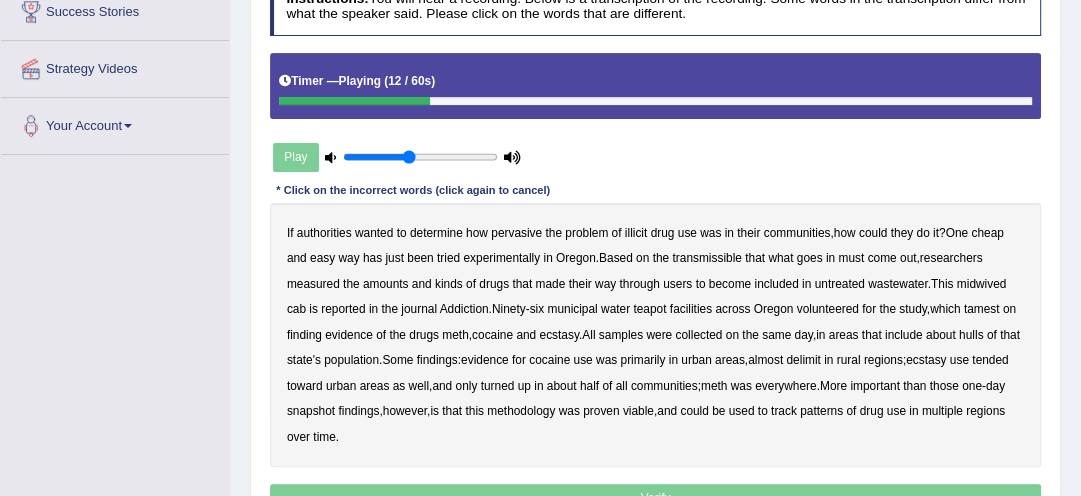 drag, startPoint x: 716, startPoint y: 292, endPoint x: 716, endPoint y: 254, distance: 38 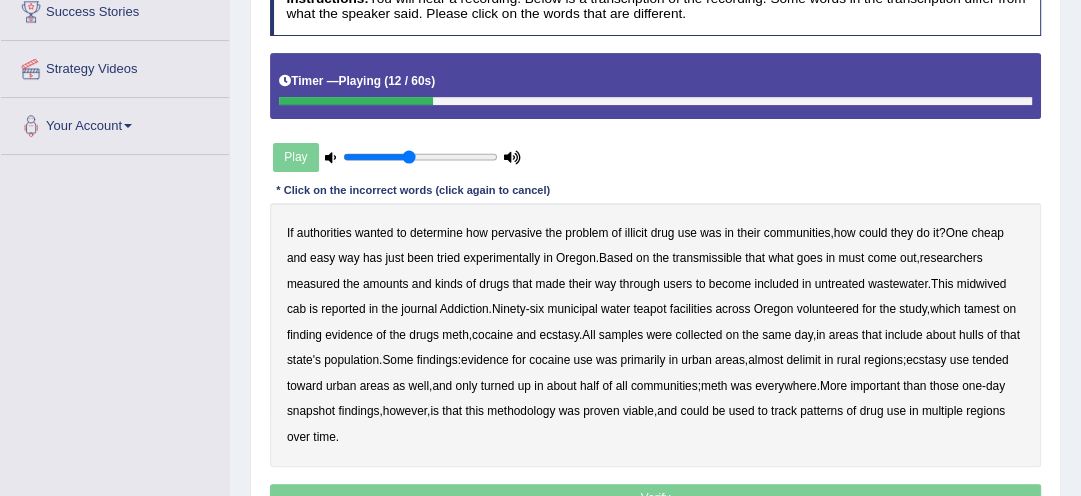 click on "transmissible" at bounding box center [706, 258] 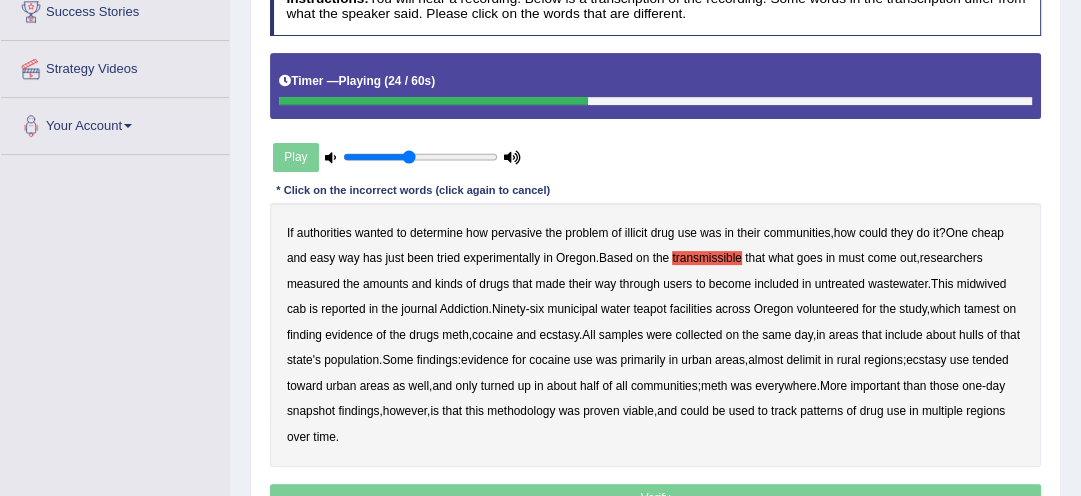 click on "cab" at bounding box center [296, 309] 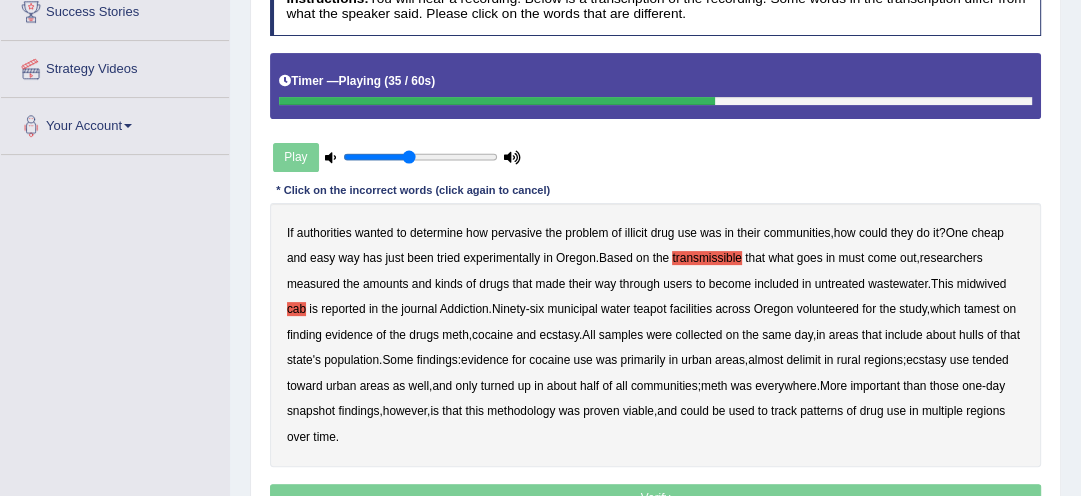 click on "tamest" at bounding box center [982, 309] 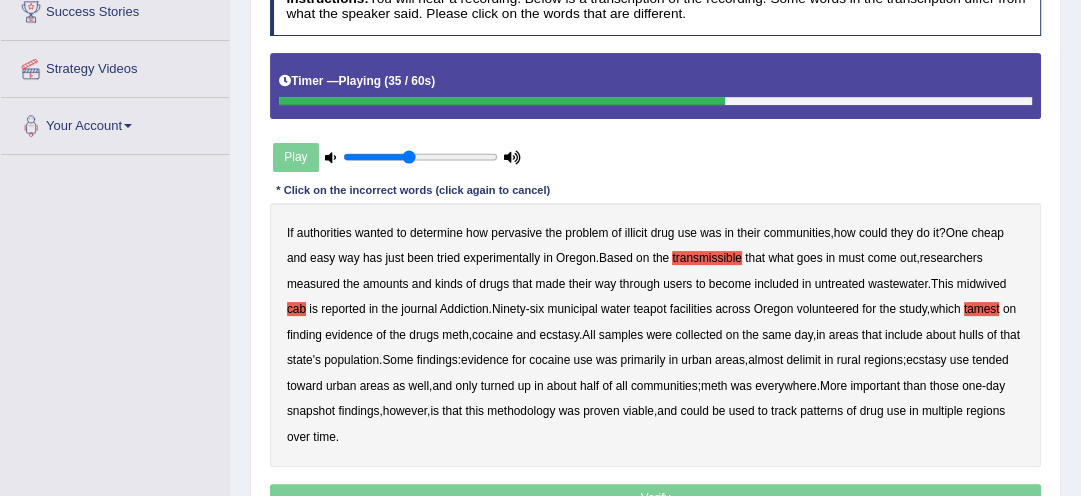 click on "tamest" at bounding box center [982, 309] 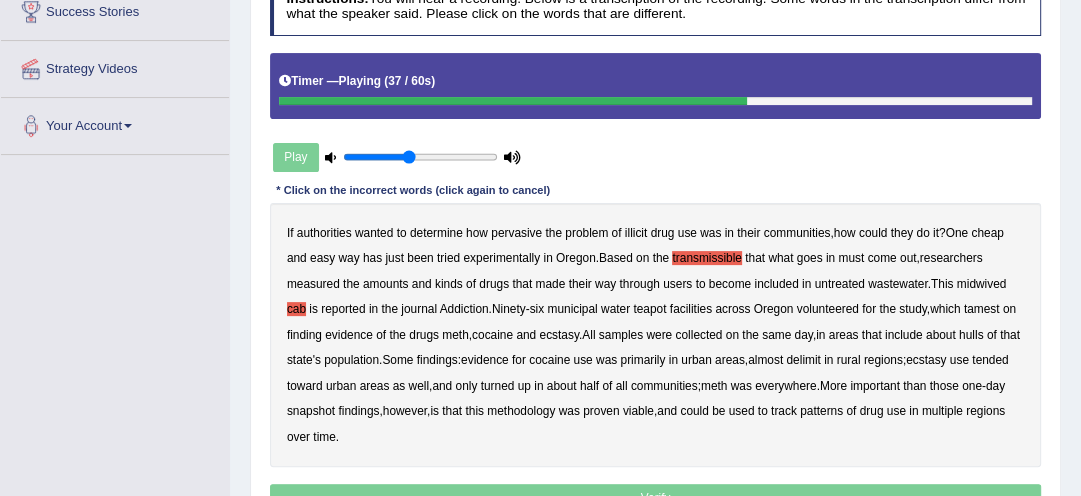 click on "tamest" at bounding box center (982, 309) 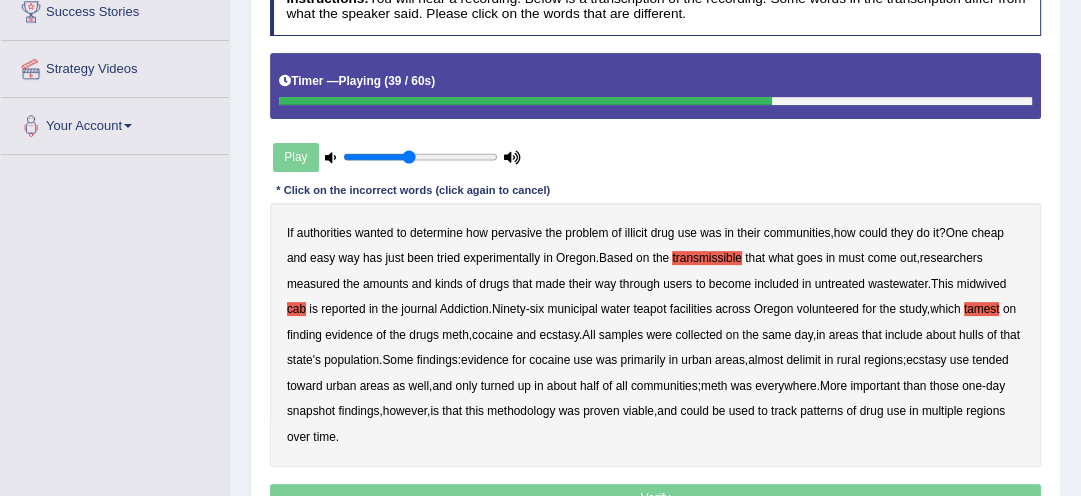 click on "midwived" at bounding box center (982, 284) 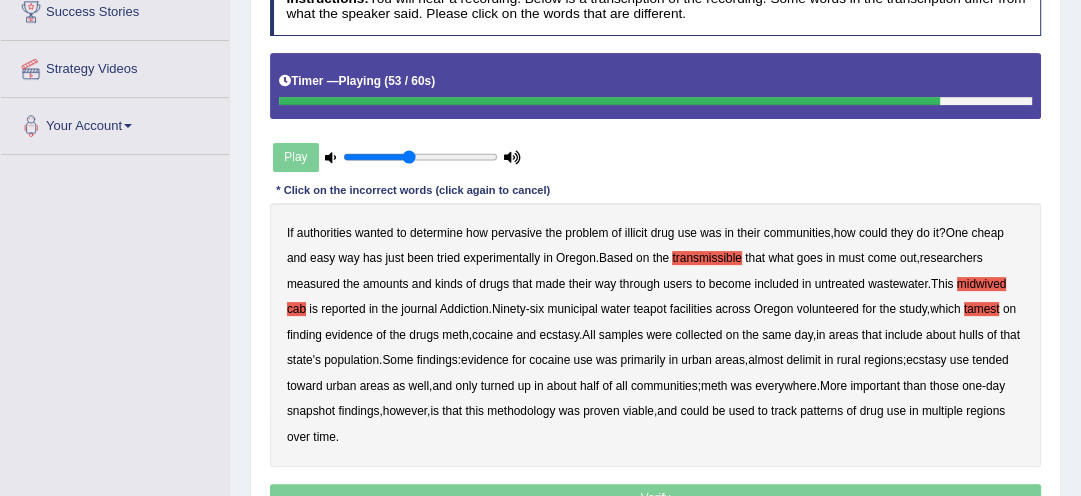 click on "hulls" at bounding box center (971, 335) 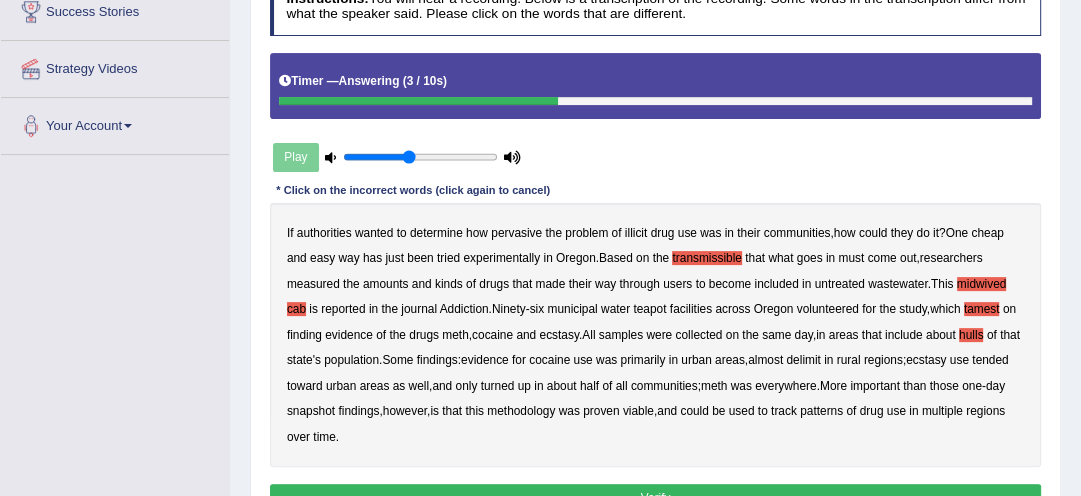 drag, startPoint x: 630, startPoint y: 423, endPoint x: 693, endPoint y: 423, distance: 63 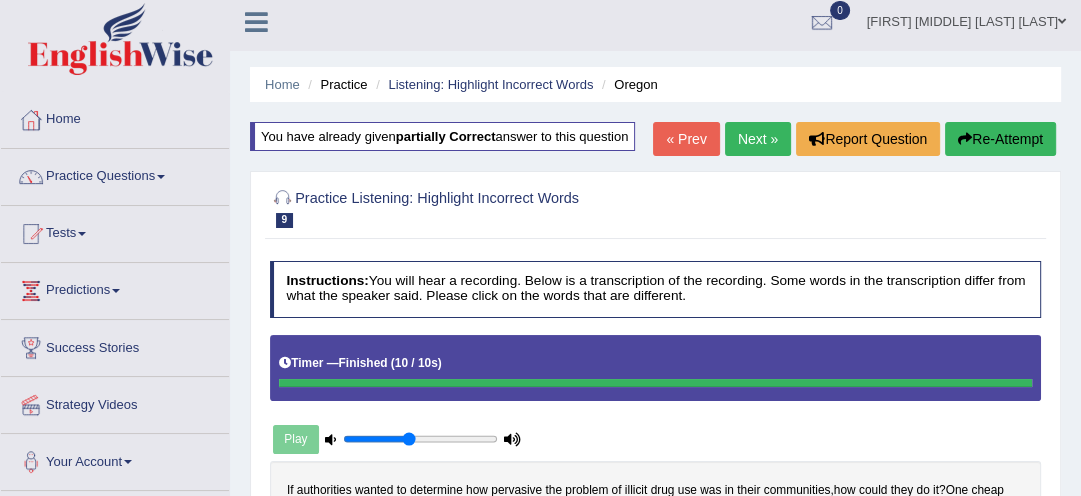 scroll, scrollTop: 0, scrollLeft: 0, axis: both 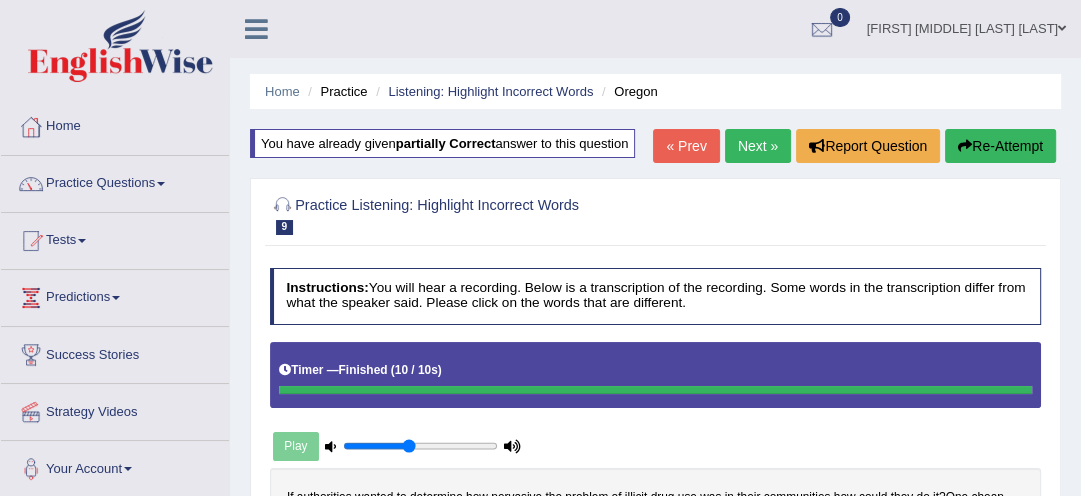 click on "Re-Attempt" at bounding box center (1000, 146) 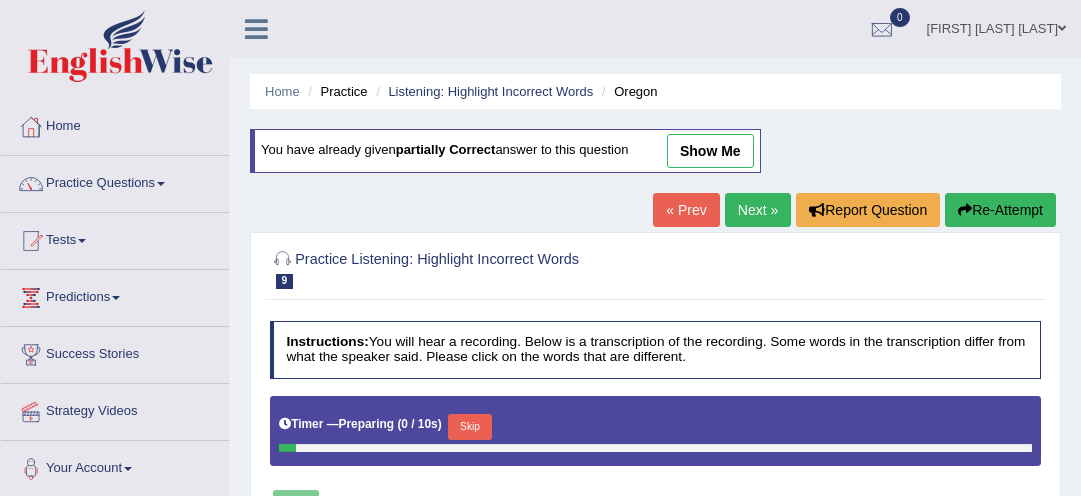 scroll, scrollTop: 0, scrollLeft: 0, axis: both 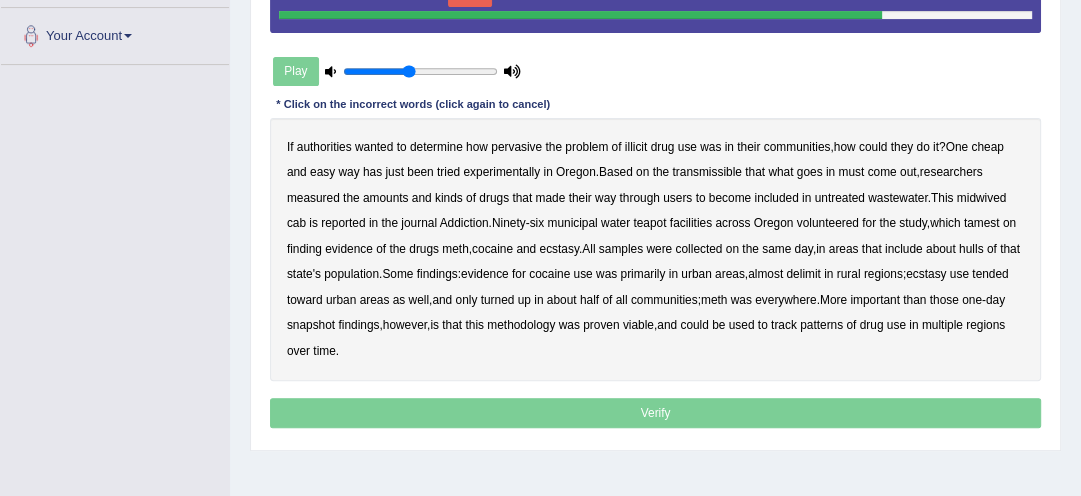 click on "If   authorities   wanted   to   determine   how   pervasive   the   problem   of   illicit   drug   use   was   in   their   communities ,  how   could   they   do   it ?  One   cheap   and   easy   way   has   just   been   tried   experimentally   in   Oregon .  Based   on   the   transmissible   that   what   goes   in   must   come   out ,  researchers   measured   the   amounts   and   kinds   of   drugs   that   made   their   way   through   users   to   become   included   in   untreated   wastewater .  This   midwived   cab   is   reported   in   the   journal   Addiction .  Ninety - six   municipal   water   teapot   facilities   across   Oregon   volunteered   for   the   study ,  which   tamest   on   finding   evidence   of   the   drugs   meth ,  cocaine   and   ecstasy .  All   samples   were   collected   on   the   same   day ,  in   areas   that   include   about   hulls   of   that   state's   population .  Some   findings :  evidence   for   cocaine   use   was   primarily   in   urban" at bounding box center [656, 250] 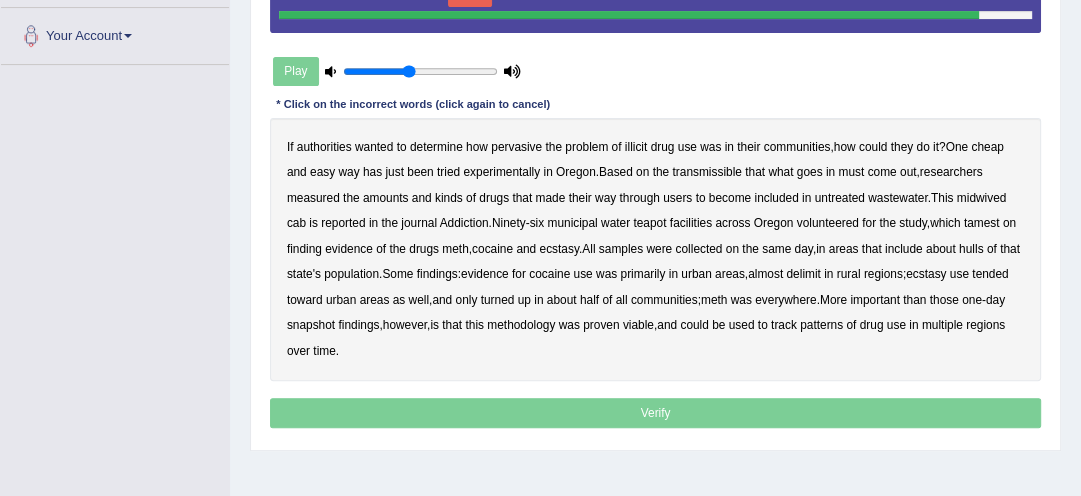 click on "If   authorities   wanted   to   determine   how   pervasive   the   problem   of   illicit   drug   use   was   in   their   communities ,  how   could   they   do   it ?  One   cheap   and   easy   way   has   just   been   tried   experimentally   in   Oregon .  Based   on   the   transmissible   that   what   goes   in   must   come   out ,  researchers   measured   the   amounts   and   kinds   of   drugs   that   made   their   way   through   users   to   become   included   in   untreated   wastewater .  This   midwived   cab   is   reported   in   the   journal   Addiction .  Ninety - six   municipal   water   teapot   facilities   across   Oregon   volunteered   for   the   study ,  which   tamest   on   finding   evidence   of   the   drugs   meth ,  cocaine   and   ecstasy .  All   samples   were   collected   on   the   same   day ,  in   areas   that   include   about   hulls   of   that   state's   population .  Some   findings :  evidence   for   cocaine   use   was   primarily   in   urban" at bounding box center (656, 250) 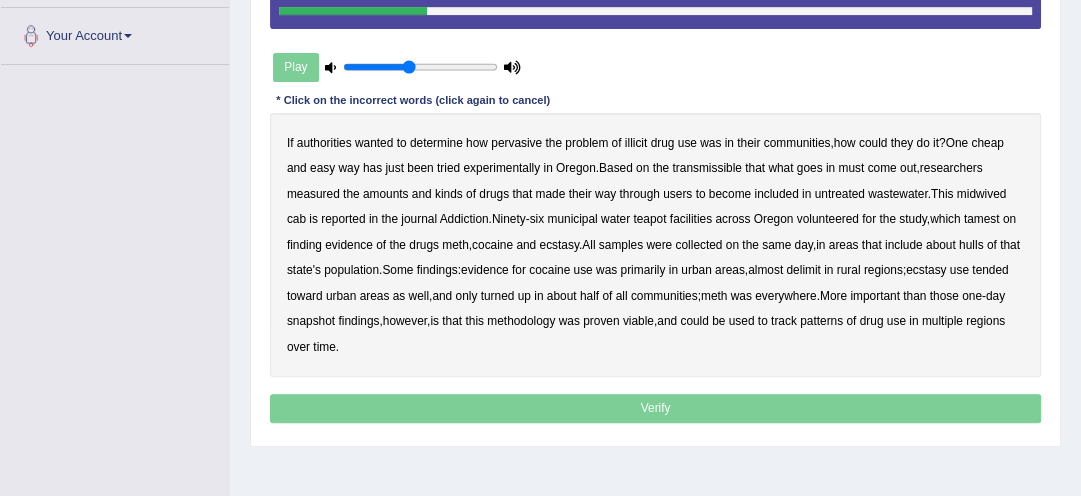 click on "transmissible" at bounding box center (706, 168) 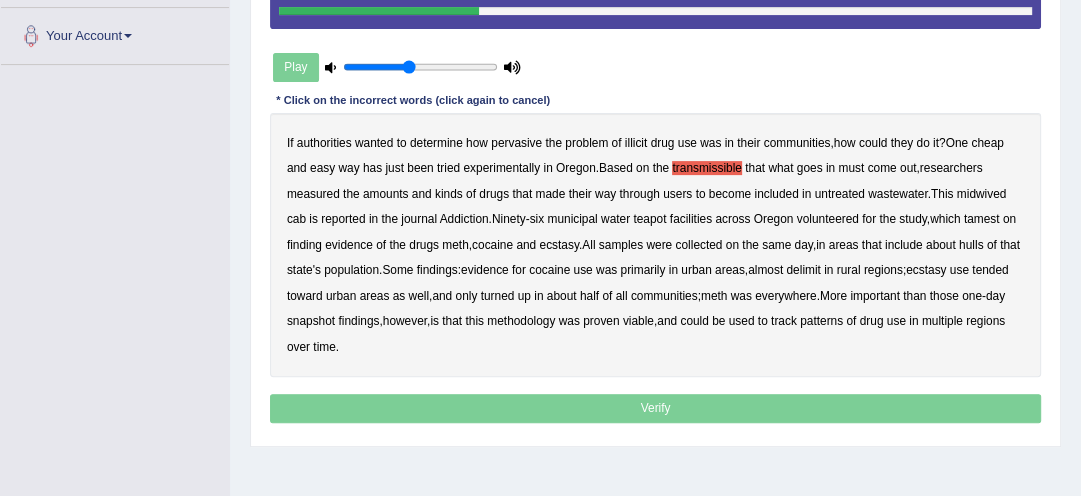 drag, startPoint x: 689, startPoint y: 203, endPoint x: 676, endPoint y: 188, distance: 19.849434 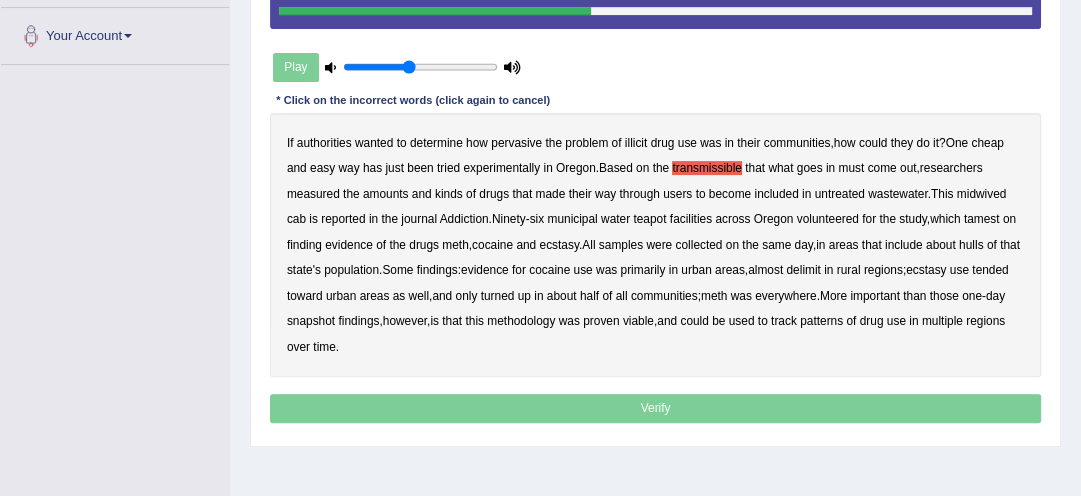 click on "cab" at bounding box center [296, 219] 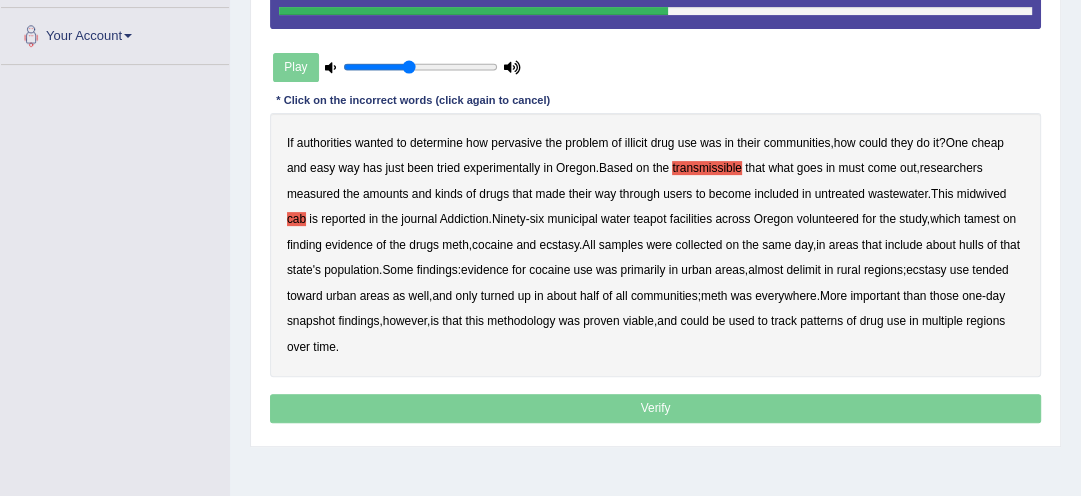 click on "tamest" at bounding box center (982, 219) 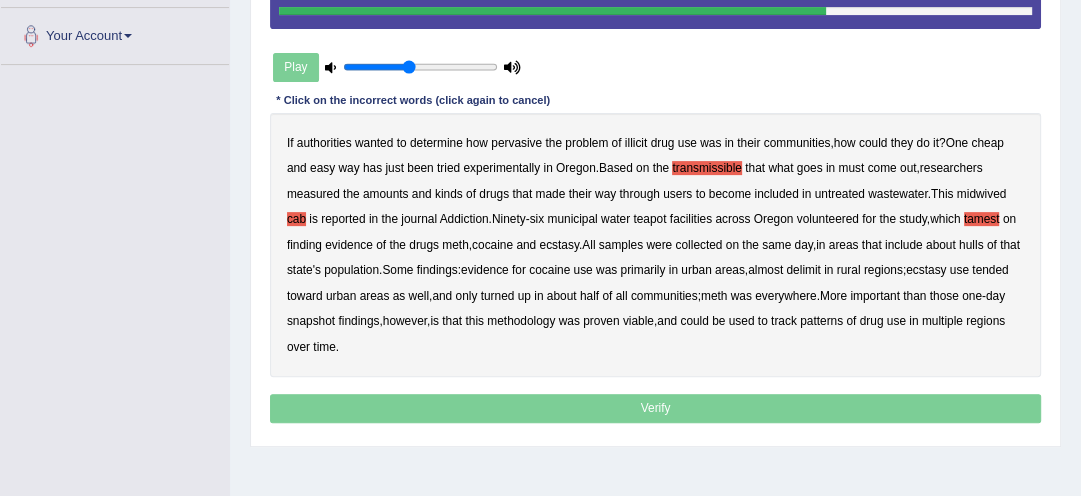 drag, startPoint x: 848, startPoint y: 259, endPoint x: 873, endPoint y: 260, distance: 25.019993 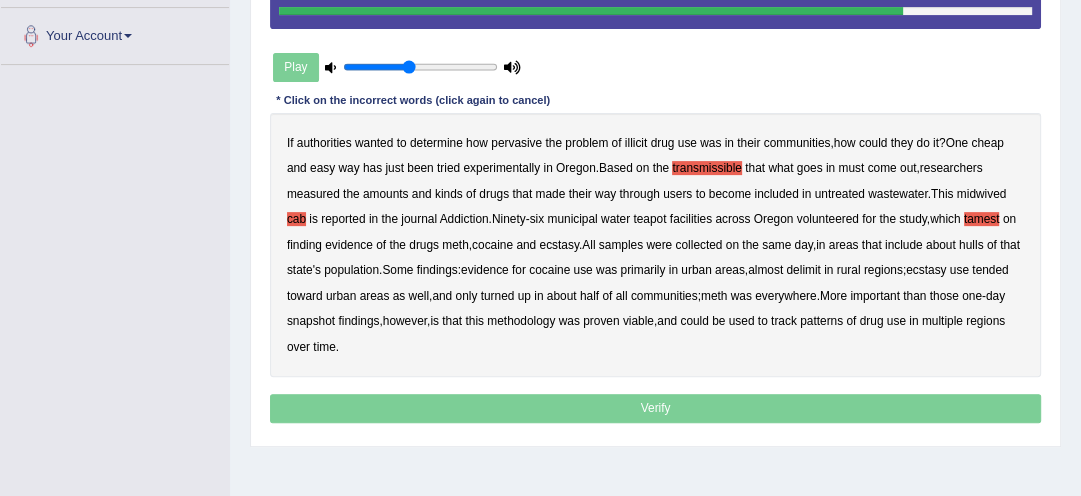 click on "midwived" at bounding box center (982, 194) 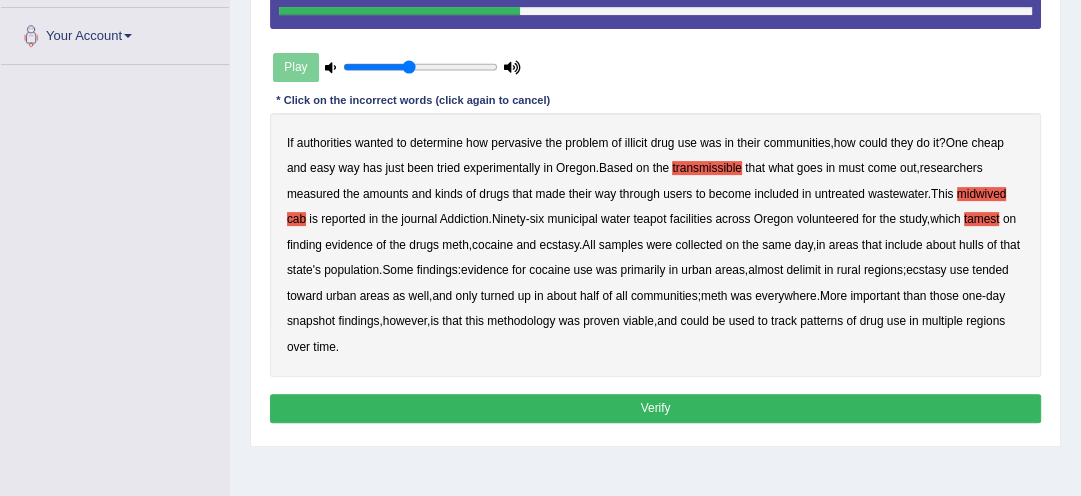 click on "If   authorities   wanted   to   determine   how   pervasive   the   problem   of   illicit   drug   use   was   in   their   communities ,  how   could   they   do   it ?  One   cheap   and   easy   way   has   just   been   tried   experimentally   in   Oregon .  Based   on   the   transmissible   that   what   goes   in   must   come   out ,  researchers   measured   the   amounts   and   kinds   of   drugs   that   made   their   way   through   users   to   become   included   in   untreated   wastewater .  This   midwived   cab   is   reported   in   the   journal   Addiction .  Ninety - six   municipal   water   teapot   facilities   across   Oregon   volunteered   for   the   study ,  which   tamest   on   finding   evidence   of   the   drugs   meth ,  cocaine   and   ecstasy .  All   samples   were   collected   on   the   same   day ,  in   areas   that   include   about   hulls   of   that   state's   population .  Some   findings :  evidence   for   cocaine   use   was   primarily   in   urban" at bounding box center (656, 245) 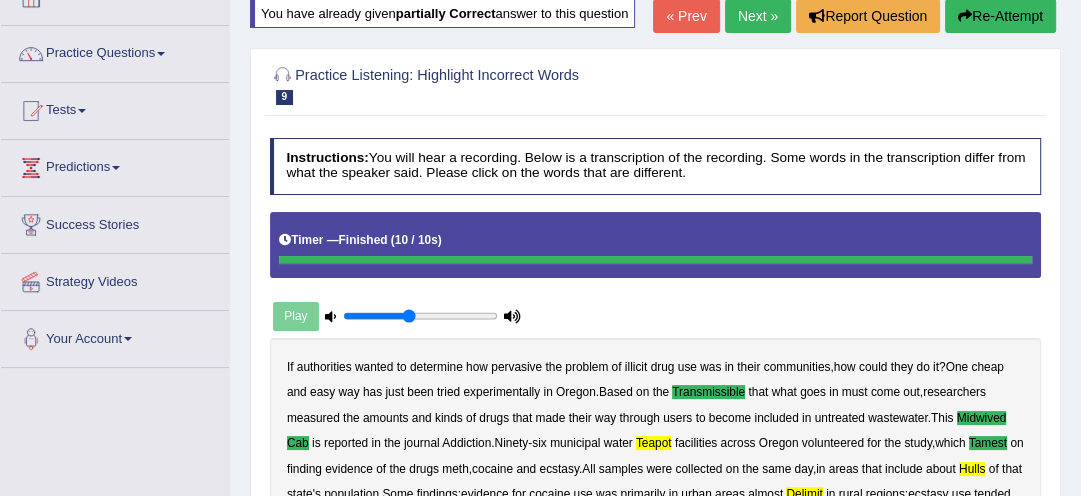 scroll, scrollTop: 113, scrollLeft: 0, axis: vertical 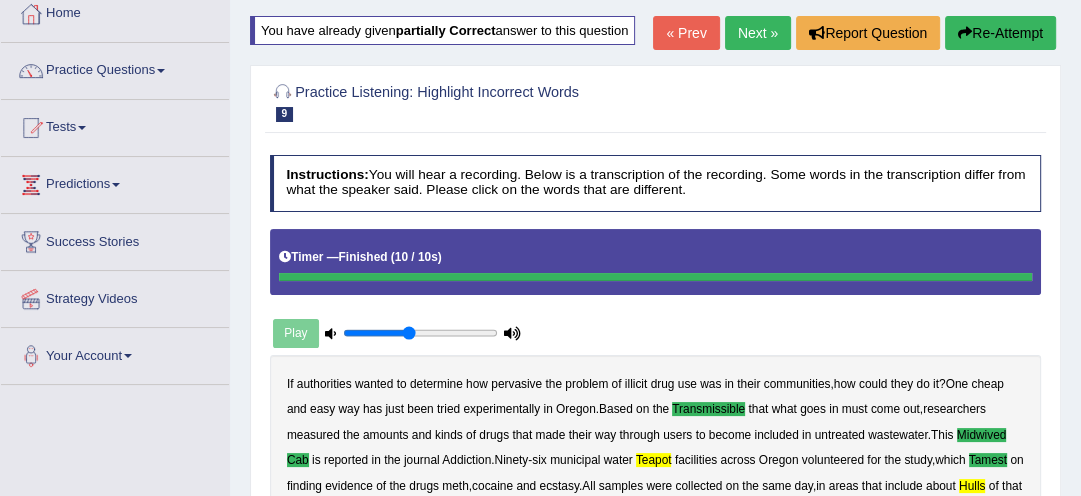 click on "Re-Attempt" at bounding box center [1000, 33] 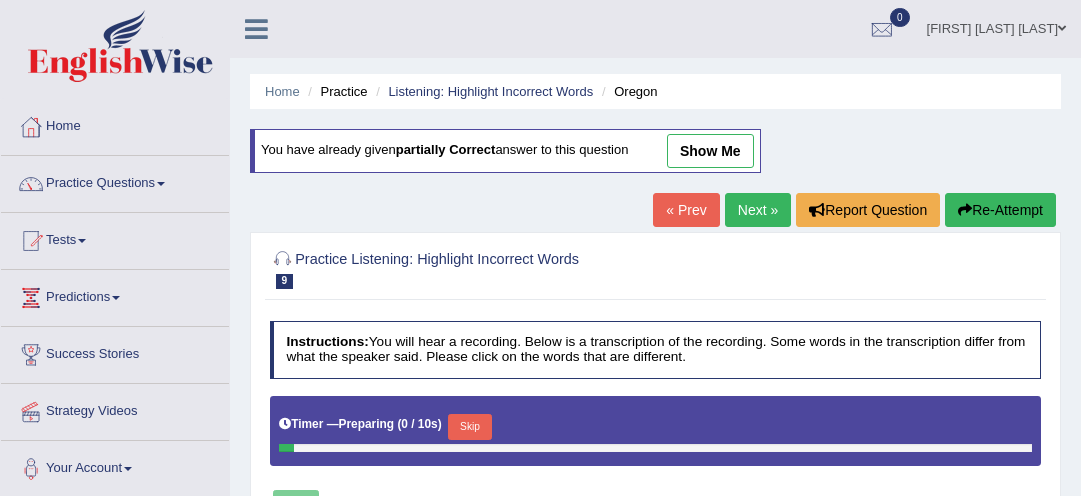 scroll, scrollTop: 113, scrollLeft: 0, axis: vertical 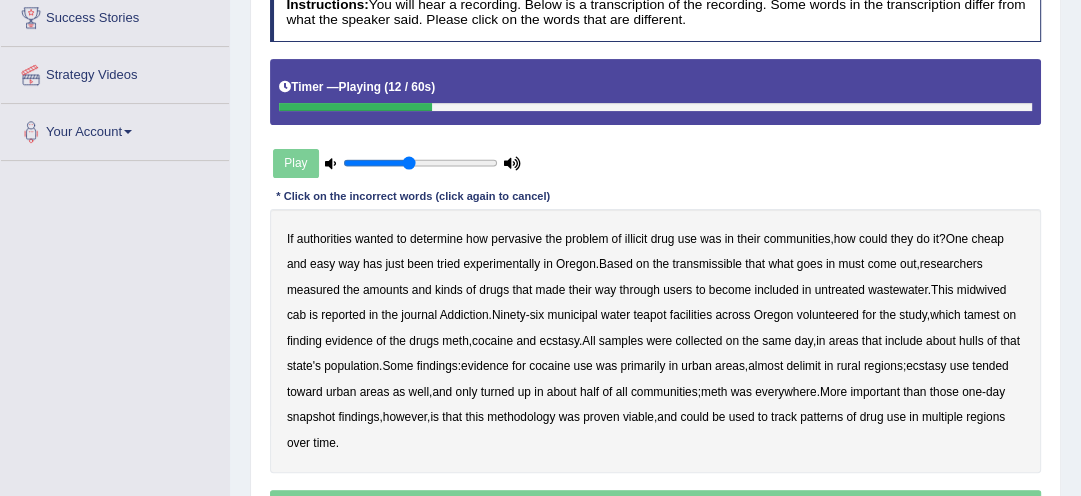 click on "transmissible" at bounding box center (706, 264) 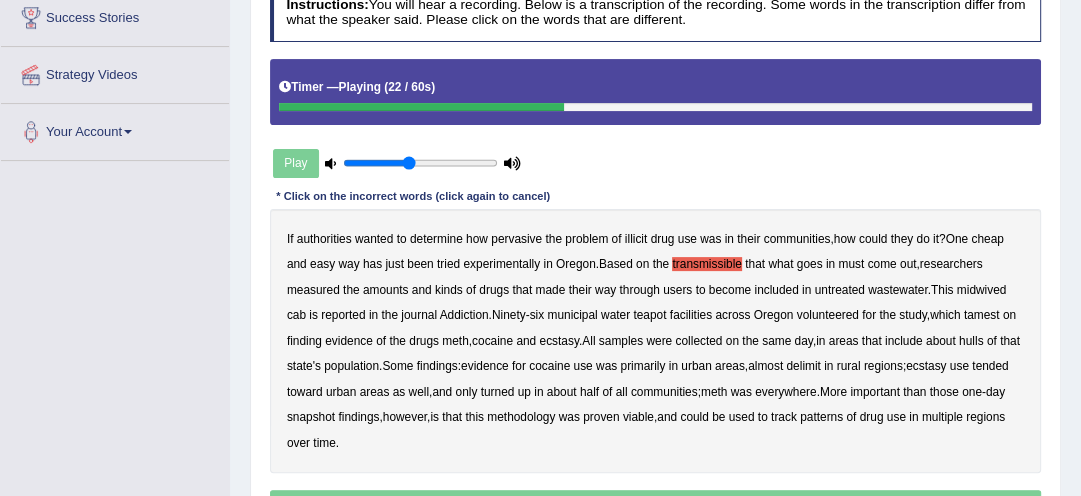 click on "midwived" at bounding box center [982, 290] 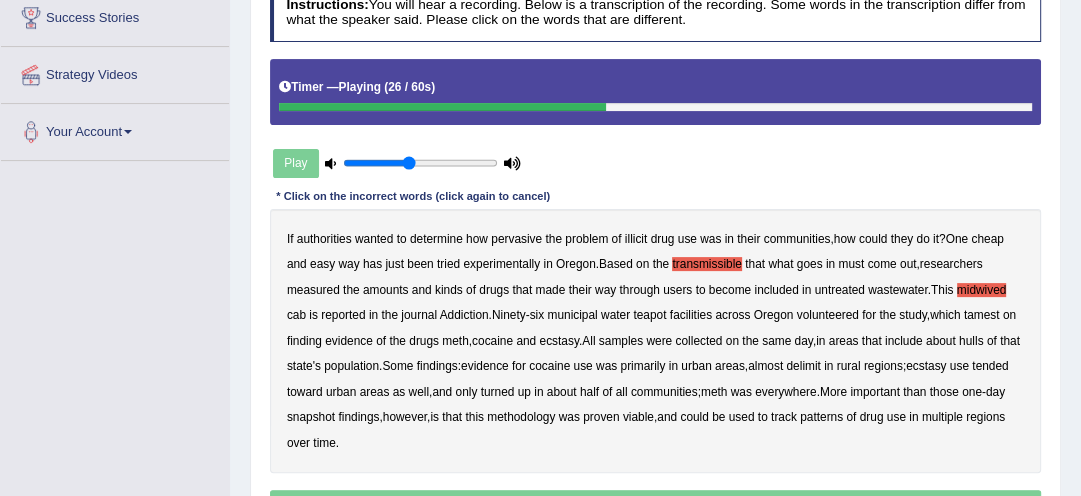 click on "cab" at bounding box center [296, 315] 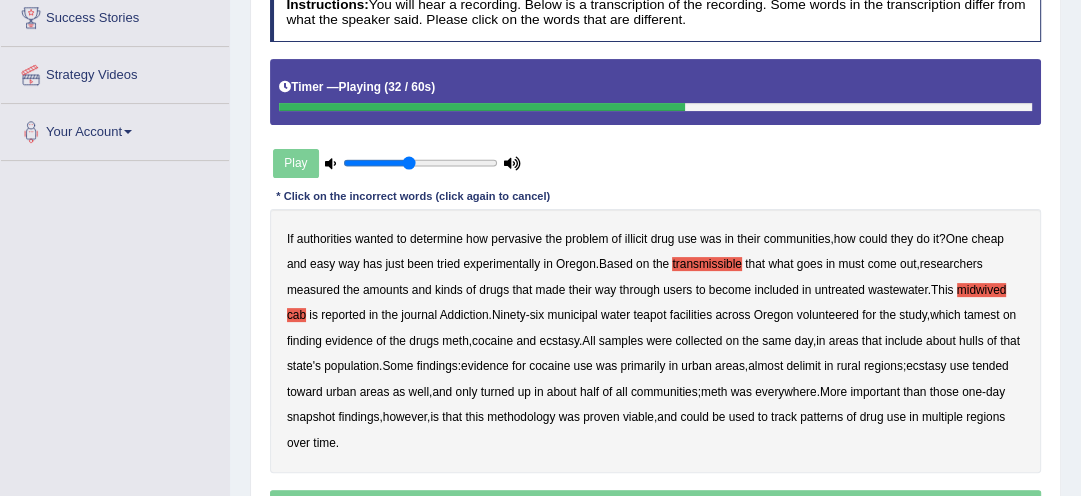 click on "tamest" at bounding box center [982, 315] 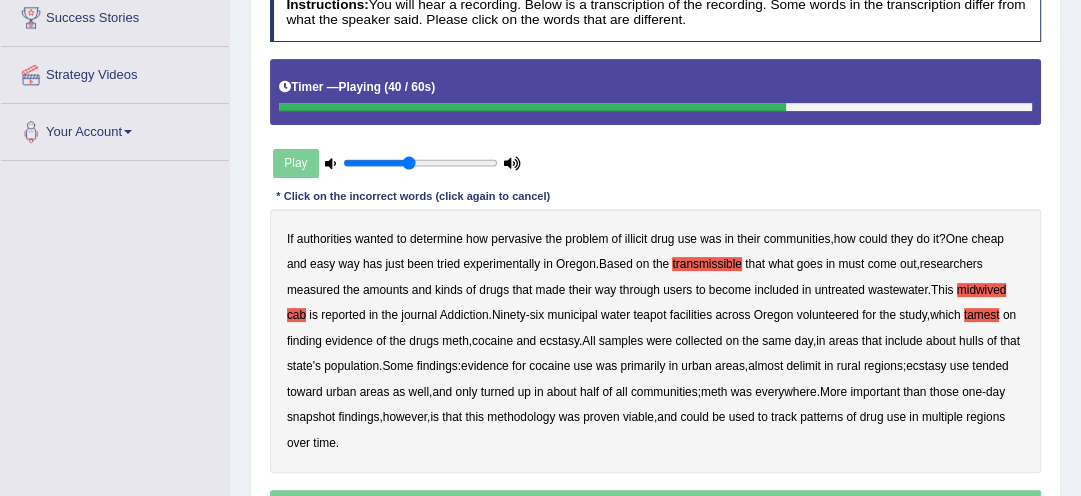 click on "If   authorities   wanted   to   determine   how   pervasive   the   problem   of   illicit   drug   use   was   in   their   communities ,  how   could   they   do   it ?  One   cheap   and   easy   way   has   just   been   tried   experimentally   in   [STATE] .  Based   on   the   transmissible   that   what   goes   in   must   come   out ,  researchers   measured   the   amounts   and   kinds   of   drugs   that   made   their   way   through   users   to   become   included   in   untreated   wastewater .  This   midwived   cab   is   reported   in   the   journal   Addiction .  Ninety - six   municipal   water   teapot   facilities   across   [STATE]   volunteered   for   the   study ,  which   tamest   on   finding   evidence   of   the   drugs   meth ,  cocaine   and   ecstasy .  All   samples   were   collected   on   the   same   day ,  in   areas   that   include   about   hulls   of   that   state's   population .  Some   findings :  evidence   for   cocaine   use   was   primarily   in   urban" at bounding box center (656, 341) 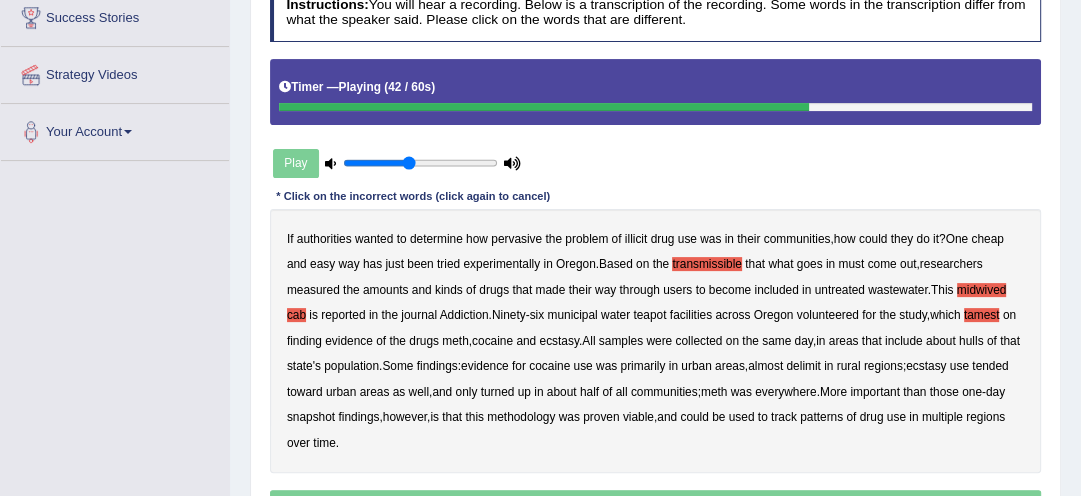 click on "hulls" at bounding box center (971, 341) 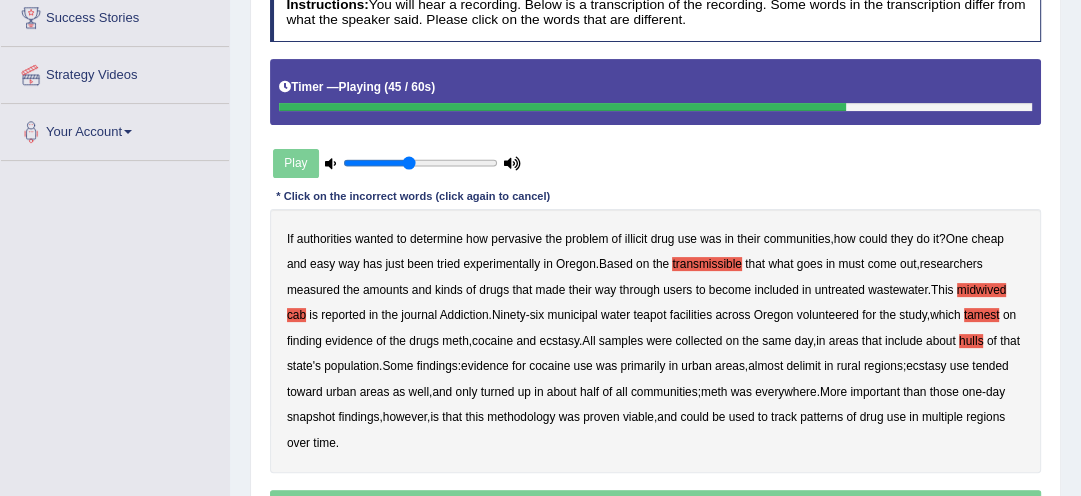 click on "cocaine" at bounding box center (549, 366) 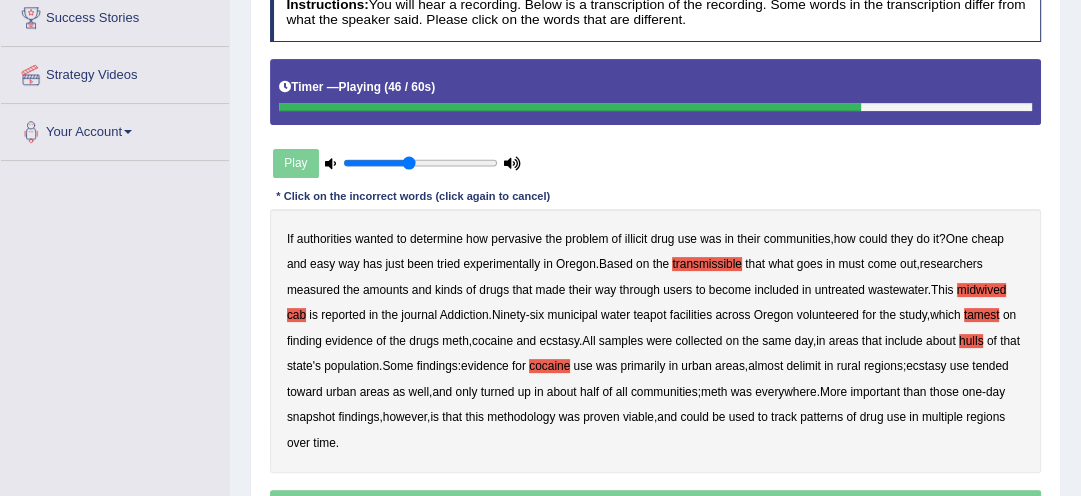 click on "cocaine" at bounding box center (549, 366) 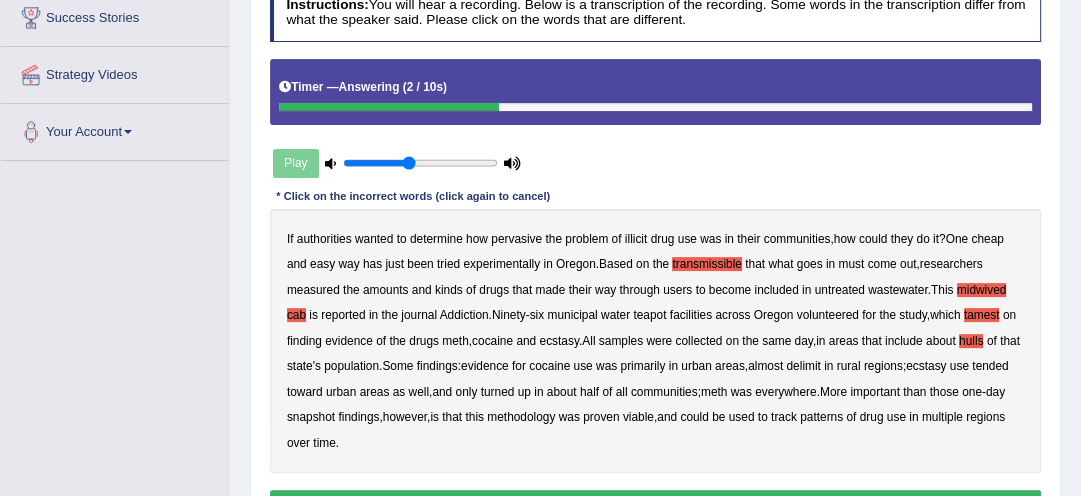 click on "delimit" at bounding box center [803, 366] 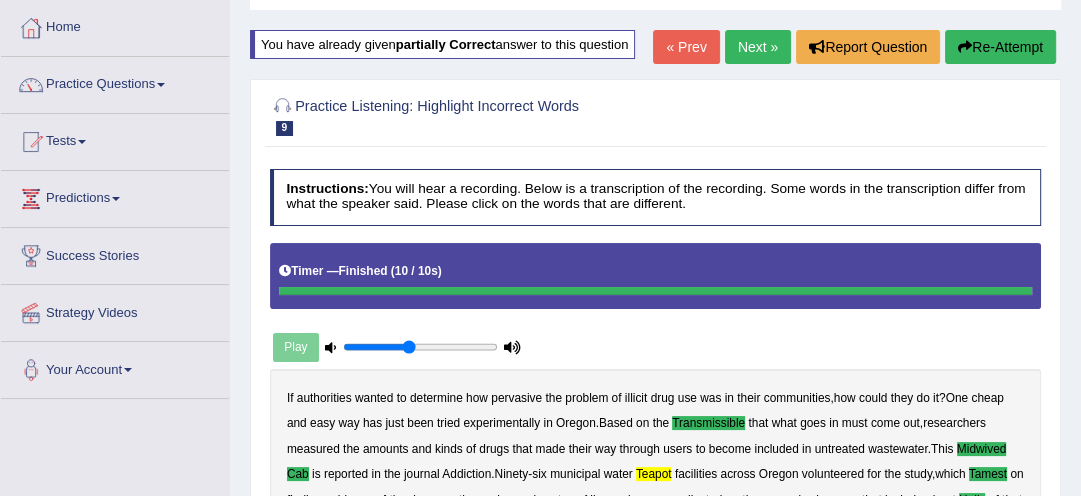 scroll, scrollTop: 49, scrollLeft: 0, axis: vertical 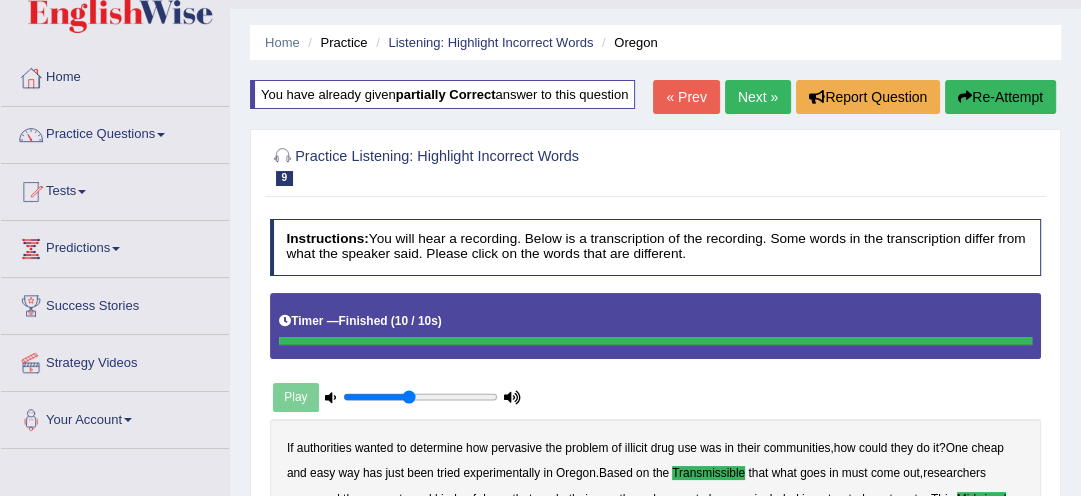 click on "Re-Attempt" at bounding box center [1000, 97] 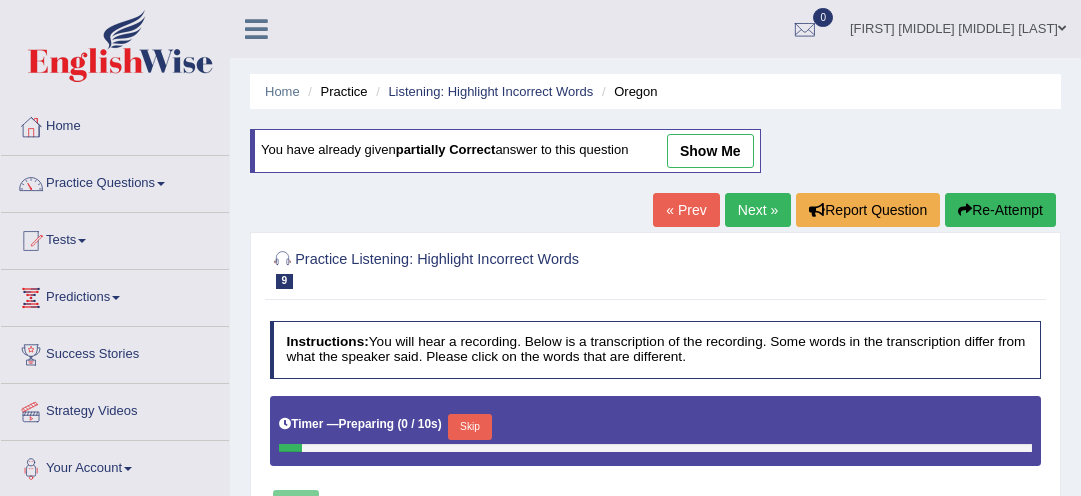 scroll, scrollTop: 49, scrollLeft: 0, axis: vertical 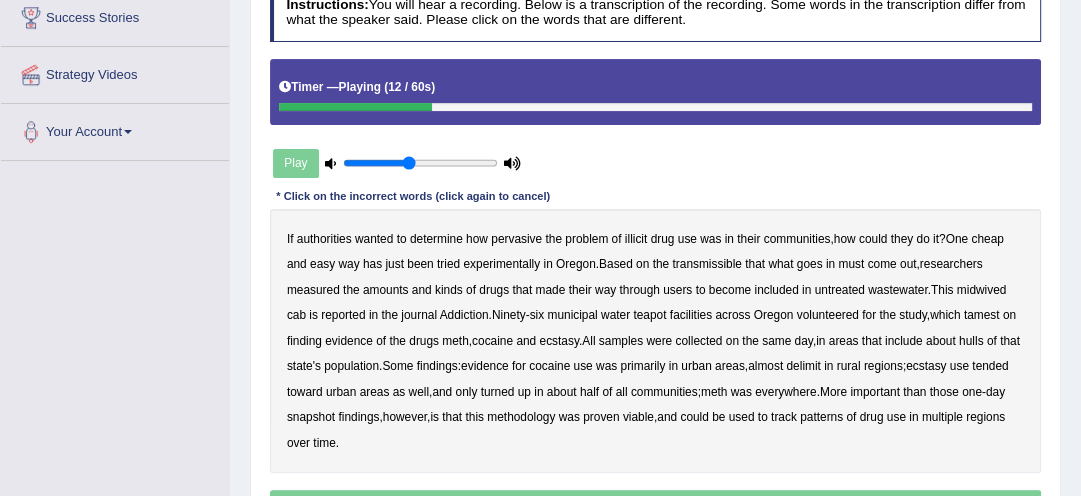 click on "transmissible" at bounding box center (706, 264) 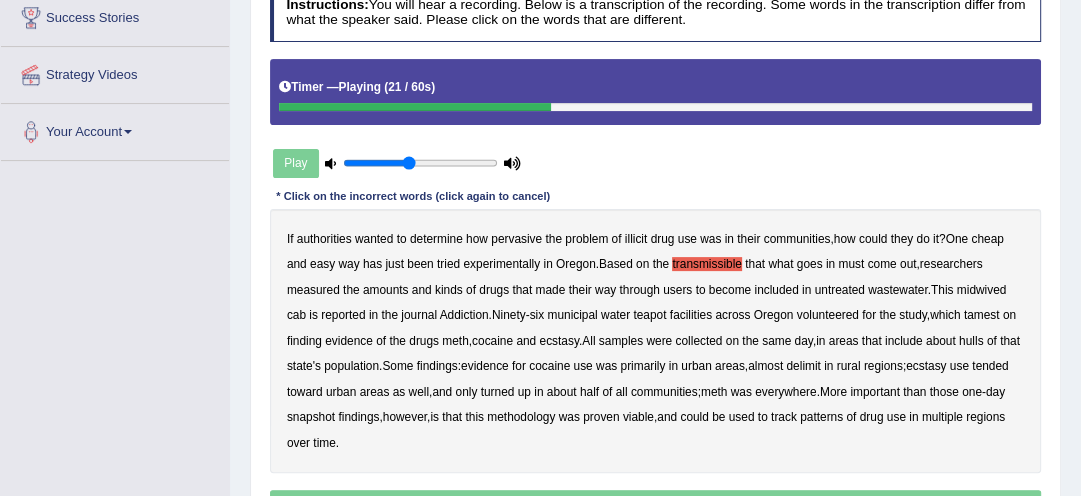 click on "midwived" at bounding box center [982, 290] 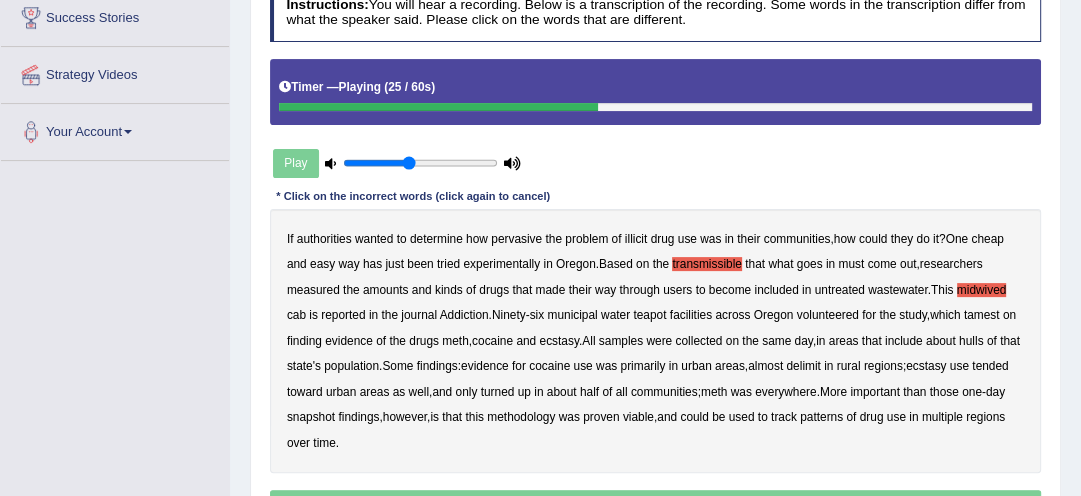 click on "cab" at bounding box center (296, 315) 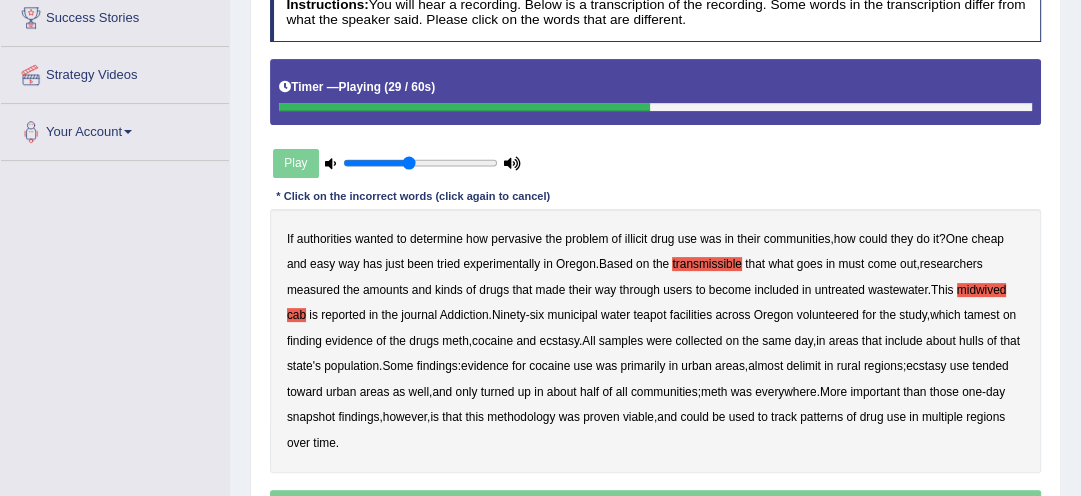 click on "teapot" at bounding box center (649, 315) 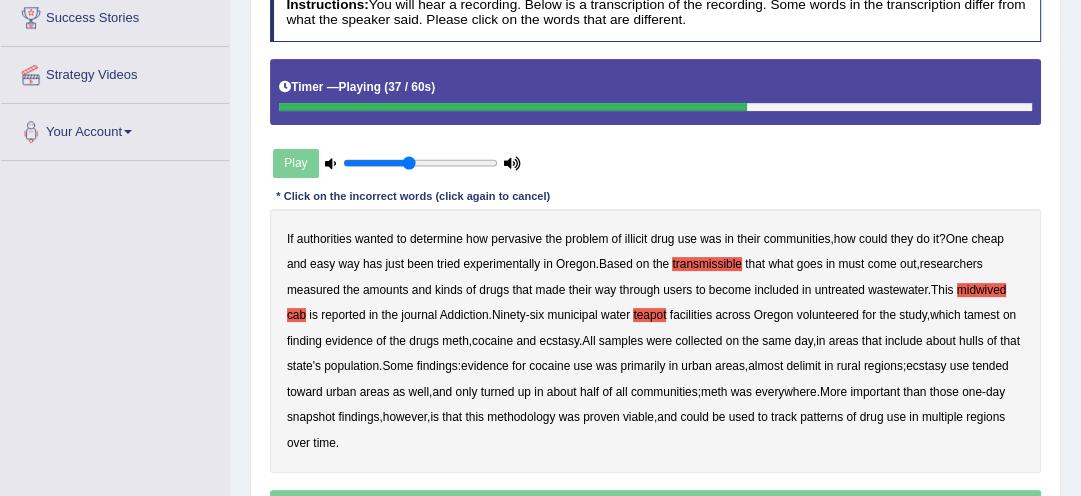 click on "hulls" at bounding box center (971, 341) 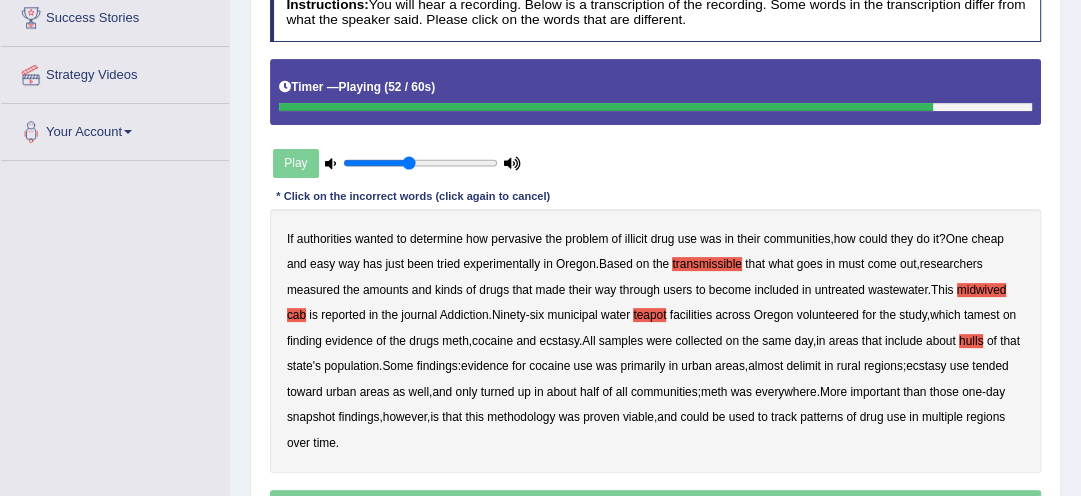 click on "delimit" at bounding box center (803, 366) 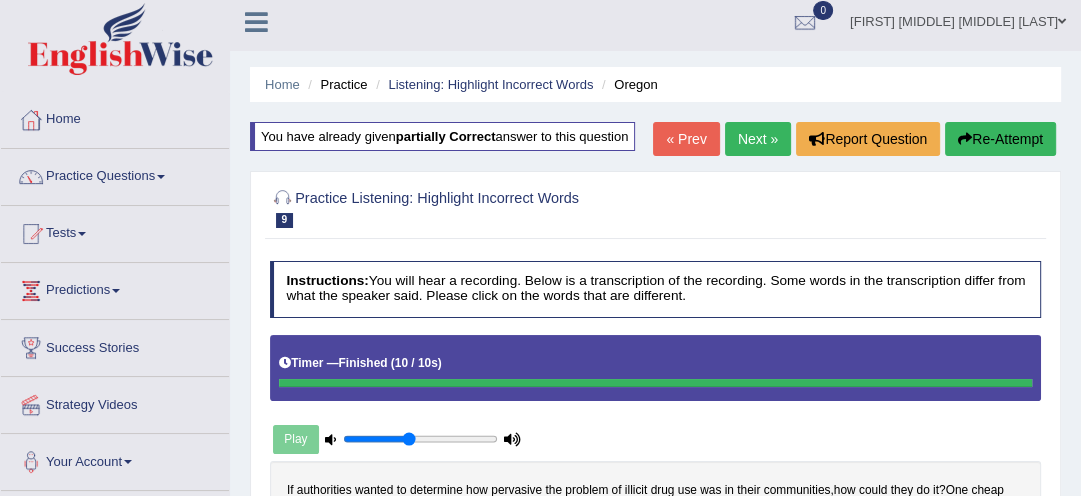scroll, scrollTop: 0, scrollLeft: 0, axis: both 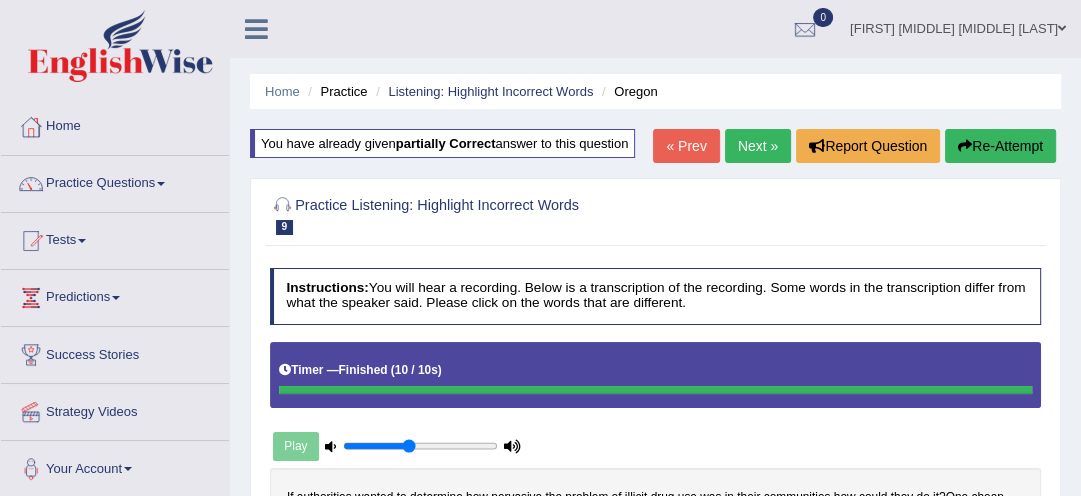 click on "Re-Attempt" at bounding box center (1000, 146) 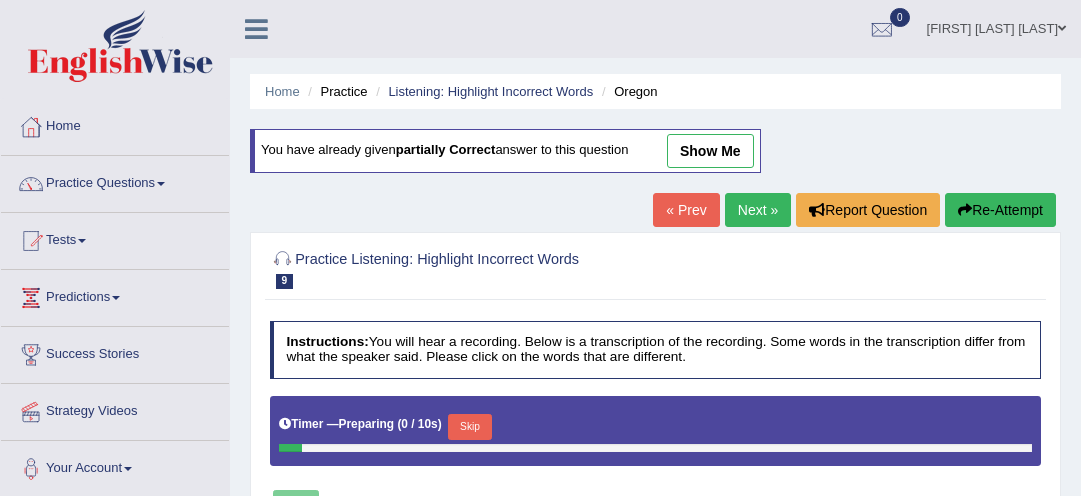 scroll, scrollTop: 0, scrollLeft: 0, axis: both 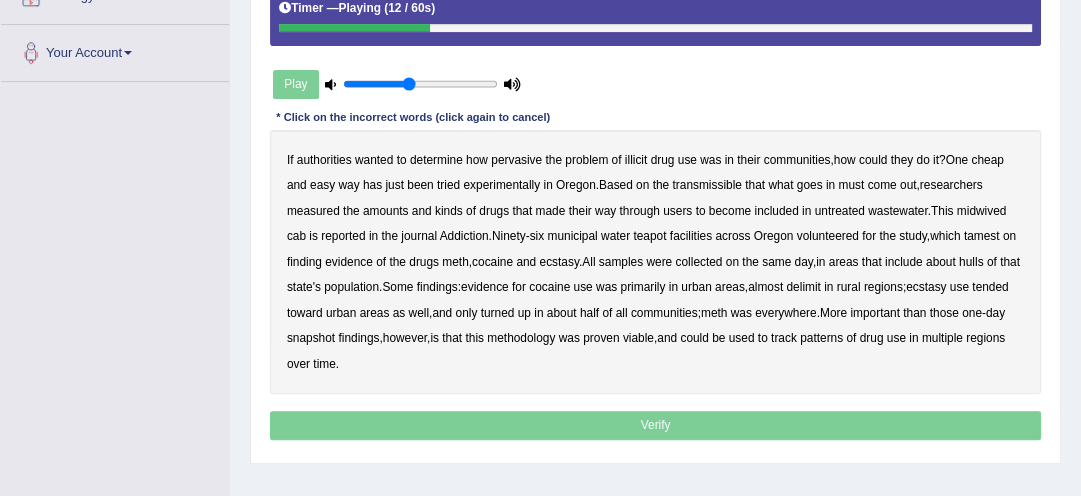 click on "transmissible" at bounding box center (706, 185) 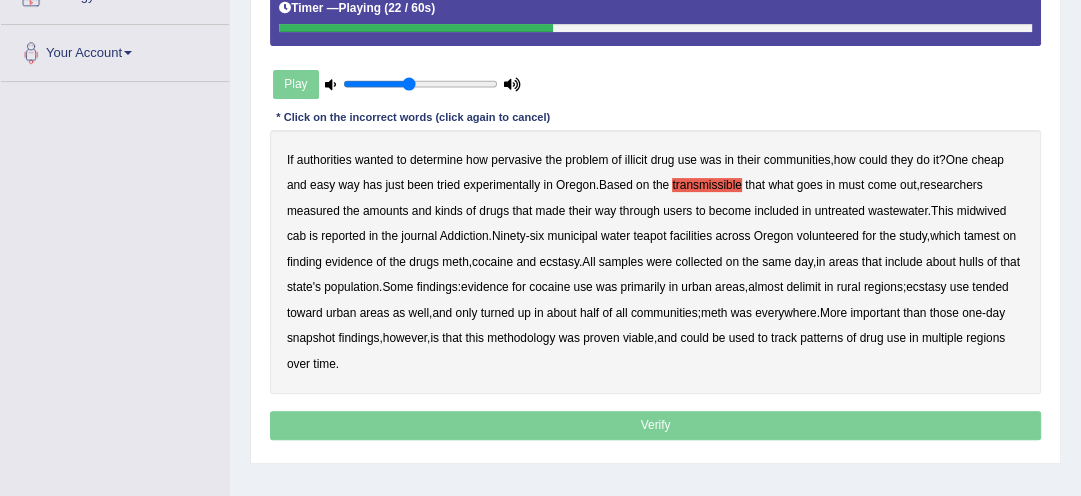 click on "If   authorities   wanted   to   determine   how   pervasive   the   problem   of   illicit   drug   use   was   in   their   communities ,  how   could   they   do   it ?  One   cheap   and   easy   way   has   just   been   tried   experimentally   in   [STATE] .  Based   on   the   transmissible   that   what   goes   in   must   come   out ,  researchers   measured   the   amounts   and   kinds   of   drugs   that   made   their   way   through   users   to   become   included   in   untreated   wastewater .  This   midwived   cab   is   reported   in   the   journal   Addiction .  Ninety - six   municipal   water   teapot   facilities   across   [STATE]   volunteered   for   the   study ,  which   tamest   on   finding   evidence   of   the   drugs   meth ,  cocaine   and   ecstasy .  All   samples   were   collected   on   the   same   day ,  in   areas   that   include   about   hulls   of   that   state's   population .  Some   findings :  evidence   for   cocaine   use   was   primarily   in   urban" at bounding box center [656, 262] 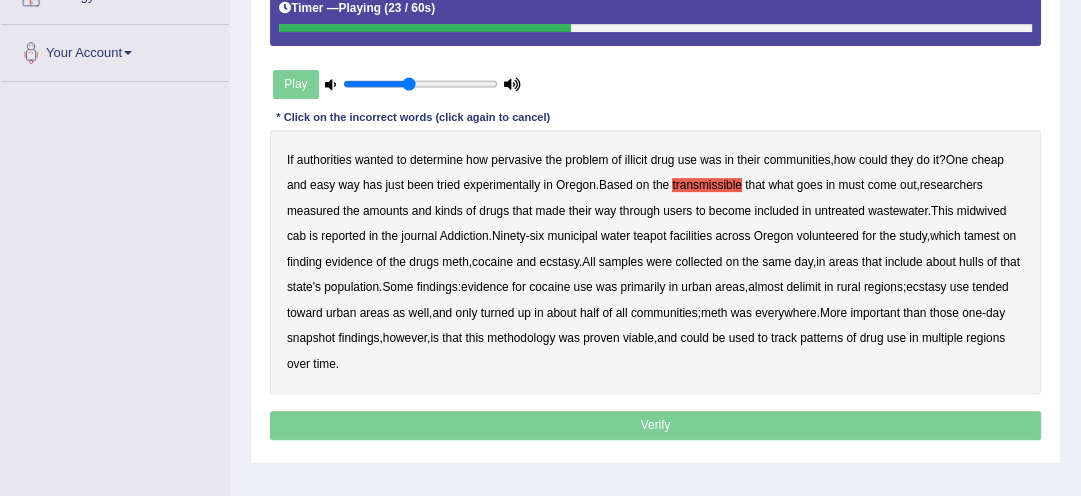 click on "midwived" at bounding box center (982, 211) 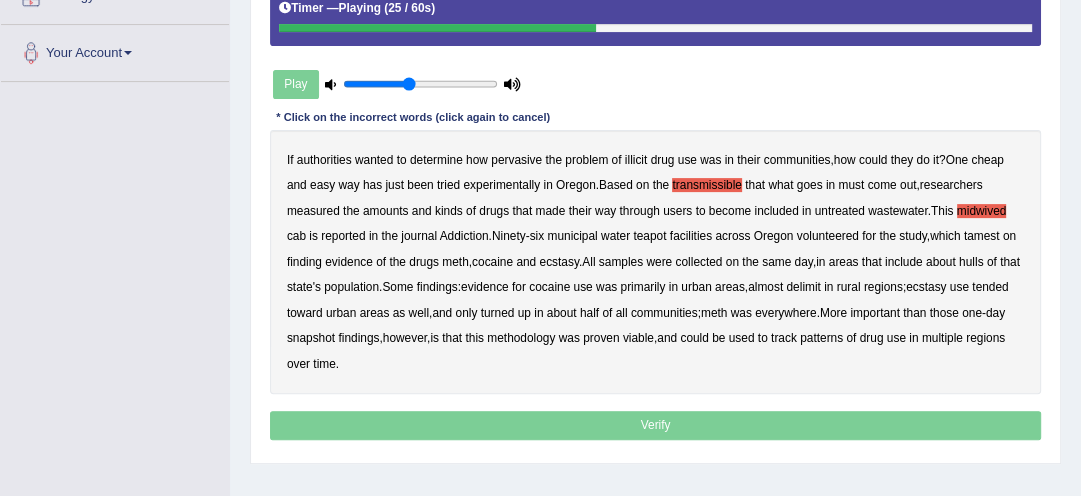 click on "cab" at bounding box center (296, 236) 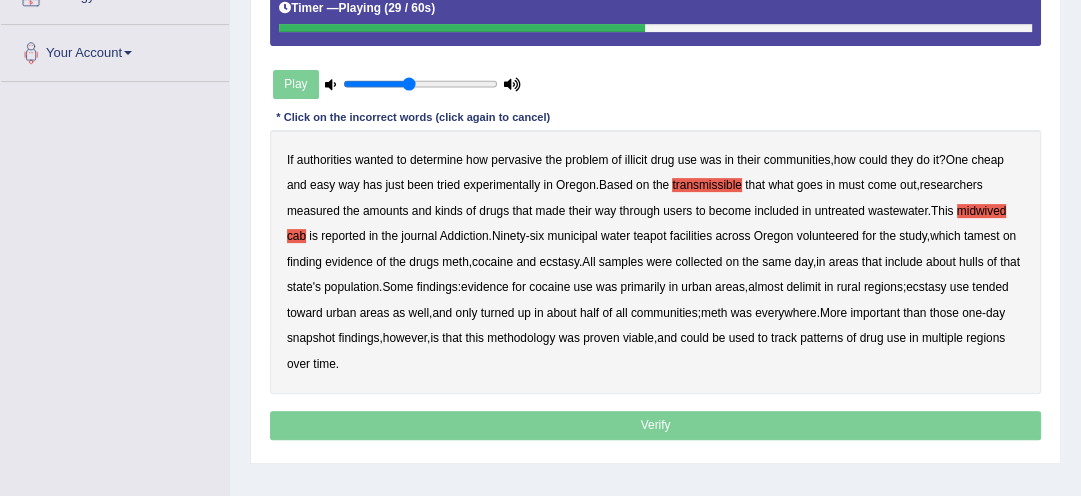 click on "teapot" at bounding box center (649, 236) 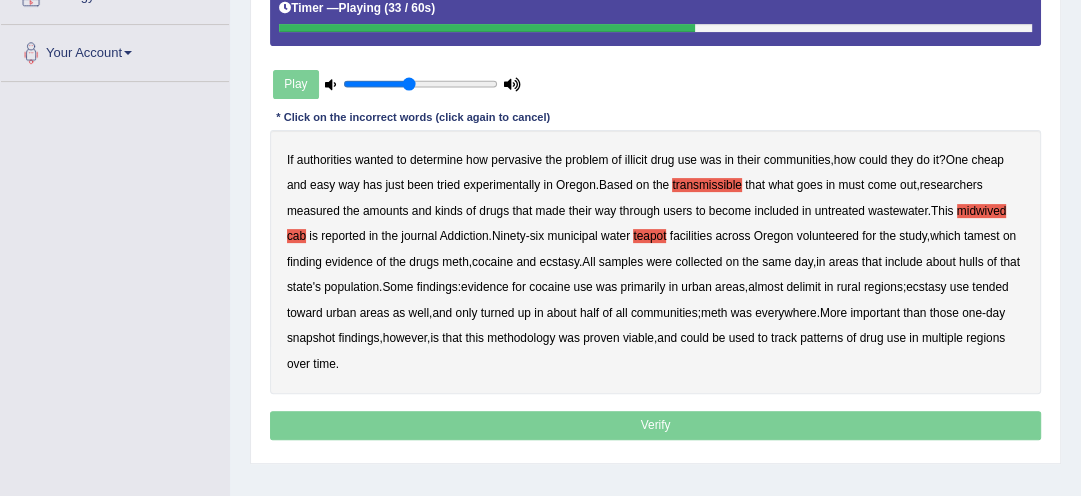 click on "tamest" at bounding box center [982, 236] 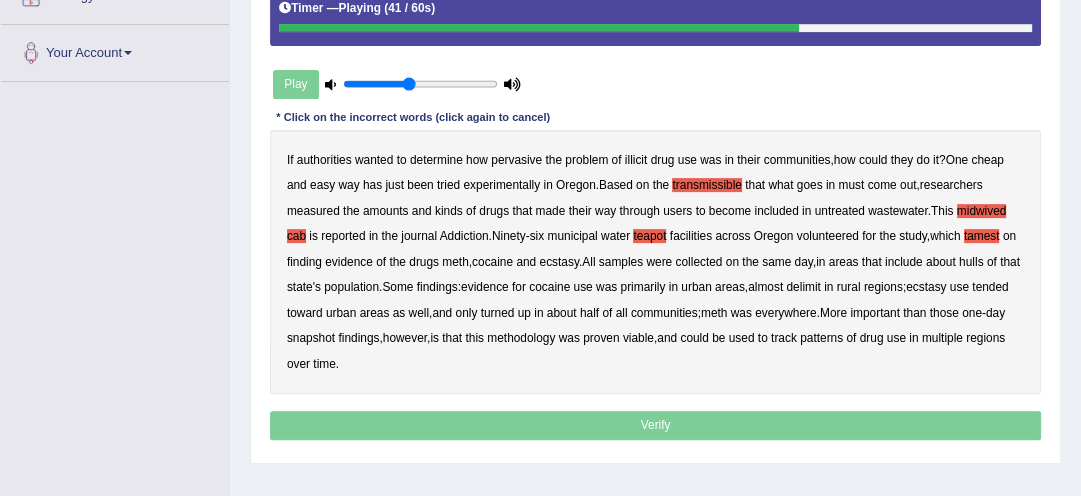 click on "hulls" at bounding box center [971, 262] 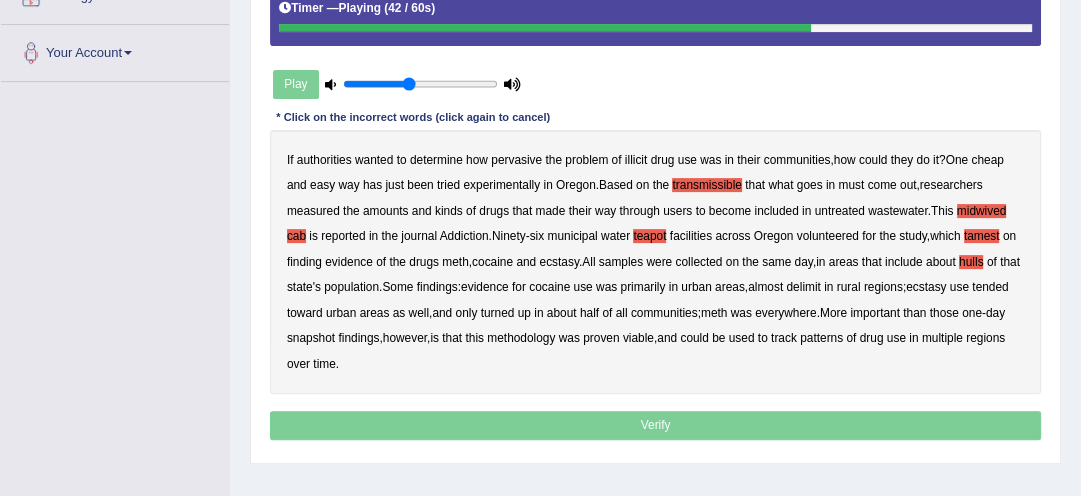 drag, startPoint x: 980, startPoint y: 256, endPoint x: 911, endPoint y: 288, distance: 76.05919 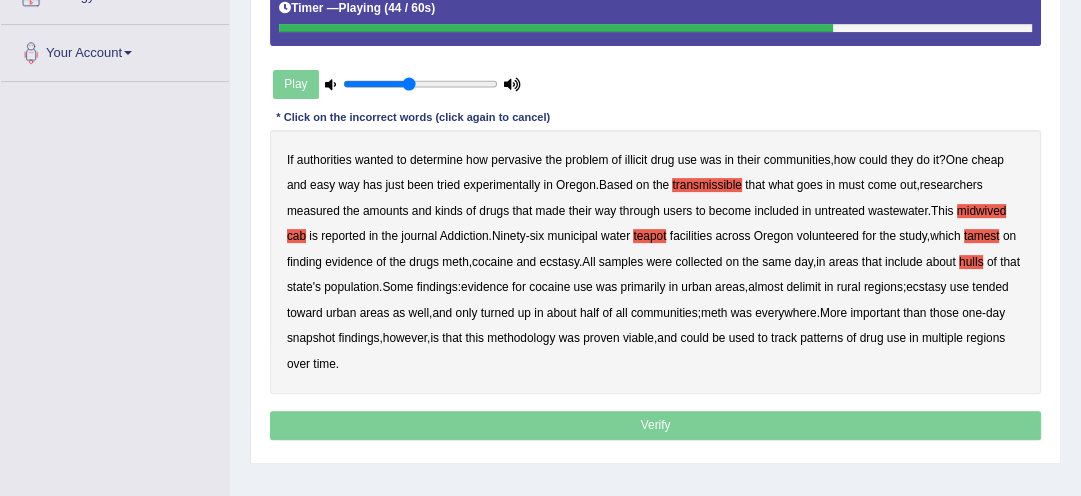 click on "delimit" at bounding box center (803, 287) 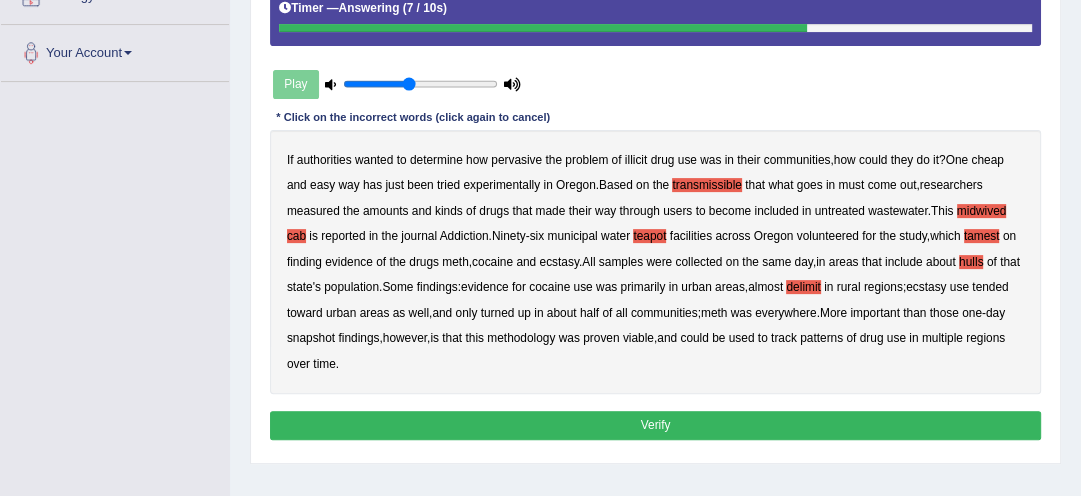 drag, startPoint x: 734, startPoint y: 343, endPoint x: 885, endPoint y: 331, distance: 151.47607 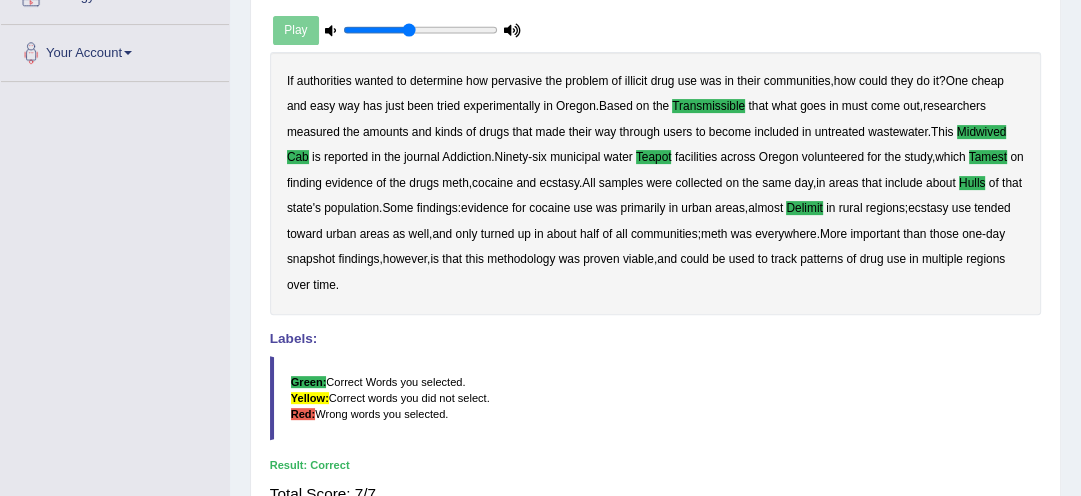 click on "proven" at bounding box center [601, 259] 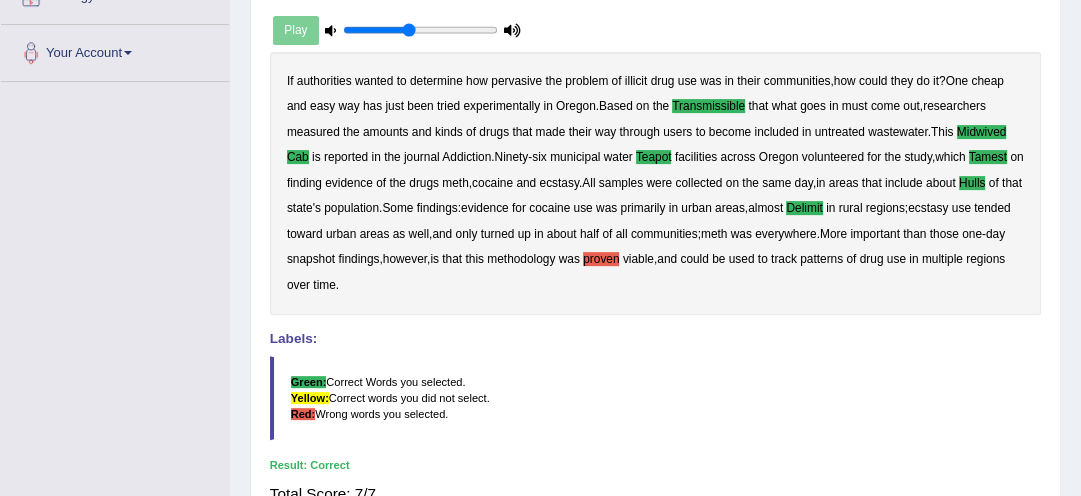 click on "proven" at bounding box center (601, 259) 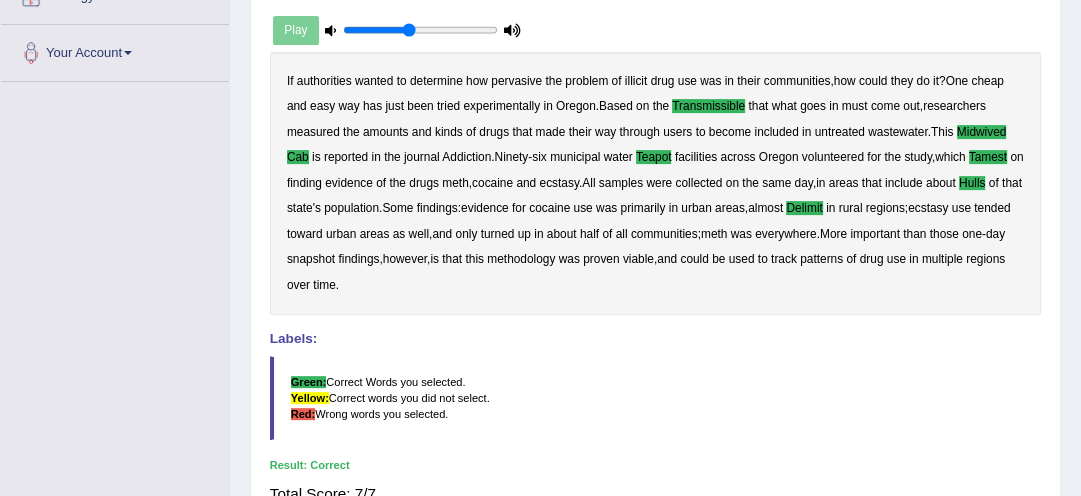 click on "proven" at bounding box center (601, 259) 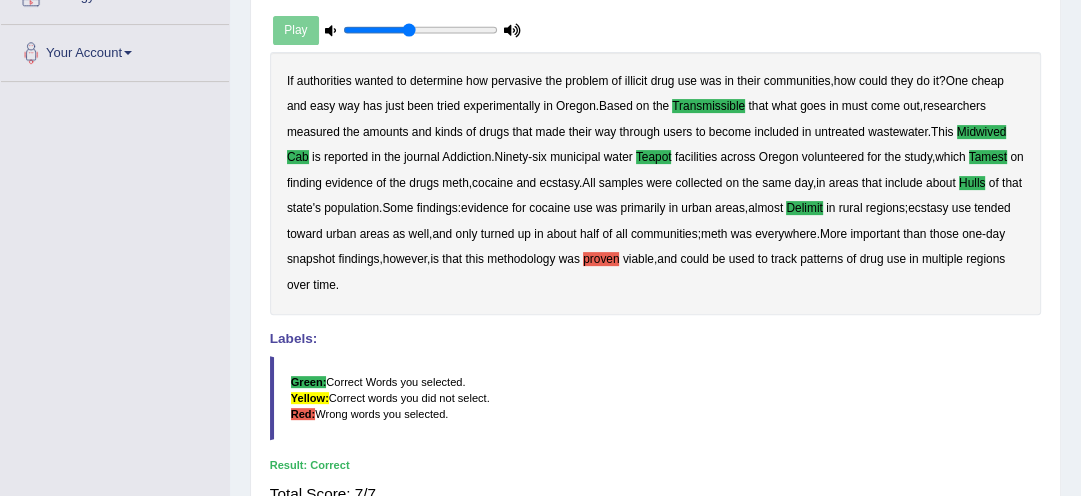 click on "proven" at bounding box center (601, 259) 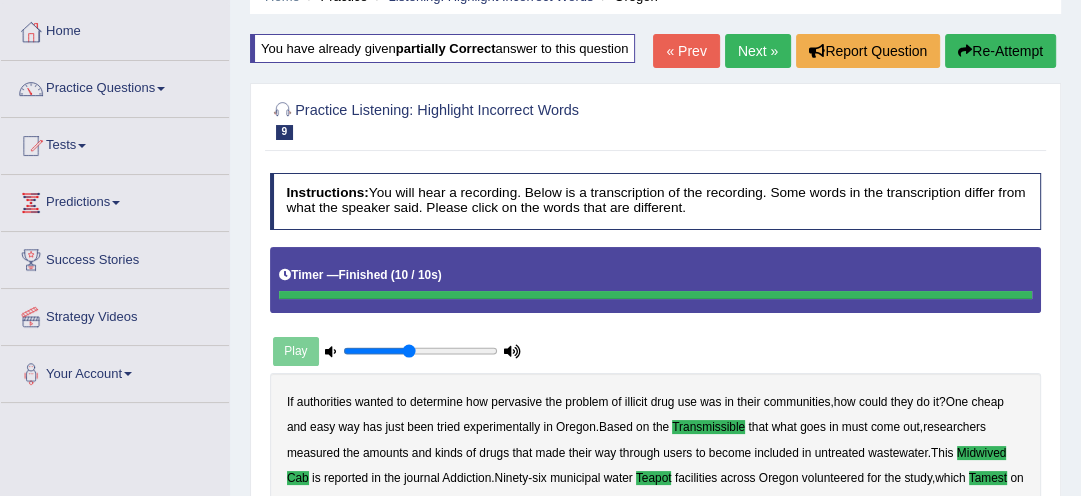 scroll, scrollTop: 64, scrollLeft: 0, axis: vertical 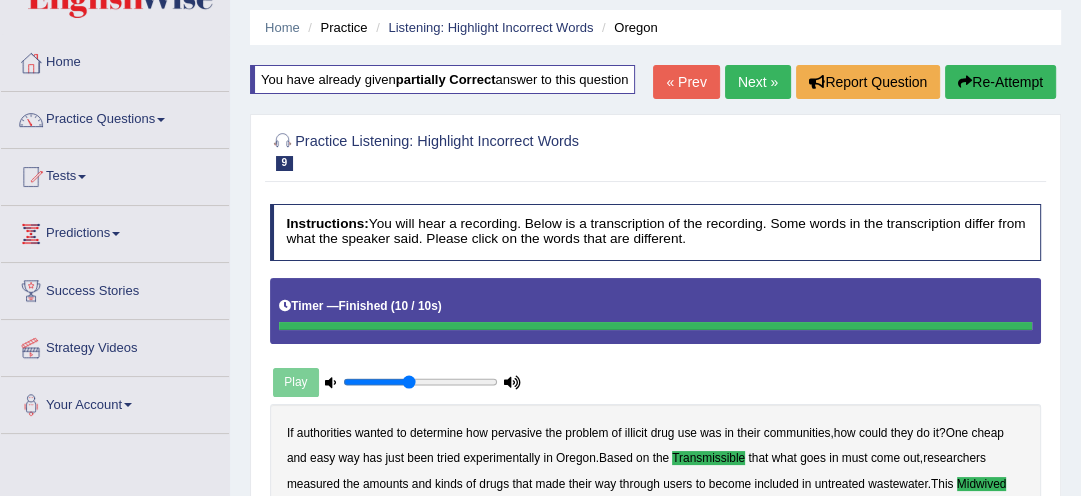 click on "Next »" at bounding box center (758, 82) 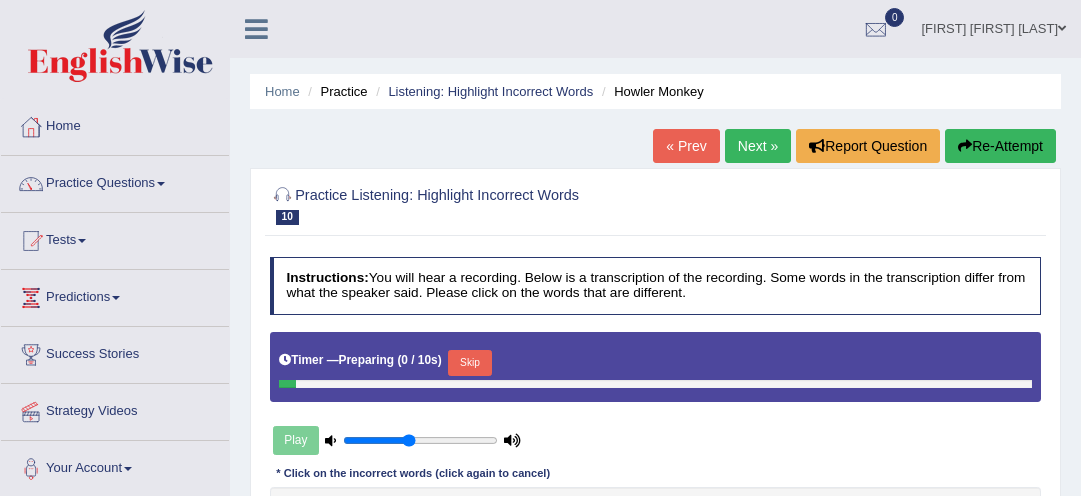 scroll, scrollTop: 0, scrollLeft: 0, axis: both 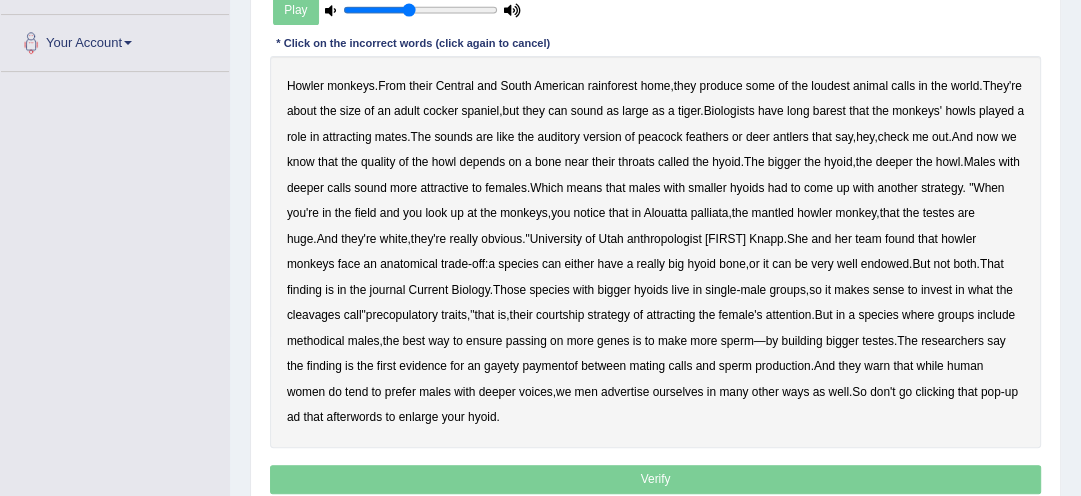 click on "courtship" at bounding box center [560, 315] 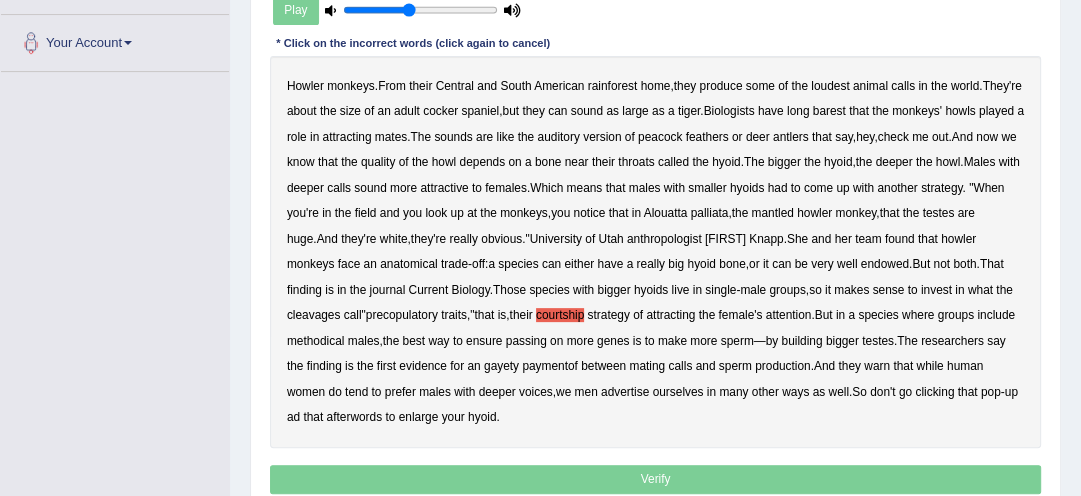 click on "courtship" at bounding box center (560, 315) 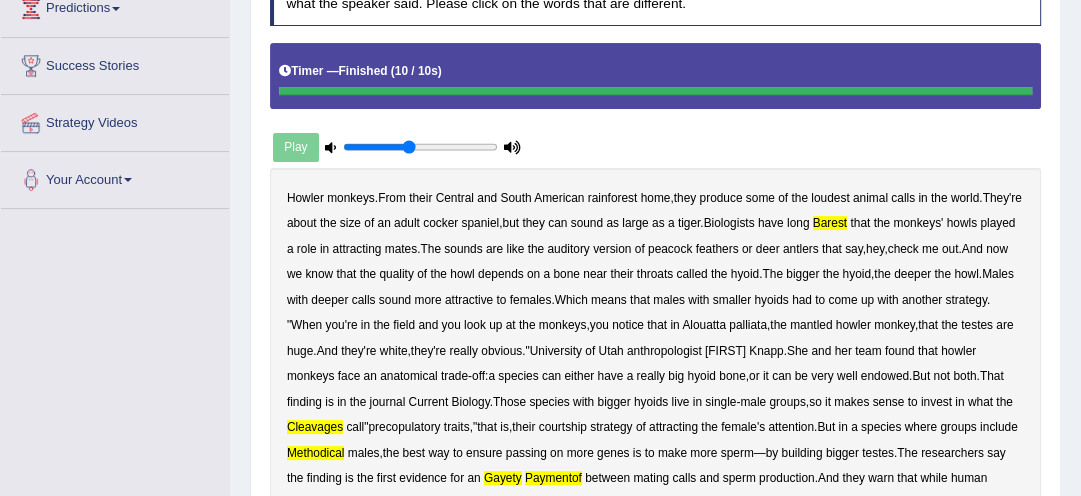 scroll, scrollTop: 266, scrollLeft: 0, axis: vertical 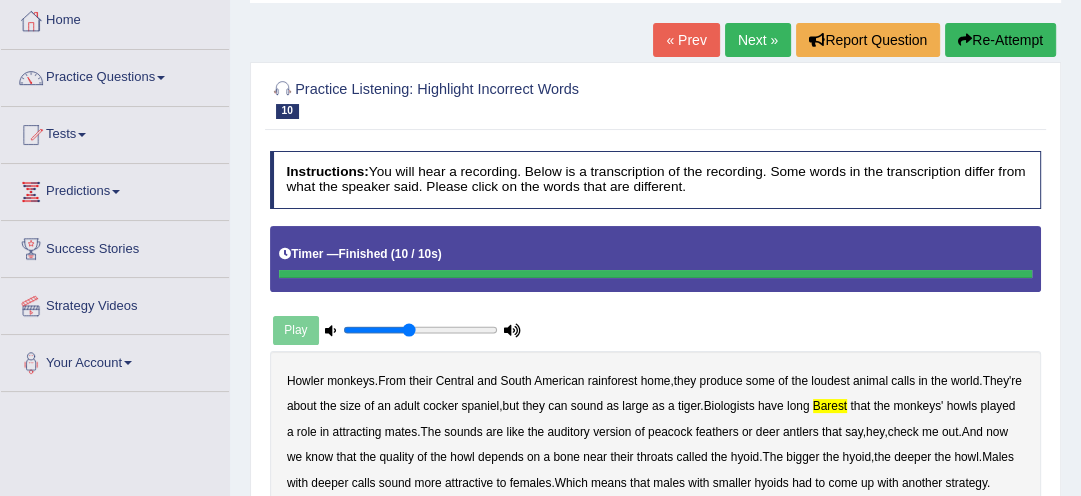 click on "Re-Attempt" at bounding box center [1000, 40] 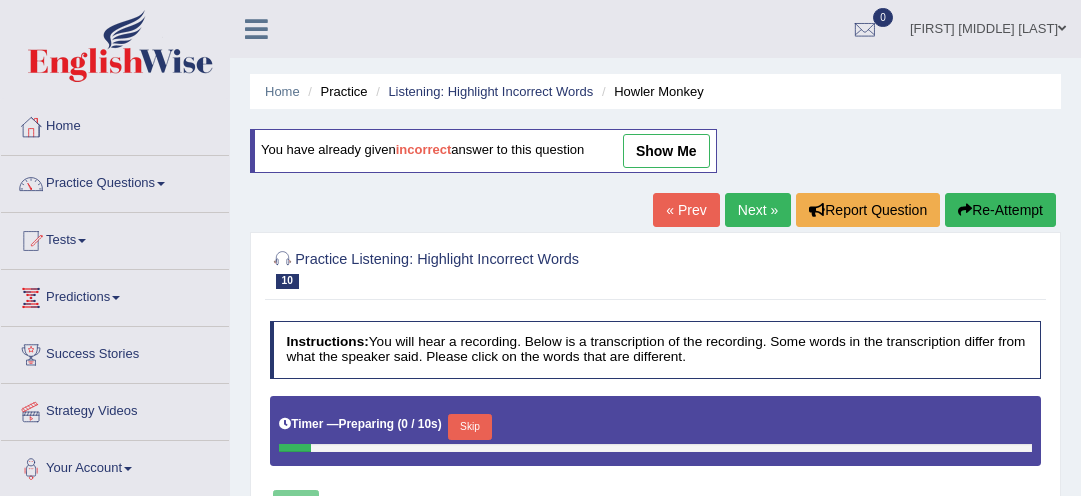 scroll, scrollTop: 106, scrollLeft: 0, axis: vertical 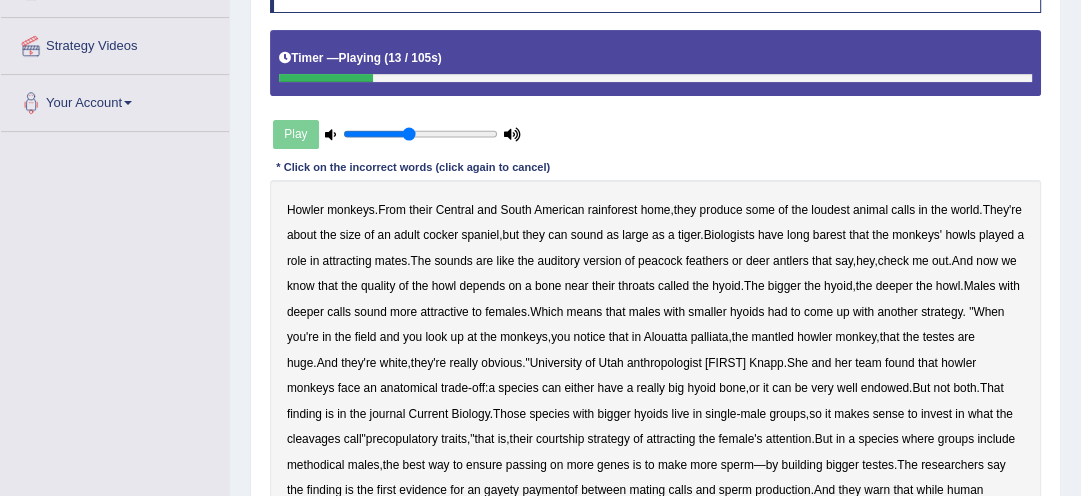 click on "barest" at bounding box center (829, 235) 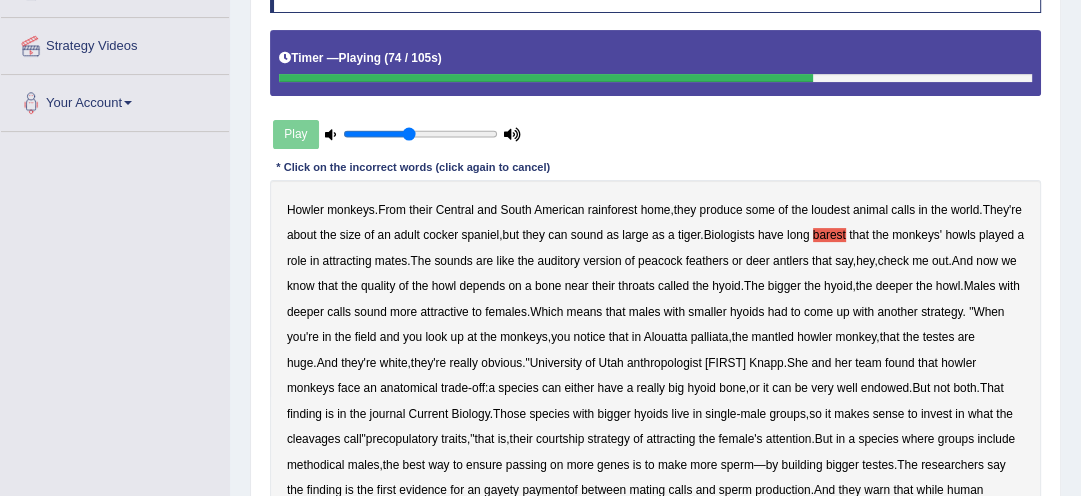 click on "cleavages" at bounding box center (314, 439) 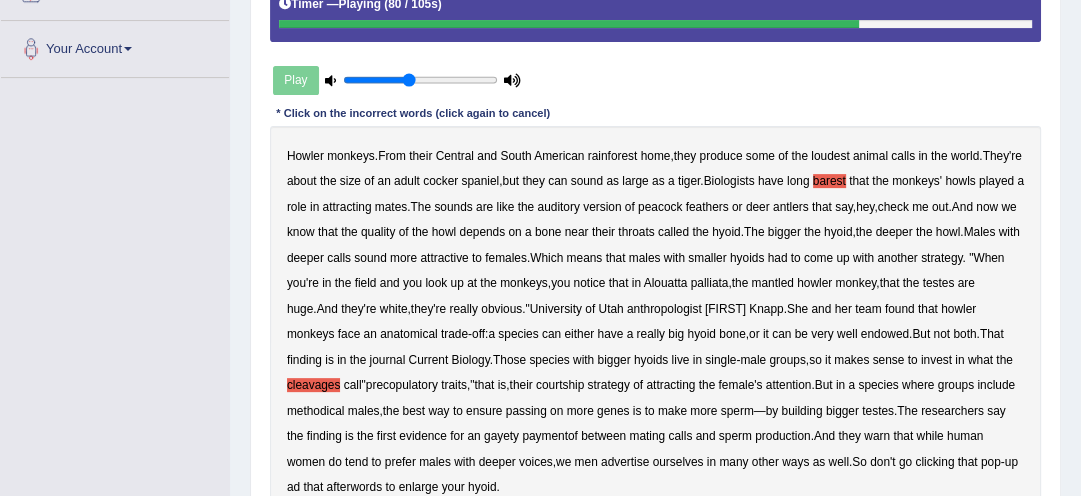 scroll, scrollTop: 462, scrollLeft: 0, axis: vertical 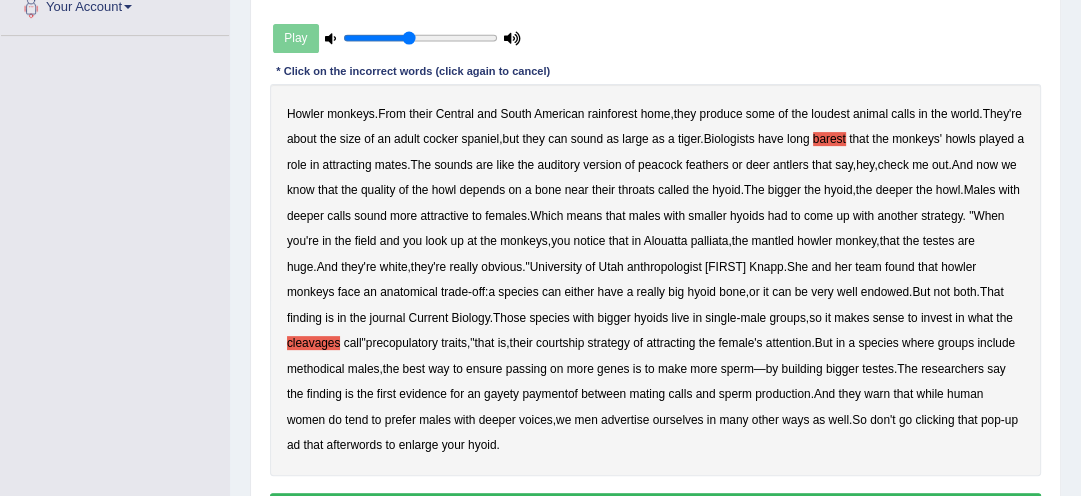 click on "afterwords" at bounding box center (355, 445) 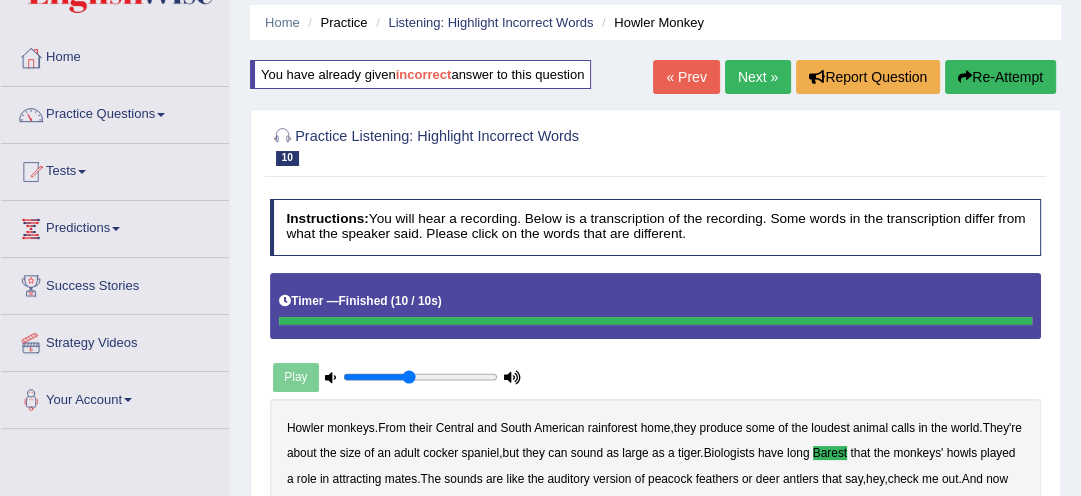 scroll, scrollTop: 14, scrollLeft: 0, axis: vertical 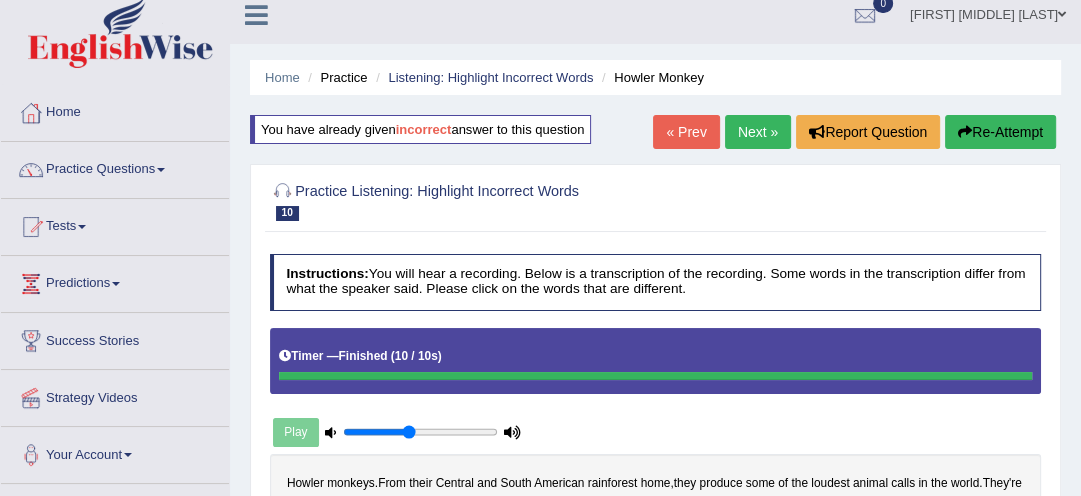 click on "Re-Attempt" at bounding box center [1000, 132] 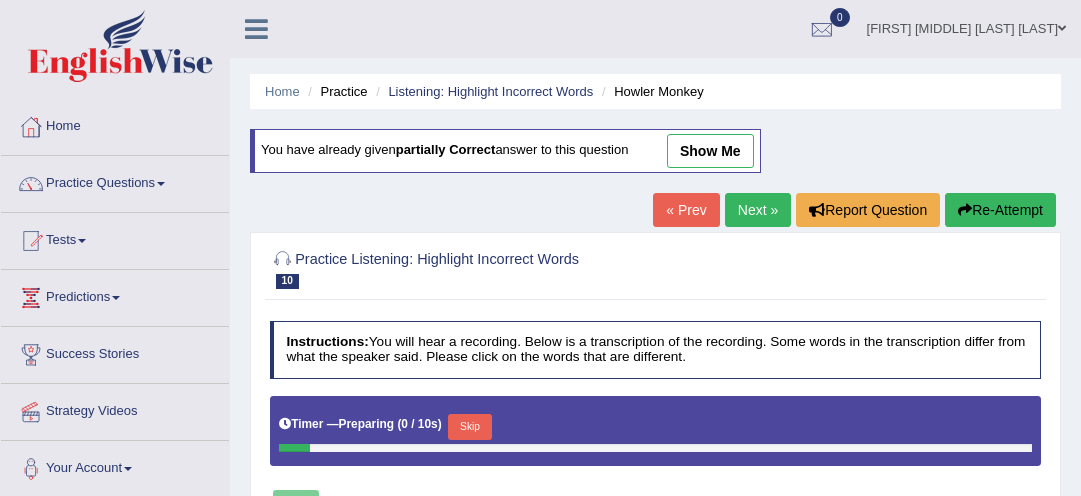 scroll, scrollTop: 14, scrollLeft: 0, axis: vertical 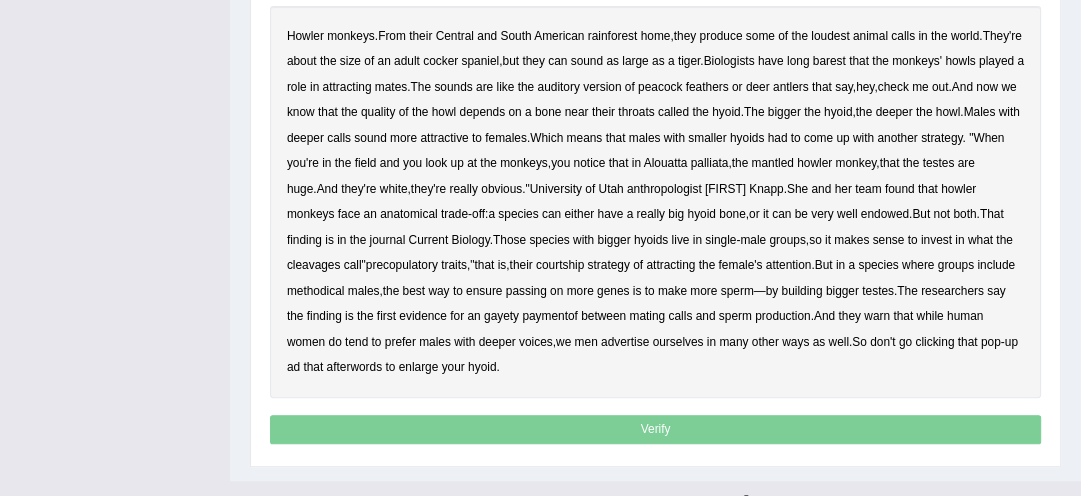 click on "Howler   monkeys .  From   their   Central   and   South   American   rainforest   home ,  they   produce   some   of   the   loudest   animal   calls   in   the   world .  They're   about   the   size   of   an   adult   cocker   spaniel ,  but   they   can   sound   as   large   as   a   tiger .  Biologists   have   long   barest   that   the   monkeys'   howls   played   a   role   in   attracting   mates .  The   sounds   are   like   the   auditory   version   of   peacock   feathers   or   deer   antlers   that   say ,  hey ,  check   me   out .  And   now   we   know   that   the   quality   of   the   howl   depends   on   a   bone   near   their   throats   called   the   hyoid .  The   bigger   the   hyoid ,  the   deeper   the   howl .  Males   with   deeper   calls   sound   more   attractive   to   females .  Which   means   that   males   with   smaller   hyoids   had   to   come   up   with   another   strategy . " When   you're   in   the   field   and   you   look   up   at   the   monkeys ," at bounding box center (656, 201) 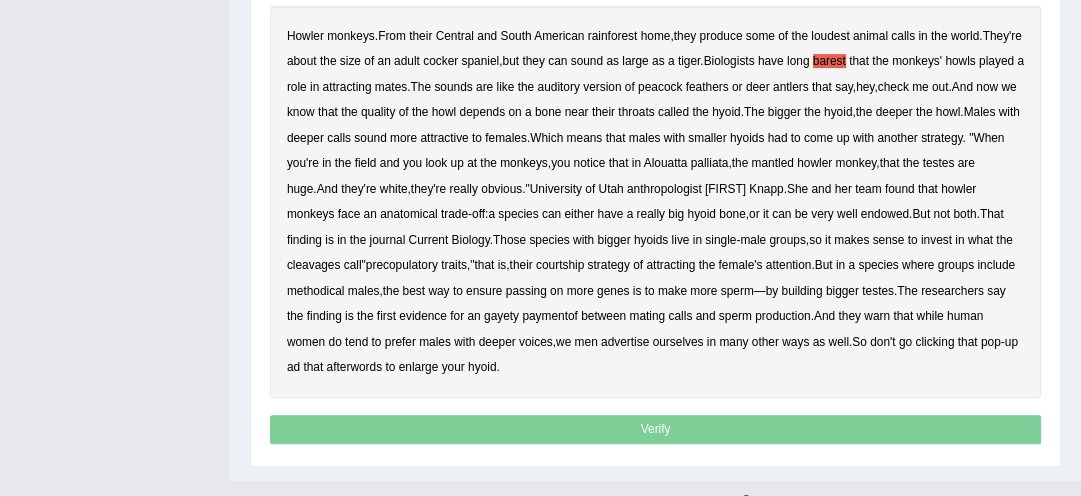click on "barest" at bounding box center (829, 61) 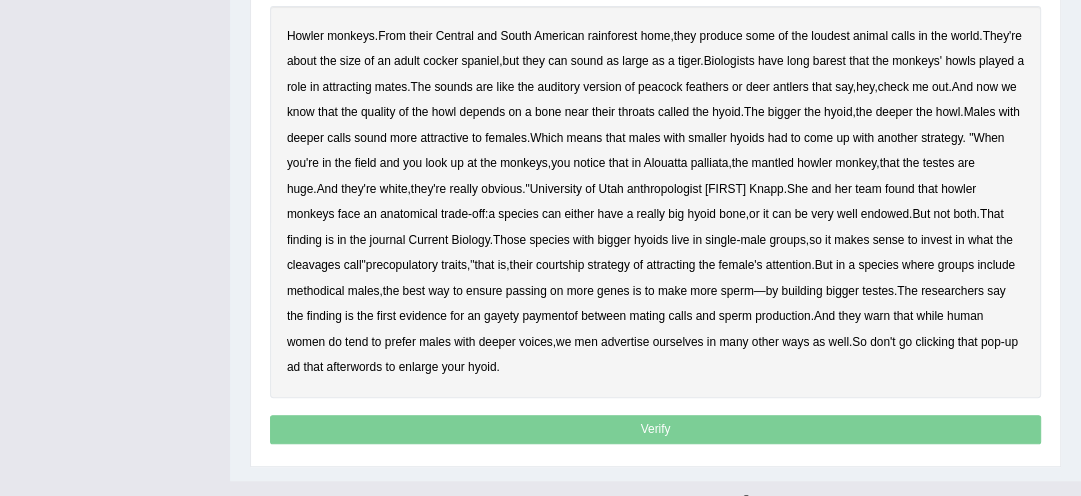 click on "barest" at bounding box center [829, 61] 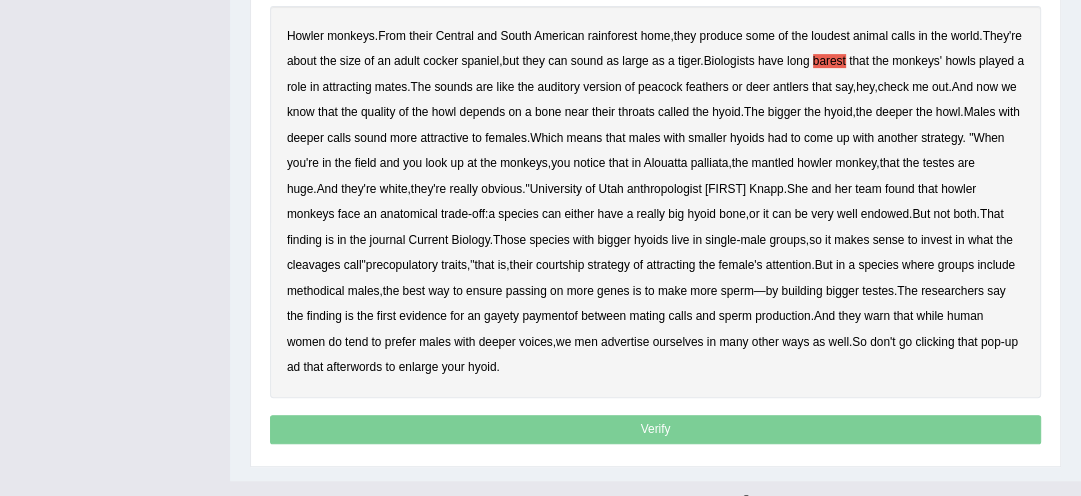 click on "cleavages" at bounding box center (314, 265) 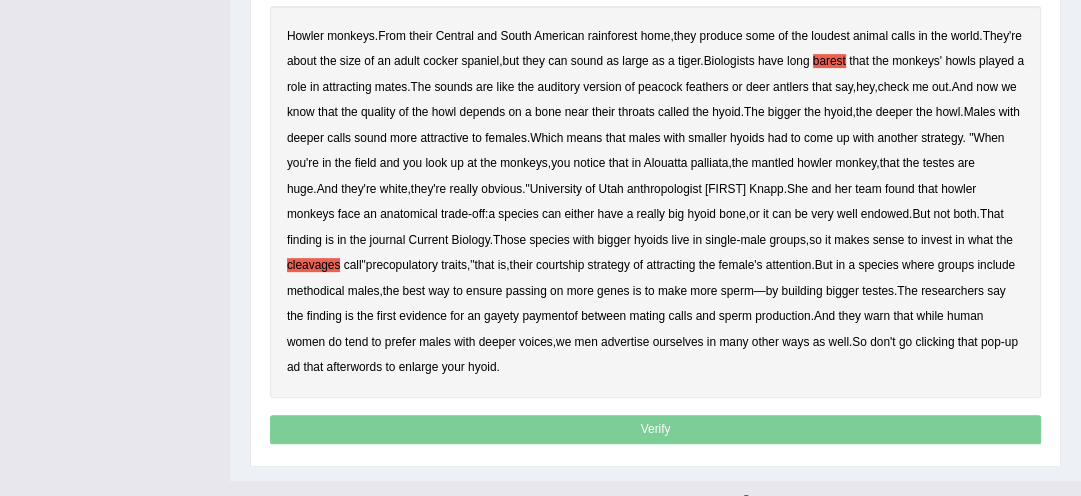 click on "cleavages" at bounding box center (314, 265) 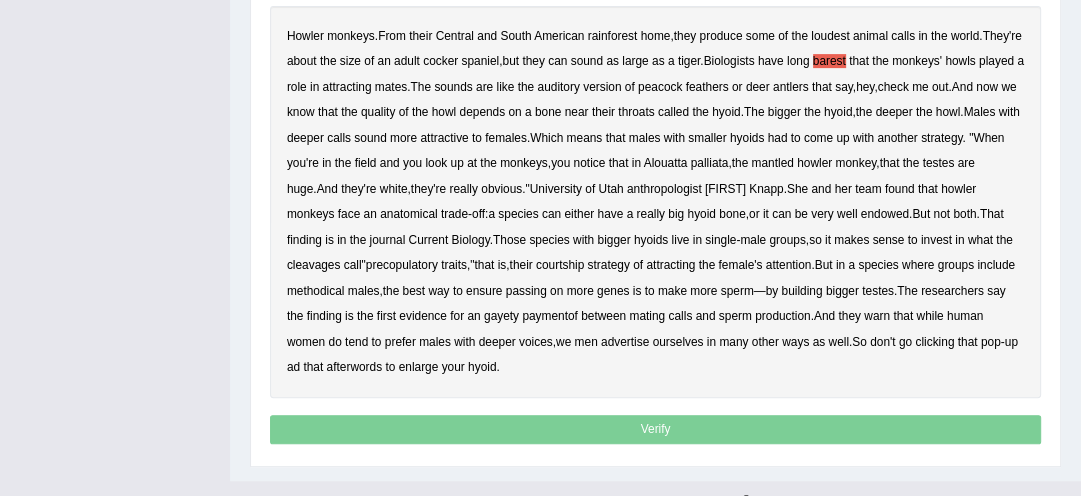 click on "cleavages" at bounding box center (314, 265) 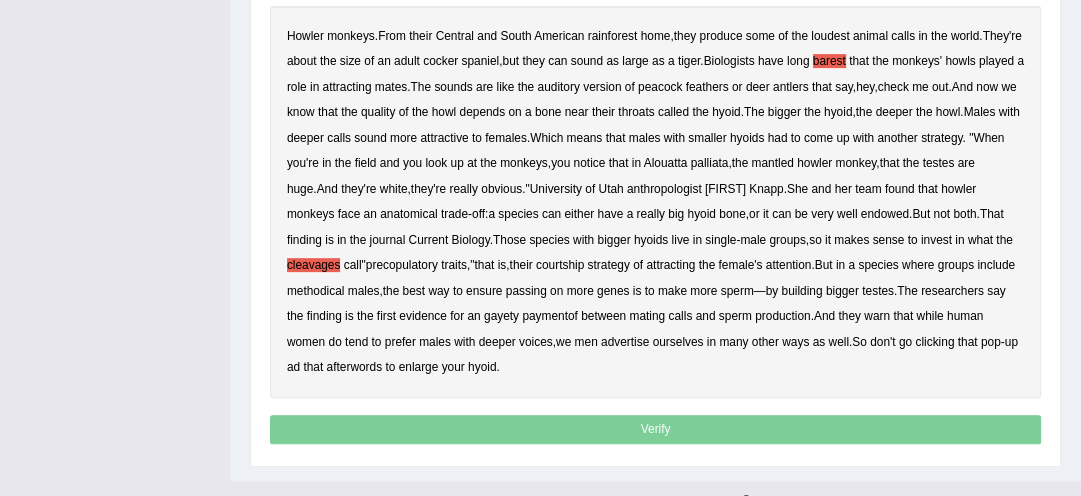 click on "methodical" at bounding box center [316, 291] 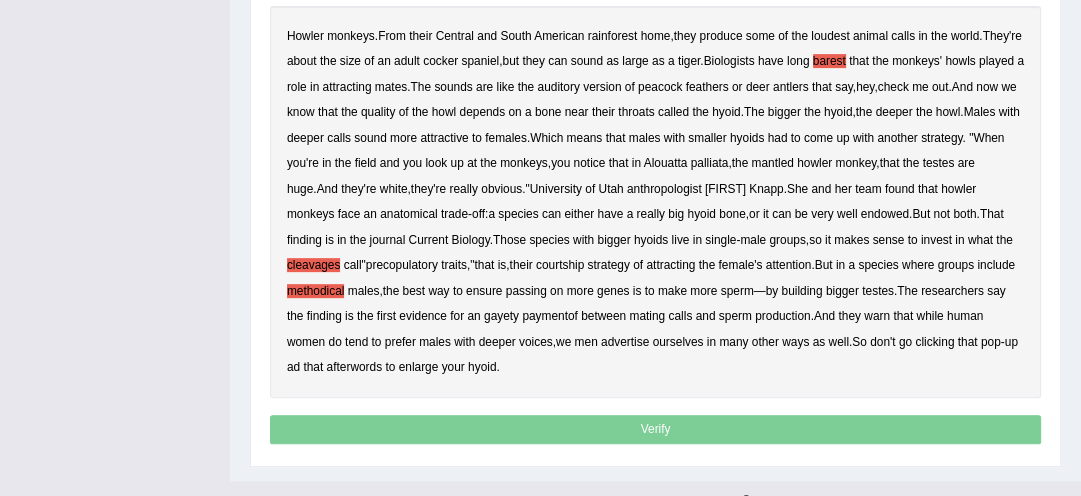 click on "methodical" at bounding box center [316, 291] 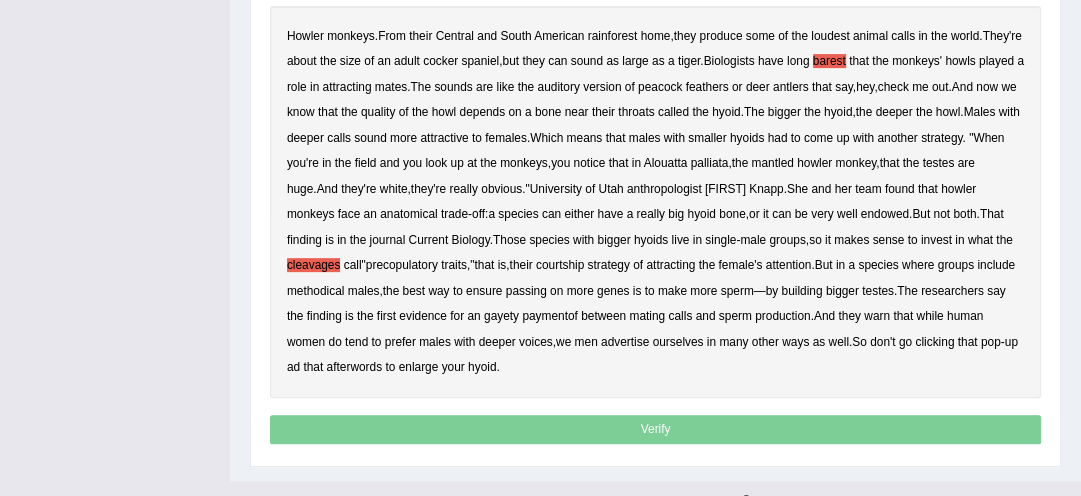 click on "methodical" at bounding box center (316, 291) 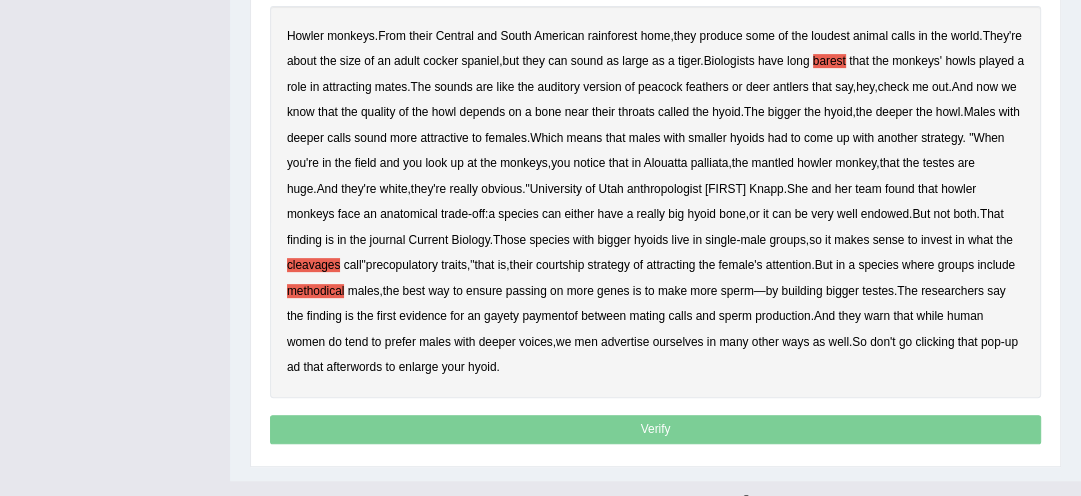 click on "afterwords" at bounding box center (355, 367) 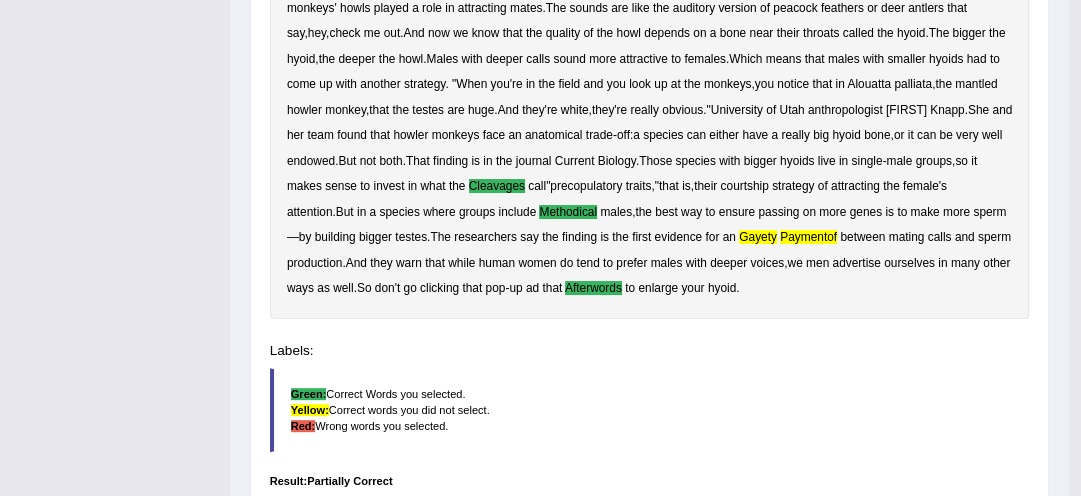 scroll, scrollTop: 461, scrollLeft: 0, axis: vertical 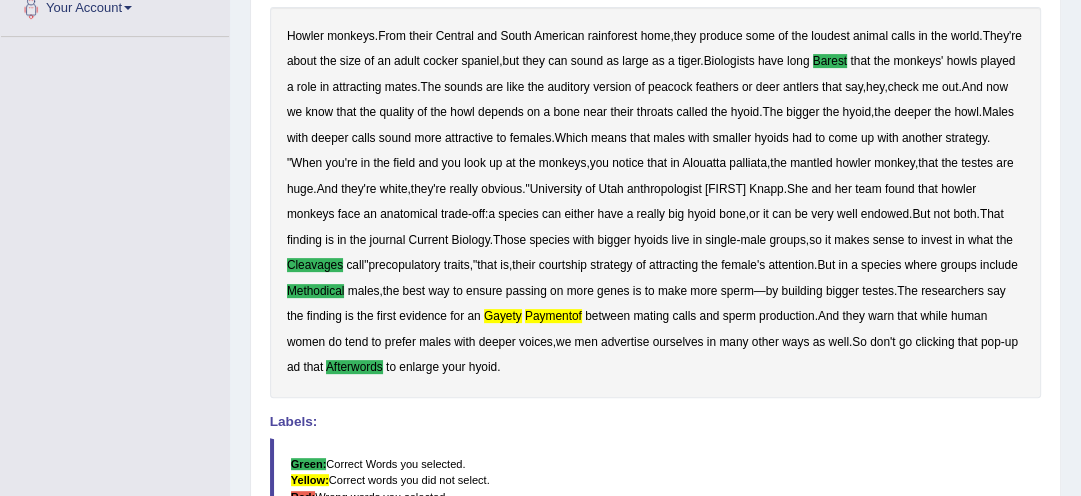 drag, startPoint x: 866, startPoint y: 136, endPoint x: 909, endPoint y: 98, distance: 57.384666 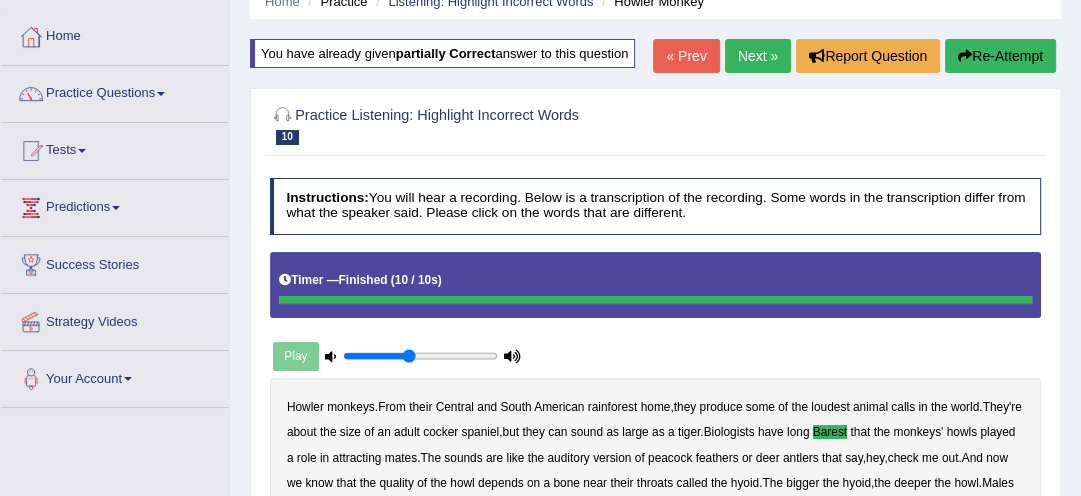 scroll, scrollTop: 77, scrollLeft: 0, axis: vertical 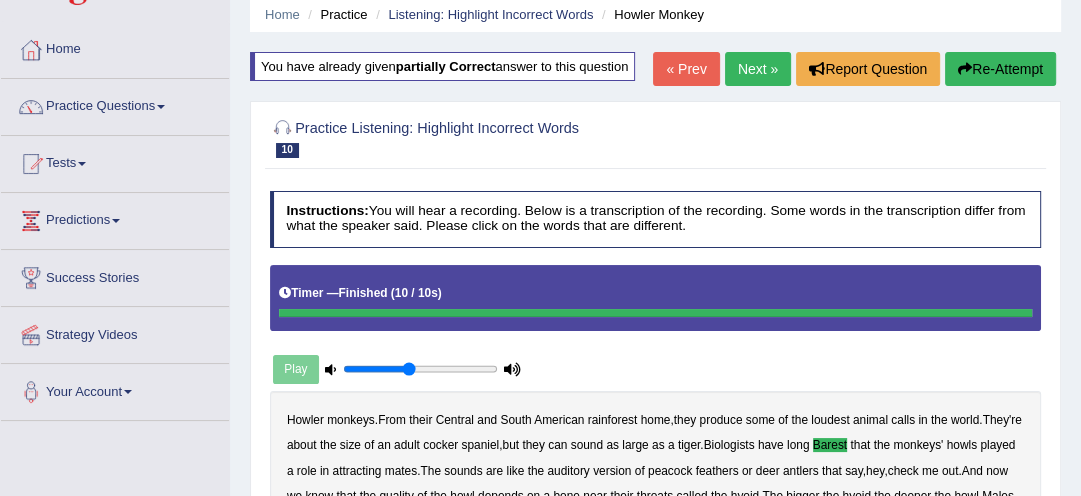 click on "Re-Attempt" at bounding box center (1000, 69) 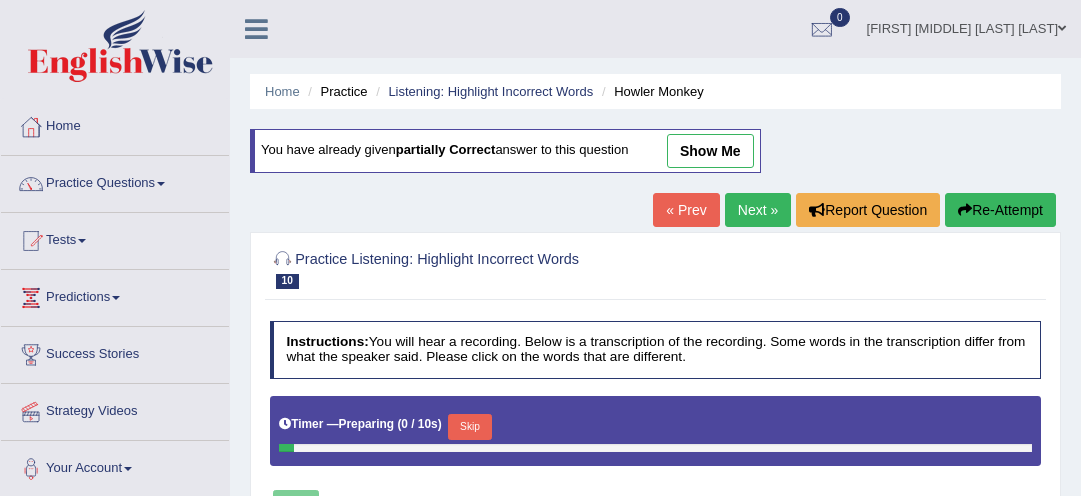 scroll, scrollTop: 77, scrollLeft: 0, axis: vertical 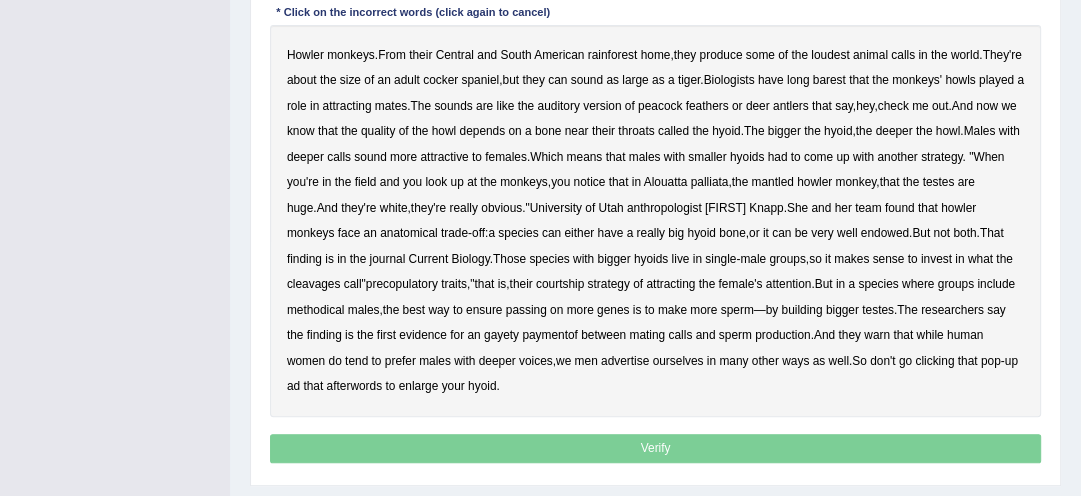 drag, startPoint x: 884, startPoint y: 54, endPoint x: 913, endPoint y: 88, distance: 44.687805 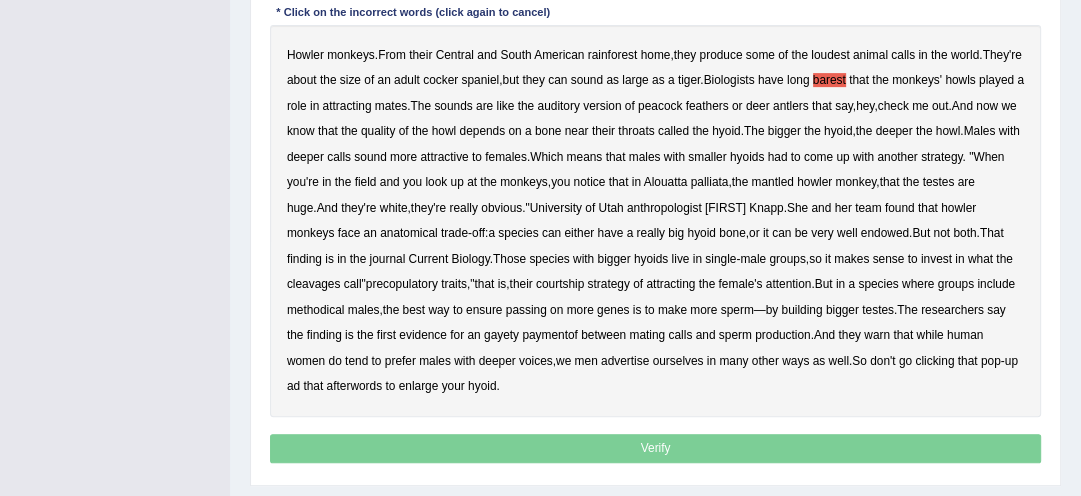 click on "barest" at bounding box center (829, 80) 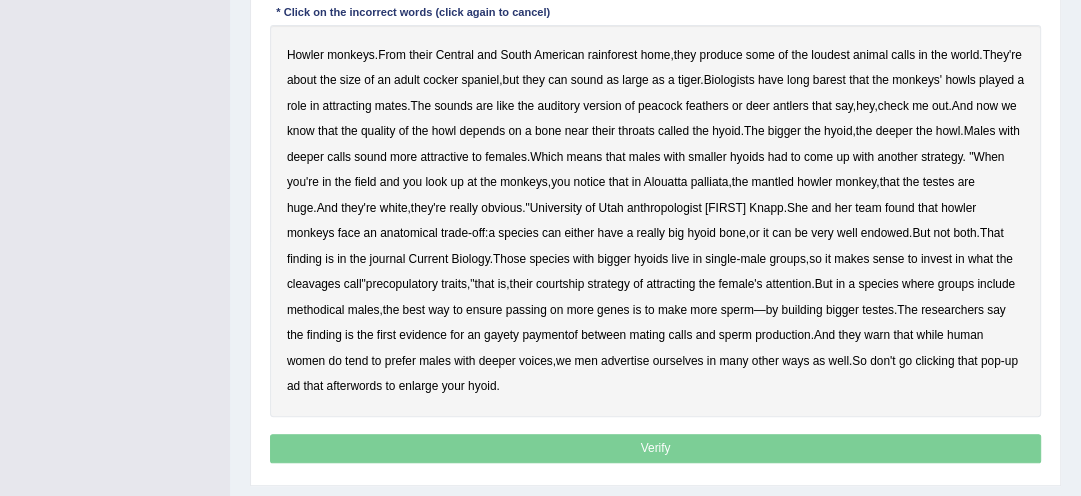 click on "barest" at bounding box center (829, 80) 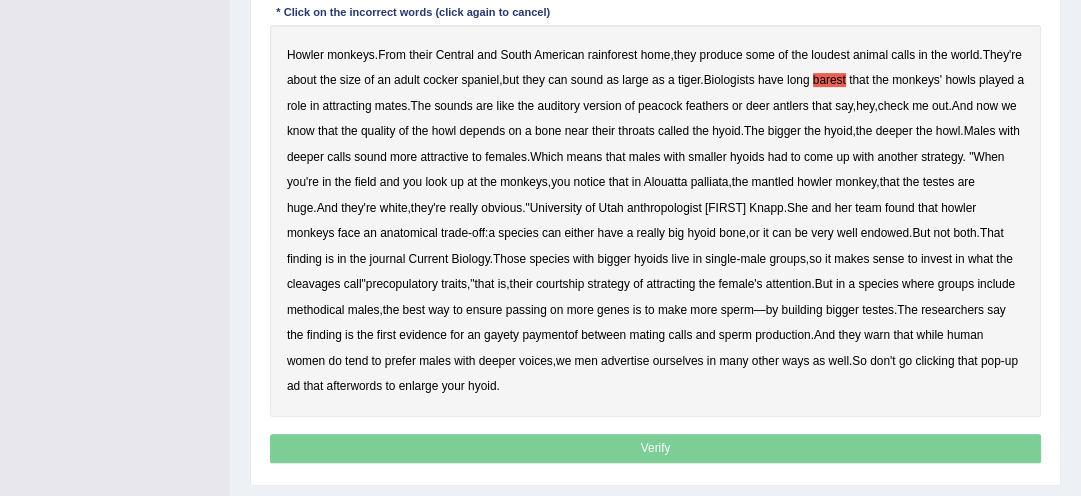click on "cleavages" at bounding box center (314, 284) 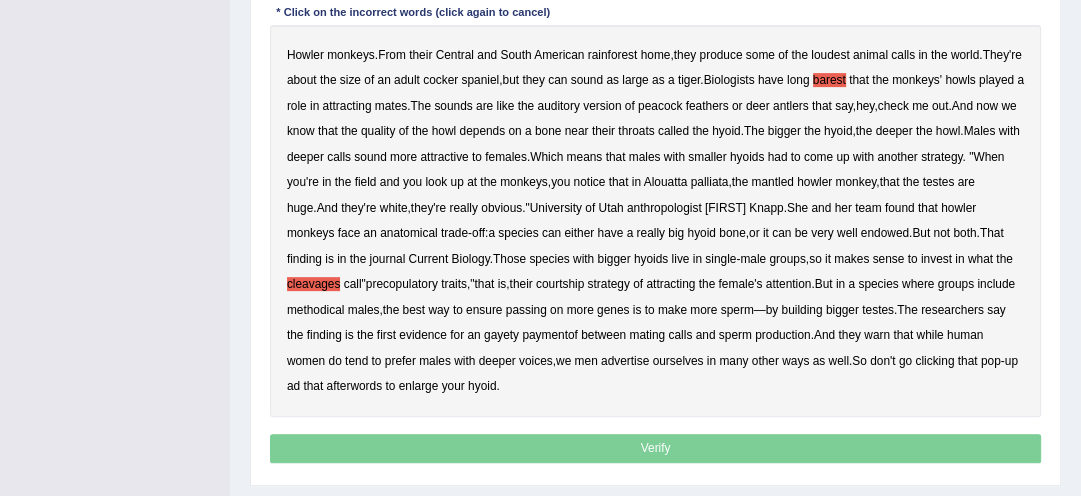 click on "cleavages" at bounding box center (314, 284) 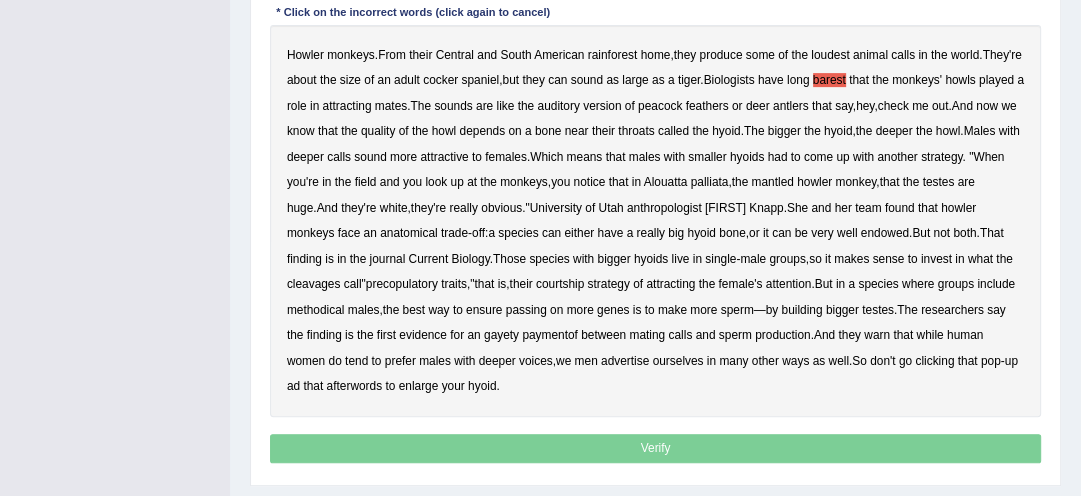 click on "cleavages" at bounding box center [314, 284] 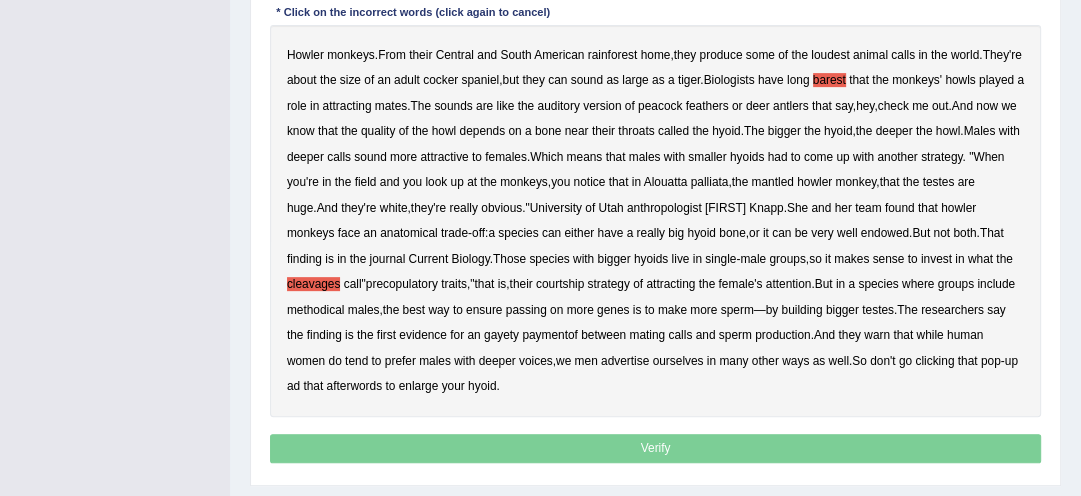 click on "methodical" at bounding box center (316, 310) 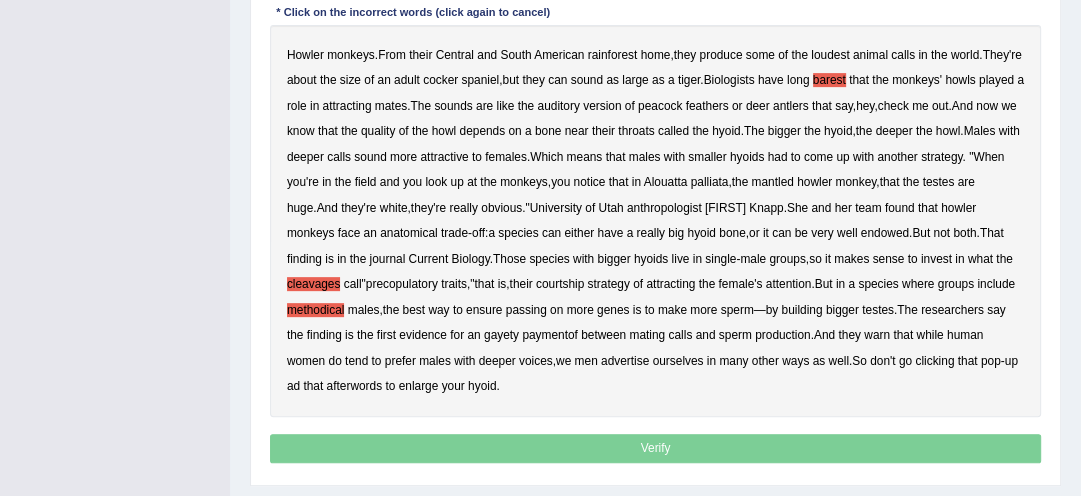 click on "men" at bounding box center [586, 361] 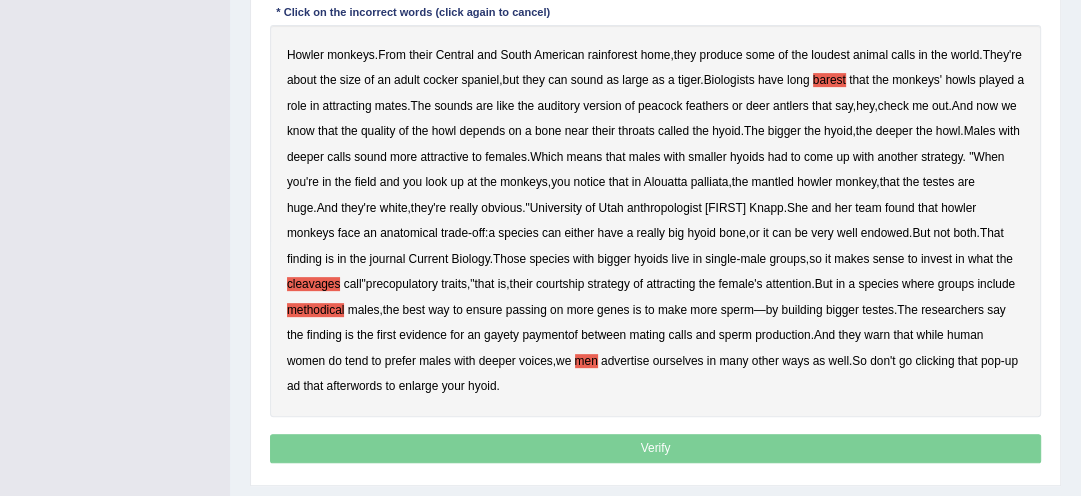 click on "gayety" at bounding box center [501, 335] 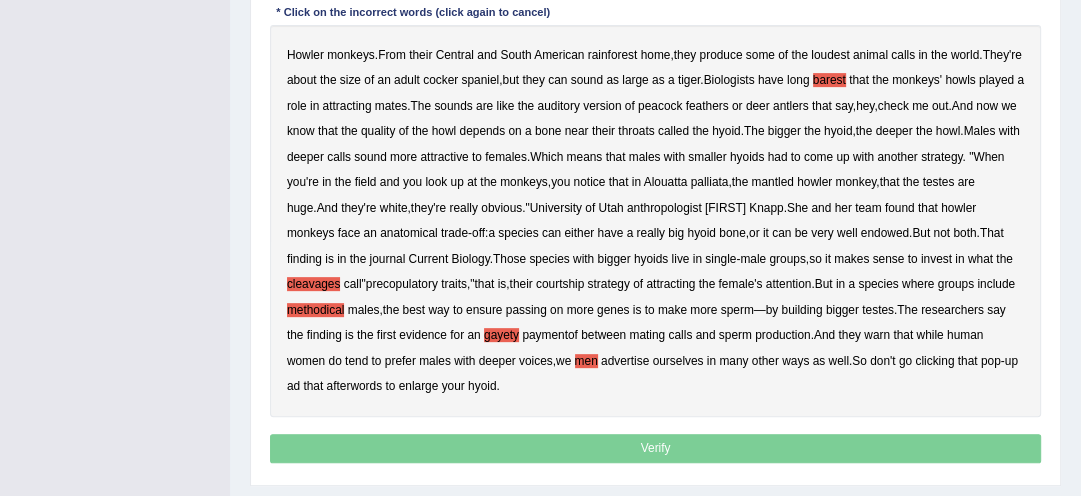 click on "paymentof" at bounding box center (550, 335) 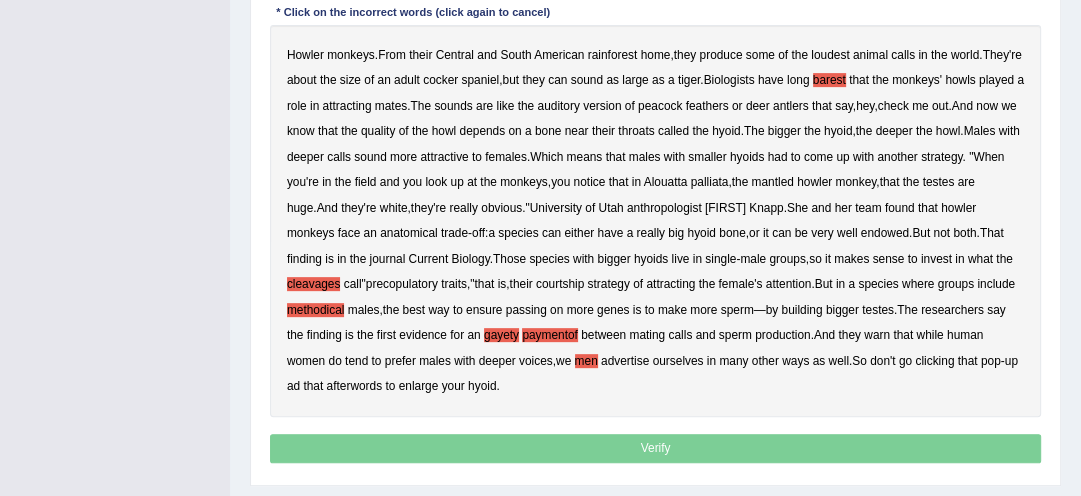 click on "men" at bounding box center [586, 361] 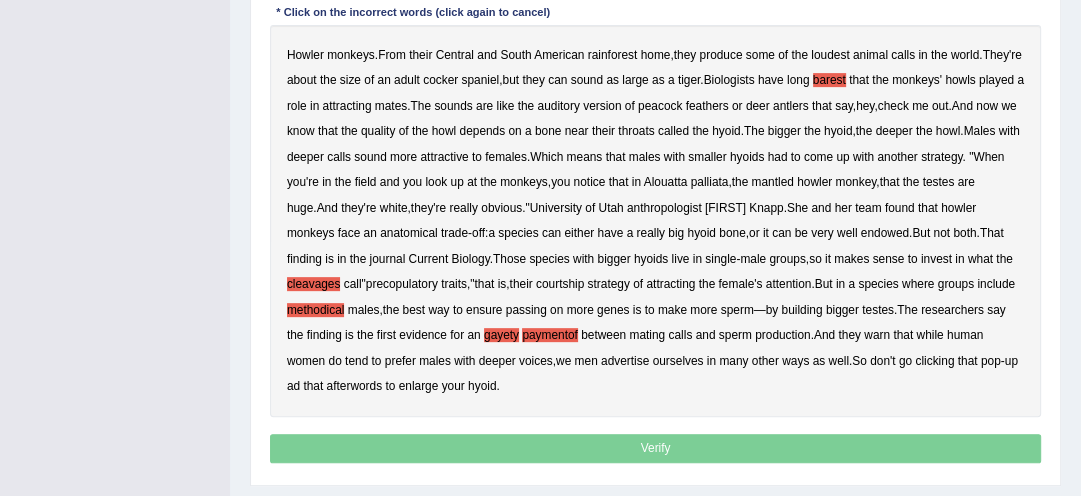 click on "Howler   monkeys .  From   their   Central   and   South   American   rainforest   home ,  they   produce   some   of   the   loudest   animal   calls   in   the   world .  They're   about   the   size   of   an   adult   cocker   spaniel ,  but   they   can   sound   as   large   as   a   tiger .  Biologists   have   long   barest   that   the   monkeys'   howls   played   a   role   in   attracting   mates .  The   sounds   are   like   the   auditory   version   of   peacock   feathers   or   deer   antlers   that   say ,  hey ,  check   me   out .  And   now   we   know   that   the   quality   of   the   howl   depends   on   a   bone   near   their   throats   called   the   hyoid .  The   bigger   the   hyoid ,  the   deeper   the   howl .  Males   with   deeper   calls   sound   more   attractive   to   females .  Which   means   that   males   with   smaller   hyoids   had   to   come   up   with   another   strategy . " When   you're   in   the   field   and   you   look   up   at   the   monkeys ," at bounding box center [656, 220] 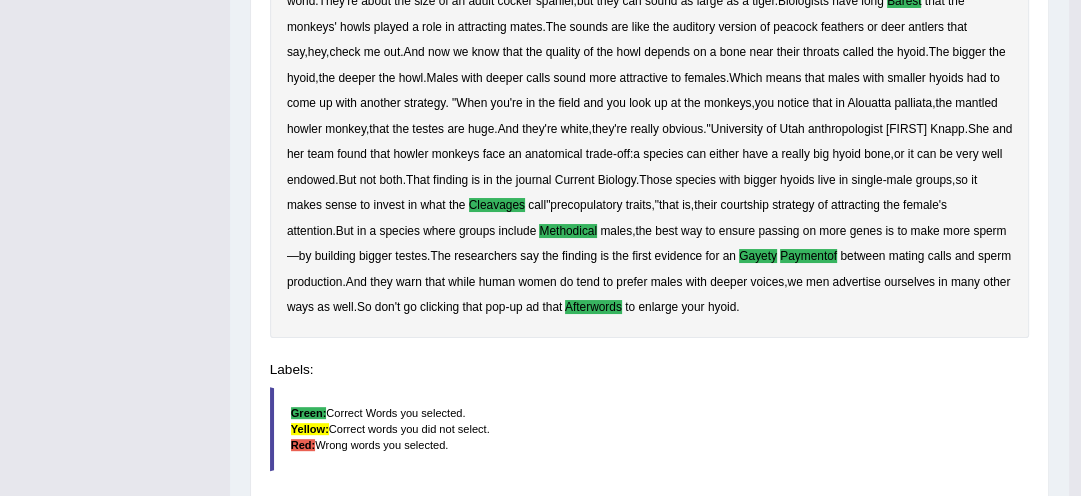 scroll, scrollTop: 443, scrollLeft: 0, axis: vertical 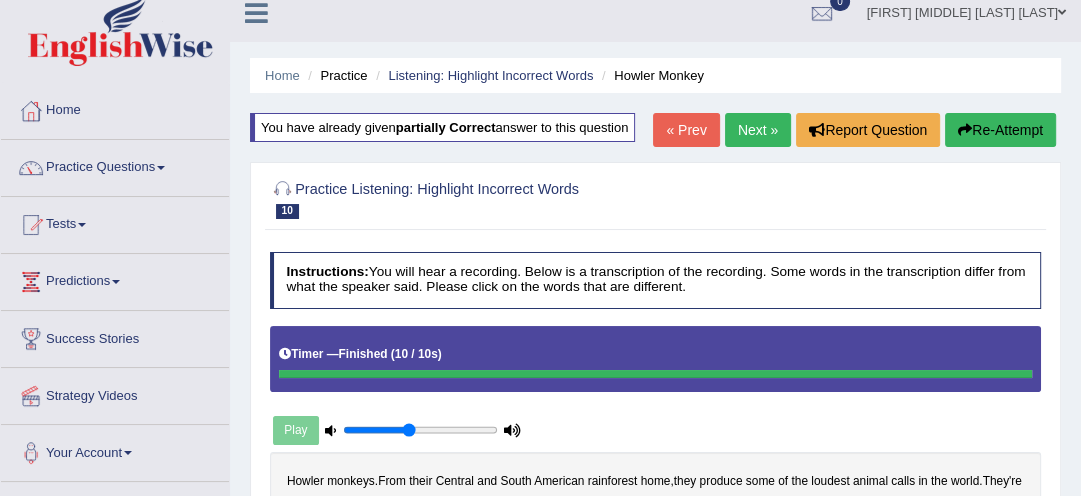 click on "Re-Attempt" at bounding box center (1000, 130) 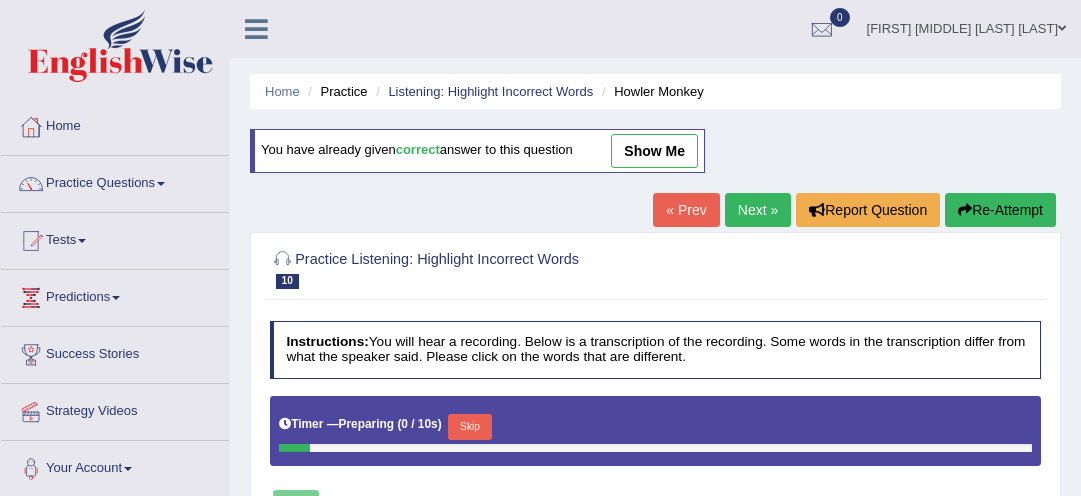 scroll, scrollTop: 16, scrollLeft: 0, axis: vertical 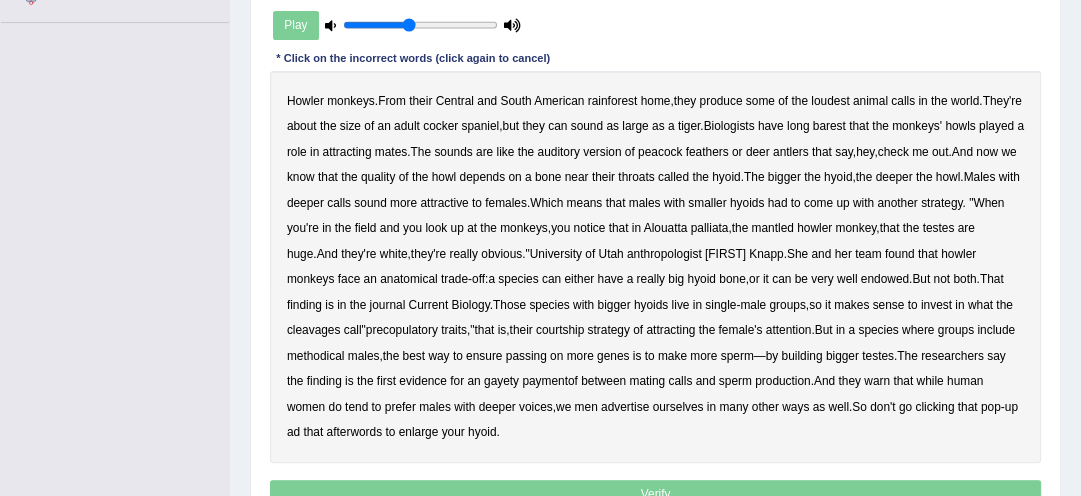 click on "barest" at bounding box center [829, 126] 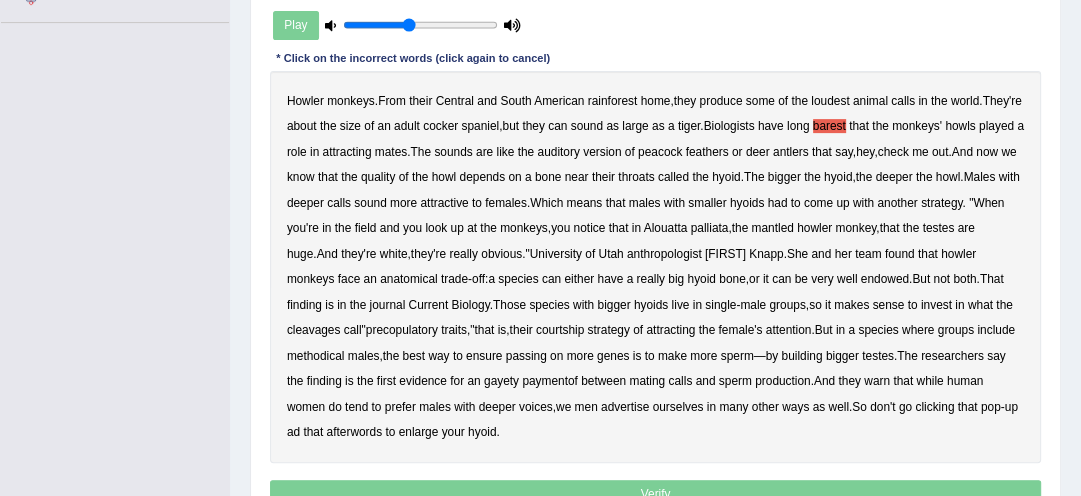 click on "Howler   monkeys .  From   their   Central   and   South   American   rainforest   home ,  they   produce   some   of   the   loudest   animal   calls   in   the   world .  They're   about   the   size   of   an   adult   cocker   spaniel ,  but   they   can   sound   as   large   as   a   tiger .  Biologists   have   long   barest   that   the   monkeys'   howls   played   a   role   in   attracting   mates .  The   sounds   are   like   the   auditory   version   of   peacock   feathers   or   deer   antlers   that   say ,  hey ,  check   me   out .  And   now   we   know   that   the   quality   of   the   howl   depends   on   a   bone   near   their   throats   called   the   hyoid .  The   bigger   the   hyoid ,  the   deeper   the   howl .  Males   with   deeper   calls   sound   more   attractive   to   females .  Which   means   that   males   with   smaller   hyoids   had   to   come   up   with   another   strategy . " When   you're   in   the   field   and   you   look   up   at   the   monkeys ," at bounding box center [656, 266] 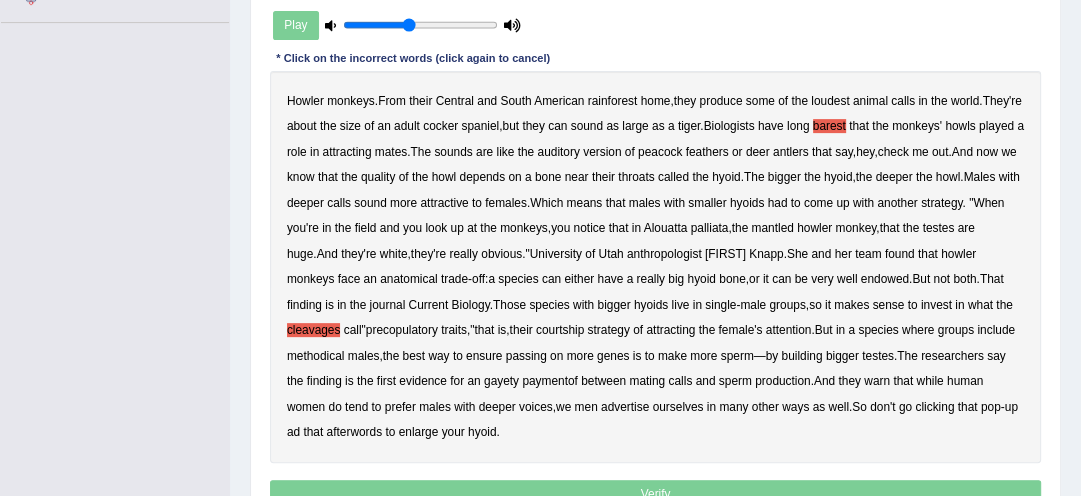 click on "cleavages" at bounding box center (314, 330) 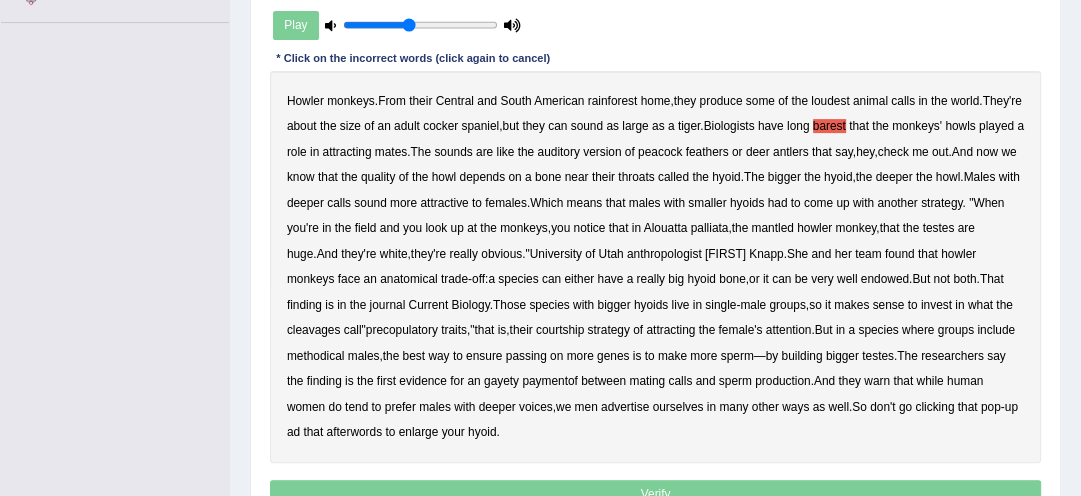click on "cleavages" at bounding box center [314, 330] 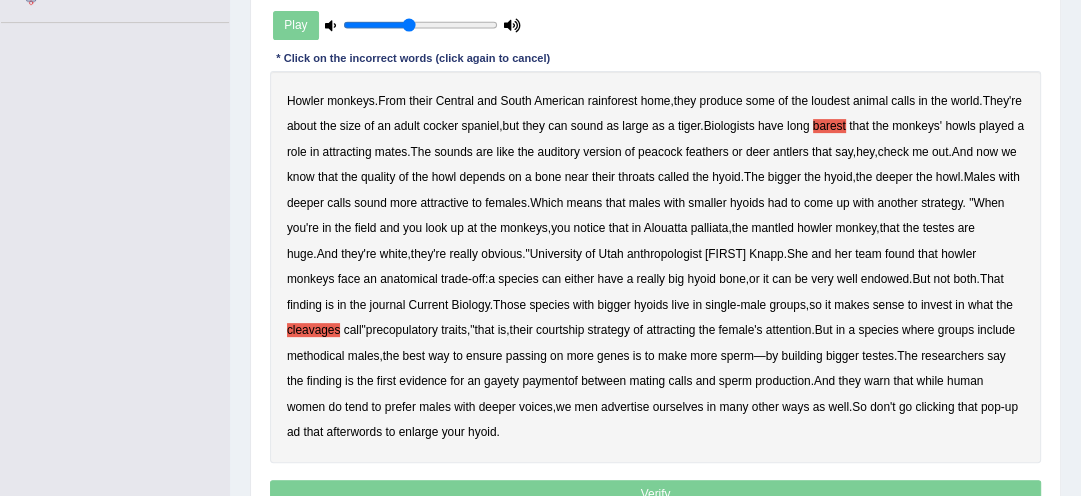 click on "afterwords" at bounding box center (355, 432) 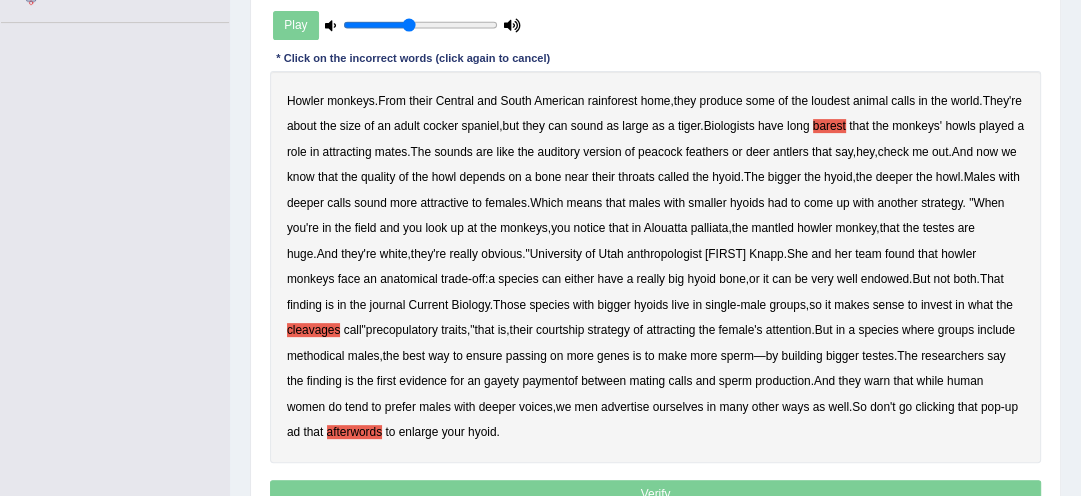 click on "gayety" at bounding box center [501, 381] 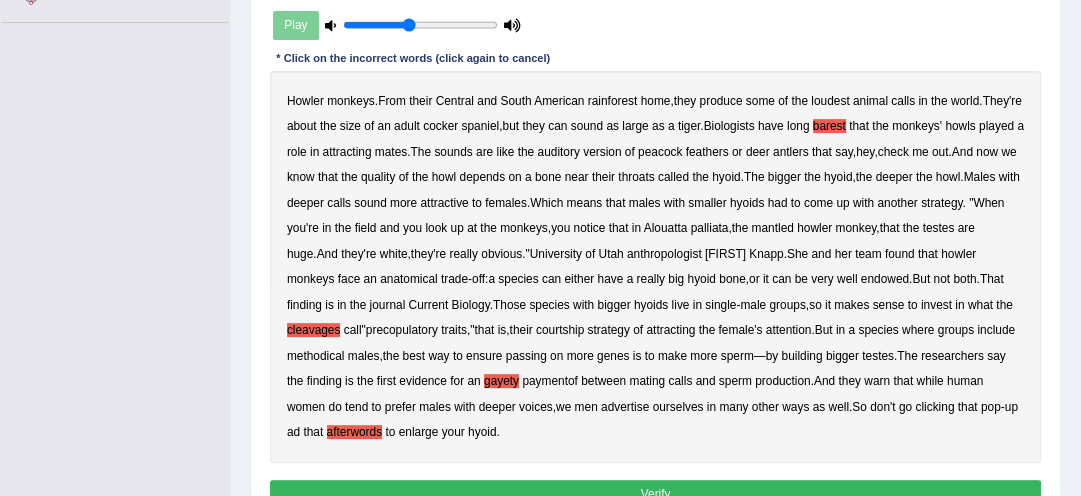 click on "paymentof" at bounding box center (550, 381) 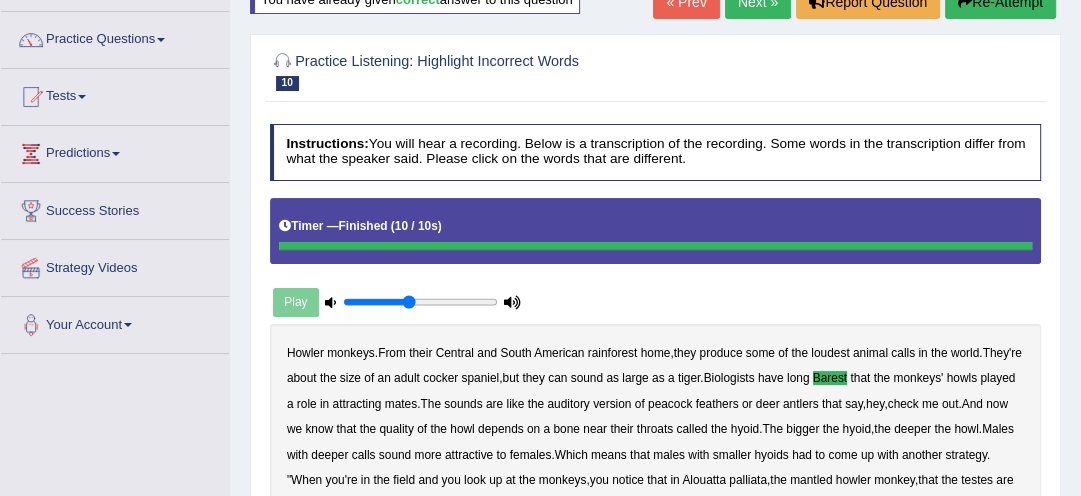 scroll, scrollTop: 134, scrollLeft: 0, axis: vertical 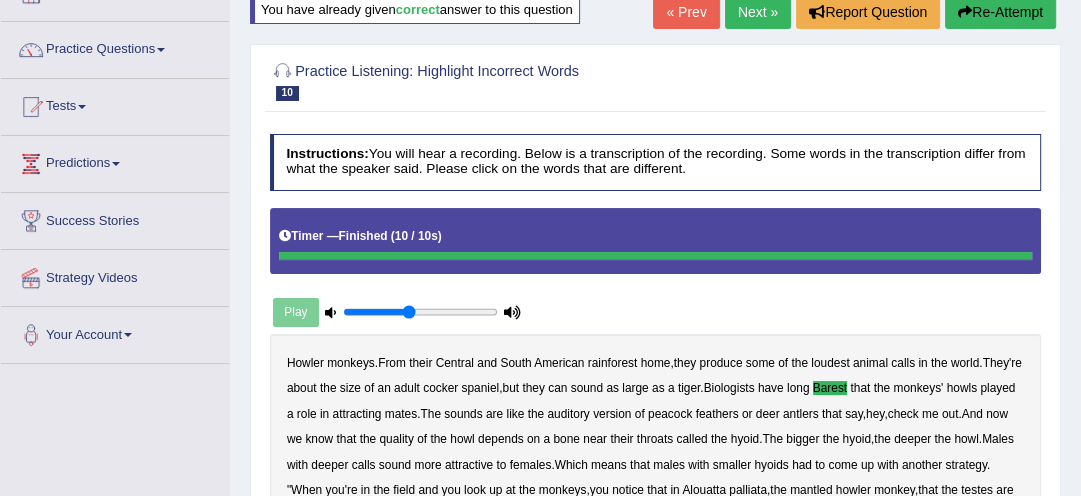 click on "Re-Attempt" at bounding box center (1000, 12) 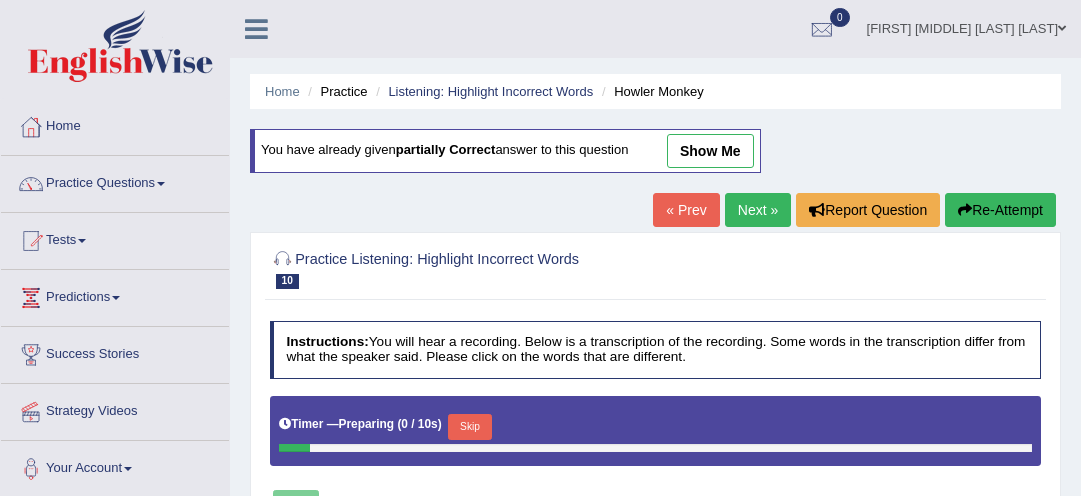 scroll, scrollTop: 134, scrollLeft: 0, axis: vertical 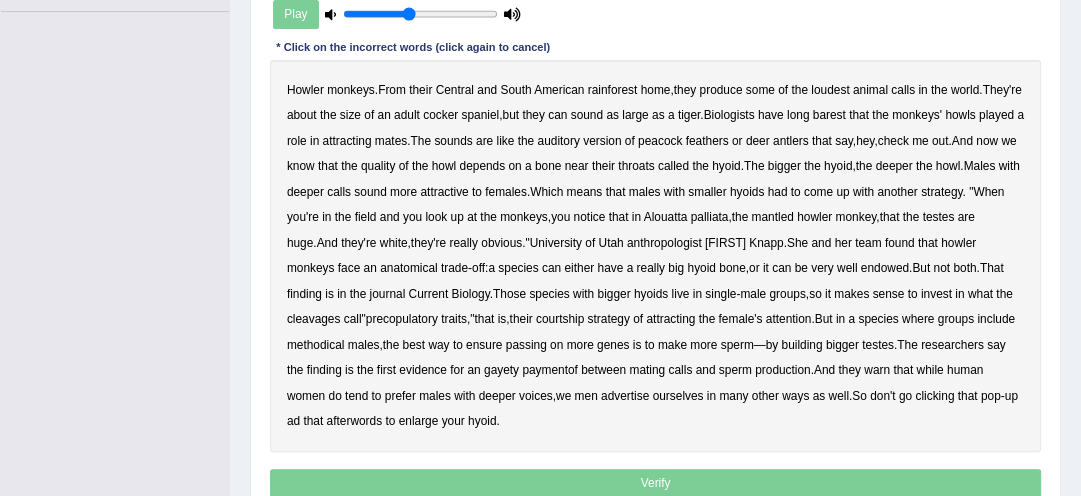 click on "barest" at bounding box center [829, 115] 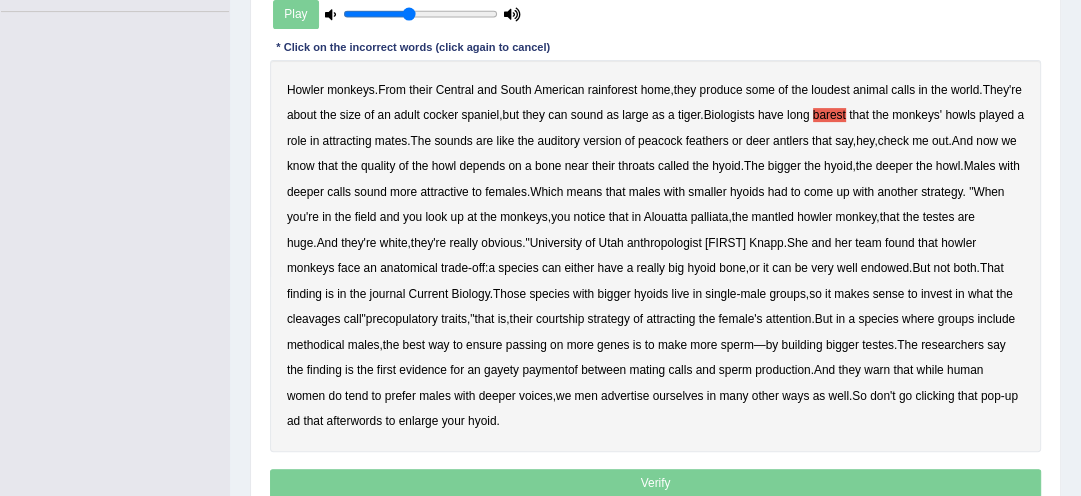 click on "cleavages" at bounding box center [314, 319] 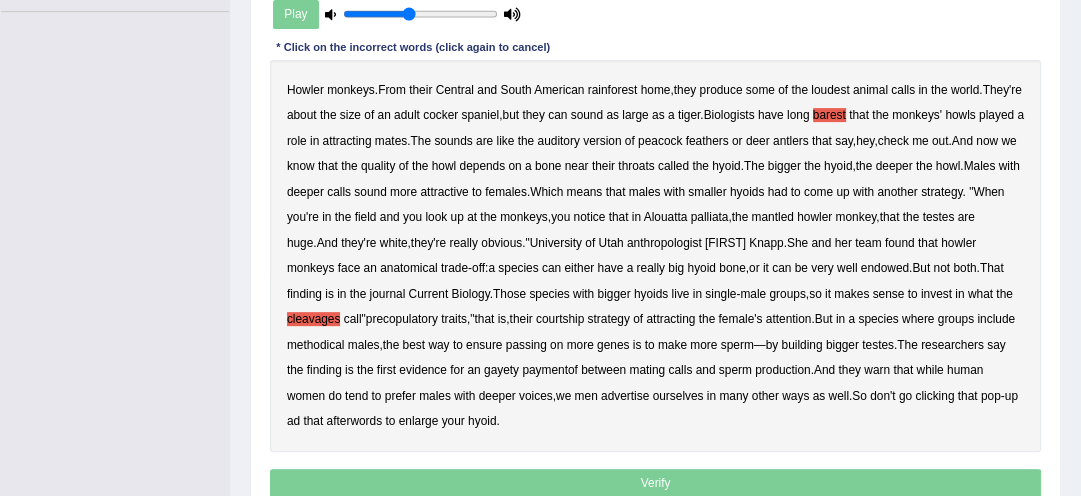 click on "cleavages" at bounding box center [314, 319] 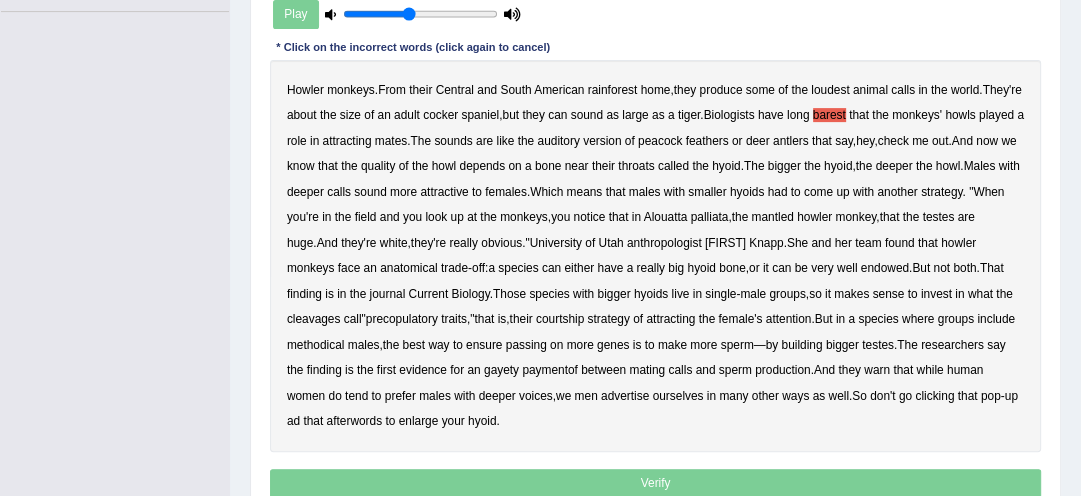 click on "cleavages" at bounding box center (314, 319) 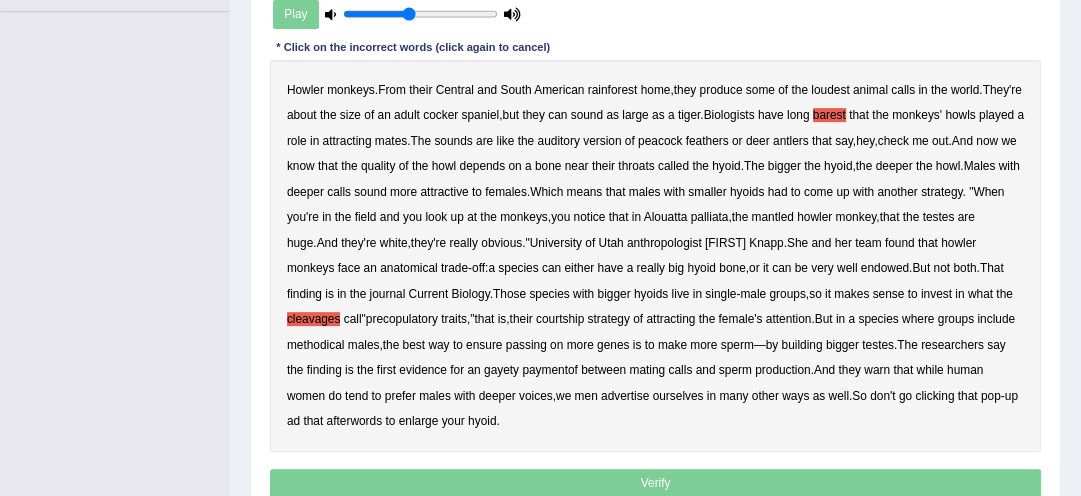 click on "methodical" at bounding box center (316, 345) 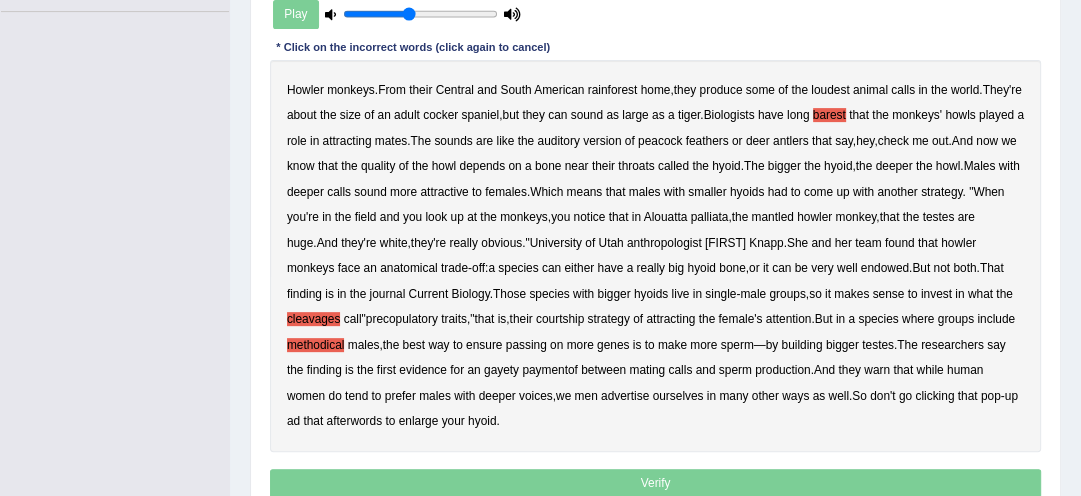 click on "methodical" at bounding box center [316, 345] 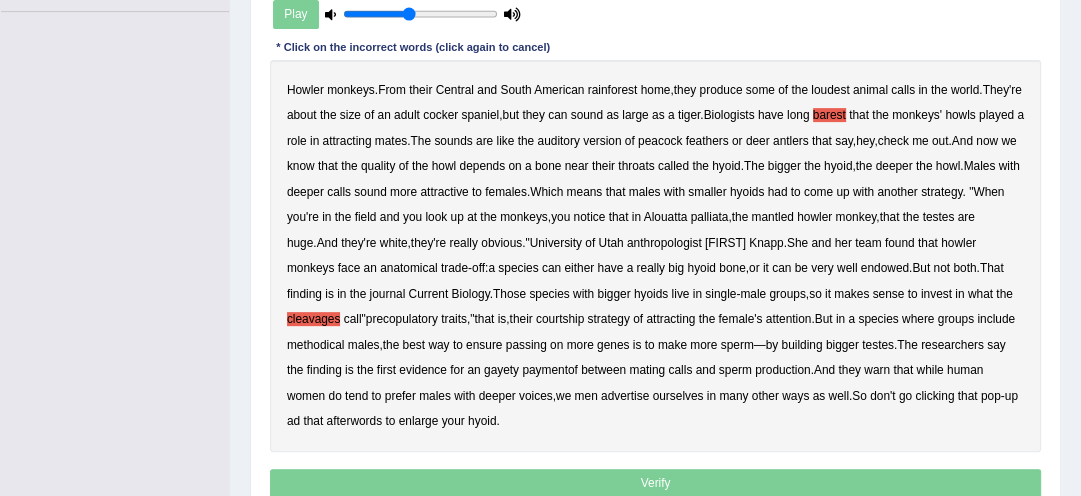 click on "methodical" at bounding box center (316, 345) 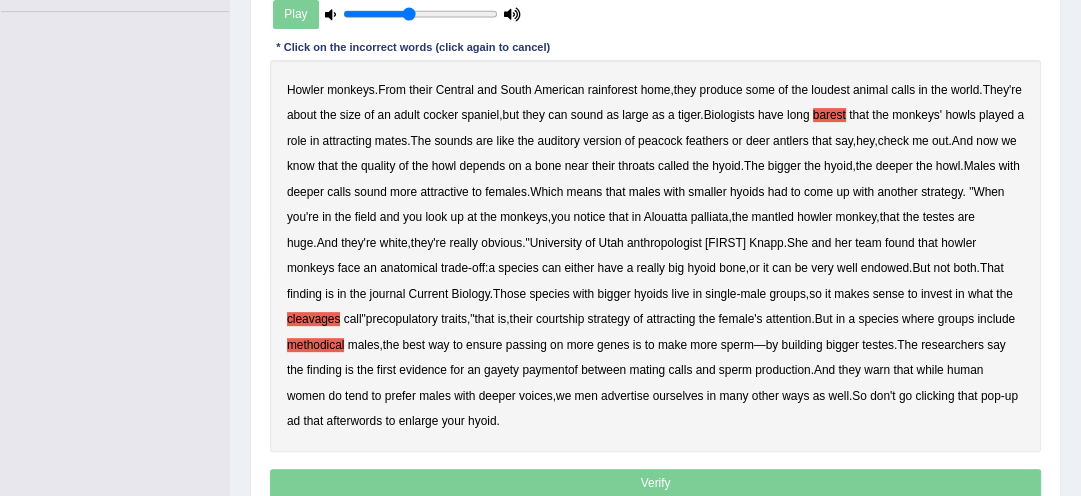 click on "gayety" at bounding box center (501, 370) 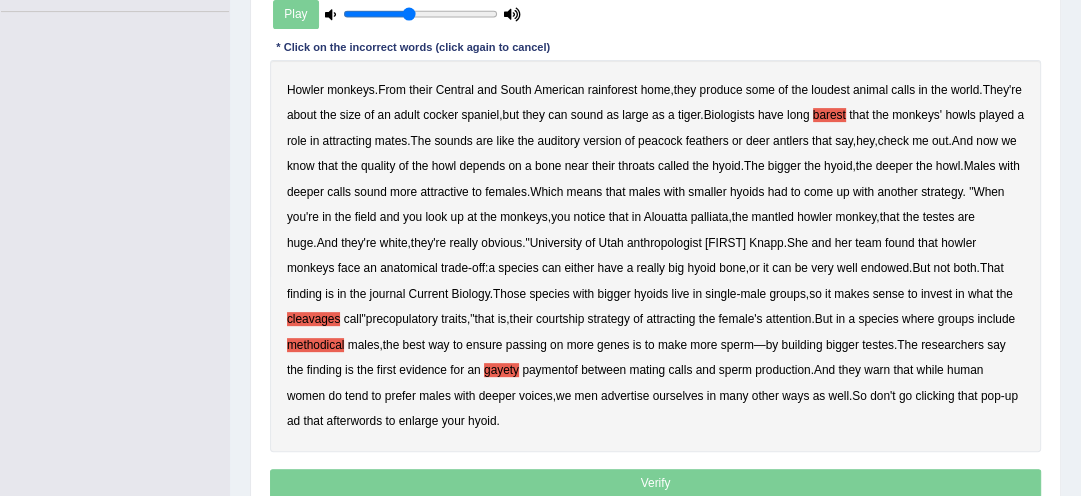 click on "paymentof" at bounding box center (550, 370) 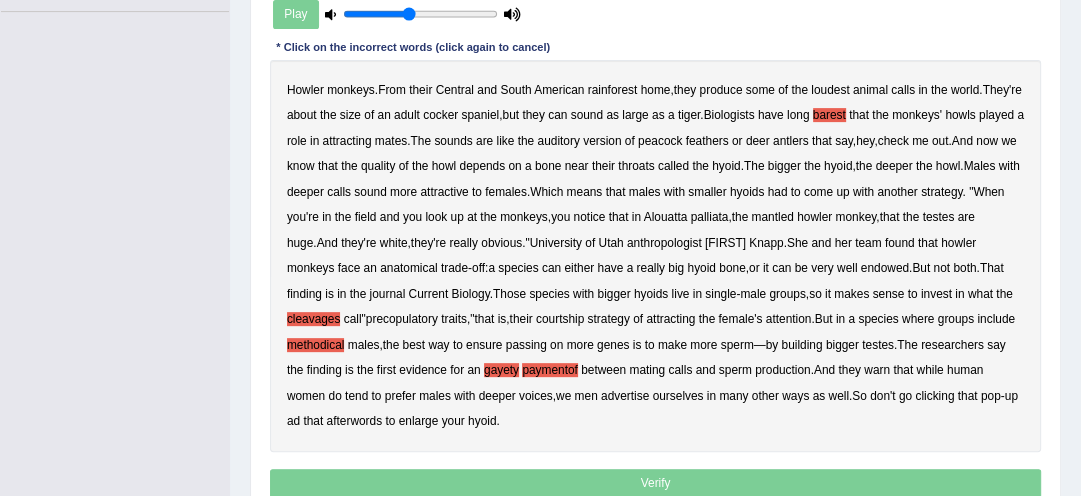 click on "afterwords" at bounding box center (355, 421) 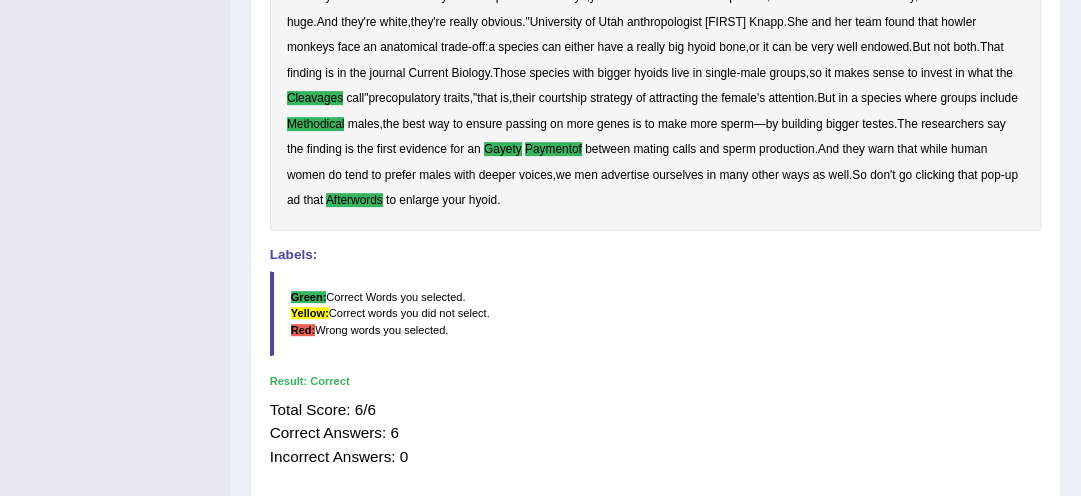 scroll, scrollTop: 646, scrollLeft: 0, axis: vertical 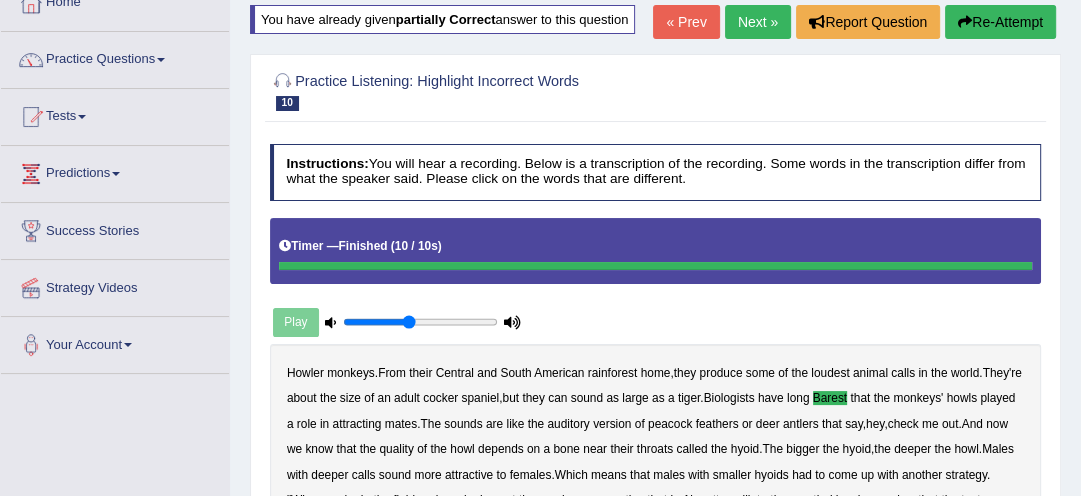 click on "Next »" at bounding box center (758, 22) 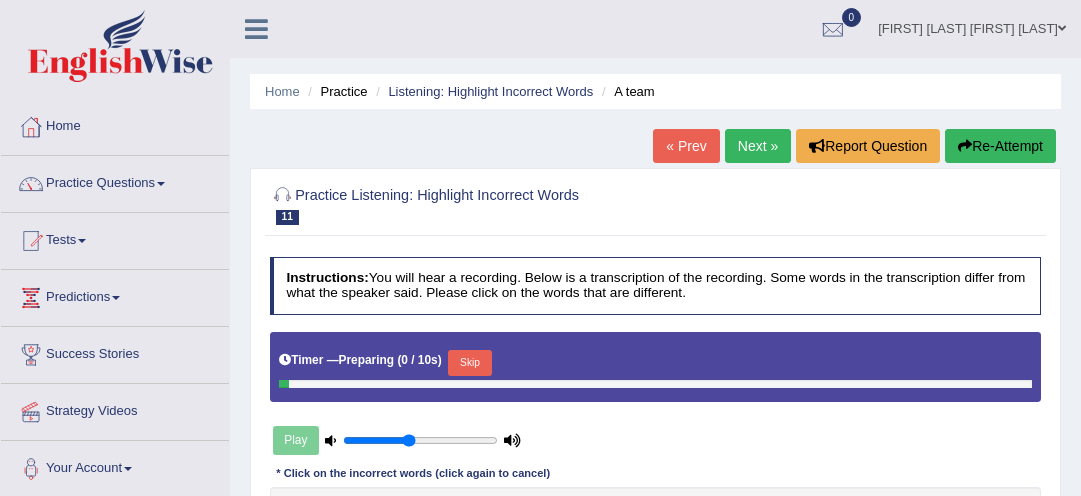 scroll, scrollTop: 0, scrollLeft: 0, axis: both 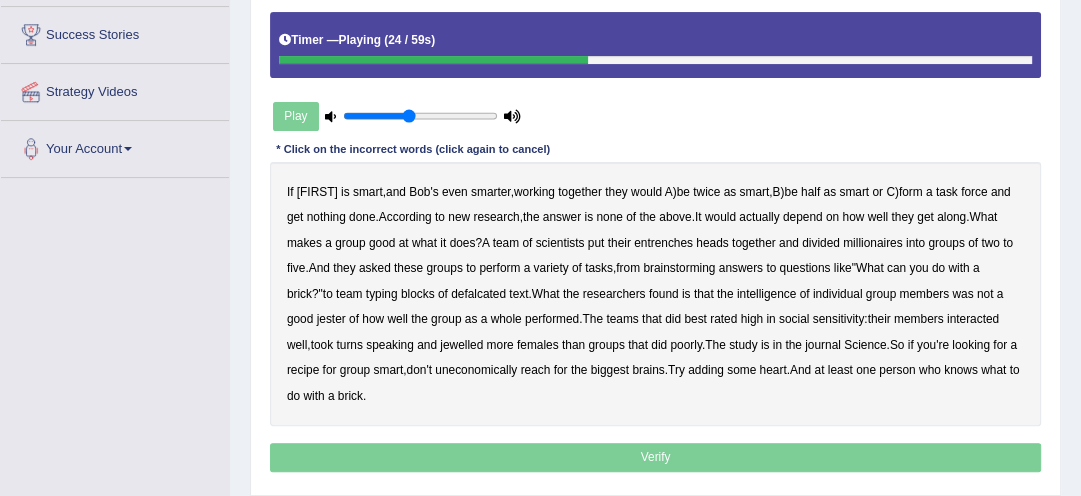 click on "millionaires" at bounding box center [872, 243] 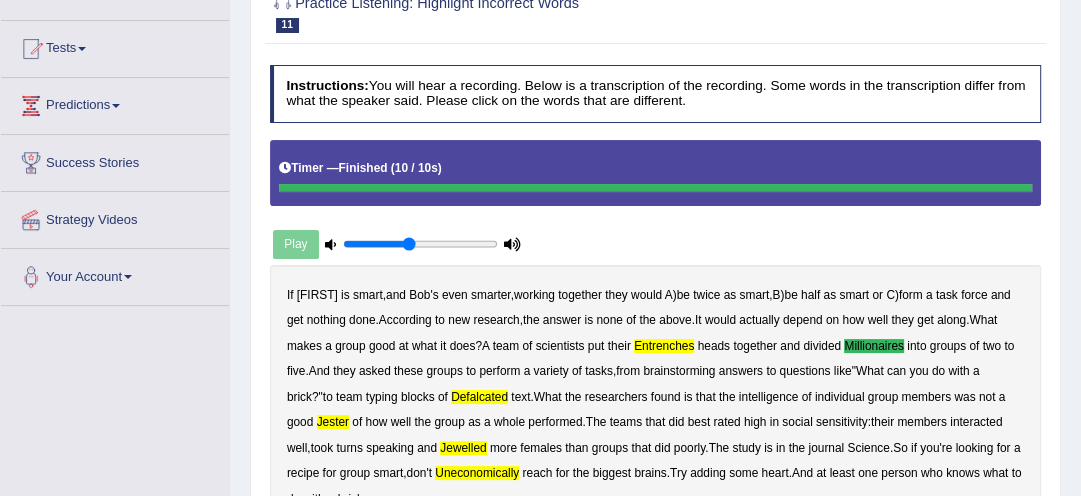 scroll, scrollTop: 192, scrollLeft: 0, axis: vertical 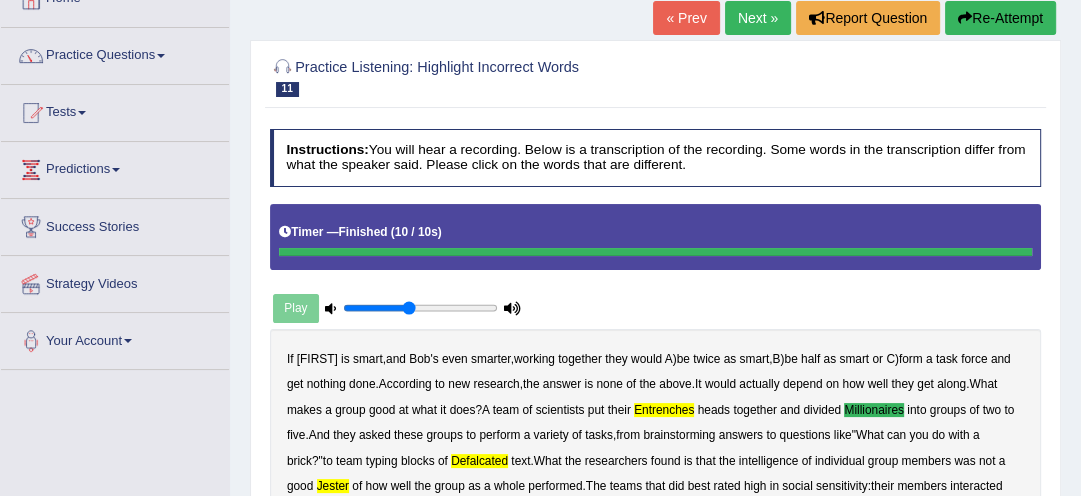 click on "Re-Attempt" at bounding box center (1000, 18) 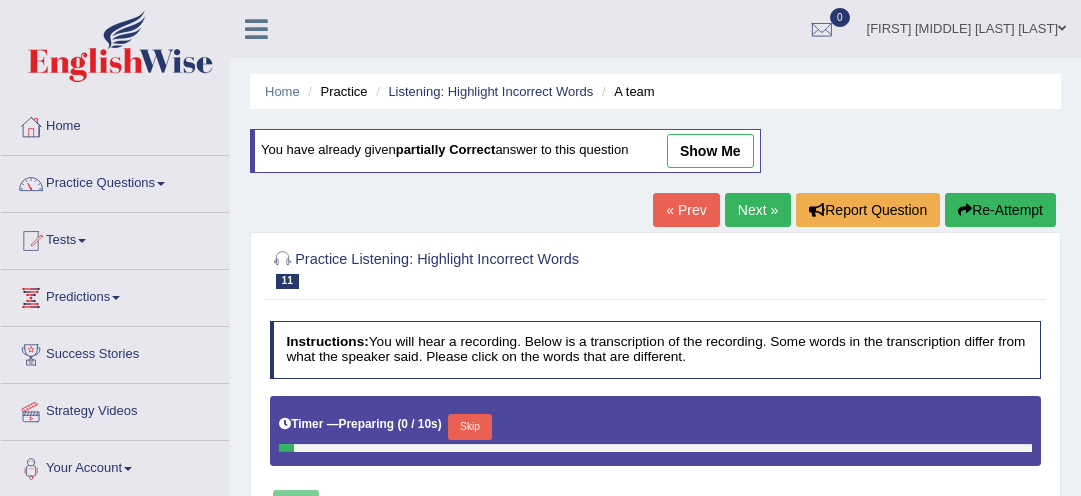 scroll, scrollTop: 128, scrollLeft: 0, axis: vertical 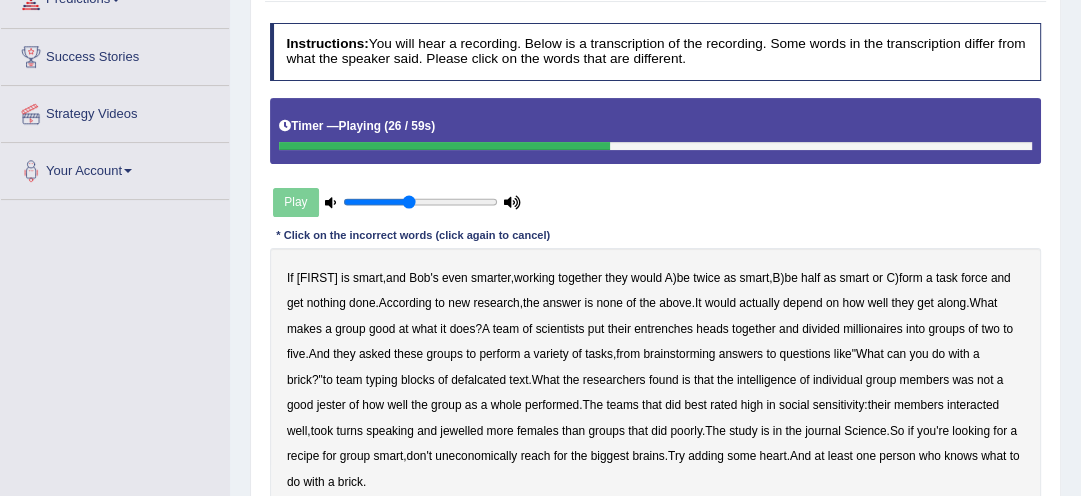 click on "entrenches" at bounding box center (663, 329) 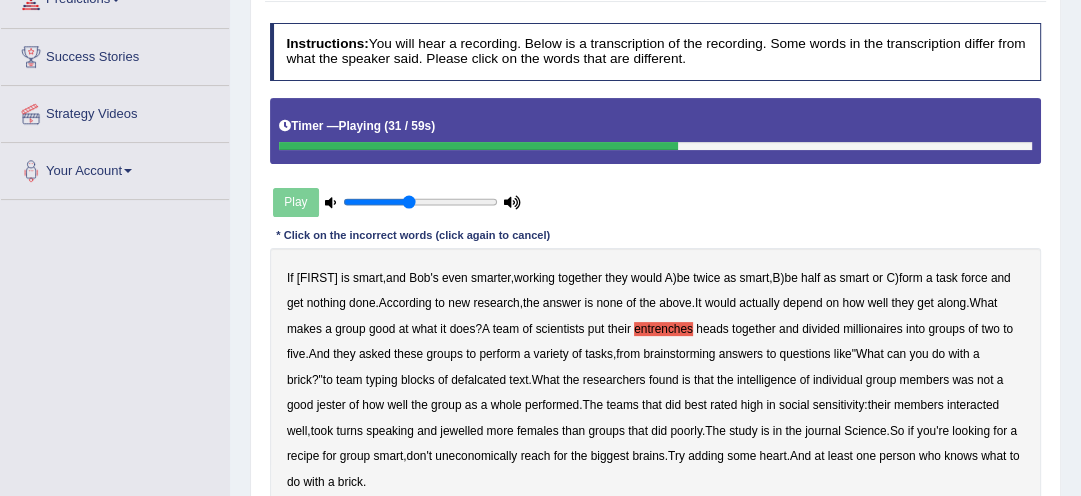 click on "millionaires" at bounding box center (872, 329) 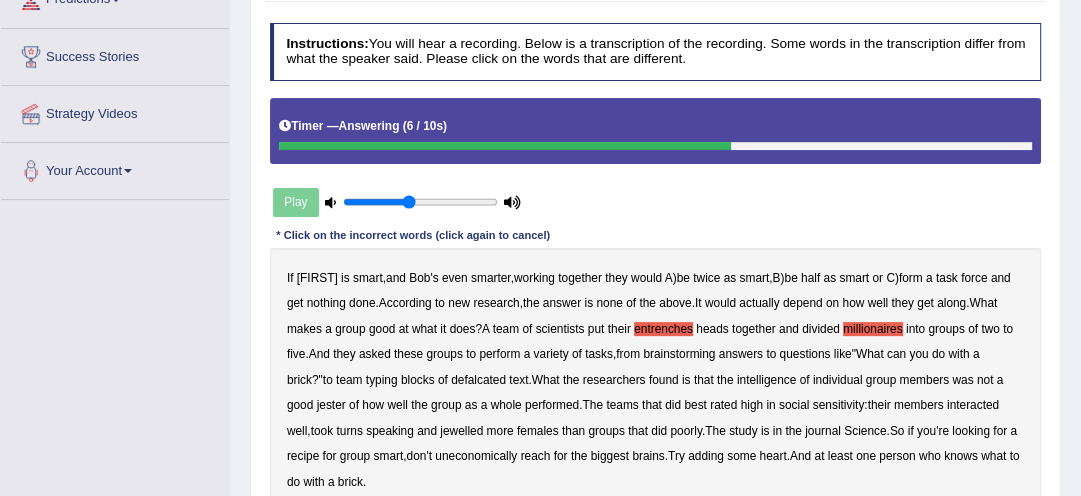 click on "jester" at bounding box center [331, 405] 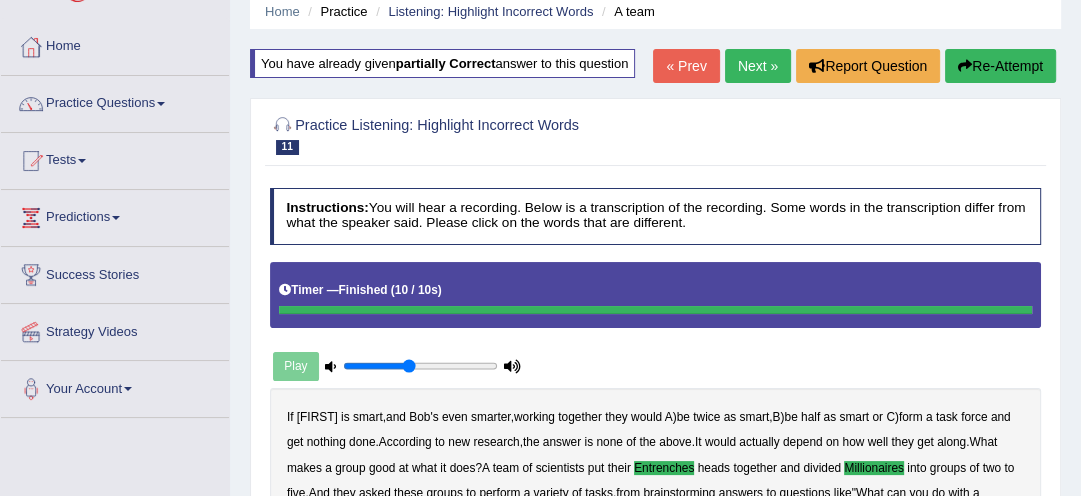 scroll, scrollTop: 74, scrollLeft: 0, axis: vertical 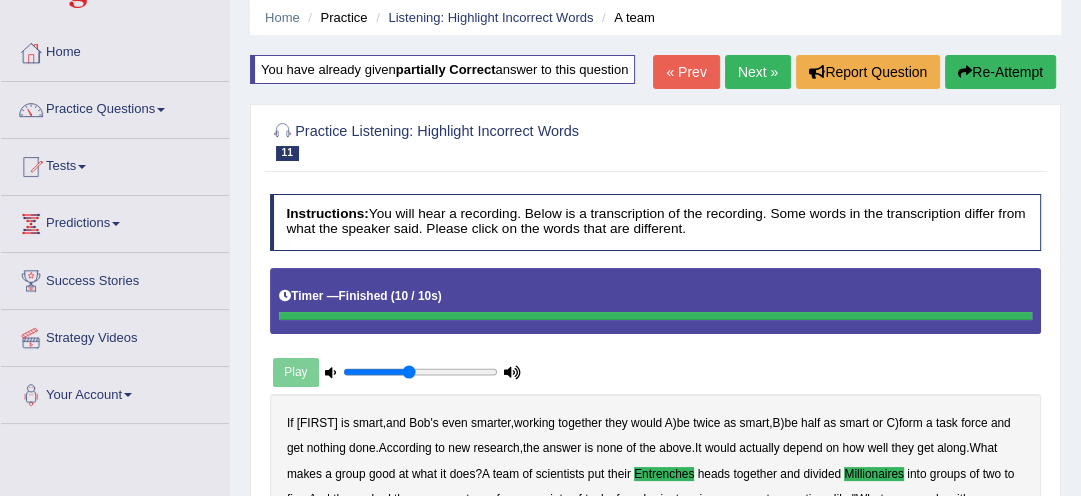 click on "Re-Attempt" at bounding box center (1000, 72) 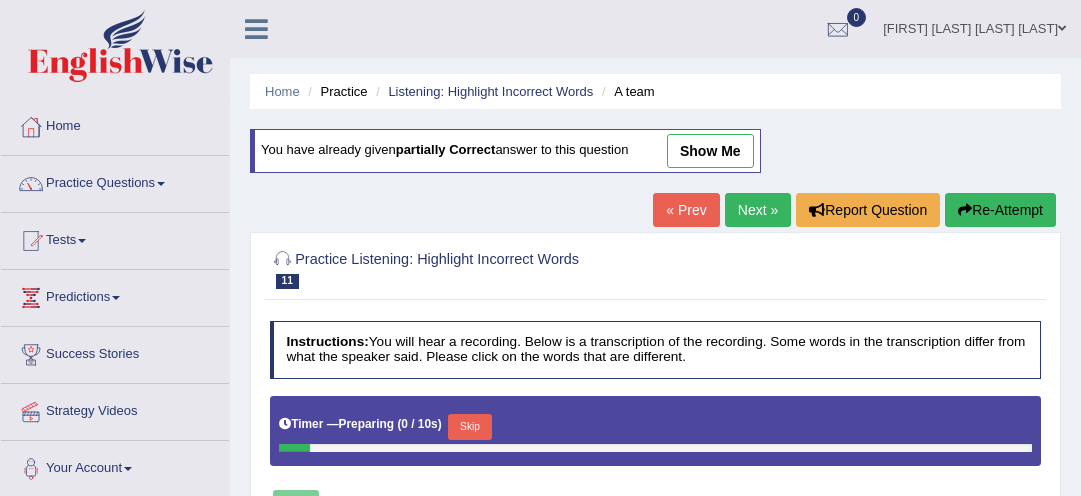 scroll, scrollTop: 74, scrollLeft: 0, axis: vertical 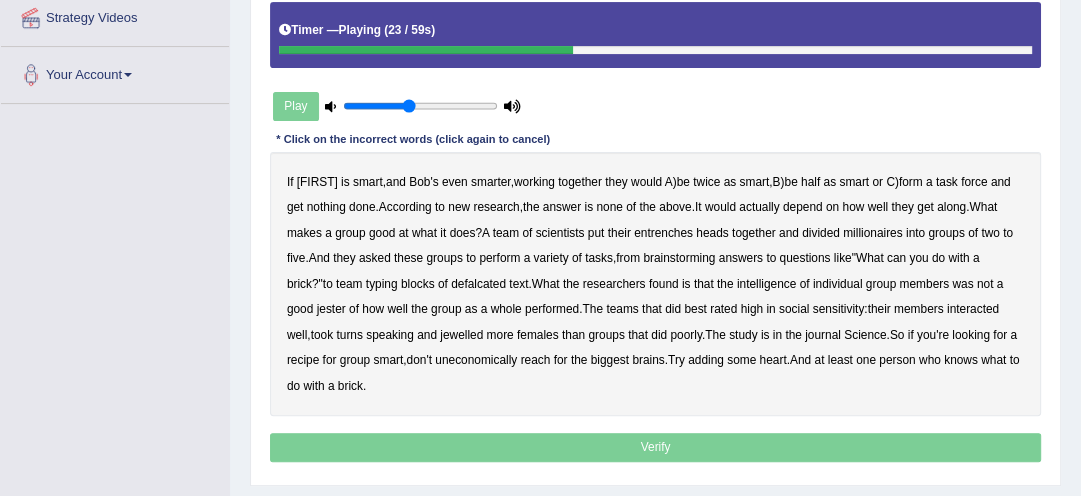 click on "entrenches" at bounding box center (663, 233) 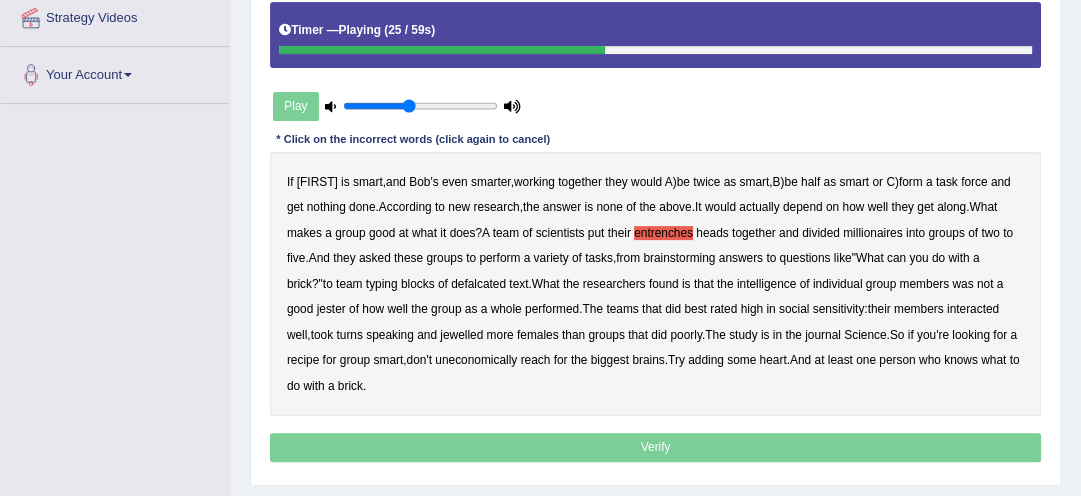 click on "millionaires" at bounding box center (872, 233) 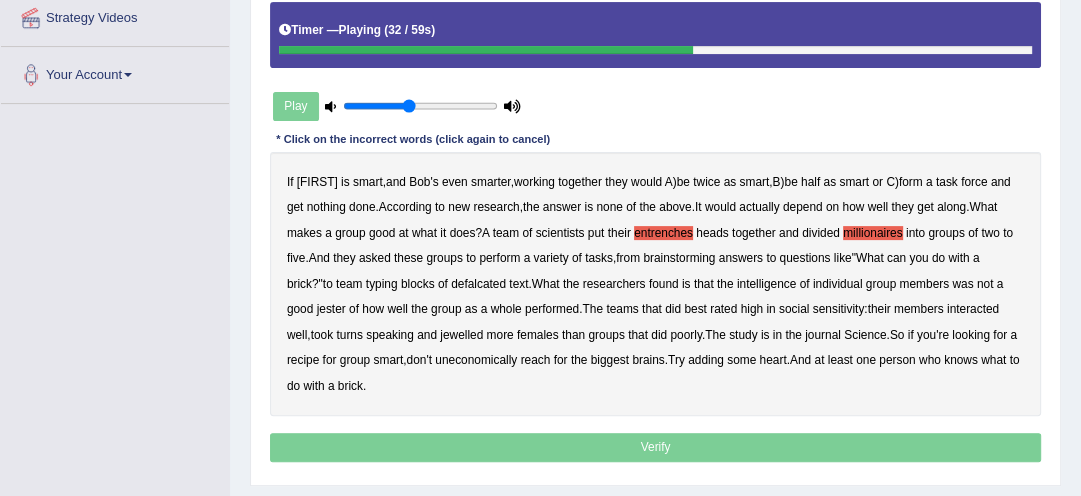 click on "If   Alice   is   smart ,  and   Bob's   even   smarter ,  working   together   they   would   A )  be   twice   as   smart ,  B )  be   half   as   smart   or   C )  form   a   task   force   and   get   nothing   done .  According   to   new   research ,  the   answer   is   none   of   the   above .  It   would   actually   depend   on   how   well   they   get   along .  What   makes   a   group   good   at   what   it   does ?  A   team   of   scientists   put   their   entrenches   heads   together   and   divided   millionaires   into   groups   of   two   to   five .  And   they   asked   these   groups   to   perform   a   variety   of   tasks ,  from   brainstorming   answers   to   questions   like  " What   can   you   do   with   a   brick ?"  to   team   typing   blocks   of   defalcated   text .  What   the   researchers   found   is   that   the   intelligence   of   individual   group   members   was   not   a   good   jester   of   how   well   the   group   as   a   whole   performed .  The" at bounding box center [656, 284] 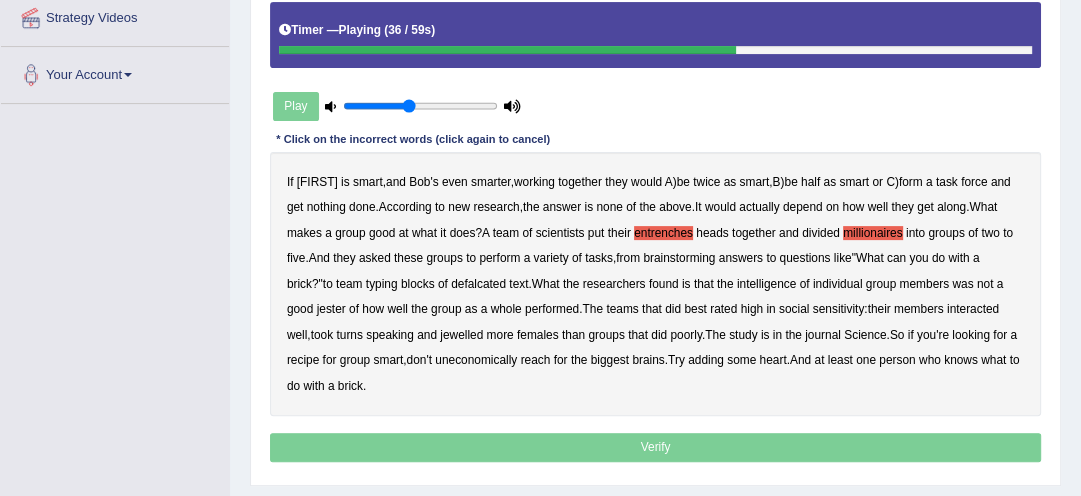 click on "defalcated" at bounding box center [478, 284] 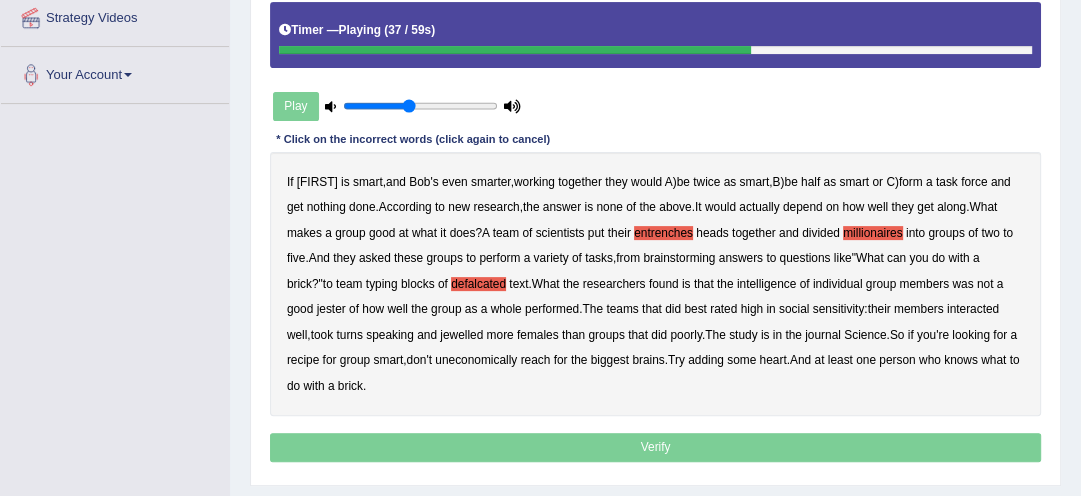 click on "If   Alice   is   smart ,  and   Bob's   even   smarter ,  working   together   they   would   A )  be   twice   as   smart ,  B )  be   half   as   smart   or   C )  form   a   task   force   and   get   nothing   done .  According   to   new   research ,  the   answer   is   none   of   the   above .  It   would   actually   depend   on   how   well   they   get   along .  What   makes   a   group   good   at   what   it   does ?  A   team   of   scientists   put   their   entrenches   heads   together   and   divided   millionaires   into   groups   of   two   to   five .  And   they   asked   these   groups   to   perform   a   variety   of   tasks ,  from   brainstorming   answers   to   questions   like  " What   can   you   do   with   a   brick ?"  to   team   typing   blocks   of   defalcated   text .  What   the   researchers   found   is   that   the   intelligence   of   individual   group   members   was   not   a   good   jester   of   how   well   the   group   as   a   whole   performed .  The" at bounding box center (656, 284) 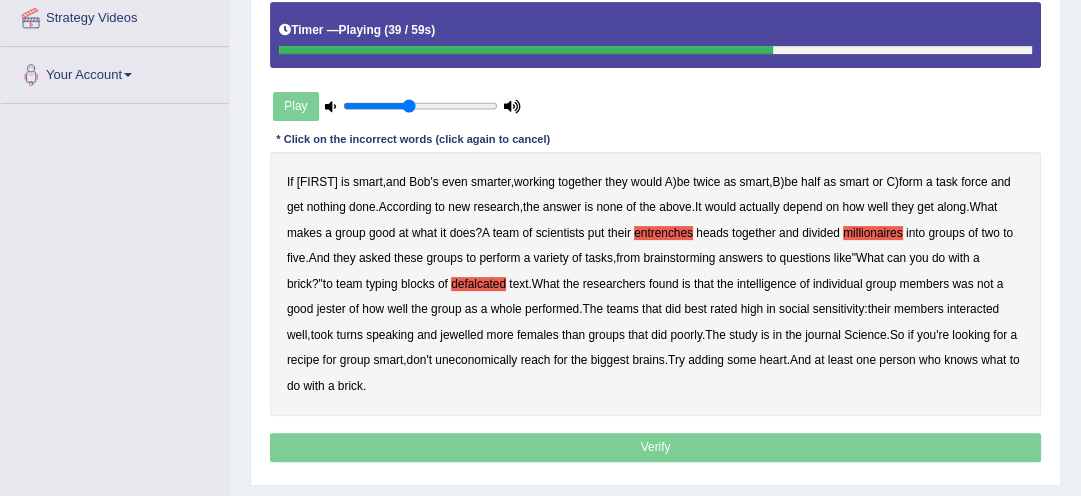 drag, startPoint x: 627, startPoint y: 365, endPoint x: 664, endPoint y: 366, distance: 37.01351 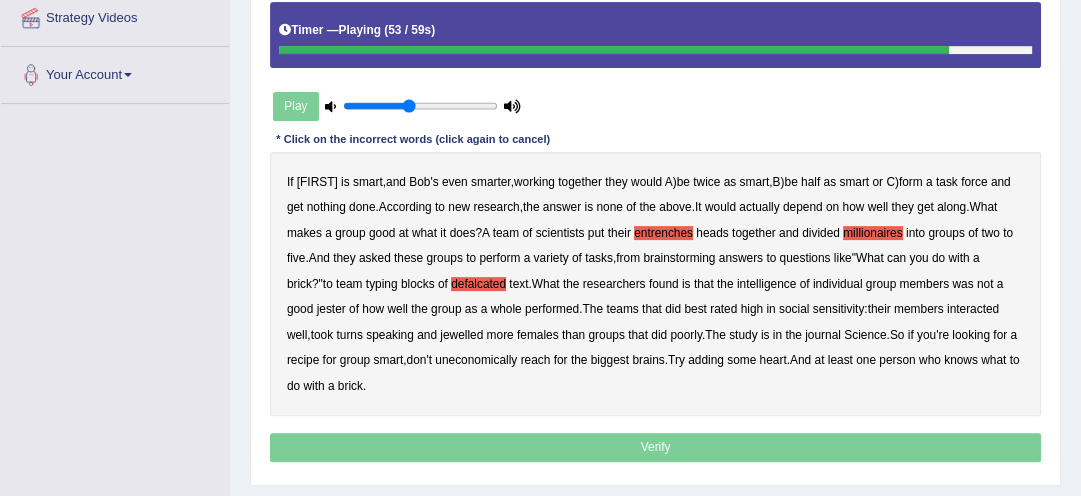 click on "jester" at bounding box center (331, 309) 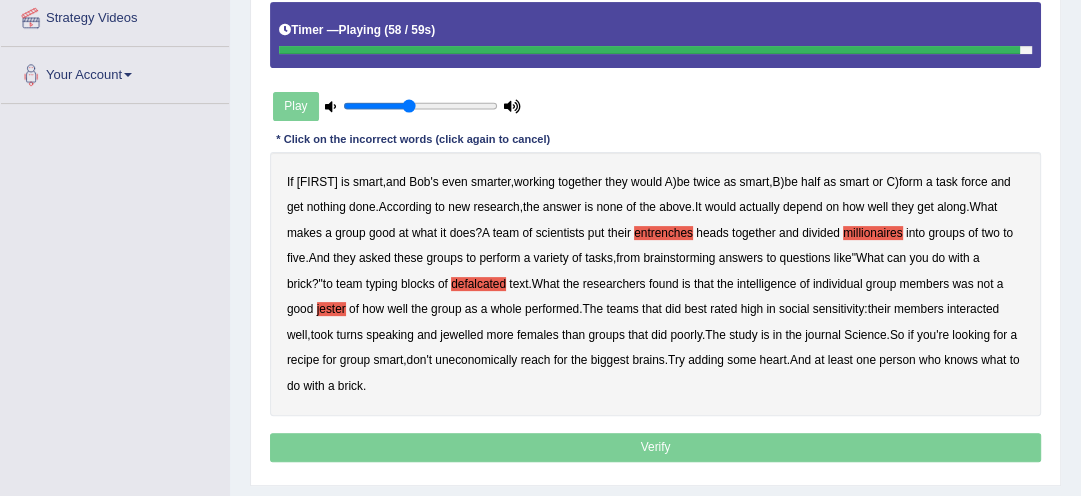 click on "uneconomically" at bounding box center [476, 360] 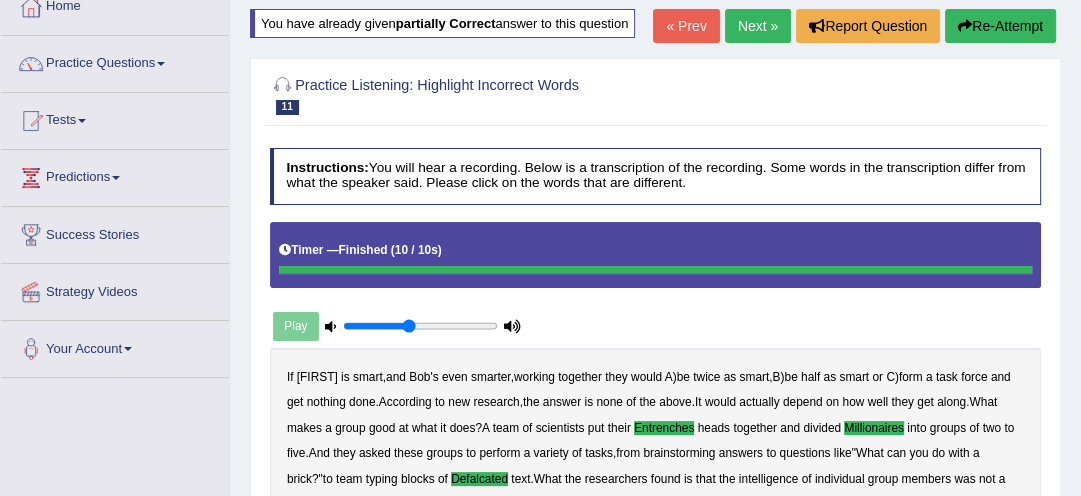 scroll, scrollTop: 106, scrollLeft: 0, axis: vertical 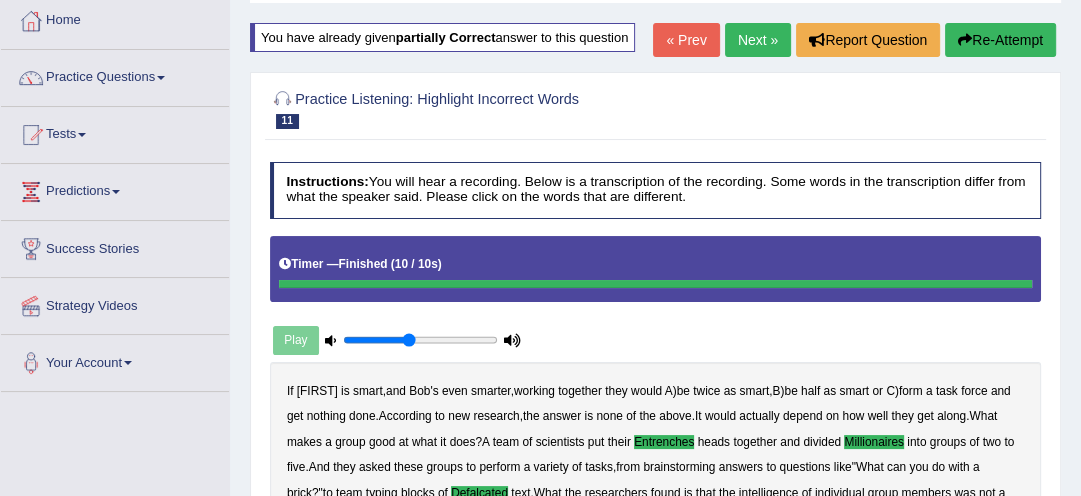 click on "Re-Attempt" at bounding box center (1000, 40) 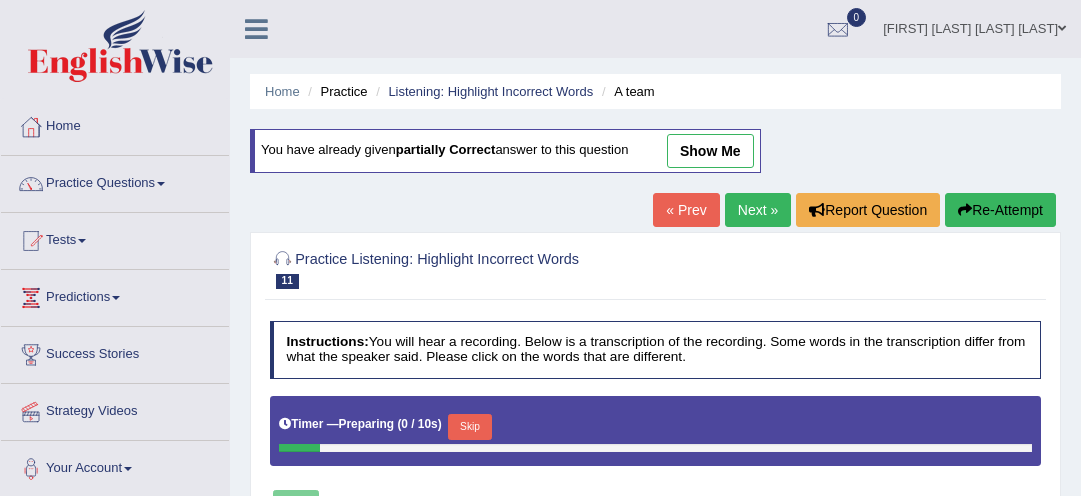 scroll, scrollTop: 106, scrollLeft: 0, axis: vertical 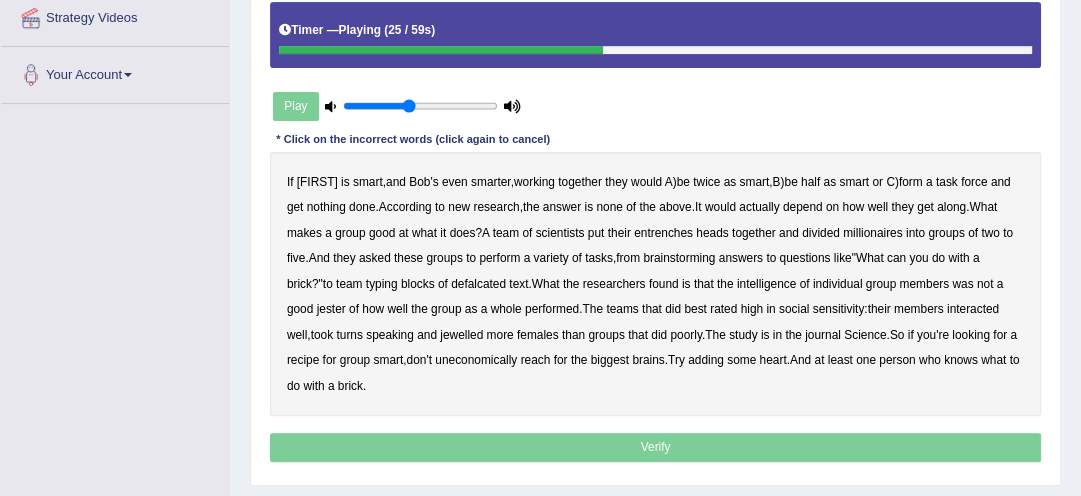 click on "entrenches" at bounding box center [663, 233] 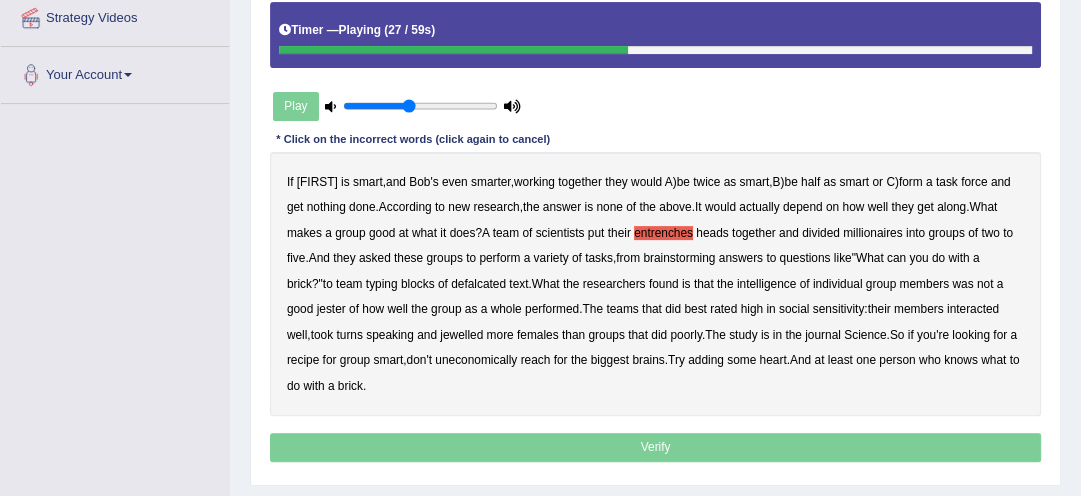 click on "millionaires" at bounding box center (872, 233) 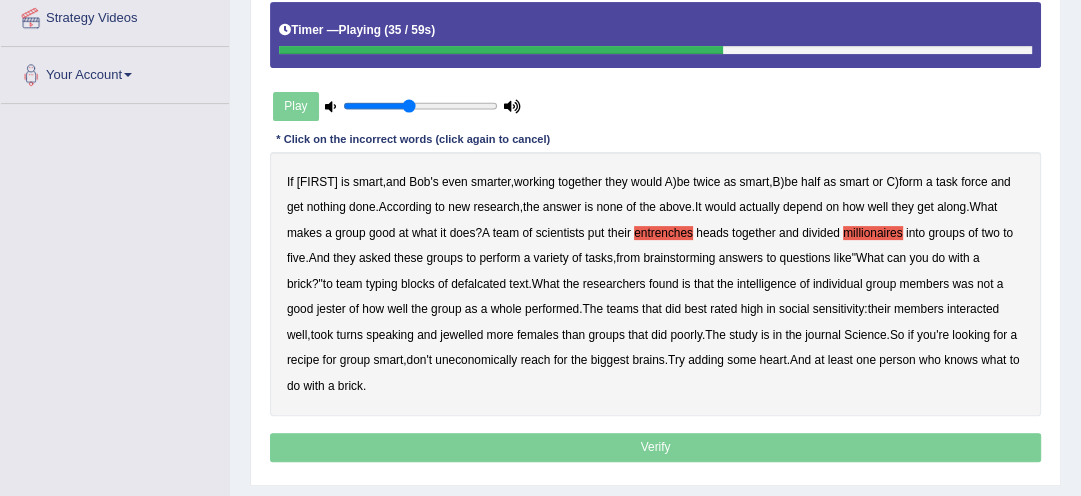 click on "defalcated" at bounding box center [478, 284] 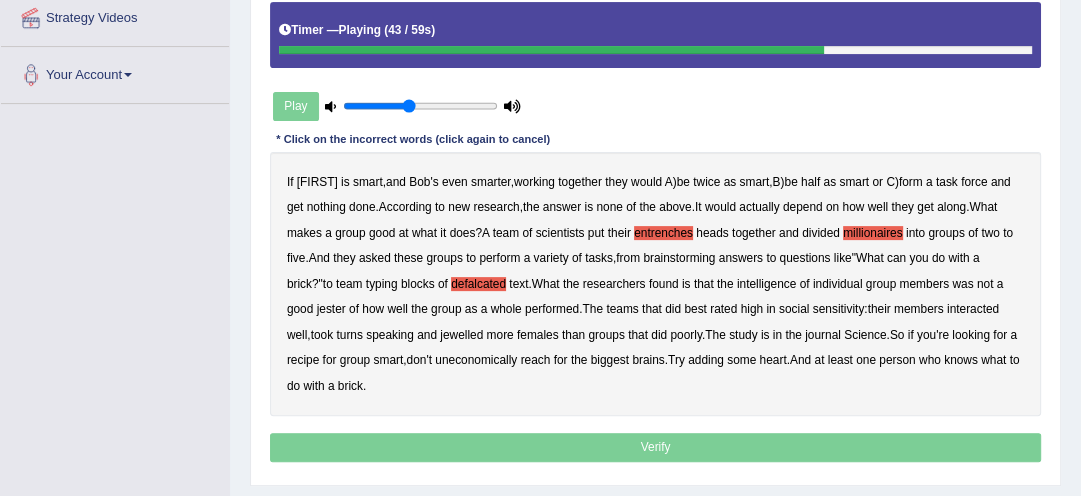 click on "jester" at bounding box center [331, 309] 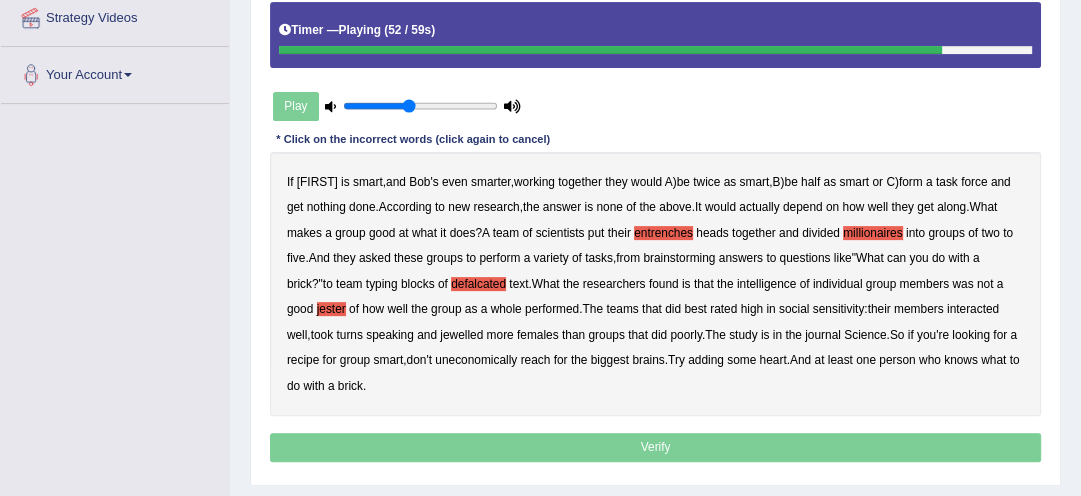 click on "jewelled" at bounding box center (461, 335) 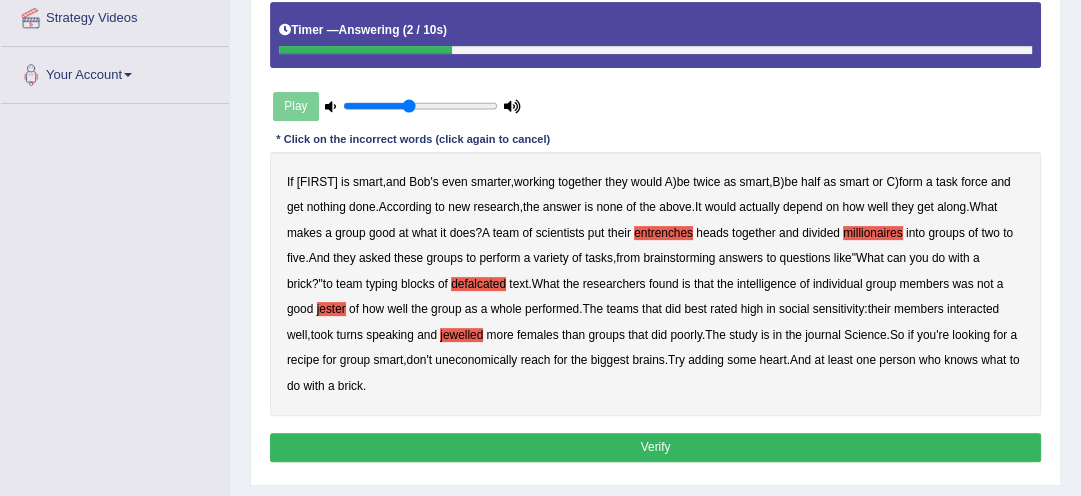 click on "uneconomically" at bounding box center (476, 360) 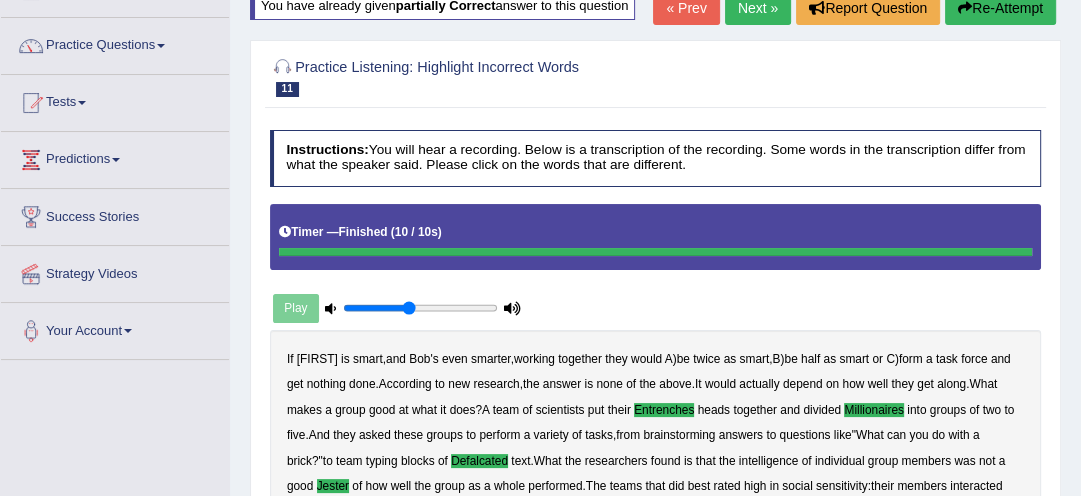 scroll, scrollTop: 96, scrollLeft: 0, axis: vertical 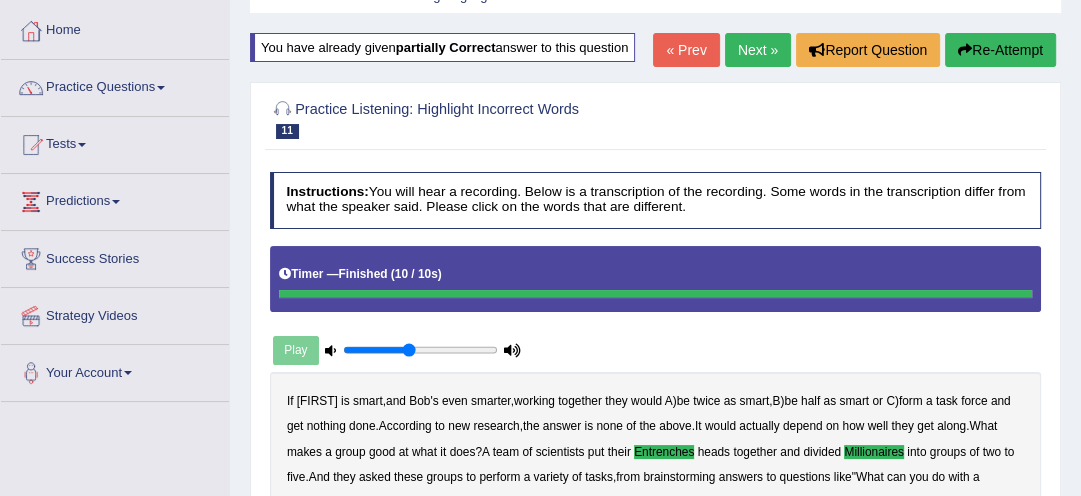 click on "Next »" at bounding box center (758, 50) 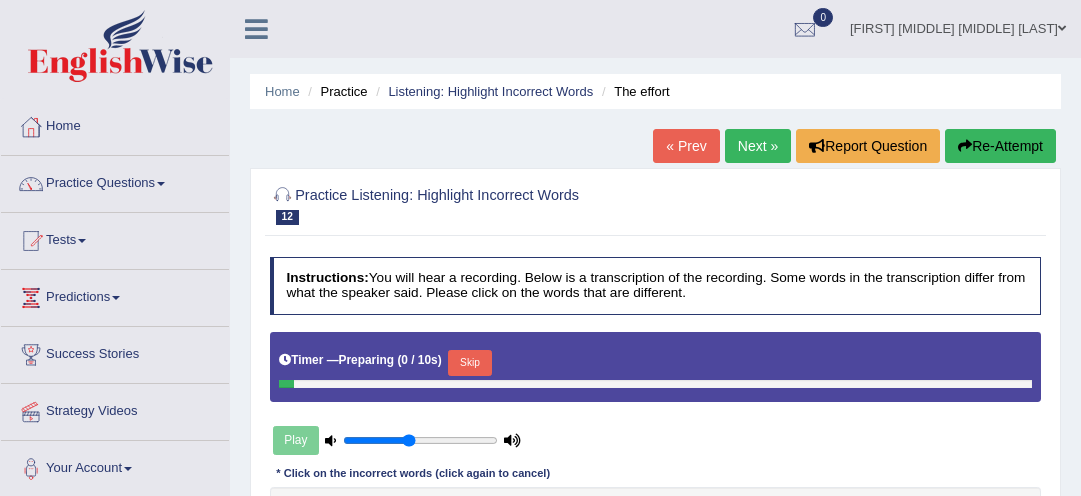 scroll, scrollTop: 0, scrollLeft: 0, axis: both 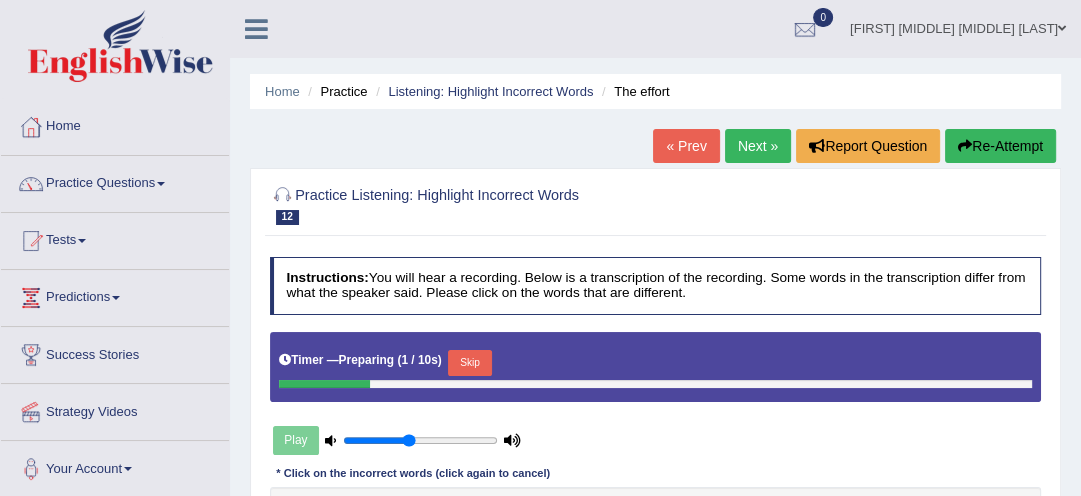 drag, startPoint x: 999, startPoint y: 392, endPoint x: 1057, endPoint y: 400, distance: 58.549126 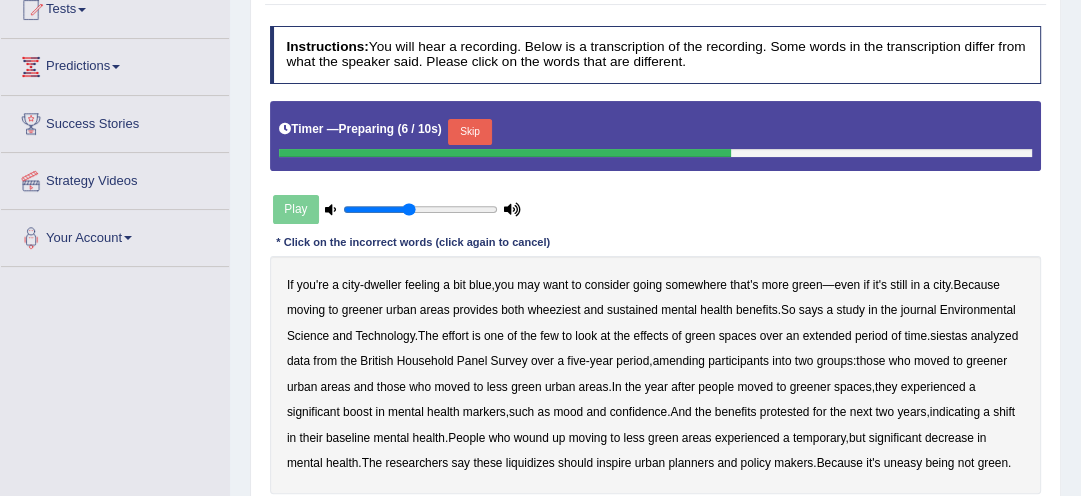 scroll, scrollTop: 256, scrollLeft: 0, axis: vertical 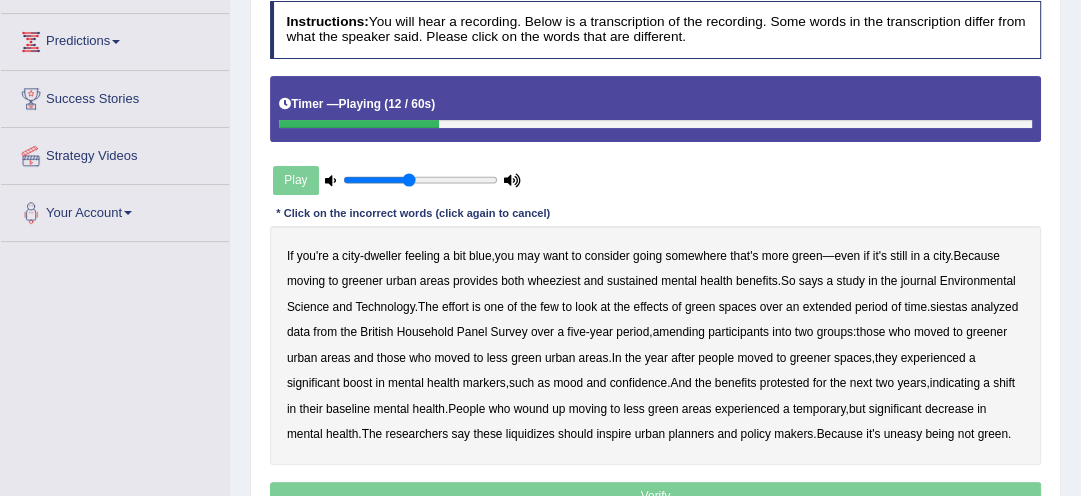 drag, startPoint x: 440, startPoint y: 312, endPoint x: 552, endPoint y: 300, distance: 112.64102 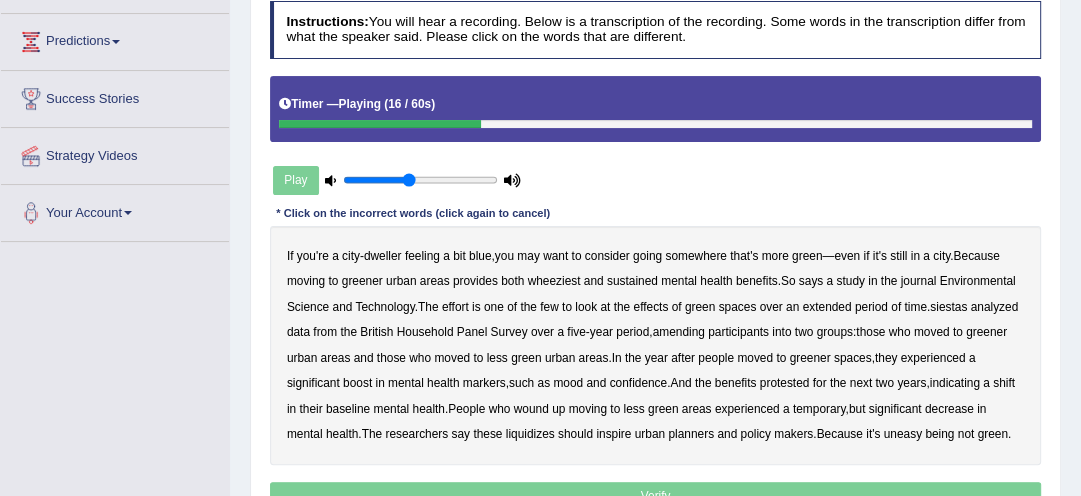 click on "wheeziest" at bounding box center (554, 281) 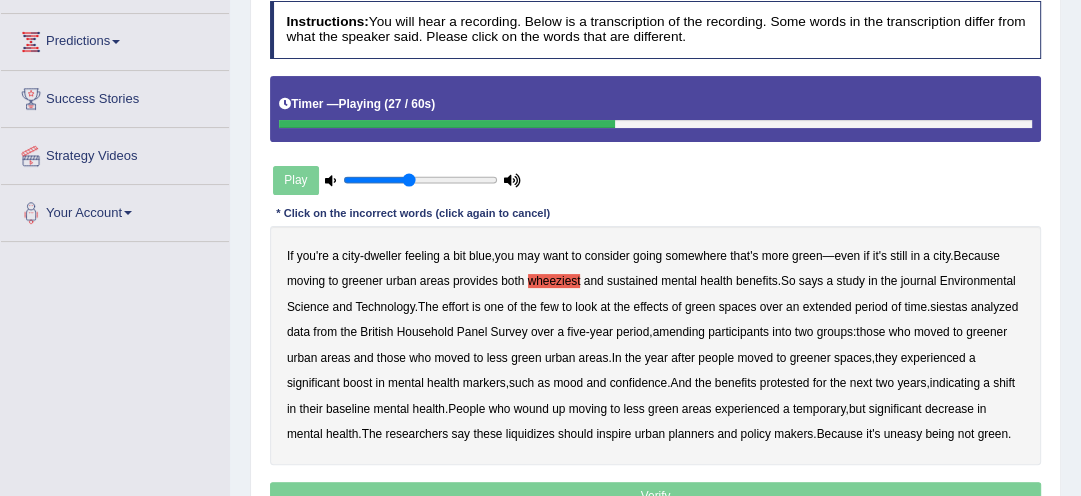 click on "siestas" at bounding box center (948, 307) 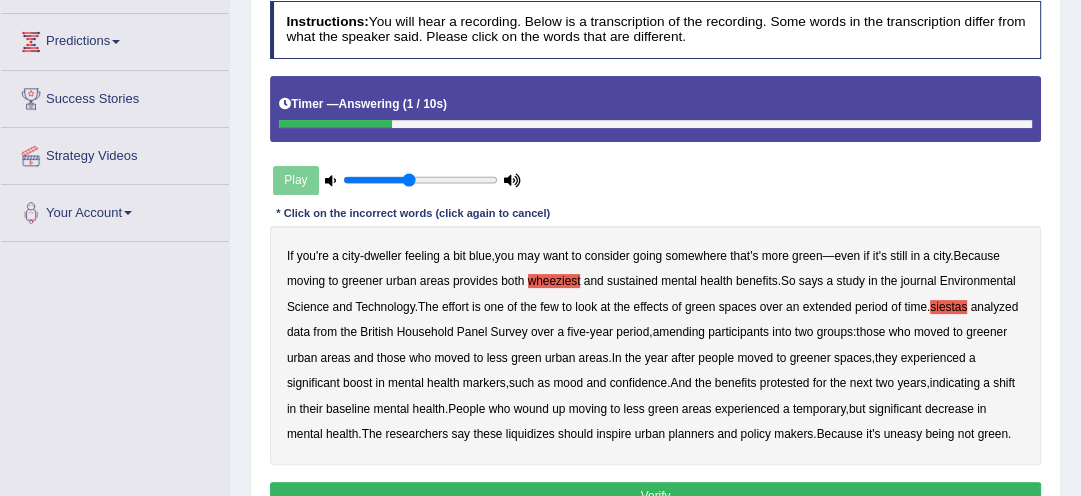click on "liquidizes" at bounding box center (530, 434) 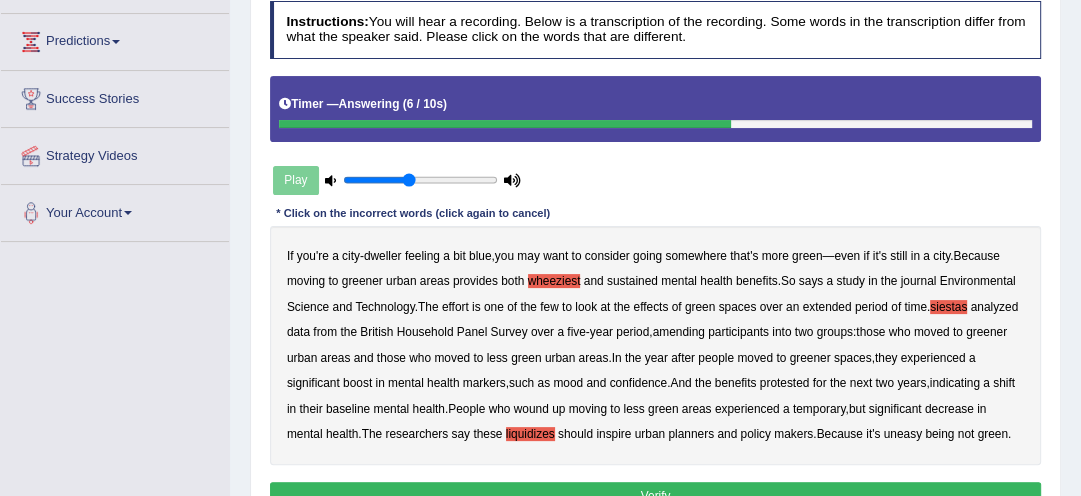 click on "If   you're   a   city - dweller   feeling   a   bit   blue ,  you   may   want   to   consider   going   somewhere   that's   more   green — even   if   it's   still   in   a   city .  Because   moving   to   greener   urban   areas   provides   both   wheeziest   and   sustained   mental   health   benefits .  So   says   a   study   in   the   journal   Environmental   Science   and   Technology .  The   effort   is   one   of   the   few   to   look   at   the   effects   of   green   spaces   over   an   extended   period   of   time .  siestas   analyzed   data   from   the   British   Household   Panel   Survey   over   a   five - year   period ,  amending   participants   into   two   groups :  those   who   moved   to   greener   urban   areas   and   those   who   moved   to   less   green   urban   areas .  In   the   year   after   people   moved   to   greener   spaces ,  they   experienced   a   significant   boost   in   mental   health   markers ,  such   as   mood   and   confidence .  And" at bounding box center (656, 345) 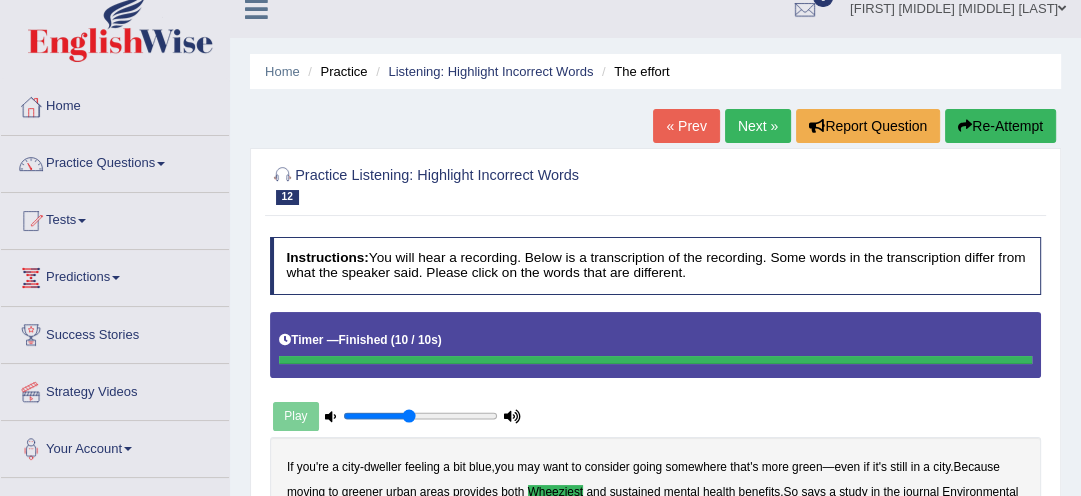 scroll, scrollTop: 0, scrollLeft: 0, axis: both 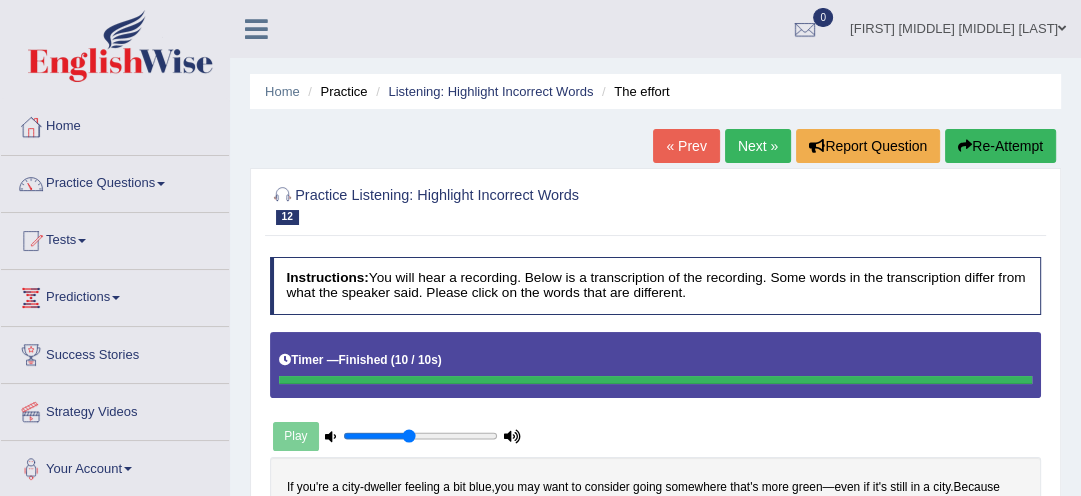 click on "Re-Attempt" at bounding box center (1000, 146) 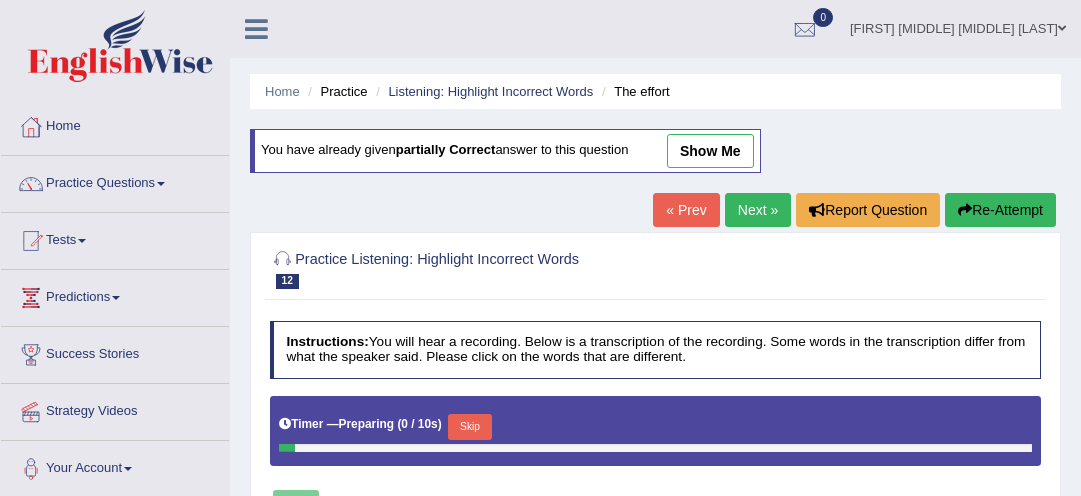 scroll, scrollTop: 0, scrollLeft: 0, axis: both 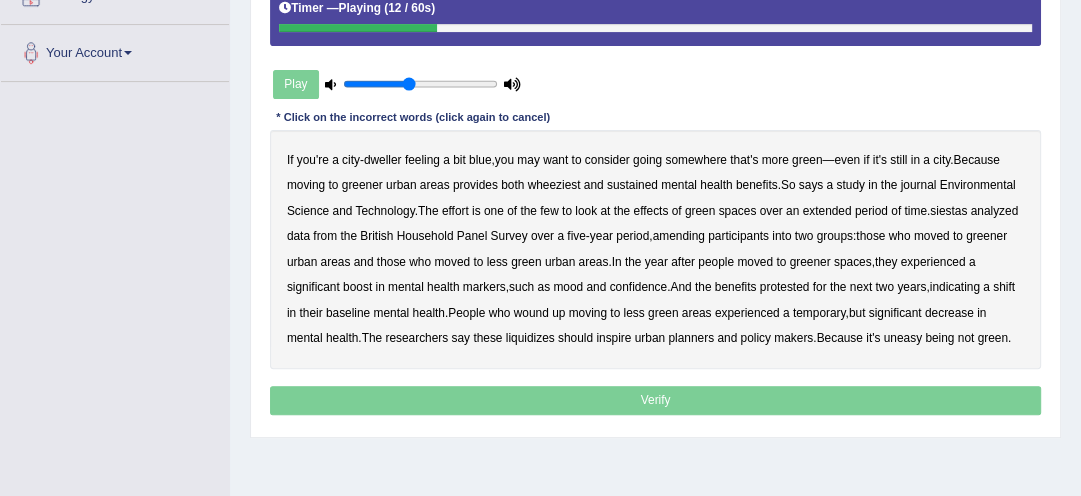 click on "wheeziest" at bounding box center (554, 185) 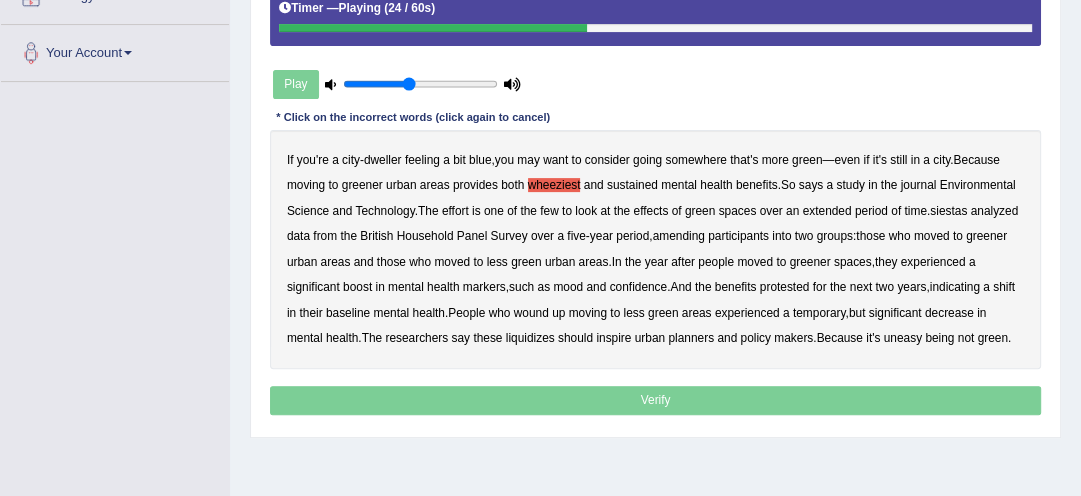 click on "siestas" at bounding box center (948, 211) 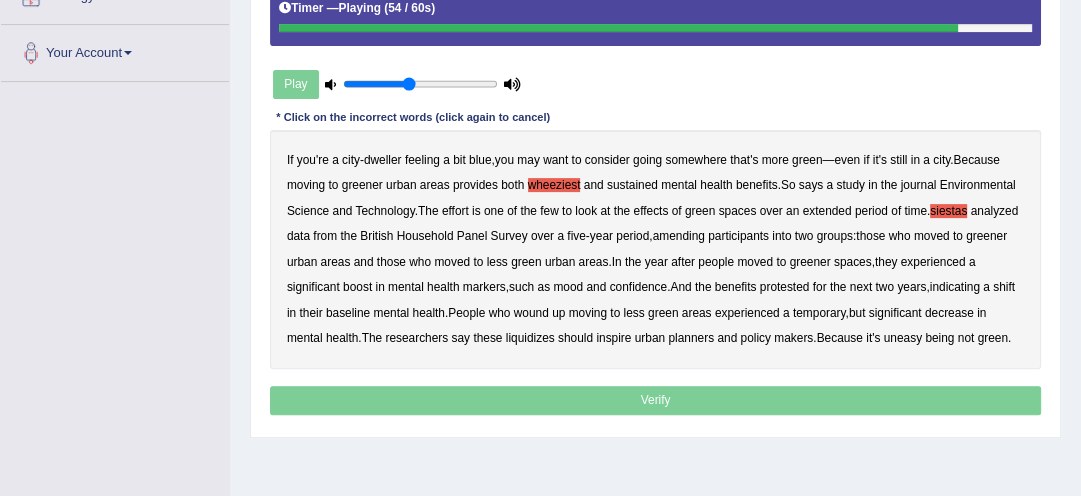 click on "If   you're   a   city - dweller   feeling   a   bit   blue ,  you   may   want   to   consider   going   somewhere   that's   more   green — even   if   it's   still   in   a   city .  Because   moving   to   greener   urban   areas   provides   both   wheeziest   and   sustained   mental   health   benefits .  So   says   a   study   in   the   journal   Environmental   Science   and   Technology .  The   effort   is   one   of   the   few   to   look   at   the   effects   of   green   spaces   over   an   extended   period   of   time .  siestas   analyzed   data   from   the   British   Household   Panel   Survey   over   a   five - year   period ,  amending   participants   into   two   groups :  those   who   moved   to   greener   urban   areas   and   those   who   moved   to   less   green   urban   areas .  In   the   year   after   people   moved   to   greener   spaces ,  they   experienced   a   significant   boost   in   mental   health   markers ,  such   as   mood   and   confidence .  And" at bounding box center (656, 249) 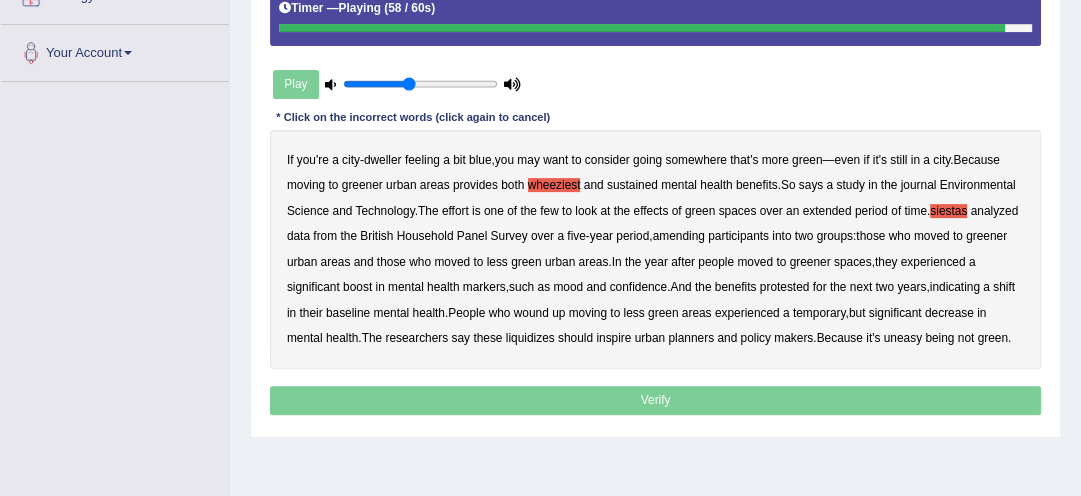 click on "liquidizes" at bounding box center [530, 338] 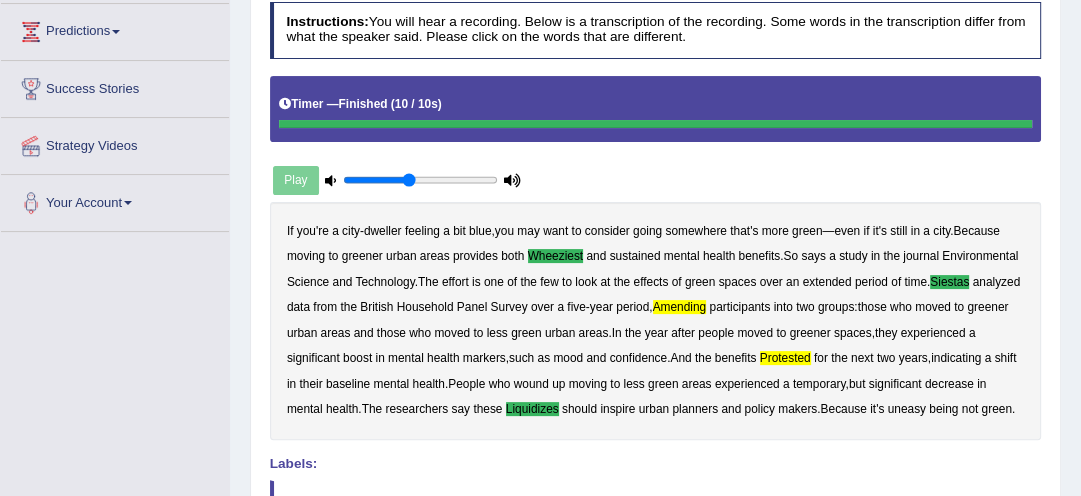 scroll, scrollTop: 256, scrollLeft: 0, axis: vertical 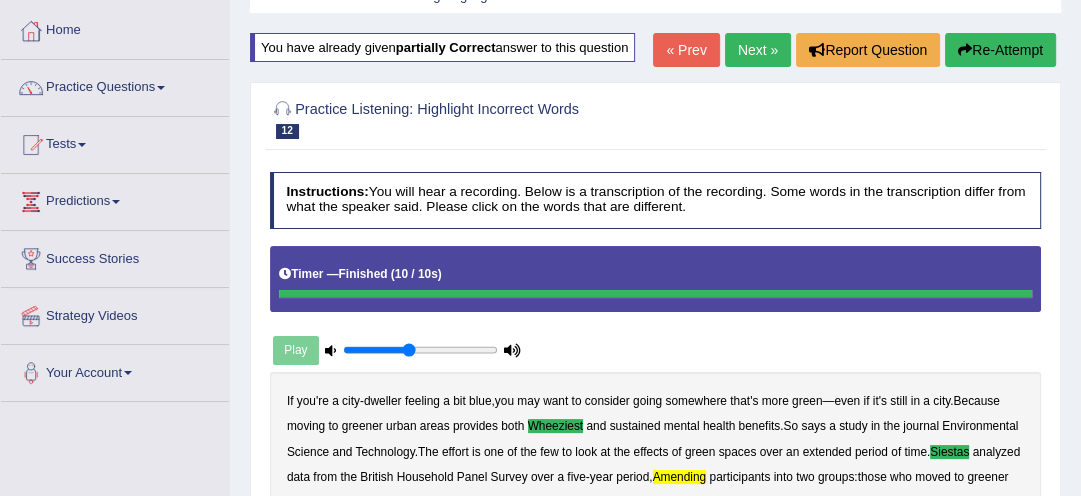click on "Re-Attempt" at bounding box center [1000, 50] 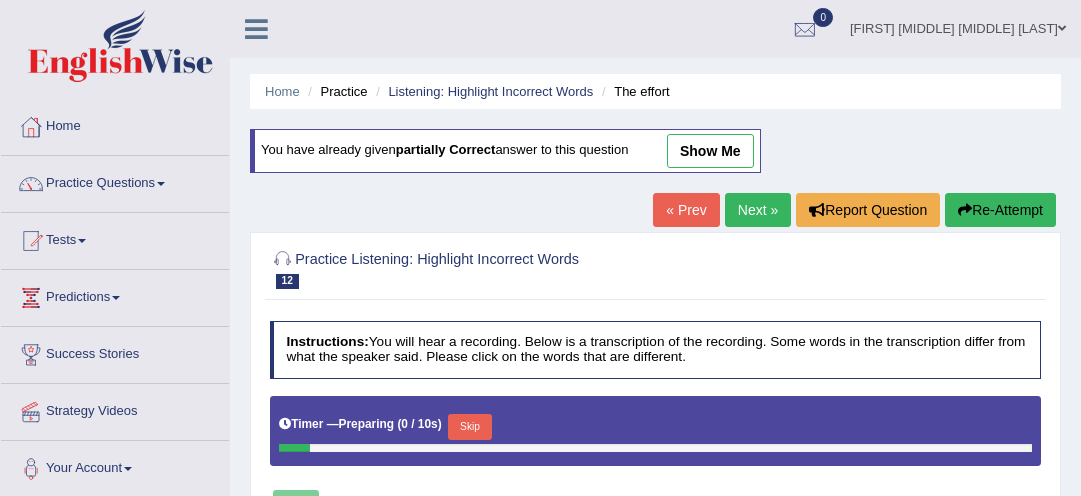 scroll, scrollTop: 96, scrollLeft: 0, axis: vertical 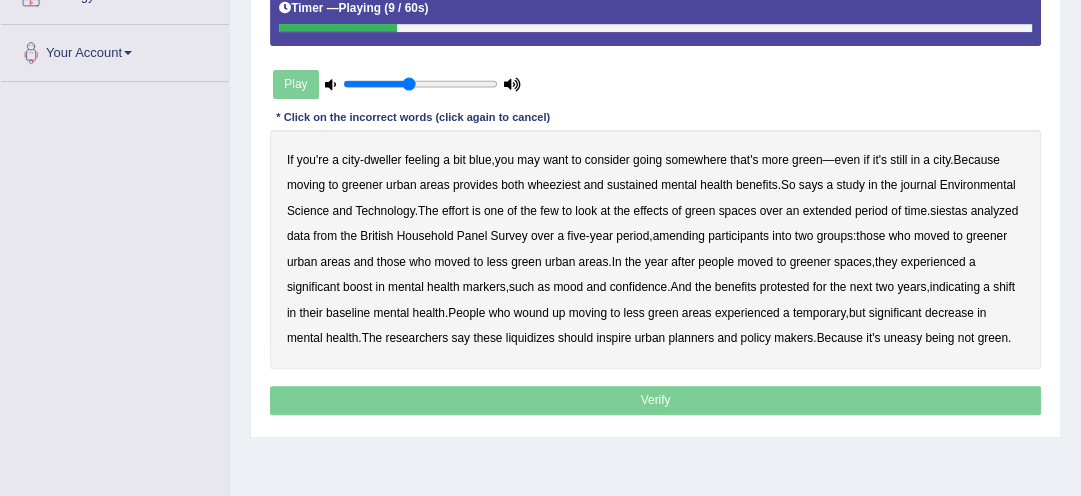 click on "If   you're   a   city - dweller   feeling   a   bit   blue ,  you   may   want   to   consider   going   somewhere   that's   more   green — even   if   it's   still   in   a   city .  Because   moving   to   greener   urban   areas   provides   both   wheeziest   and   sustained   mental   health   benefits .  So   says   a   study   in   the   journal   Environmental   Science   and   Technology .  The   effort   is   one   of   the   few   to   look   at   the   effects   of   green   spaces   over   an   extended   period   of   time .  siestas   analyzed   data   from   the   British   Household   Panel   Survey   over   a   five - year   period ,  amending   participants   into   two   groups :  those   who   moved   to   greener   urban   areas   and   those   who   moved   to   less   green   urban   areas .  In   the   year   after   people   moved   to   greener   spaces ,  they   experienced   a   significant   boost   in   mental   health   markers ,  such   as   mood   and   confidence .  And" at bounding box center [656, 249] 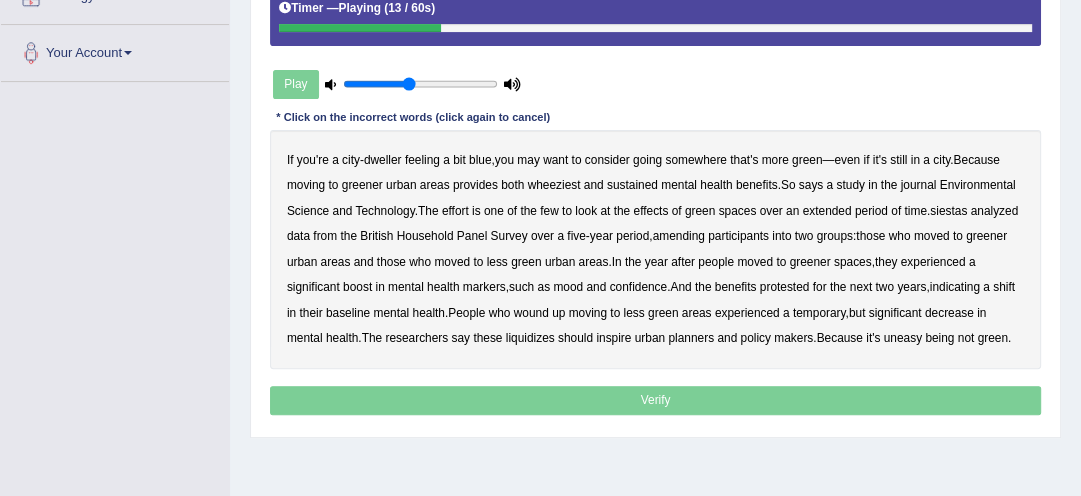 click on "wheeziest" at bounding box center [554, 185] 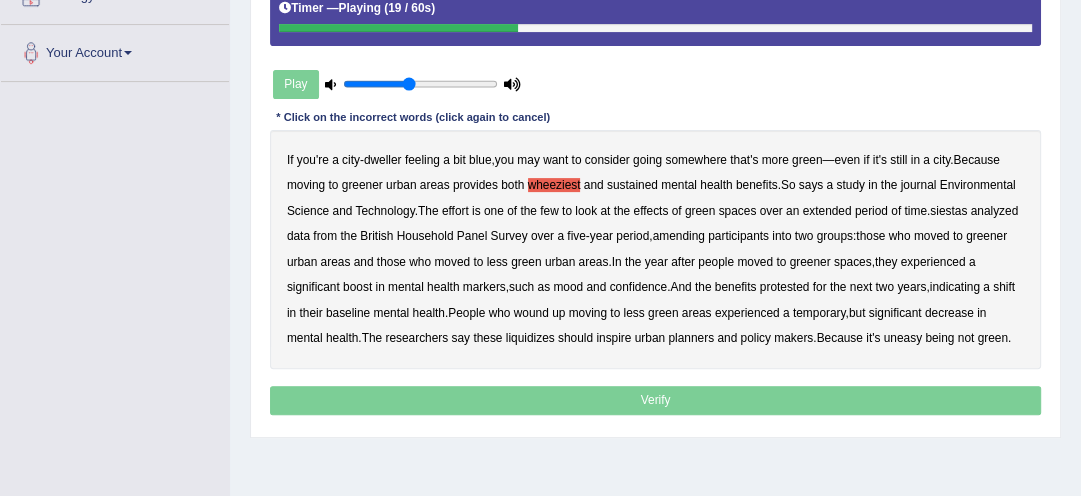 drag, startPoint x: 548, startPoint y: 179, endPoint x: 415, endPoint y: 275, distance: 164.02744 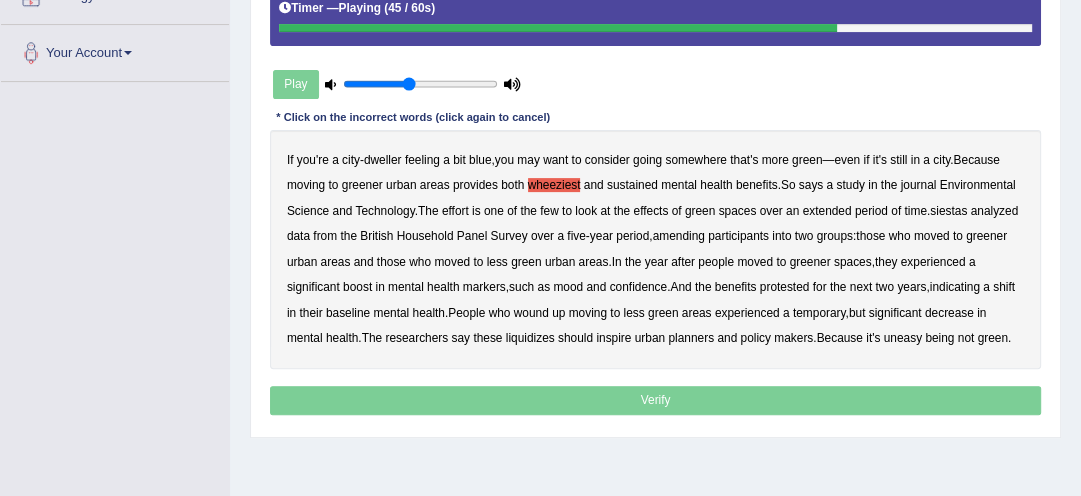 click on "If   you're   a   city - dweller   feeling   a   bit   blue ,  you   may   want   to   consider   going   somewhere   that's   more   green — even   if   it's   still   in   a   city .  Because   moving   to   greener   urban   areas   provides   both   wheeziest   and   sustained   mental   health   benefits .  So   says   a   study   in   the   journal   Environmental   Science   and   Technology .  The   effort   is   one   of   the   few   to   look   at   the   effects   of   green   spaces   over   an   extended   period   of   time .  siestas   analyzed   data   from   the   British   Household   Panel   Survey   over   a   five - year   period ,  amending   participants   into   two   groups :  those   who   moved   to   greener   urban   areas   and   those   who   moved   to   less   green   urban   areas .  In   the   year   after   people   moved   to   greener   spaces ,  they   experienced   a   significant   boost   in   mental   health   markers ,  such   as   mood   and   confidence .  And" at bounding box center [656, 249] 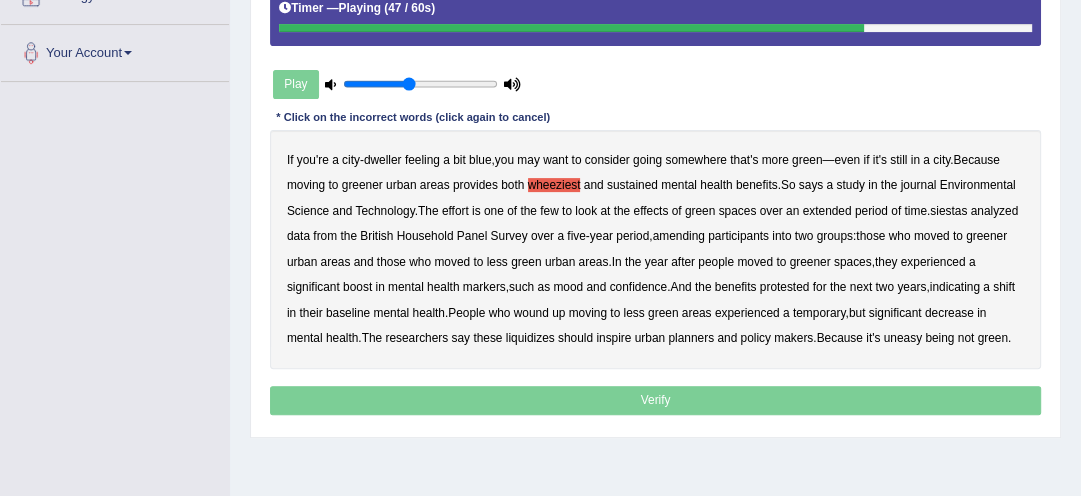 click on "If   you're   a   city - dweller   feeling   a   bit   blue ,  you   may   want   to   consider   going   somewhere   that's   more   green — even   if   it's   still   in   a   city .  Because   moving   to   greener   urban   areas   provides   both   wheeziest   and   sustained   mental   health   benefits .  So   says   a   study   in   the   journal   Environmental   Science   and   Technology .  The   effort   is   one   of   the   few   to   look   at   the   effects   of   green   spaces   over   an   extended   period   of   time .  siestas   analyzed   data   from   the   British   Household   Panel   Survey   over   a   five - year   period ,  amending   participants   into   two   groups :  those   who   moved   to   greener   urban   areas   and   those   who   moved   to   less   green   urban   areas .  In   the   year   after   people   moved   to   greener   spaces ,  they   experienced   a   significant   boost   in   mental   health   markers ,  such   as   mood   and   confidence .  And" at bounding box center (656, 249) 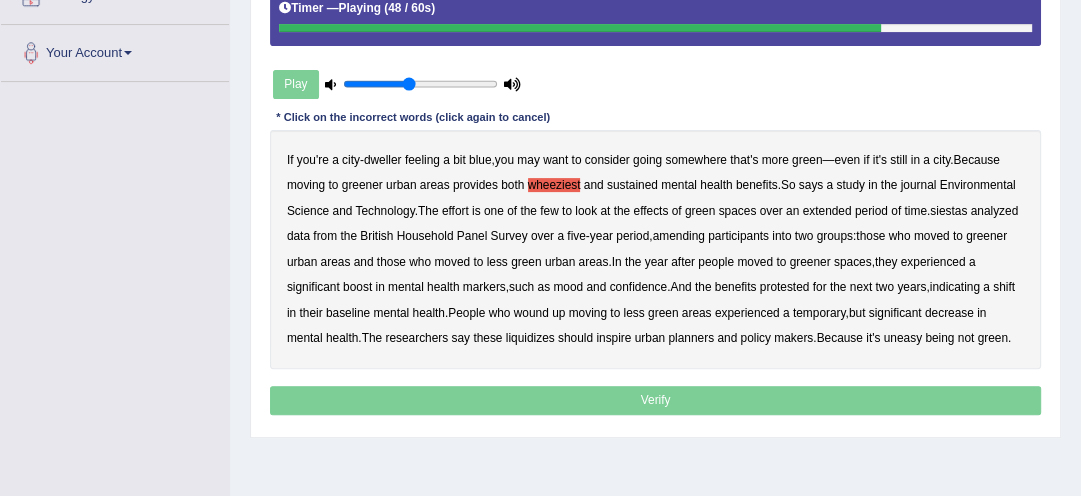 click on "amending" at bounding box center (679, 236) 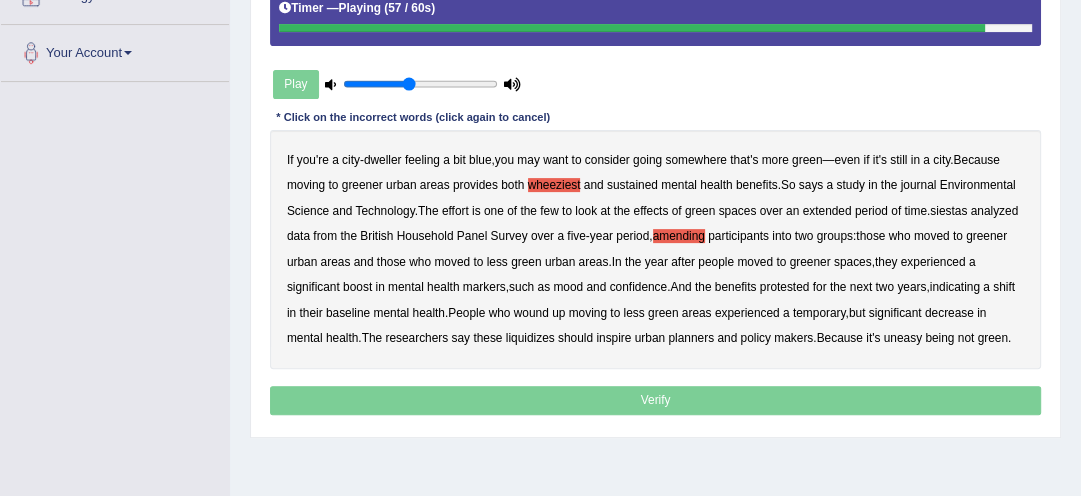 click on "liquidizes" at bounding box center (530, 338) 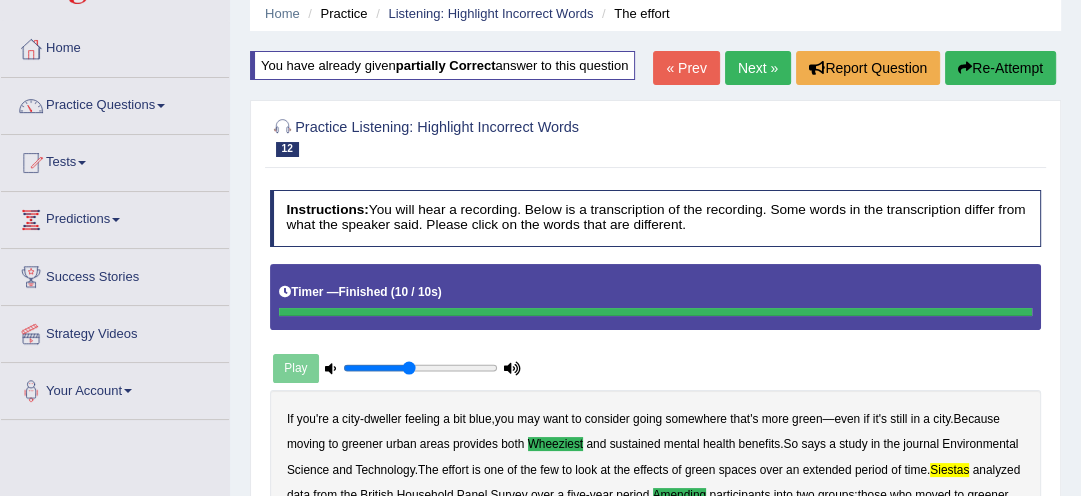 scroll, scrollTop: 64, scrollLeft: 0, axis: vertical 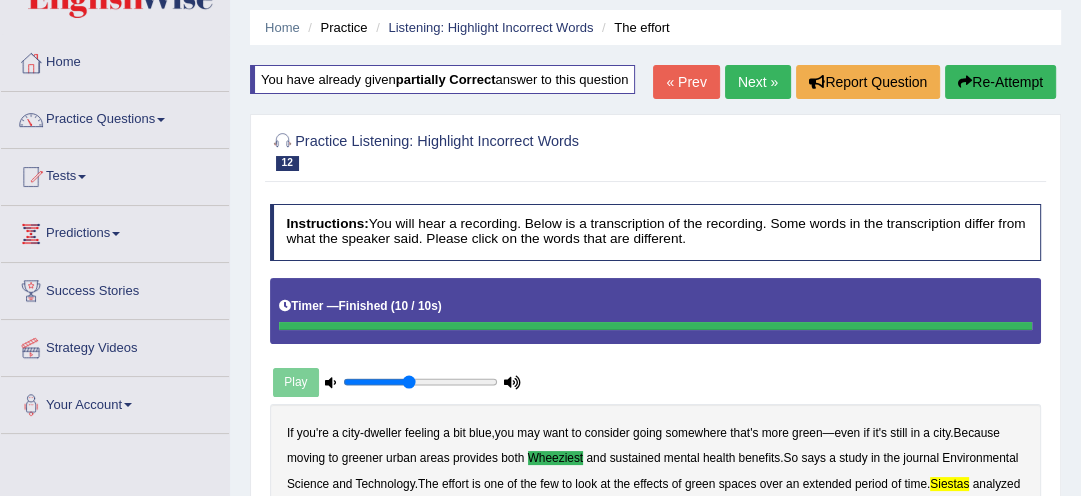 click on "Re-Attempt" at bounding box center [1000, 82] 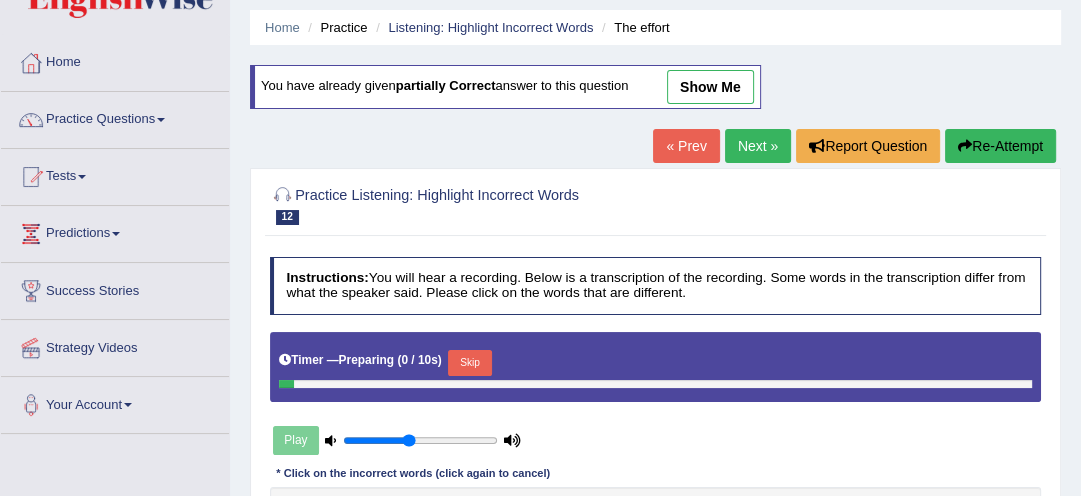 scroll, scrollTop: 0, scrollLeft: 0, axis: both 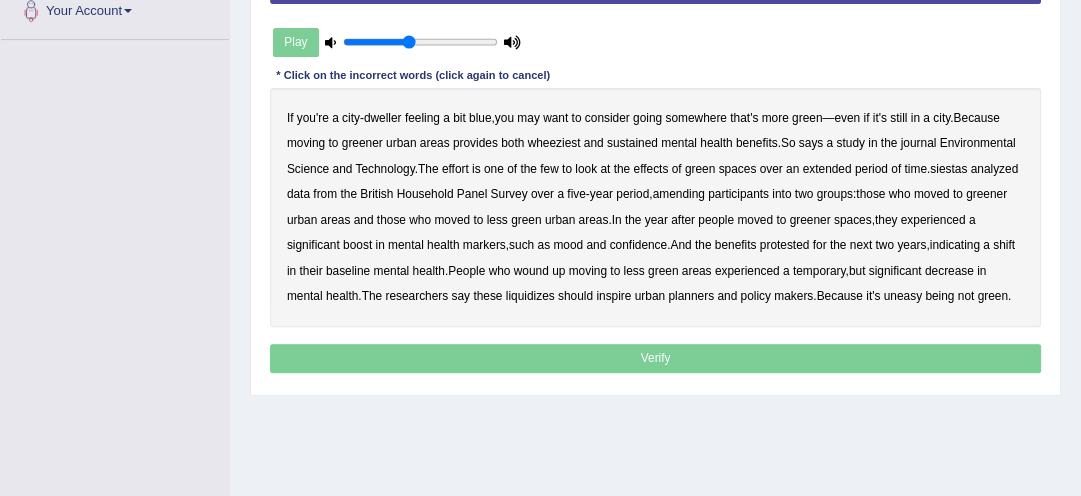 click on "wheeziest" at bounding box center (554, 143) 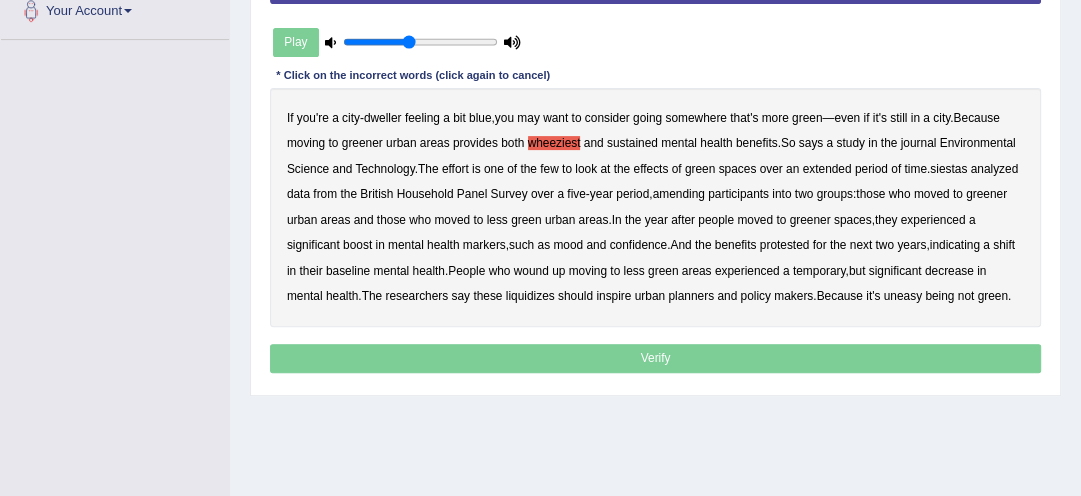 click on "siestas" at bounding box center (948, 169) 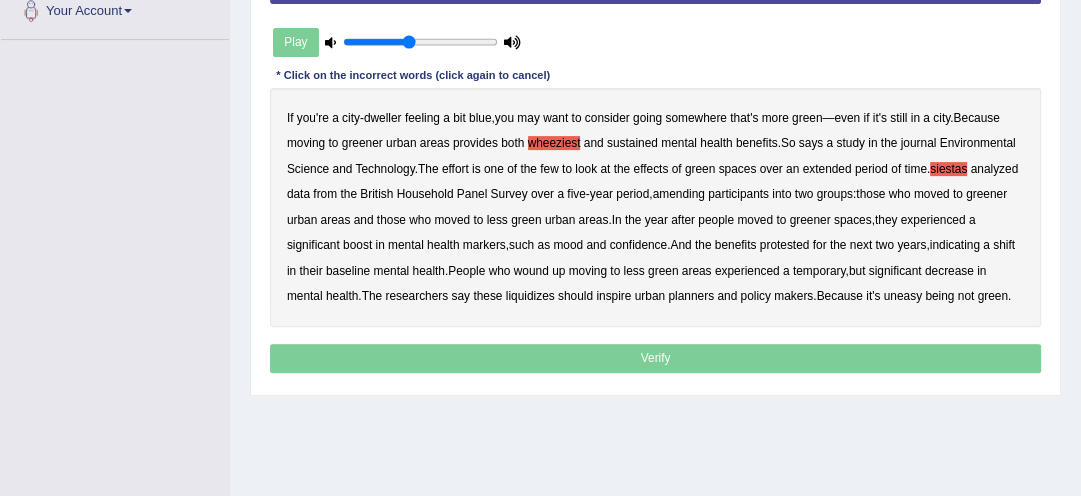 click on "protested" at bounding box center [785, 245] 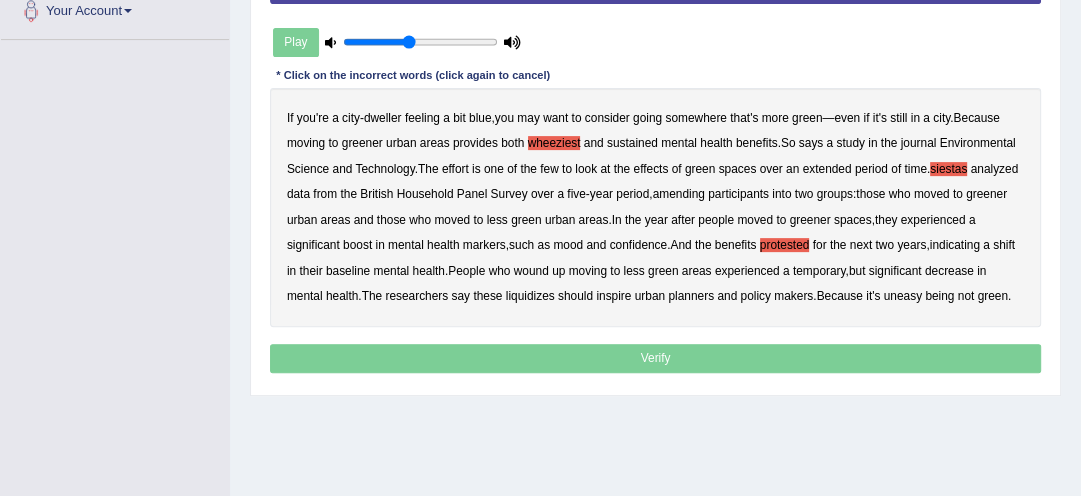 click on "protested" at bounding box center [785, 245] 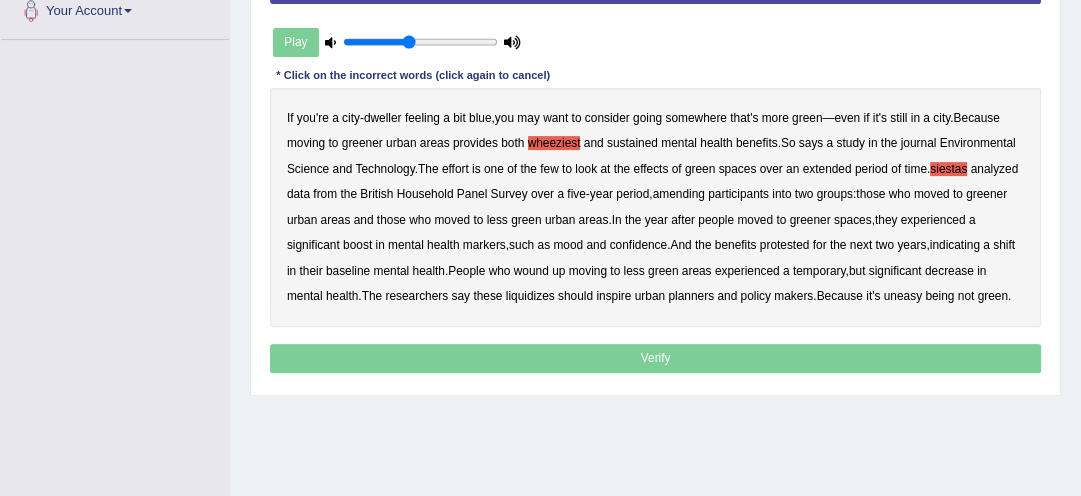 click on "protested" at bounding box center [785, 245] 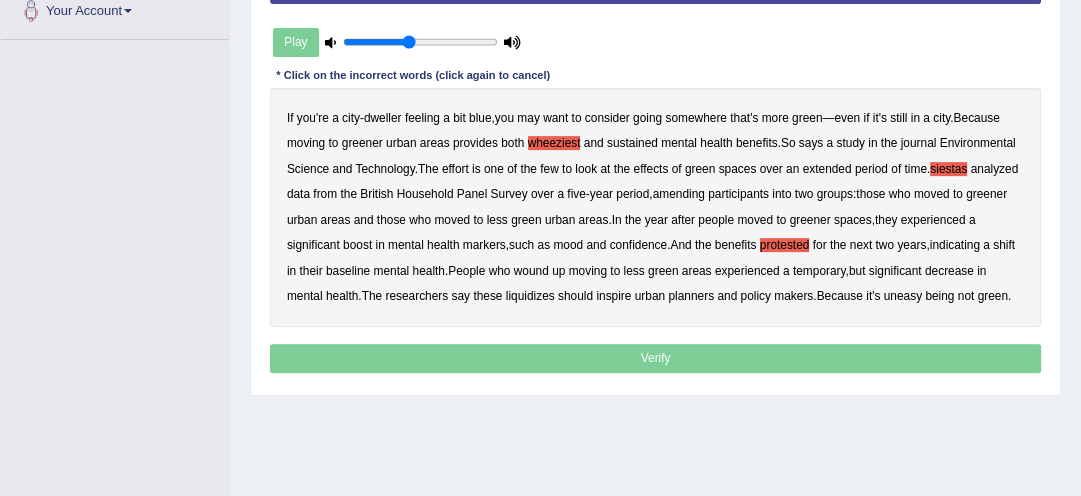 click on "liquidizes" at bounding box center (530, 296) 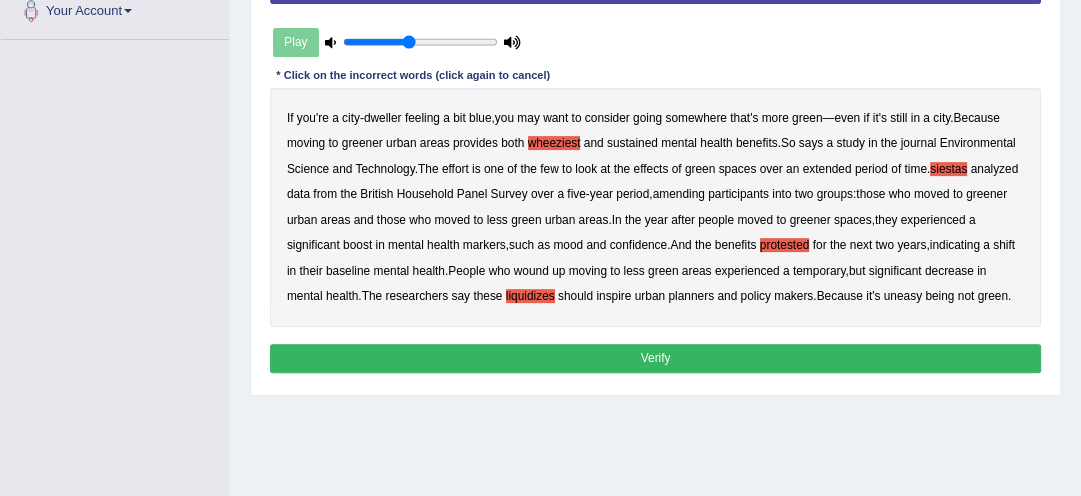 click on "amending" at bounding box center [679, 194] 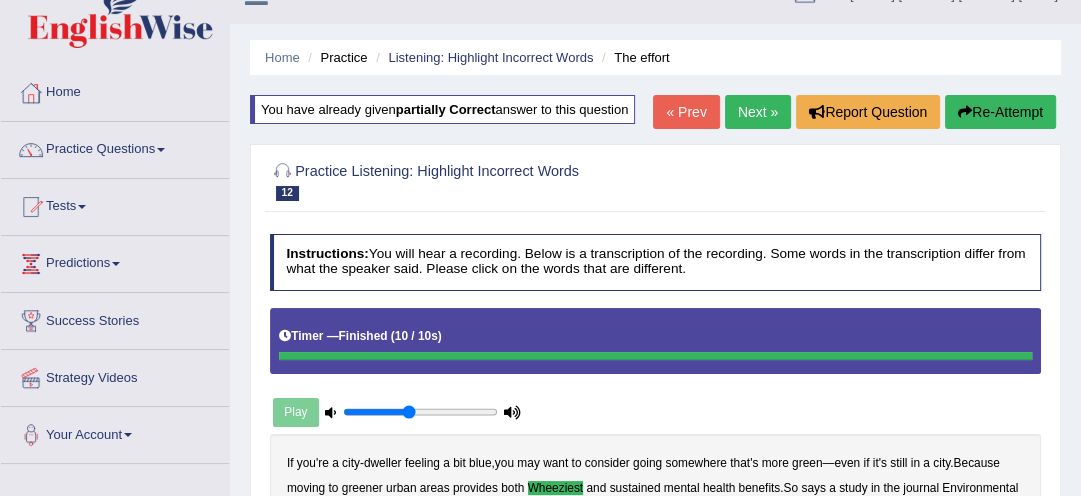 scroll, scrollTop: 10, scrollLeft: 0, axis: vertical 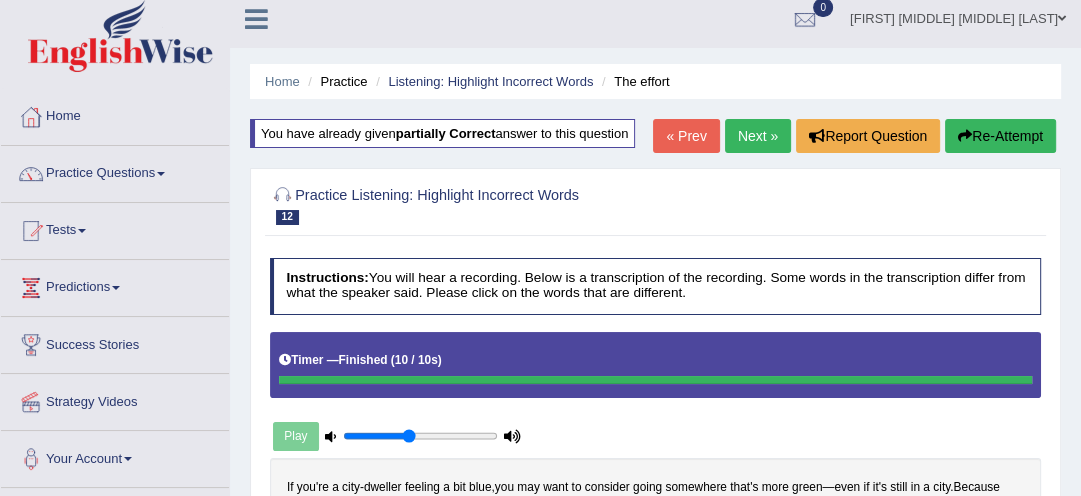 click on "Next »" at bounding box center [758, 136] 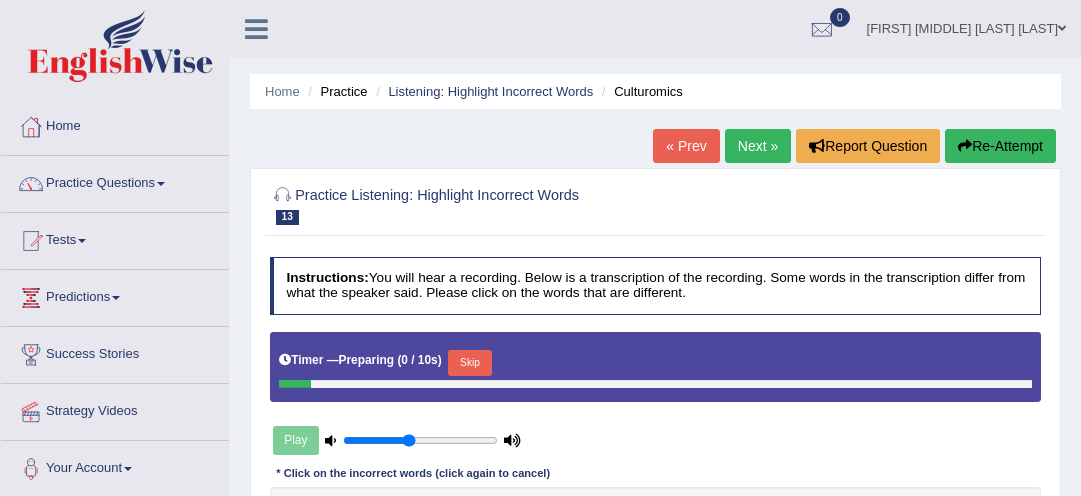 scroll, scrollTop: 0, scrollLeft: 0, axis: both 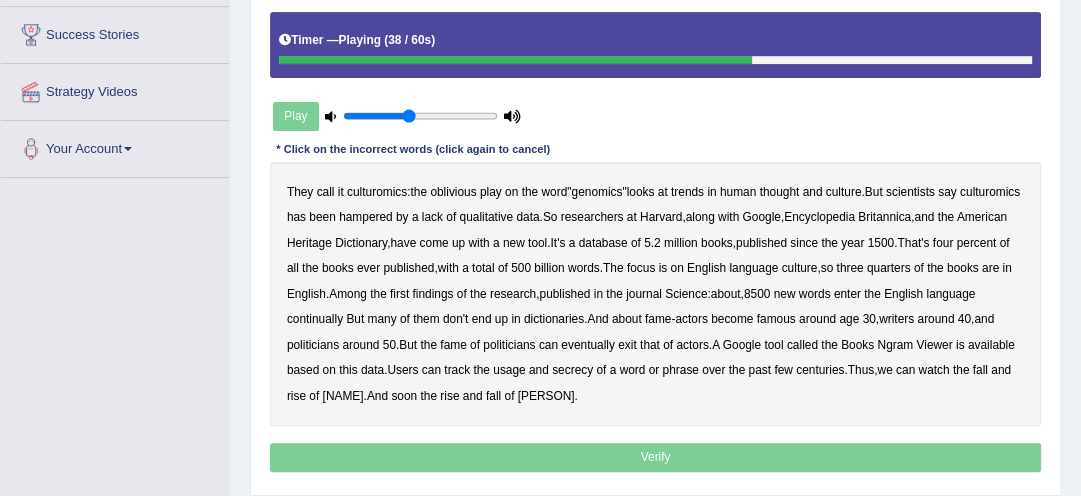 click on "continually" at bounding box center [315, 319] 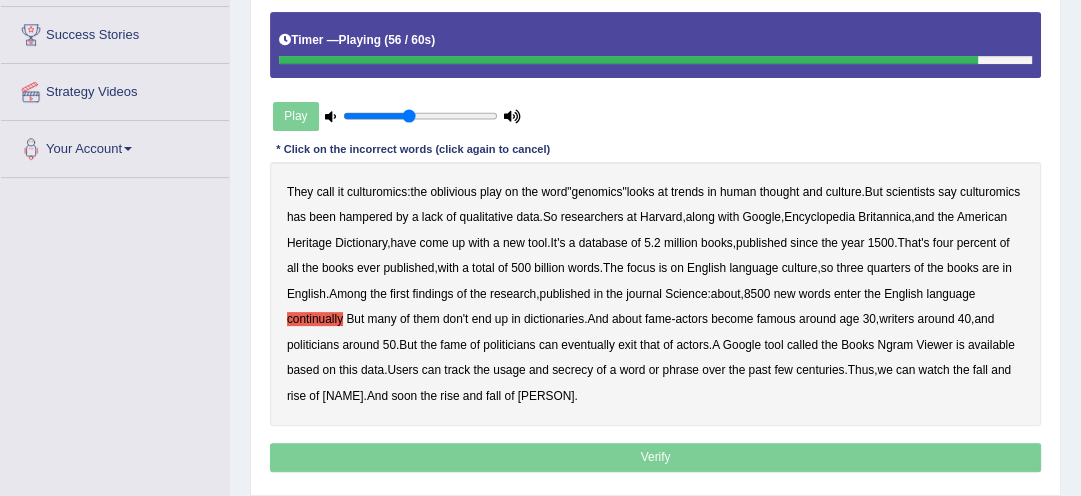 click on "exit" at bounding box center (627, 345) 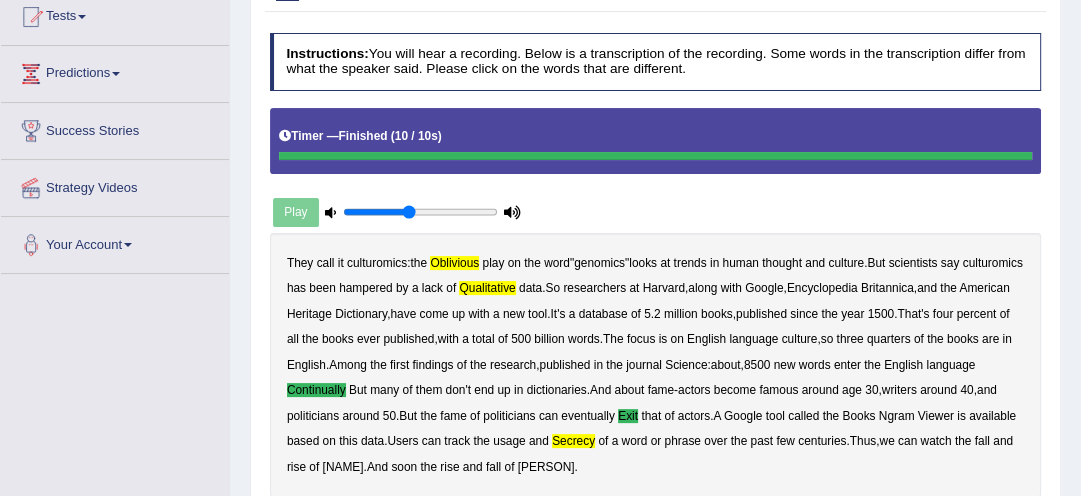 scroll, scrollTop: 192, scrollLeft: 0, axis: vertical 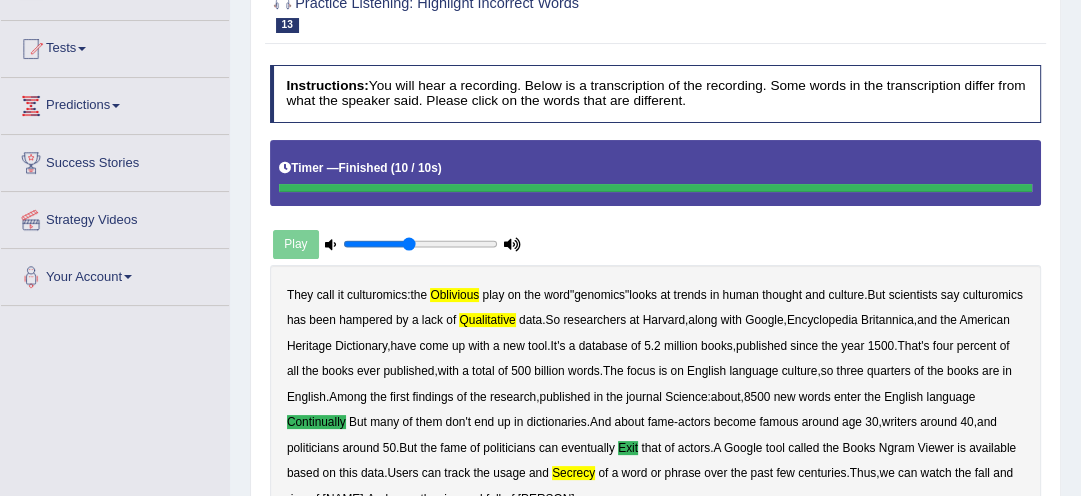 click on "Home
Practice
Listening: Highlight Incorrect Words
Culturomics
« Prev Next »  Report Question  Re-Attempt
Practice Listening: Highlight Incorrect Words
13
Culturomics
Instructions:  You will hear a recording. Below is a transcription of the recording. Some words in the transcription differ from what the speaker said. Please click on the words that are different.
Timer —  Finished   ( 10 / 10s ) Play Transcript: * Click on the incorrect words (click again to cancel) They   call   it   culturomics :  the   oblivious   play   on   the   word  " genomics "  looks   at   trends   in   human   thought   and   culture .  But   scientists   say   culturomics   has   been   hampered   by   a   lack   of   qualitative   data .  So   researchers   at   Harvard ,  along   with   Google ,  Encyclopedia   Britannica ,  and" at bounding box center (655, 310) 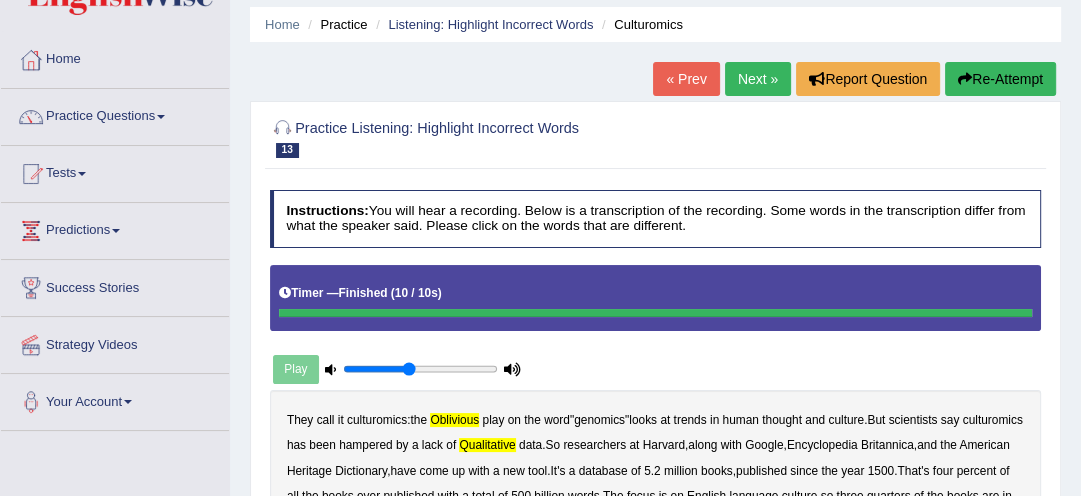 scroll, scrollTop: 64, scrollLeft: 0, axis: vertical 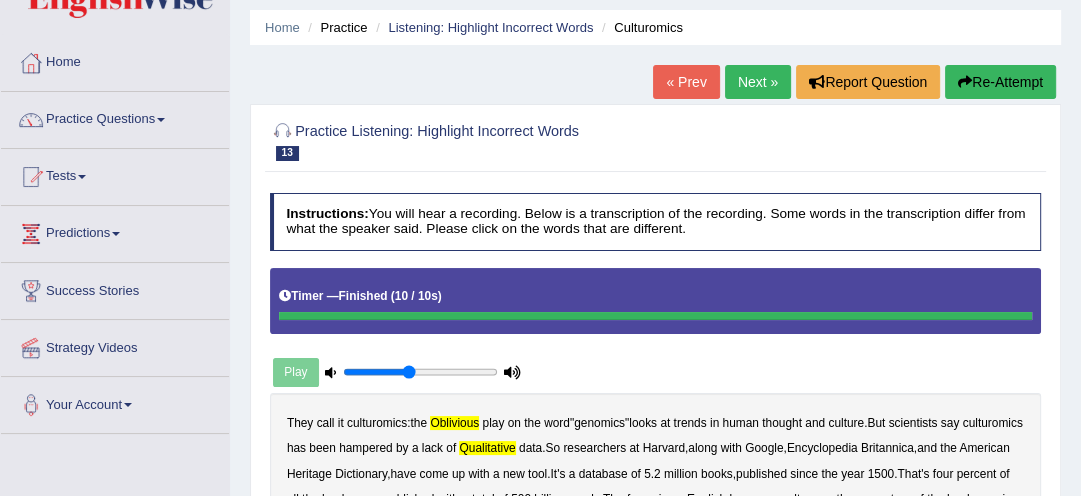 click on "Home
Practice
Listening: Highlight Incorrect Words
Culturomics
« Prev Next »  Report Question  Re-Attempt
Practice Listening: Highlight Incorrect Words
13
Culturomics
Instructions:  You will hear a recording. Below is a transcription of the recording. Some words in the transcription differ from what the speaker said. Please click on the words that are different.
Timer —  Finished   ( 10 / 10s ) Play Transcript: * Click on the incorrect words (click again to cancel) They   call   it   culturomics :  the   oblivious   play   on   the   word  " genomics "  looks   at   trends   in   human   thought   and   culture .  But   scientists   say   culturomics   has   been   hampered   by   a   lack   of   qualitative   data .  So   researchers   at   Harvard ,  along   with   Google ,  Encyclopedia   Britannica ,  and" at bounding box center [655, 438] 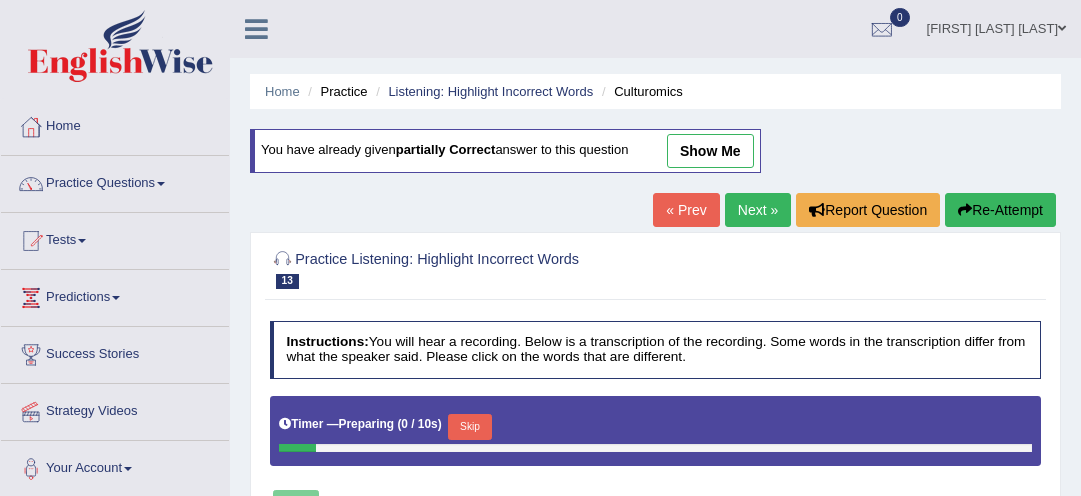 scroll, scrollTop: 64, scrollLeft: 0, axis: vertical 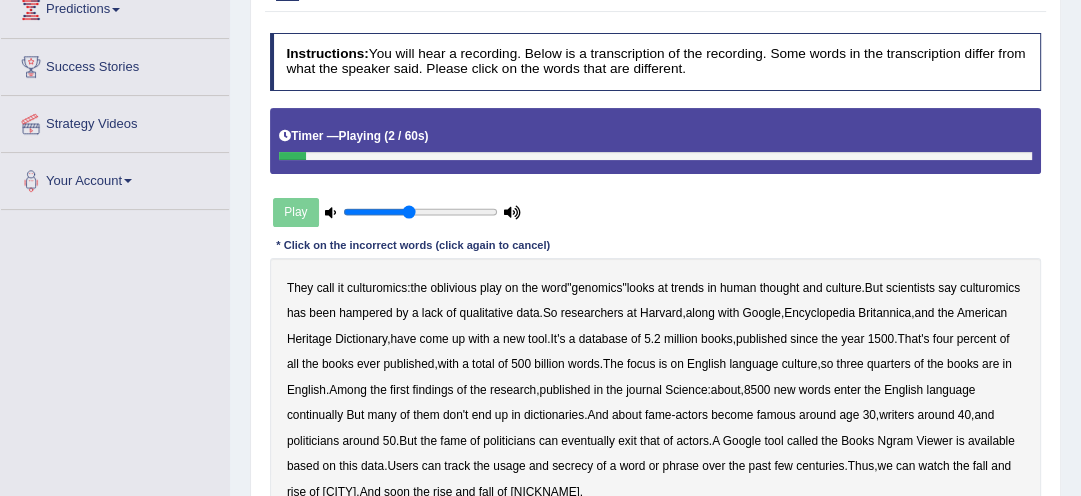 drag, startPoint x: 320, startPoint y: 308, endPoint x: 406, endPoint y: 294, distance: 87.13208 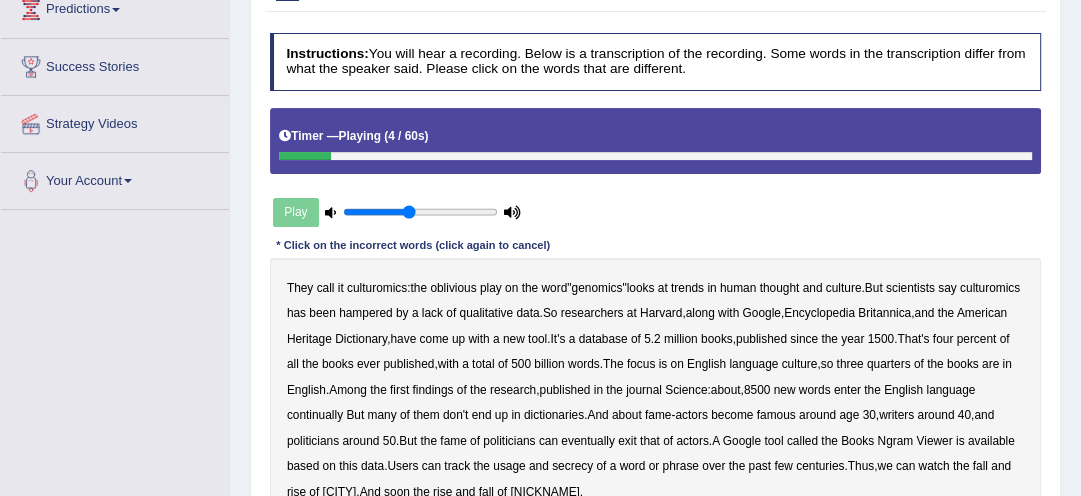 click on "oblivious" at bounding box center (453, 288) 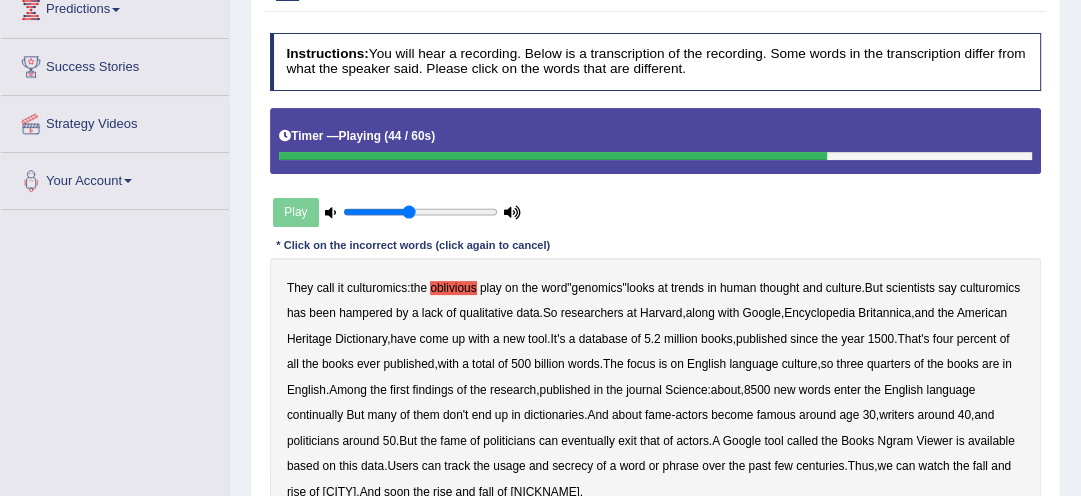 scroll, scrollTop: 554, scrollLeft: 0, axis: vertical 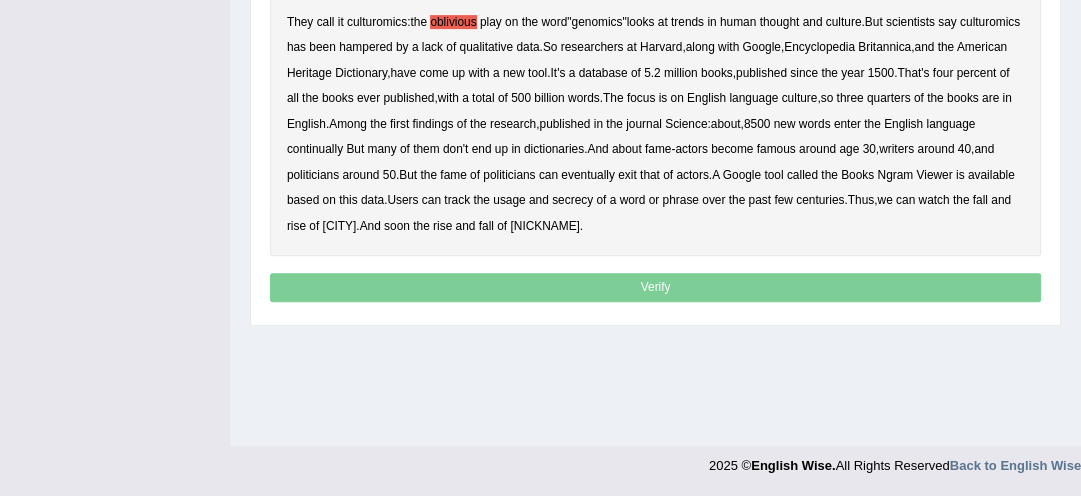 click on "exit" at bounding box center (627, 175) 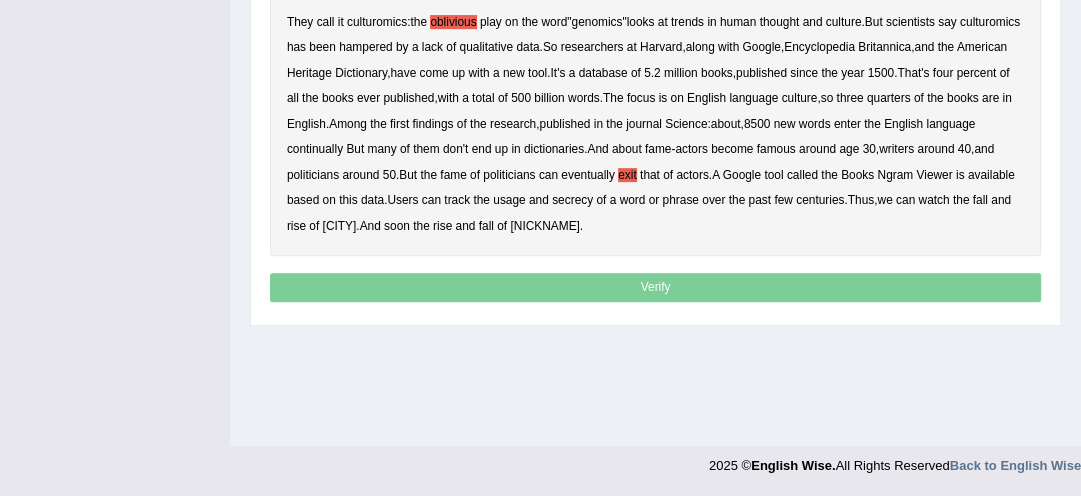 click on "They   call   it   culturomics :  the   oblivious   play   on   the   word  " genomics "  looks   at   trends   in   human   thought   and   culture .  But   scientists   say   culturomics   has   been   hampered   by   a   lack   of   qualitative   data .  So   researchers   at   Harvard ,  along   with   Google ,  Encyclopedia   Britannica ,  and   the   American   Heritage   Dictionary ,  have   come   up   with   a   new   tool .  It's   a   database   of   5 . 2   million   books ,  published   since   the   year   1500 .  That's   four   percent   of   all   the   books   ever   published ,  with   a   total   of   500   billion   words .  The   focus   is   on   English   language   culture ,  so   three   quarters   of   the   books   are   in   English .  Among   the   first   findings   of   the   research ,  published   in   the   journal   Science  :  about ,  8500   new   words   enter   the   English   language   continually   But   many   of   them   don't   end   up   in   dictionaries .  And" at bounding box center [656, 124] 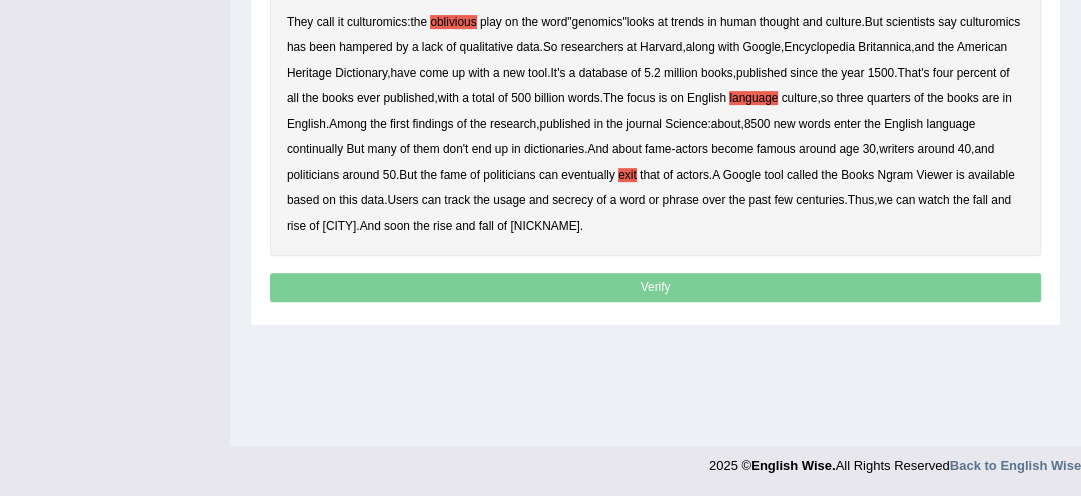 click on "language" at bounding box center [753, 98] 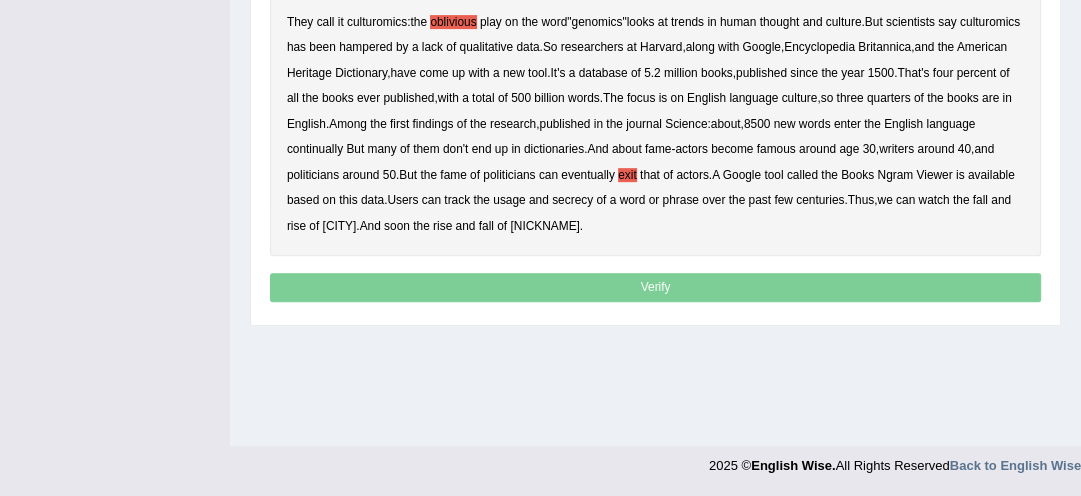 drag, startPoint x: 853, startPoint y: 92, endPoint x: 900, endPoint y: 106, distance: 49.0408 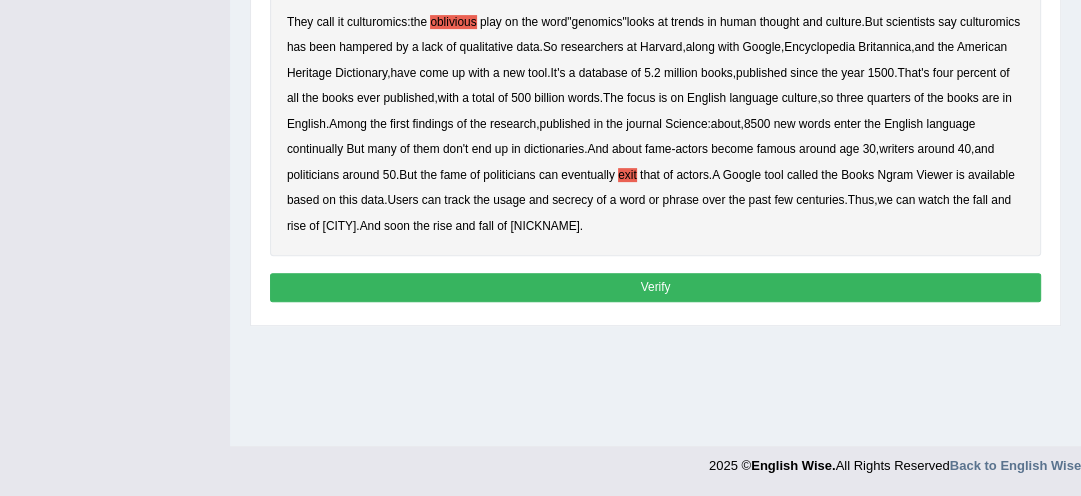 click on "researchers" at bounding box center [592, 47] 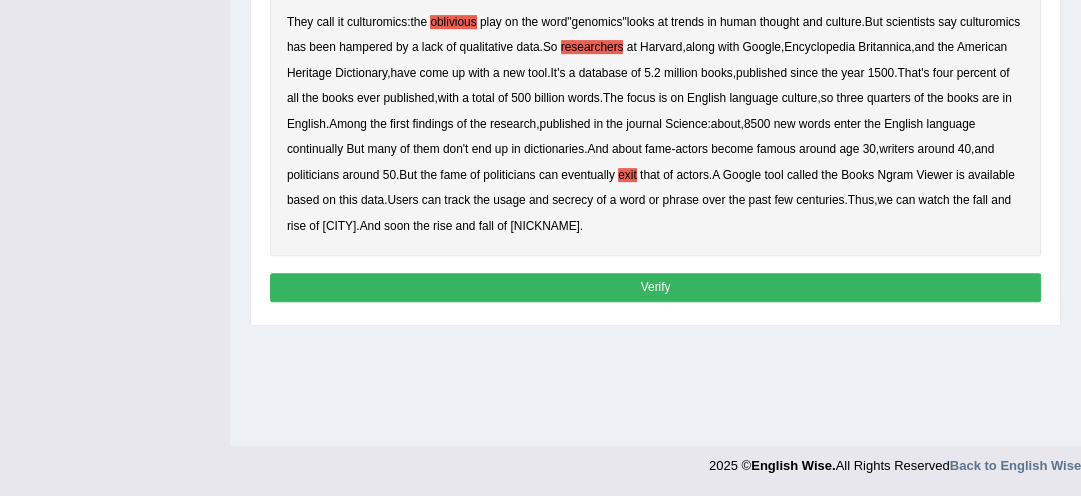 scroll, scrollTop: 476, scrollLeft: 0, axis: vertical 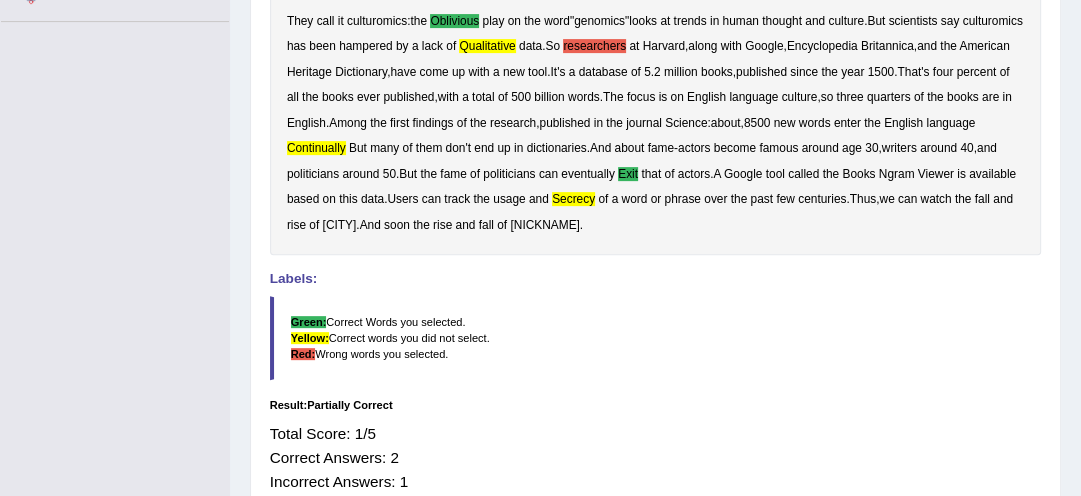 click on "They   call   it   culturomics :  the   oblivious   play   on   the   word  " genomics "  looks   at   trends   in   human   thought   and   culture .  But   scientists   say   culturomics   has   been   hampered   by   a   lack   of   qualitative   data .  So   researchers   at   Harvard ,  along   with   Google ,  Encyclopedia   Britannica ,  and   the   American   Heritage   Dictionary ,  have   come   up   with   a   new   tool .  It's   a   database   of   5 . 2   million   books ,  published   since   the   year   1500 .  That's   four   percent   of   all   the   books   ever   published ,  with   a   total   of   500   billion   words .  The   focus   is   on   English   language   culture ,  so   three   quarters   of   the   books   are   in   English .  Among   the   first   findings   of   the   research ,  published   in   the   journal   Science  :  about ,  8500   new   words   enter   the   English   language   continually   But   many   of   them   don't   end   up   in   dictionaries .  And" at bounding box center [656, 124] 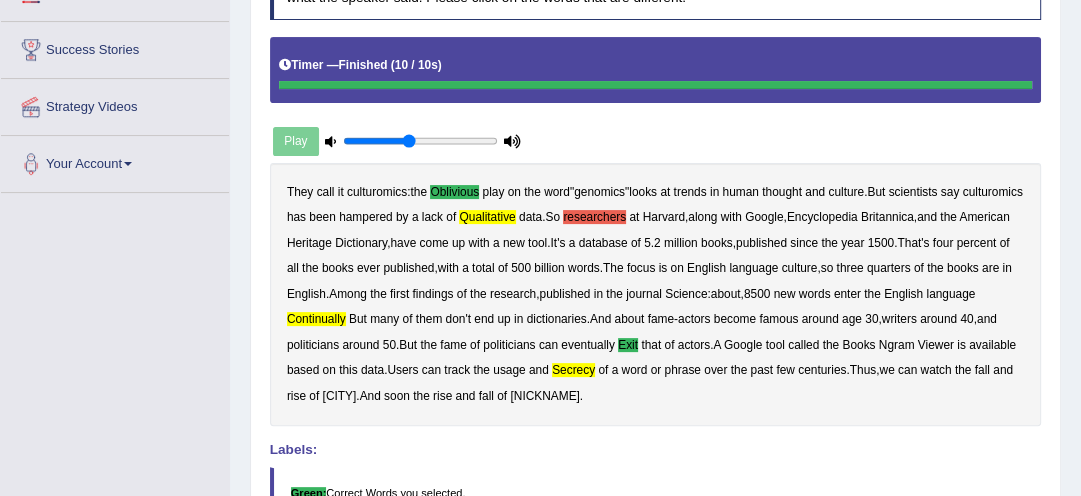 scroll, scrollTop: 284, scrollLeft: 0, axis: vertical 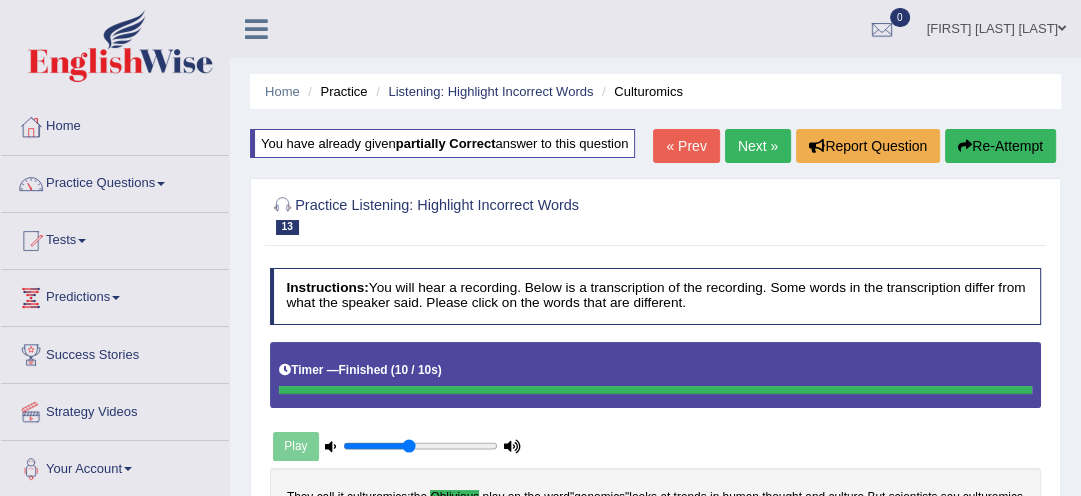 click on "Re-Attempt" at bounding box center [1000, 146] 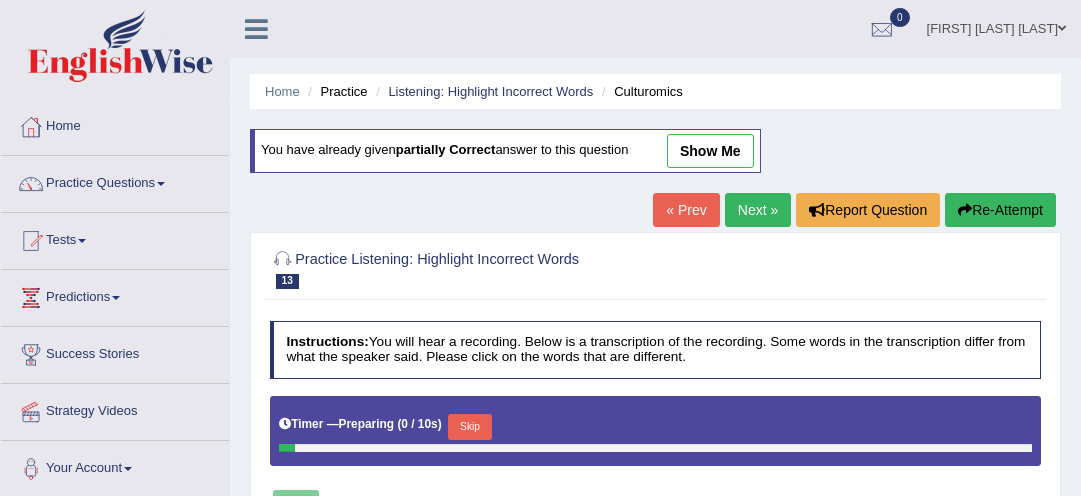 scroll, scrollTop: 0, scrollLeft: 0, axis: both 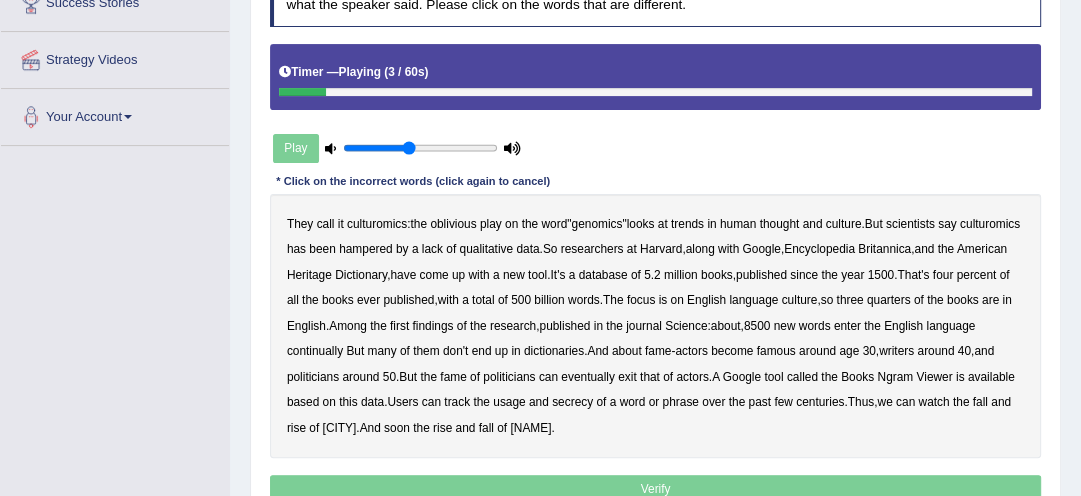 click on "oblivious" at bounding box center [453, 224] 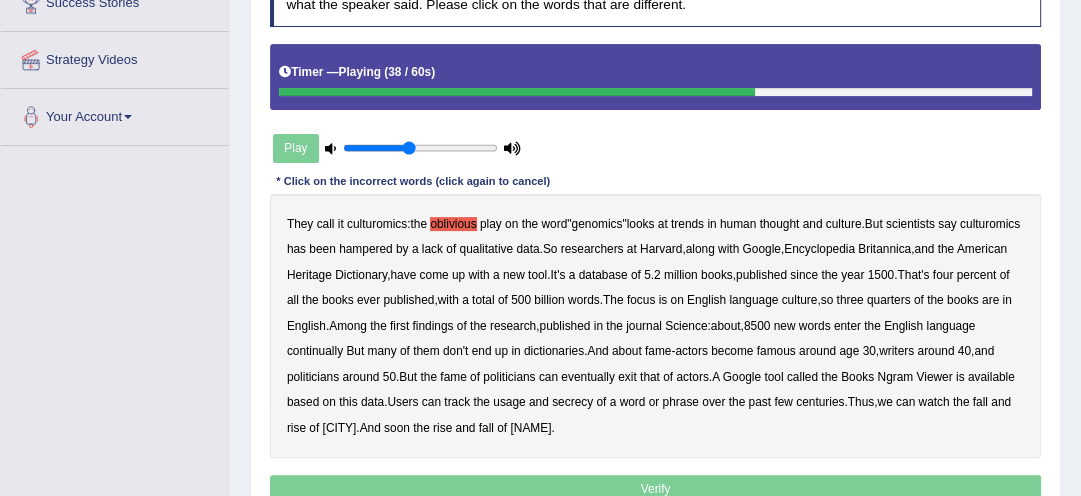 click on "continually" at bounding box center [315, 351] 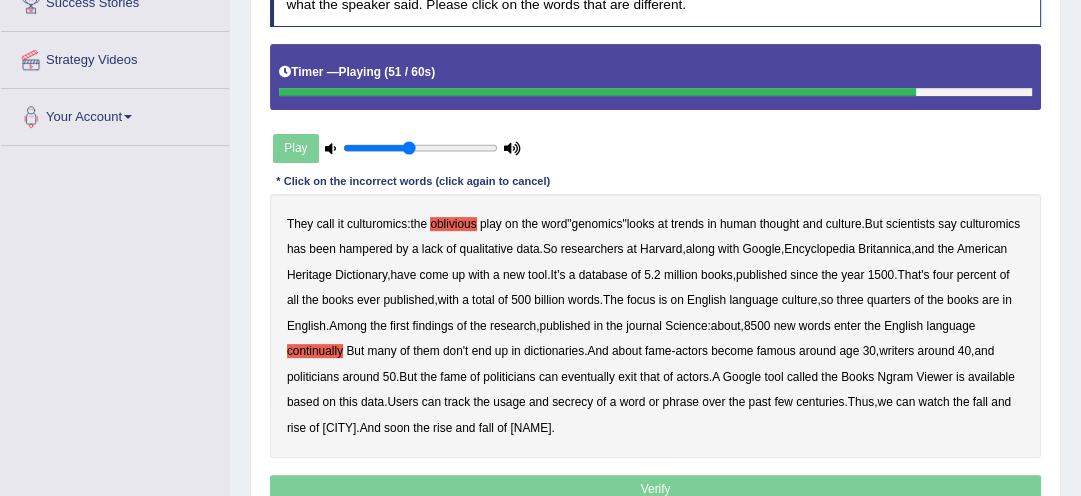 click on "exit" at bounding box center (627, 377) 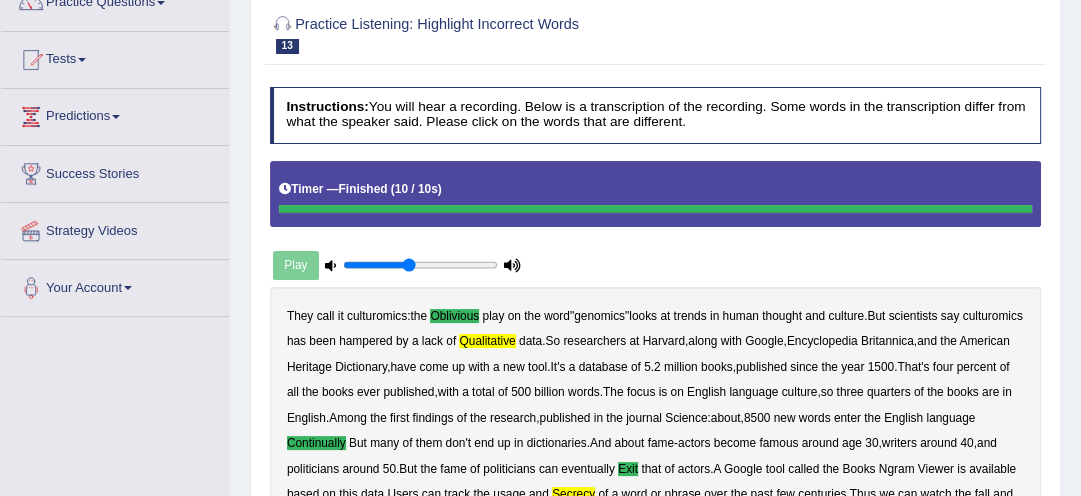 scroll, scrollTop: 117, scrollLeft: 0, axis: vertical 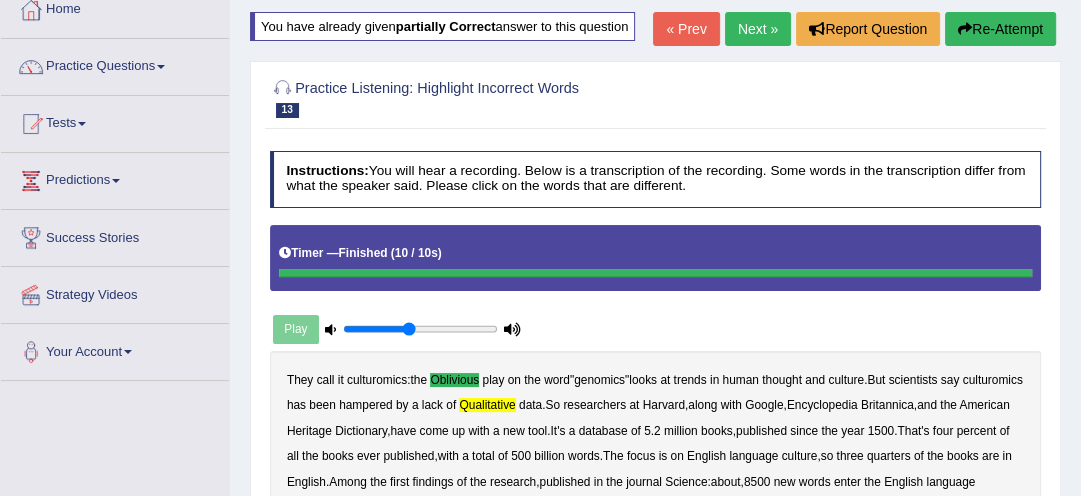 click on "Re-Attempt" at bounding box center [1000, 29] 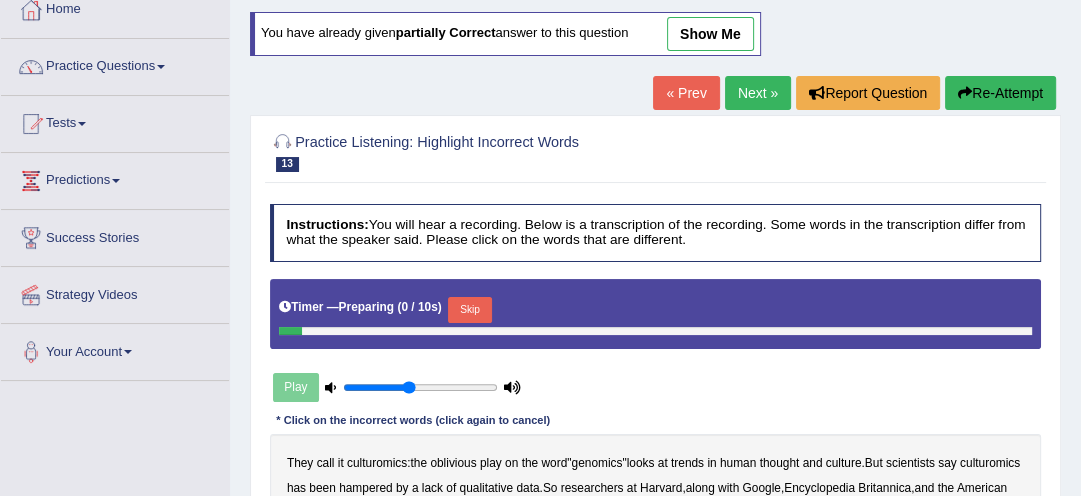 scroll, scrollTop: 117, scrollLeft: 0, axis: vertical 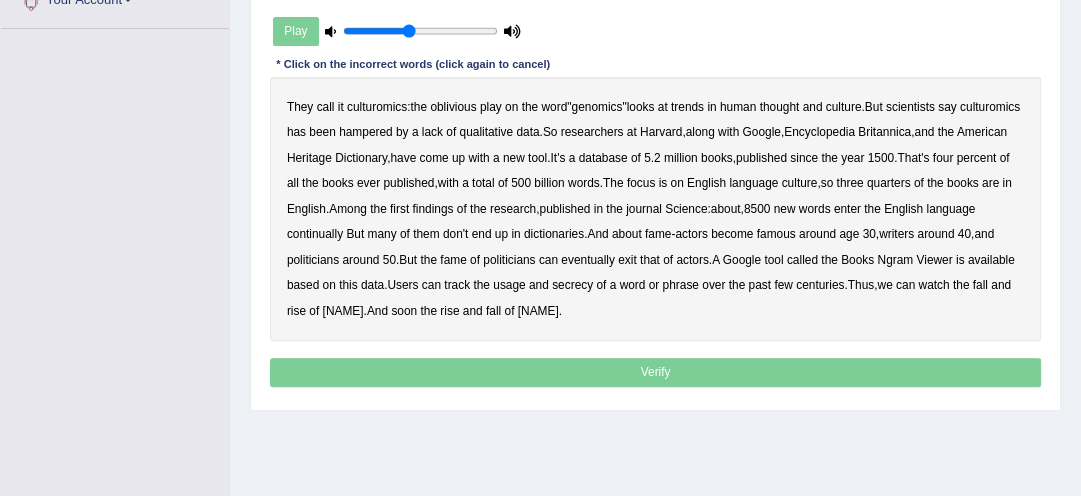 click on "oblivious" at bounding box center (453, 107) 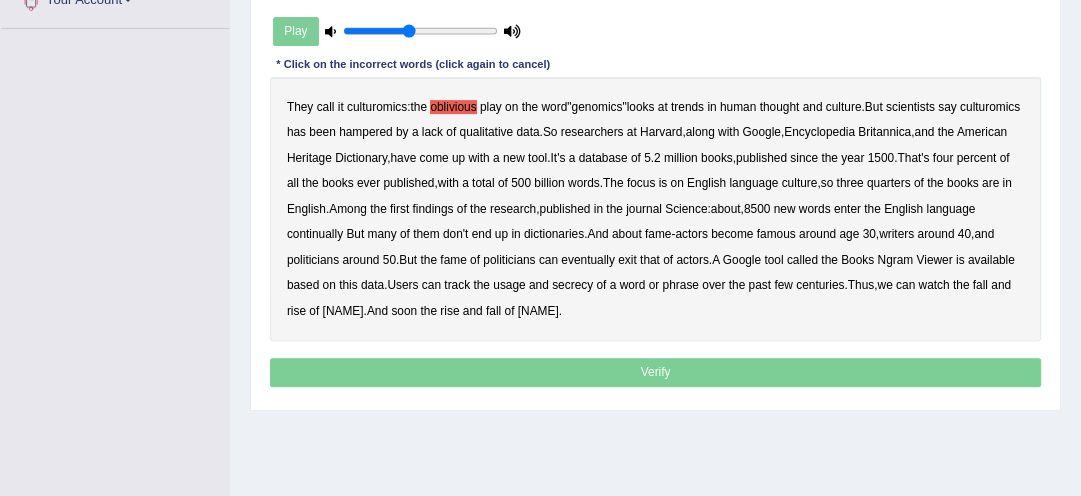 click on "qualitative" at bounding box center (486, 132) 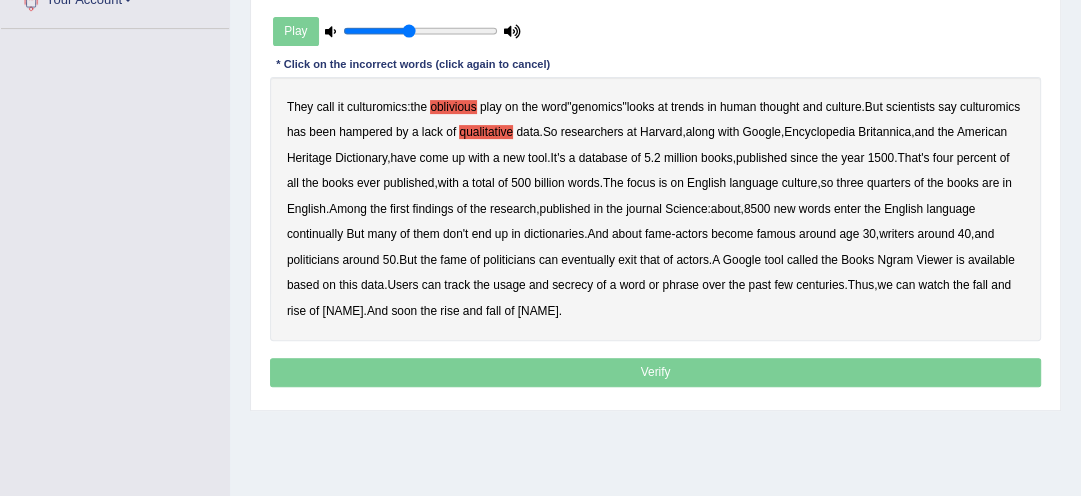 click on "qualitative" at bounding box center (486, 132) 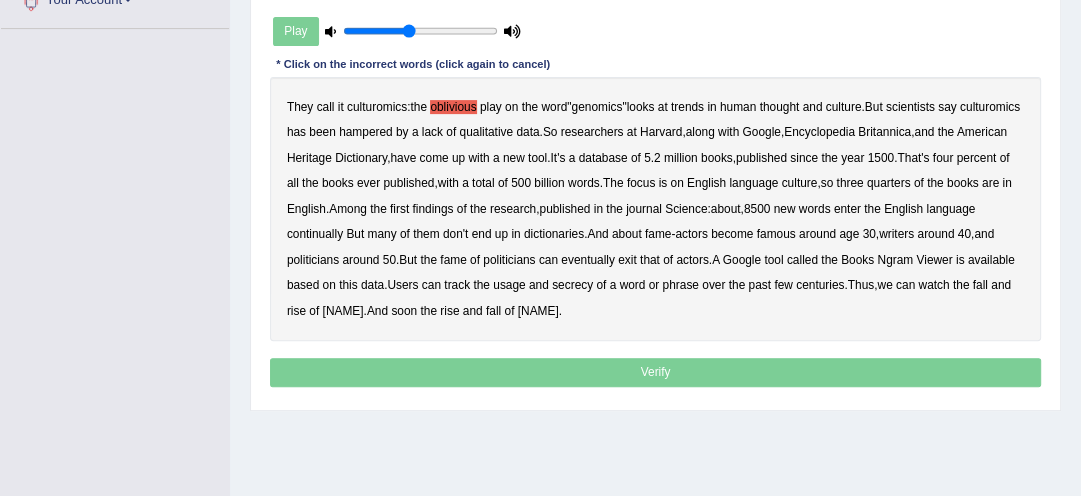 click on "qualitative" at bounding box center [486, 132] 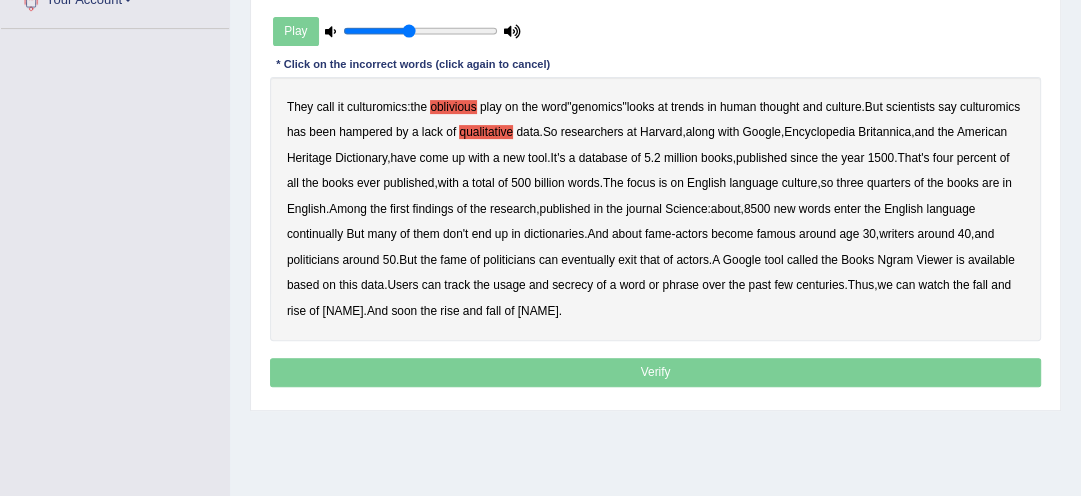 click on "continually" at bounding box center [315, 234] 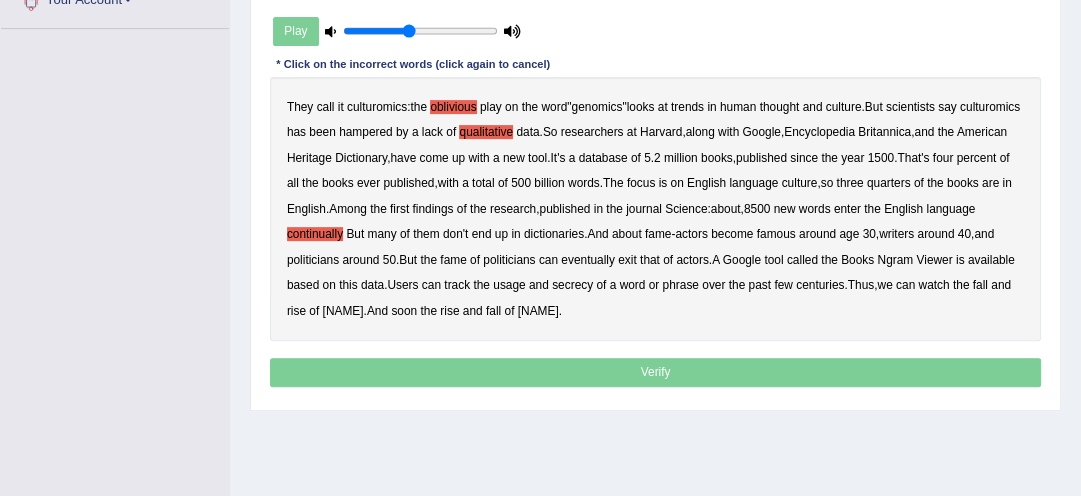 click on "continually" at bounding box center (315, 234) 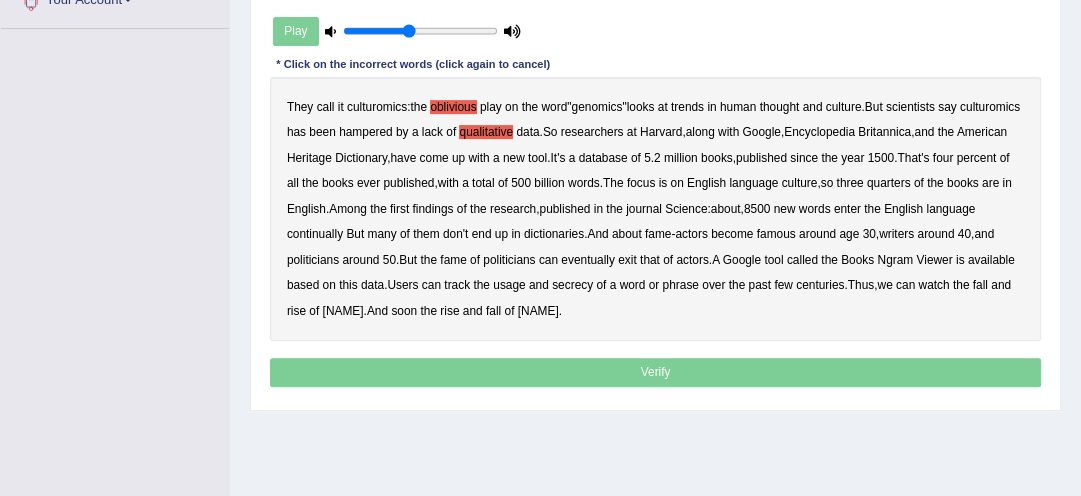 click on "continually" at bounding box center (315, 234) 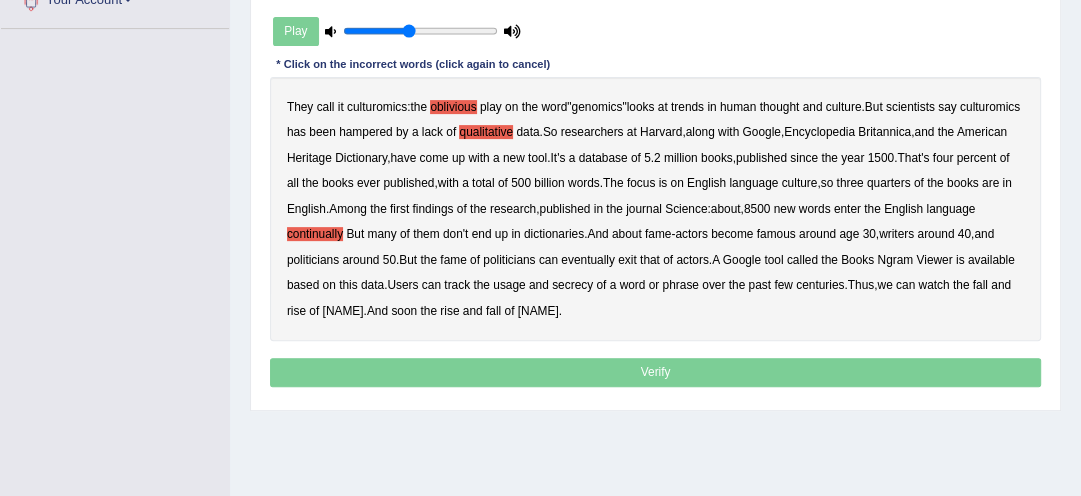 click on "exit" at bounding box center [627, 260] 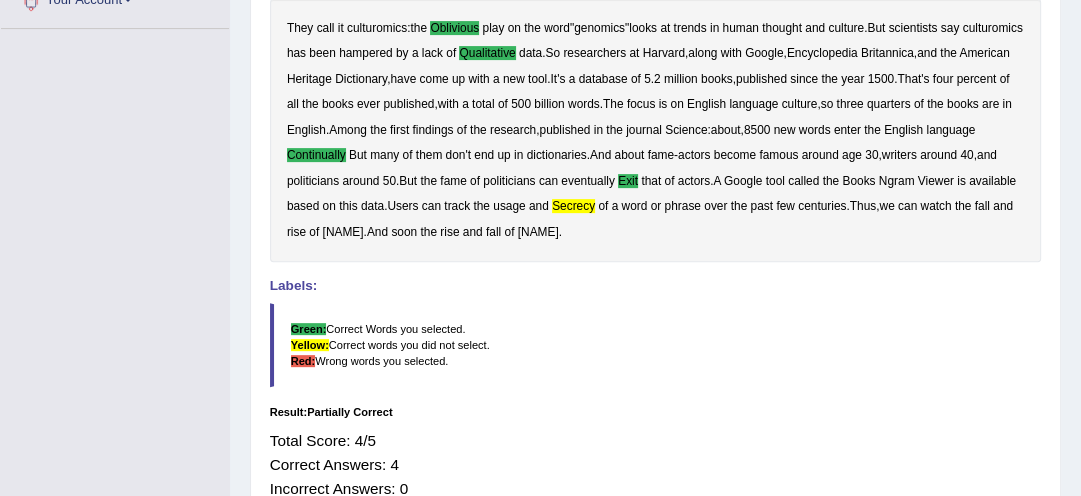 click on "They   call   it   culturomics :  the   oblivious   play   on   the   word  " genomics "  looks   at   trends   in   human   thought   and   culture .  But   scientists   say   culturomics   has   been   hampered   by   a   lack   of   qualitative   data .  So   researchers   at   Harvard ,  along   with   Google ,  Encyclopedia   Britannica ,  and   the   American   Heritage   Dictionary ,  have   come   up   with   a   new   tool .  It's   a   database   of   5 . 2   million   books ,  published   since   the   year   1500 .  That's   four   percent   of   all   the   books   ever   published ,  with   a   total   of   500   billion   words .  The   focus   is   on   English   language   culture ,  so   three   quarters   of   the   books   are   in   English .  Among   the   first   findings   of   the   research ,  published   in   the   journal   Science  :  about ,  8500   new   words   enter   the   English   language   continually   But   many   of   them   don't   end   up   in   dictionaries .  And" at bounding box center (656, 131) 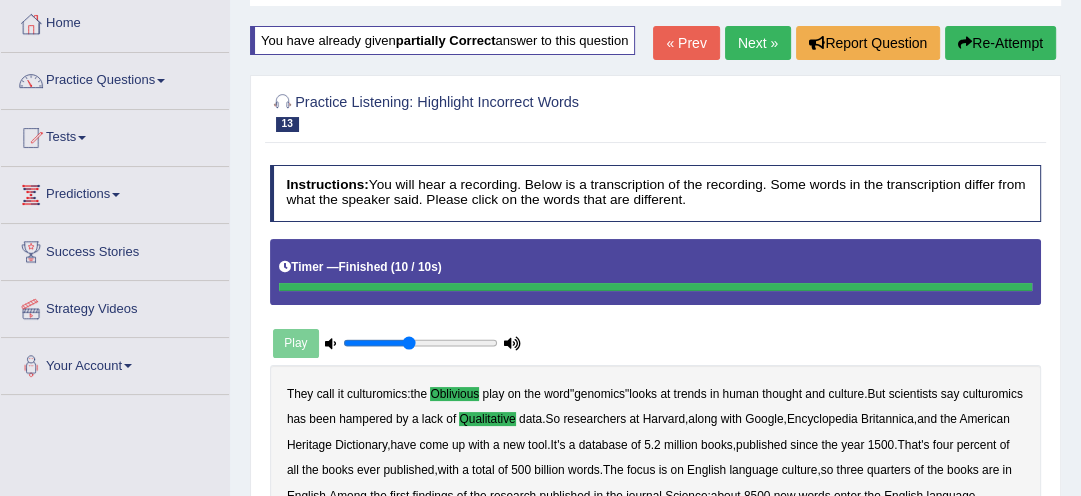 scroll, scrollTop: 85, scrollLeft: 0, axis: vertical 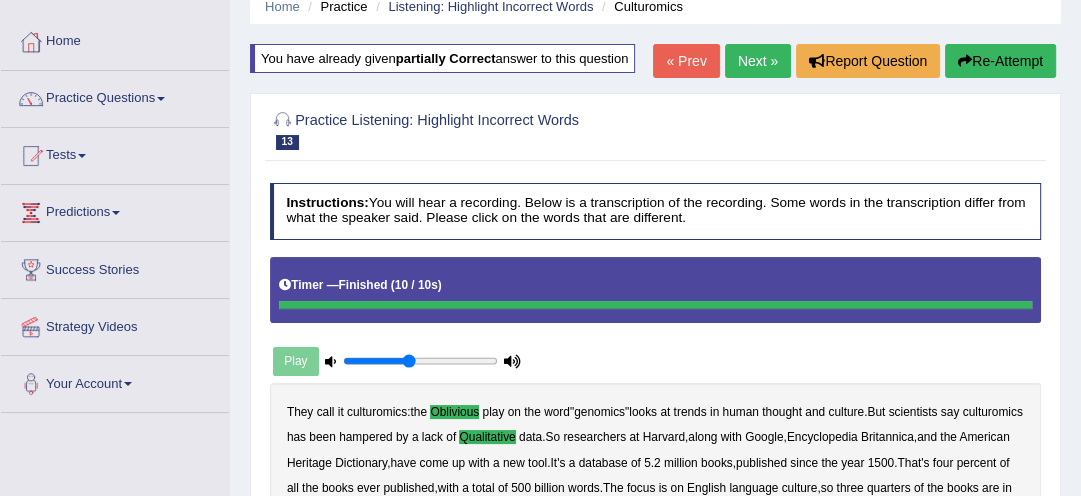 click on "Re-Attempt" at bounding box center (1000, 61) 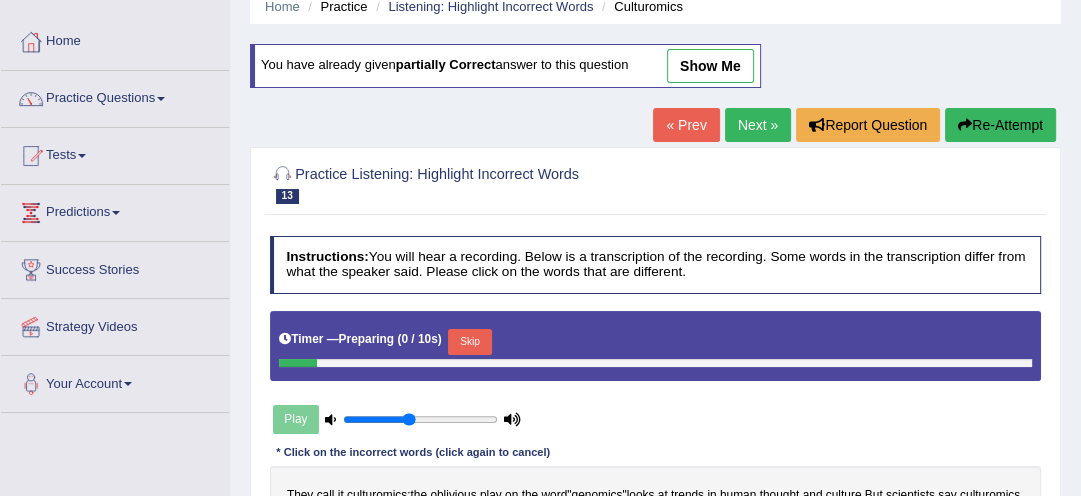 scroll, scrollTop: 0, scrollLeft: 0, axis: both 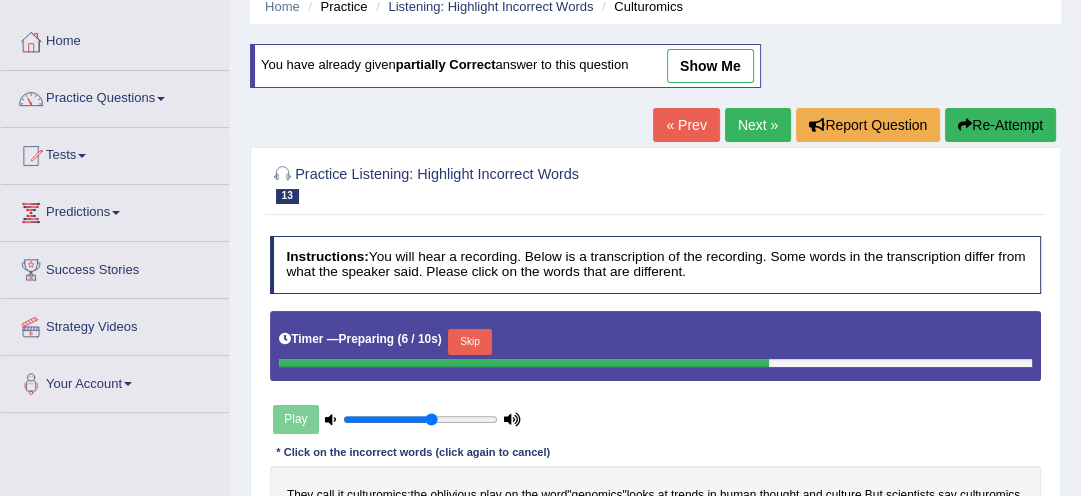 type on "0.6" 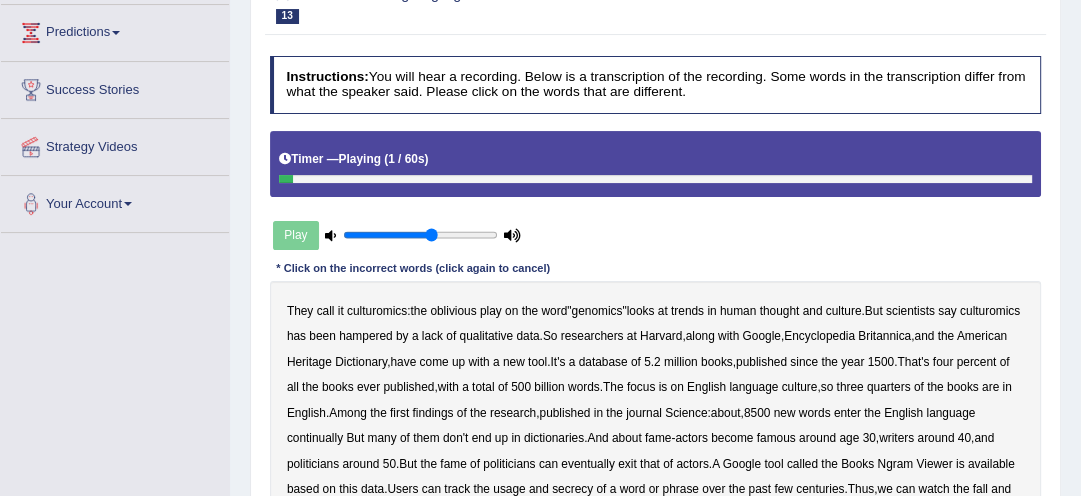 scroll, scrollTop: 277, scrollLeft: 0, axis: vertical 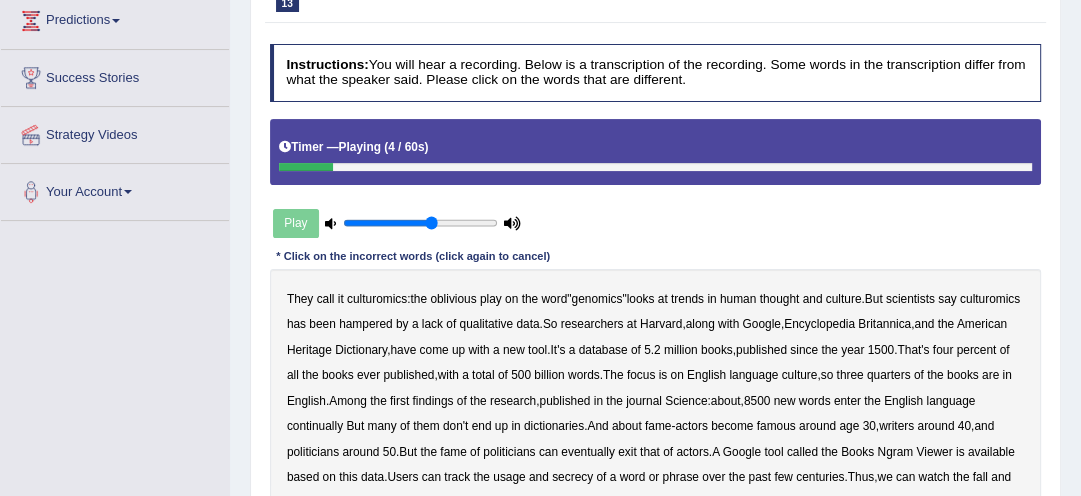 click on "oblivious" at bounding box center (453, 299) 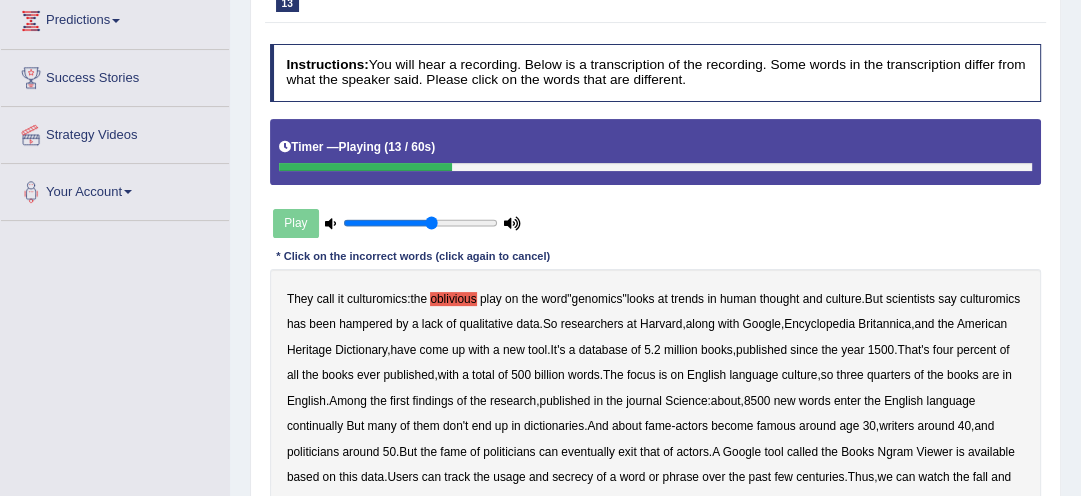 click on "They   call   it   culturomics :  the   oblivious   play   on   the   word  " genomics "  looks   at   trends   in   human   thought   and   culture .  But   scientists   say   culturomics   has   been   hampered   by   a   lack   of   qualitative   data .  So   researchers   at   Harvard ,  along   with   Google ,  Encyclopedia   Britannica ,  and   the   American   Heritage   Dictionary ,  have   come   up   with   a   new   tool .  It's   a   database   of   5 . 2   million   books ,  published   since   the   year   1500 .  That's   four   percent   of   all   the   books   ever   published ,  with   a   total   of   500   billion   words .  The   focus   is   on   English   language   culture ,  so   three   quarters   of   the   books   are   in   English .  Among   the   first   findings   of   the   research ,  published   in   the   journal   Science  :  about ,  8500   new   words   enter   the   English   language   continually   But   many   of   them   don't   end   up   in   dictionaries .  And" at bounding box center [656, 401] 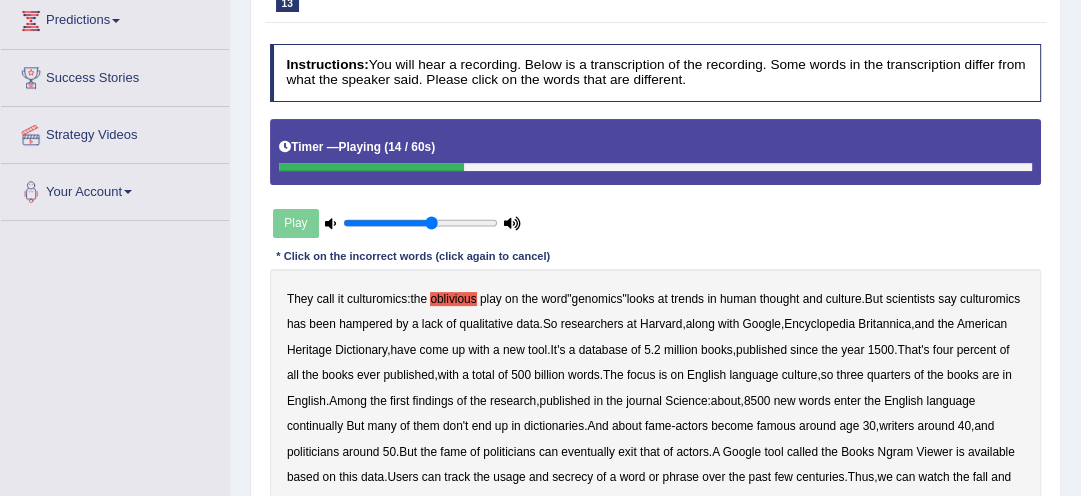 click on "They   call   it   culturomics :  the   oblivious   play   on   the   word  " genomics "  looks   at   trends   in   human   thought   and   culture .  But   scientists   say   culturomics   has   been   hampered   by   a   lack   of   qualitative   data .  So   researchers   at   Harvard ,  along   with   Google ,  Encyclopedia   Britannica ,  and   the   American   Heritage   Dictionary ,  have   come   up   with   a   new   tool .  It's   a   database   of   5 . 2   million   books ,  published   since   the   year   1500 .  That's   four   percent   of   all   the   books   ever   published ,  with   a   total   of   500   billion   words .  The   focus   is   on   English   language   culture ,  so   three   quarters   of   the   books   are   in   English .  Among   the   first   findings   of   the   research ,  published   in   the   journal   Science  :  about ,  8500   new   words   enter   the   English   language   continually   But   many   of   them   don't   end   up   in   dictionaries .  And" at bounding box center (656, 401) 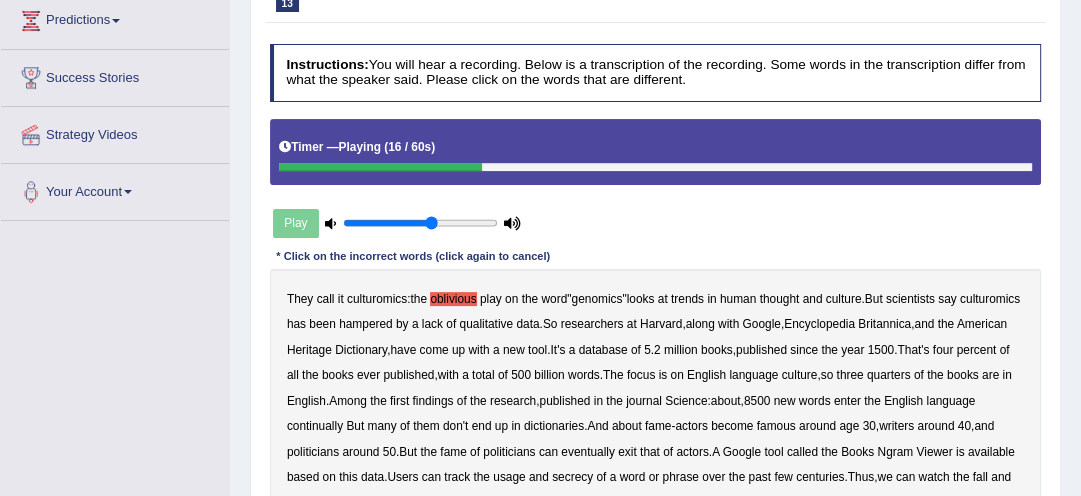 click on "qualitative" at bounding box center (486, 324) 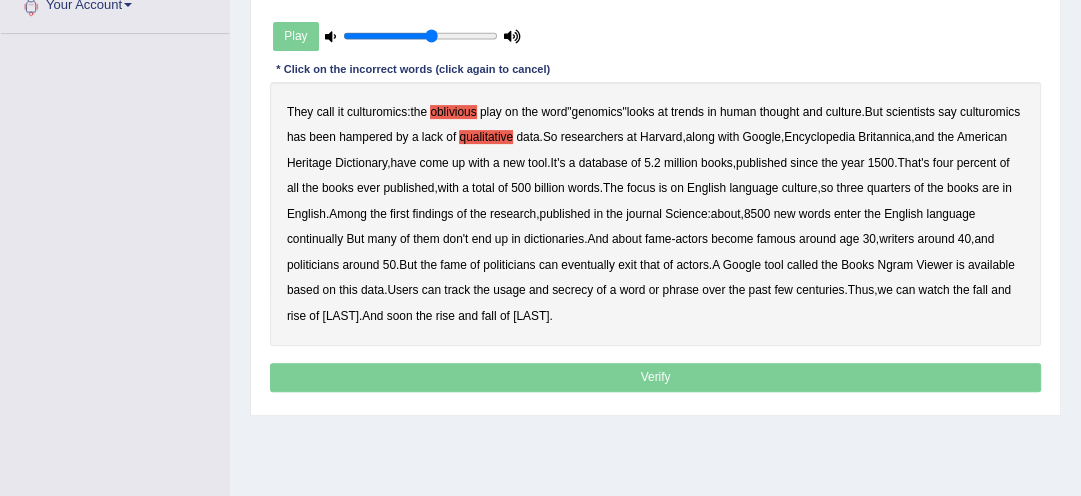 scroll, scrollTop: 469, scrollLeft: 0, axis: vertical 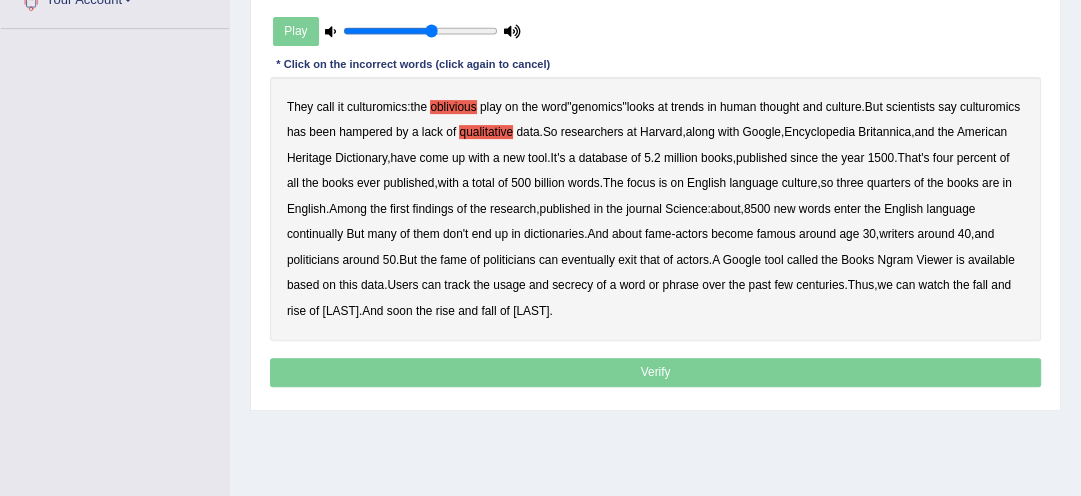 click on "continually" at bounding box center (315, 234) 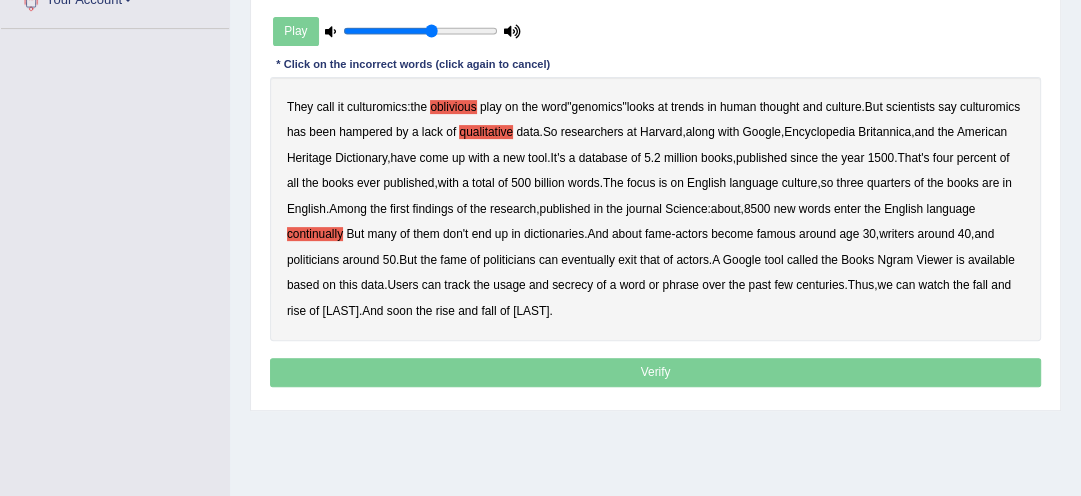 click on "continually" at bounding box center [315, 234] 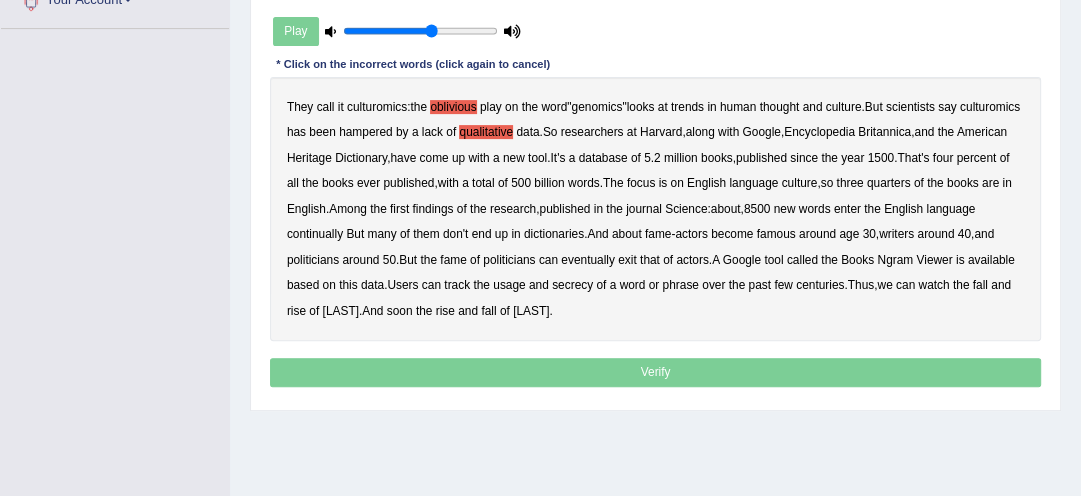 click on "continually" at bounding box center (315, 234) 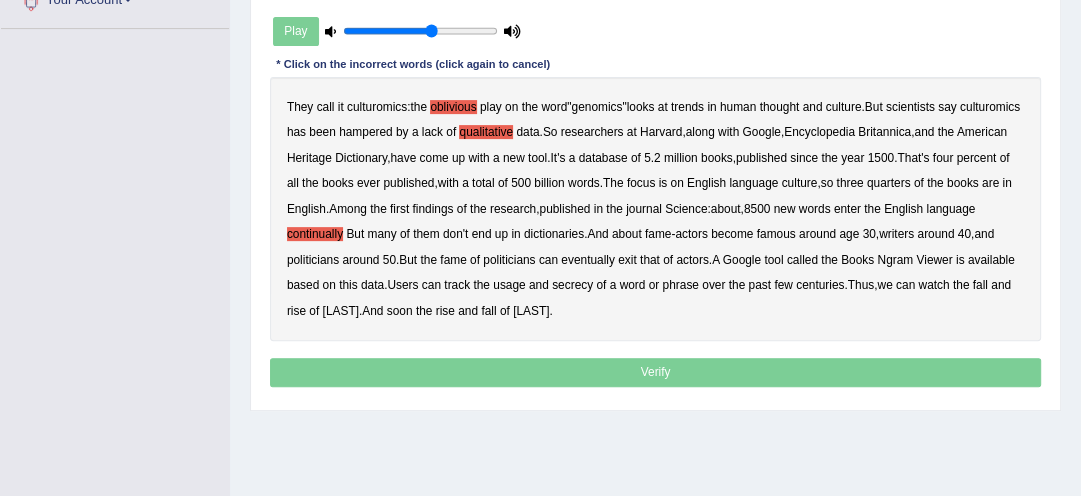 drag, startPoint x: 663, startPoint y: 240, endPoint x: 700, endPoint y: 240, distance: 37 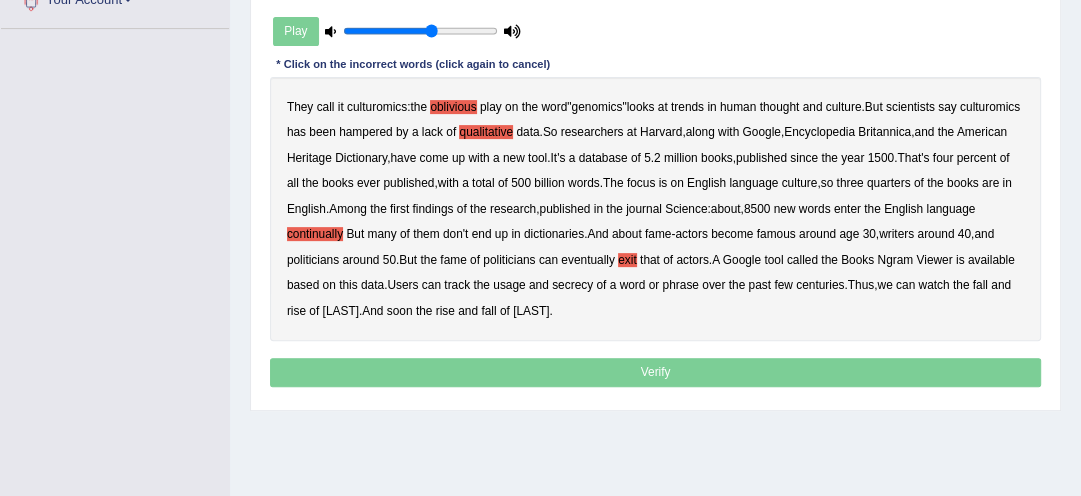 click on "secrecy" at bounding box center [572, 285] 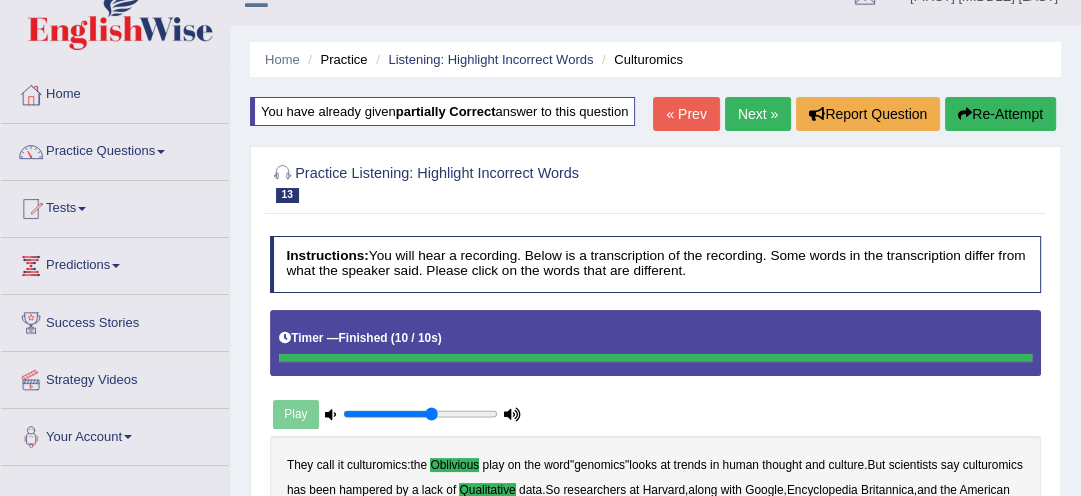 scroll, scrollTop: 0, scrollLeft: 0, axis: both 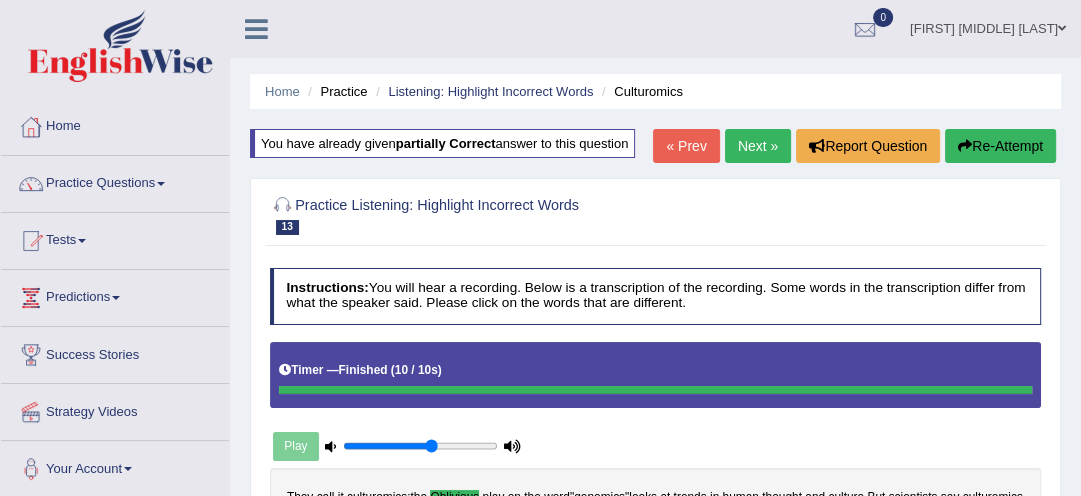 click on "Next »" at bounding box center (758, 146) 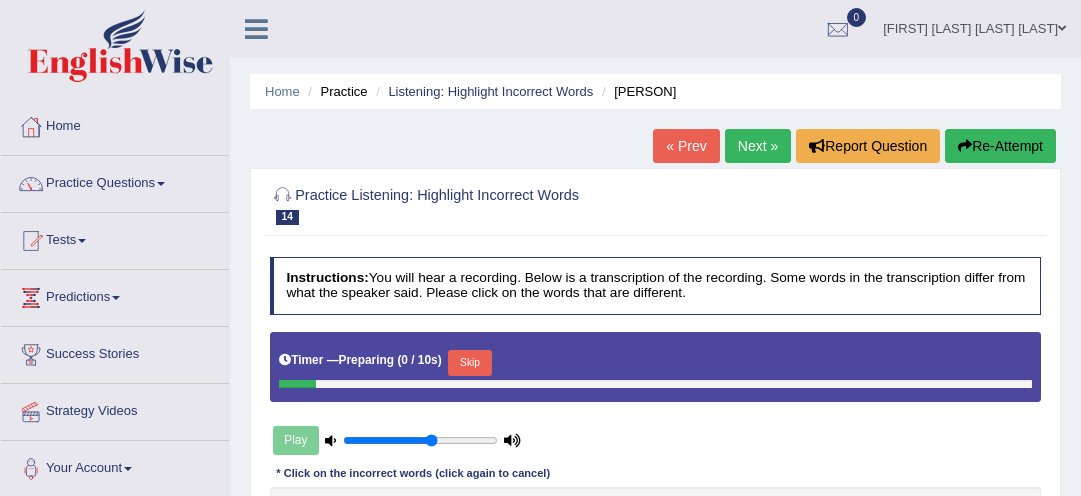 scroll, scrollTop: 0, scrollLeft: 0, axis: both 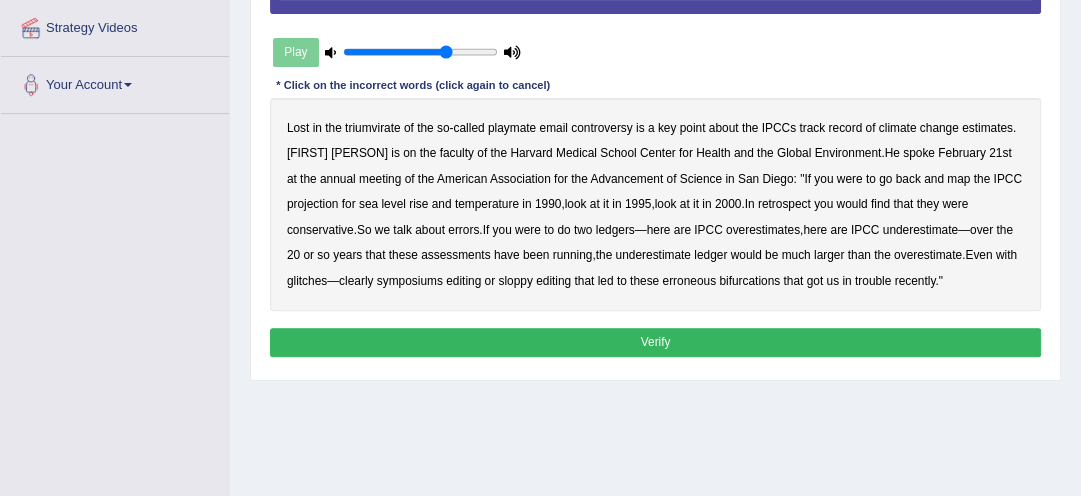 type on "0.7" 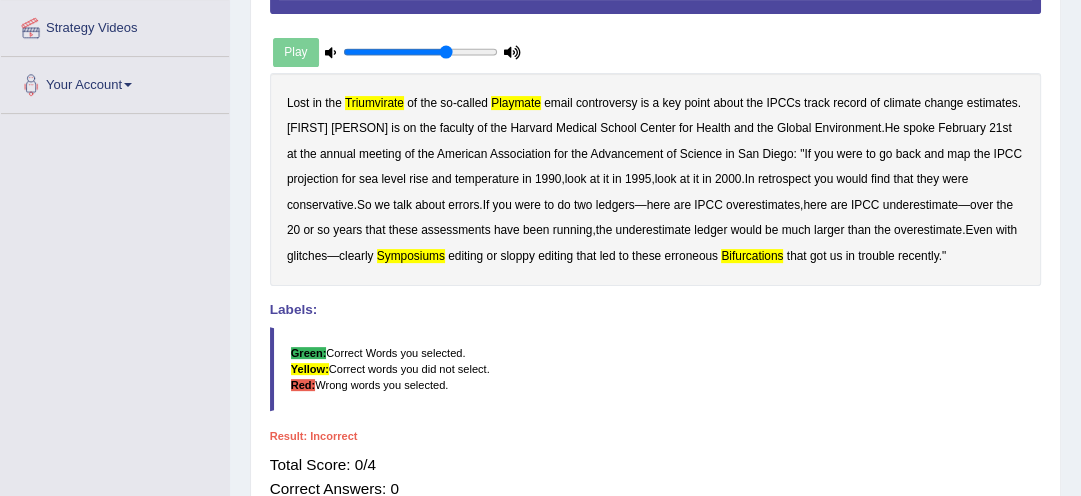 click on "Home
Practice
Listening: Highlight Incorrect Words
[PERSON]
« Prev Next »  Report Question  Re-Attempt
Practice Listening: Highlight Incorrect Words
14
[PERSON]
Instructions:  You will hear a recording. Below is a transcription of the recording. Some words in the transcription differ from what the speaker said. Please click on the words that are different.
Timer —  Finished   ( 10 / 10s ) Play Transcript: * Click on the incorrect words (click again to cancel) Lost   in   the   triumvirate   of   the   so - called   playmate   email   controversy   is   a   key   point   about   the   IPCCs   track   record   of   climate   change   estimates .  [PERSON]   is   on   the   faculty   of   the   Harvard   Medical   School   Center   for   Health   and   the   Global   Environment .  He   spoke [MONTH]" at bounding box center [655, 116] 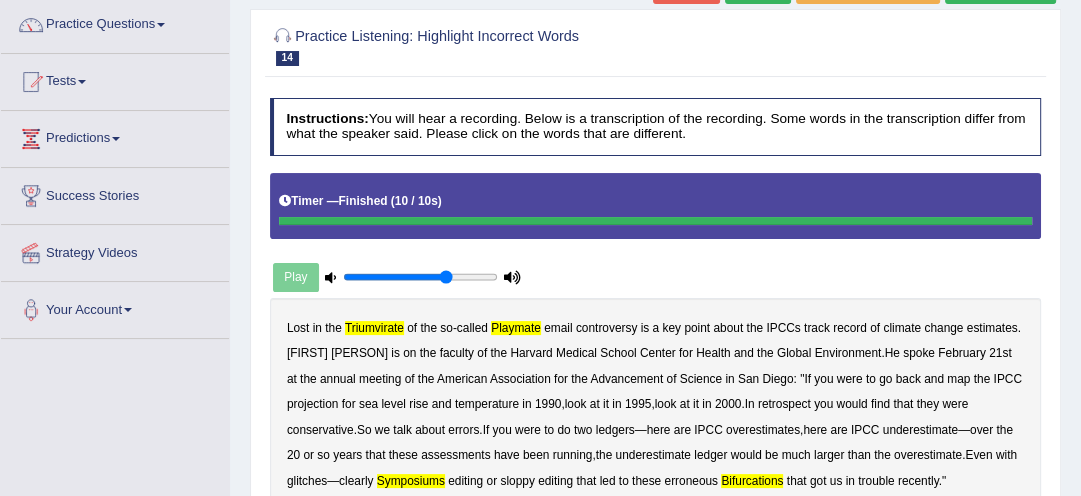 scroll, scrollTop: 128, scrollLeft: 0, axis: vertical 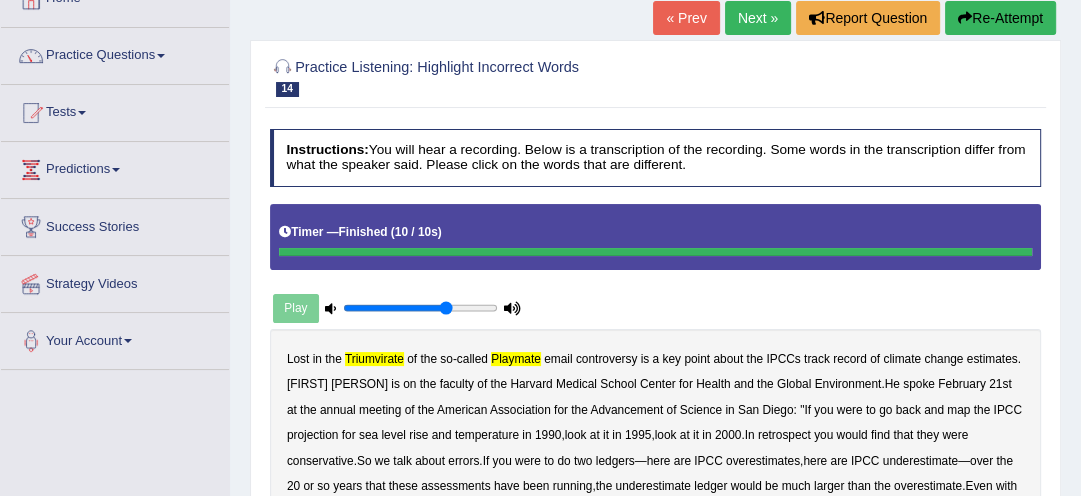click on "Re-Attempt" at bounding box center [1000, 18] 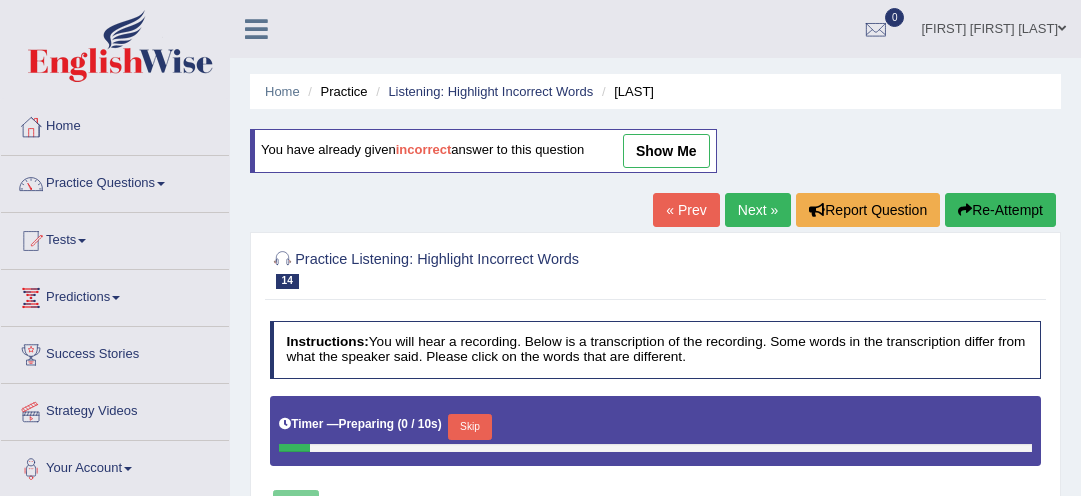 scroll, scrollTop: 128, scrollLeft: 0, axis: vertical 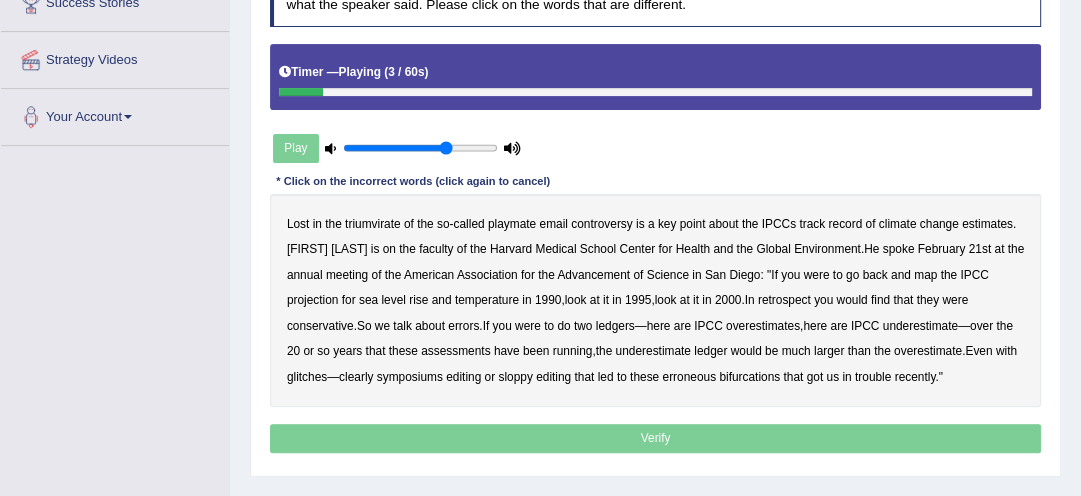 click on "triumvirate" at bounding box center (373, 224) 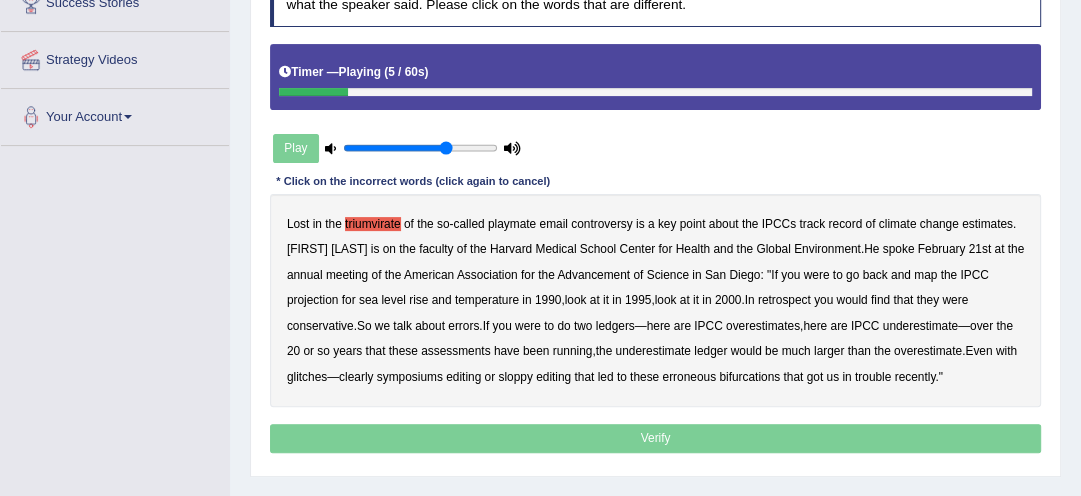 click on "playmate" at bounding box center [512, 224] 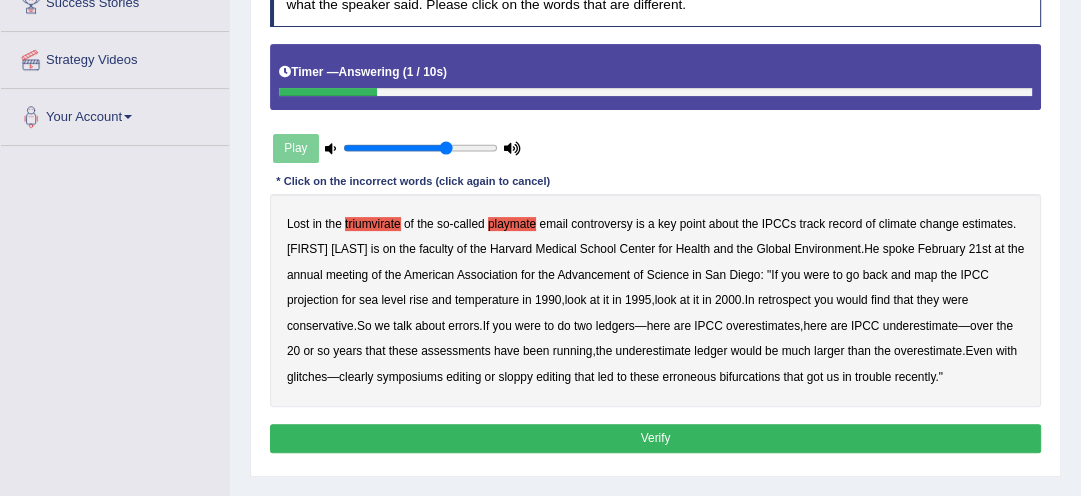 click on "symposiums" at bounding box center [410, 377] 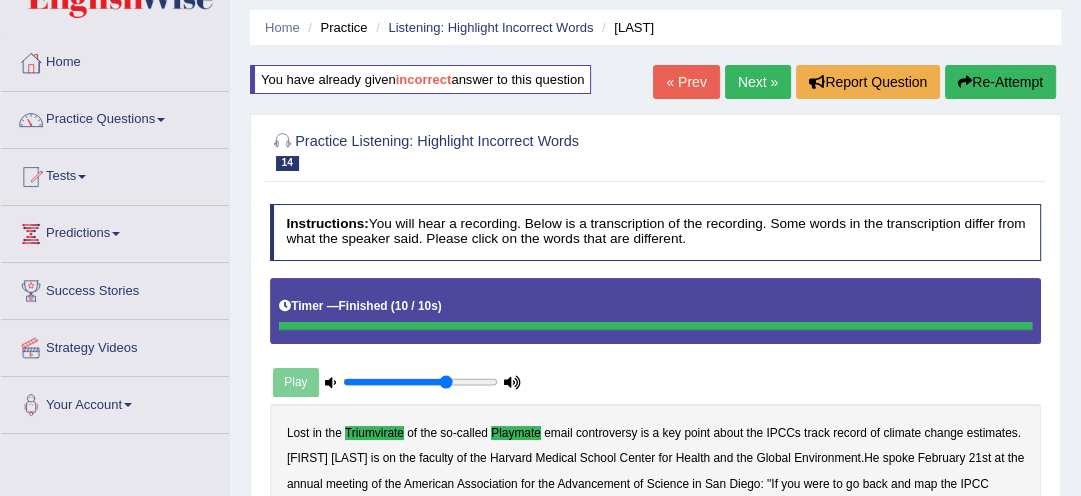 scroll, scrollTop: 0, scrollLeft: 0, axis: both 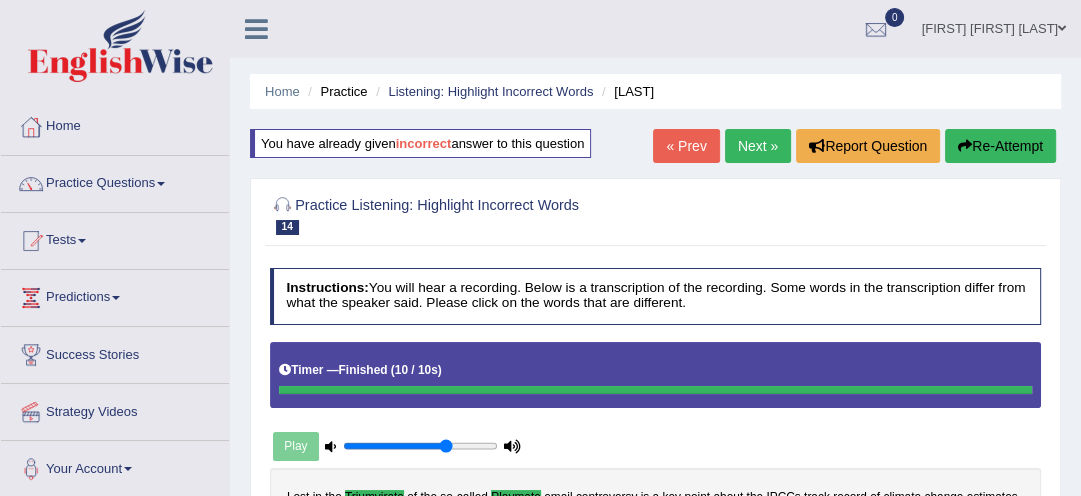 click on "Re-Attempt" at bounding box center (1000, 146) 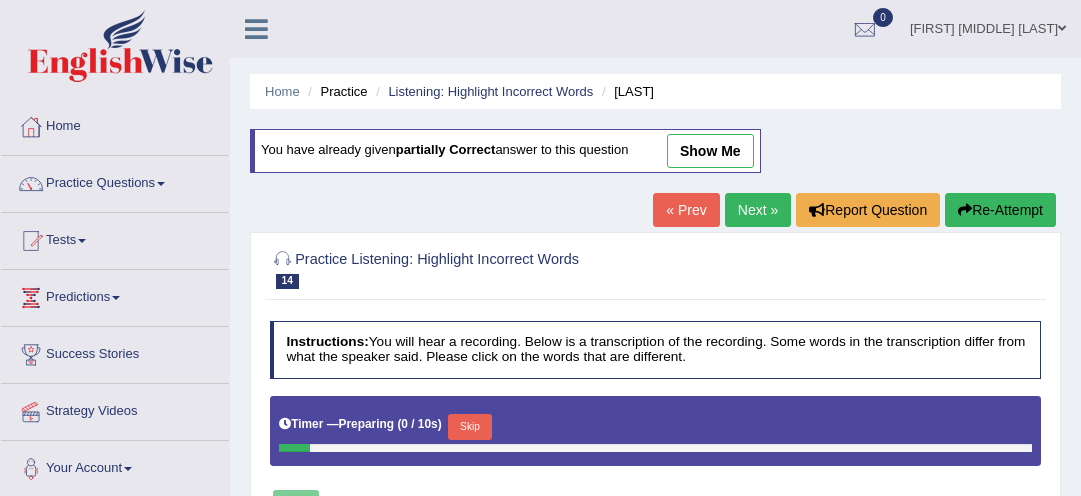 scroll, scrollTop: 0, scrollLeft: 0, axis: both 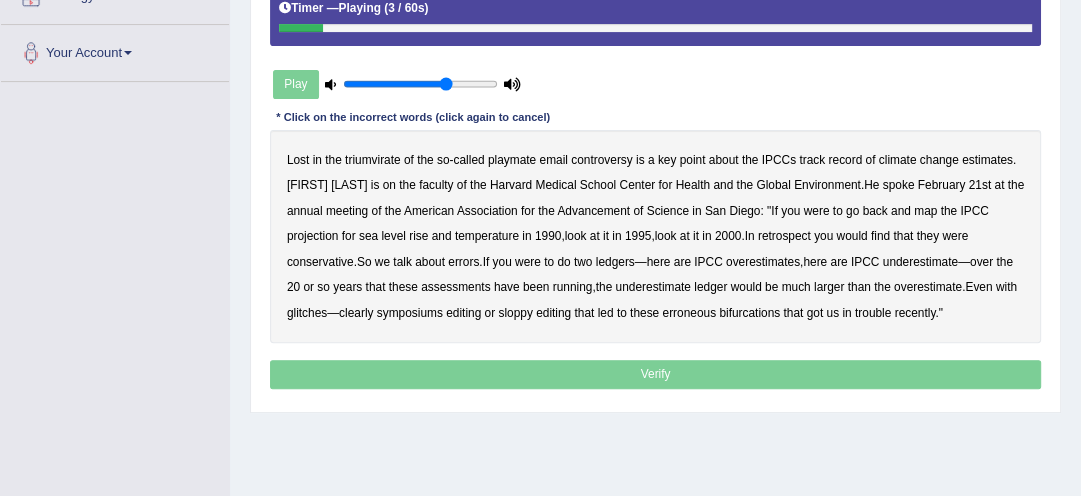 click on "triumvirate" at bounding box center (373, 160) 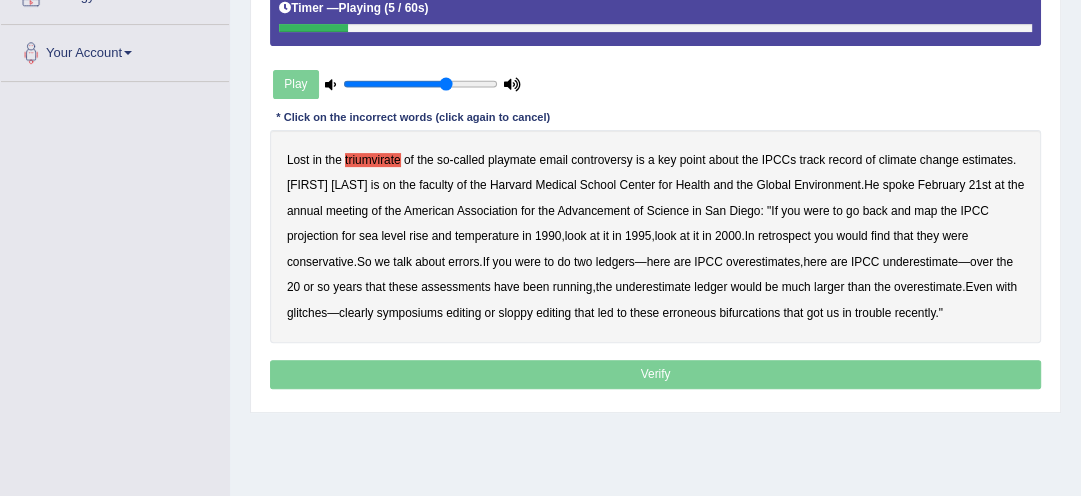 click on "playmate" at bounding box center [512, 160] 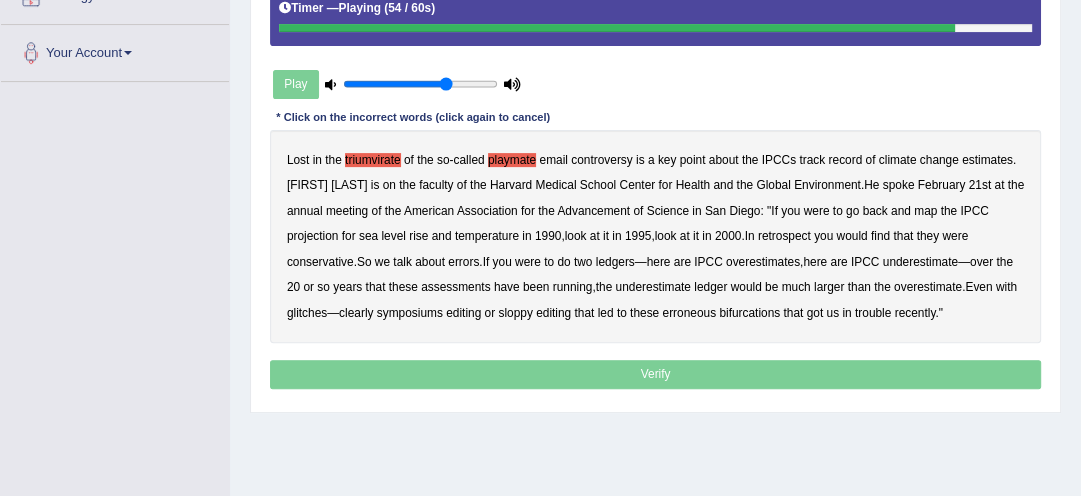 click on "have" at bounding box center [507, 287] 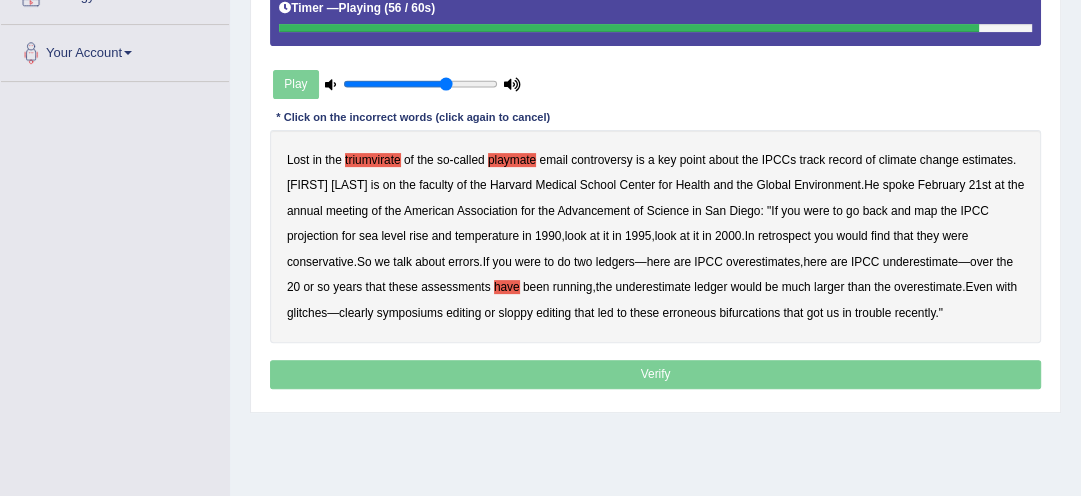 click on "have" at bounding box center (507, 287) 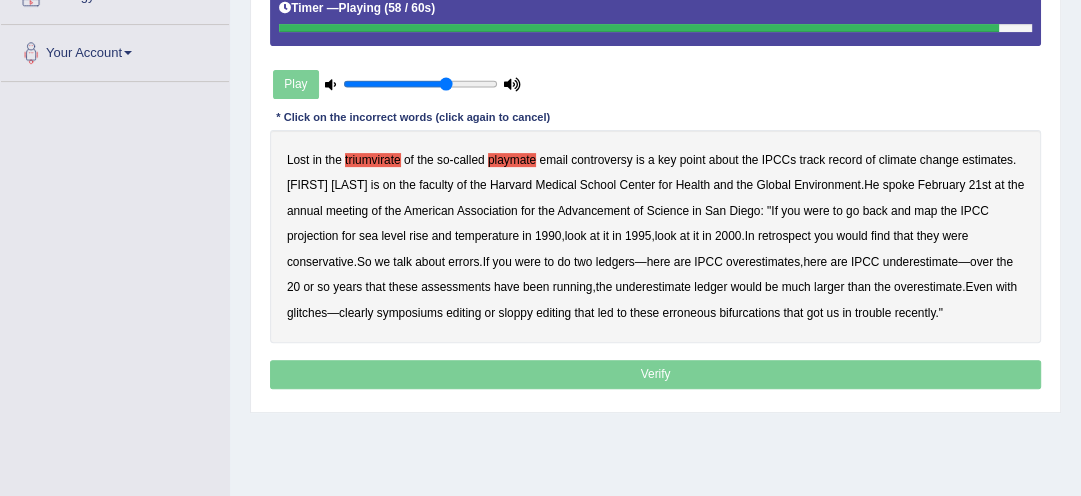 drag, startPoint x: 527, startPoint y: 280, endPoint x: 410, endPoint y: 328, distance: 126.46343 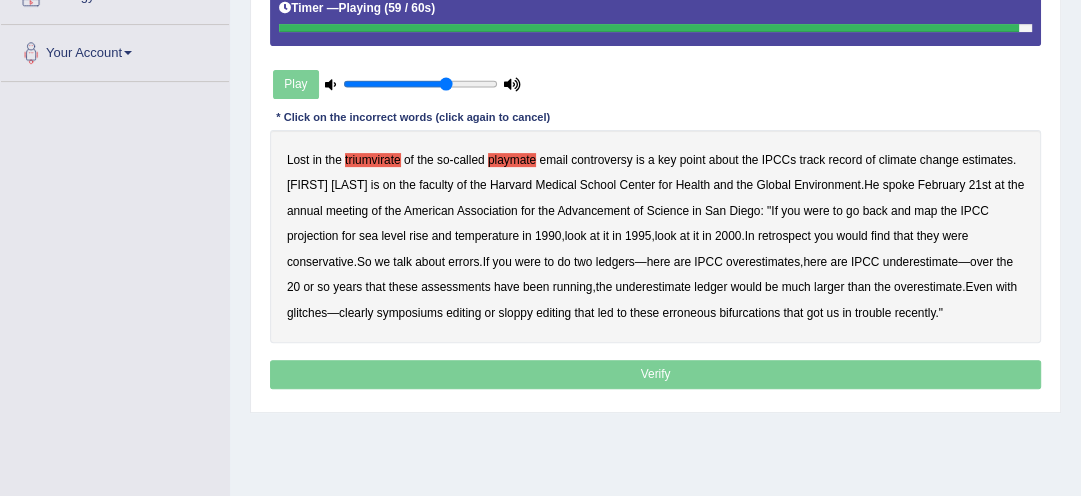 click on "symposiums" at bounding box center (410, 313) 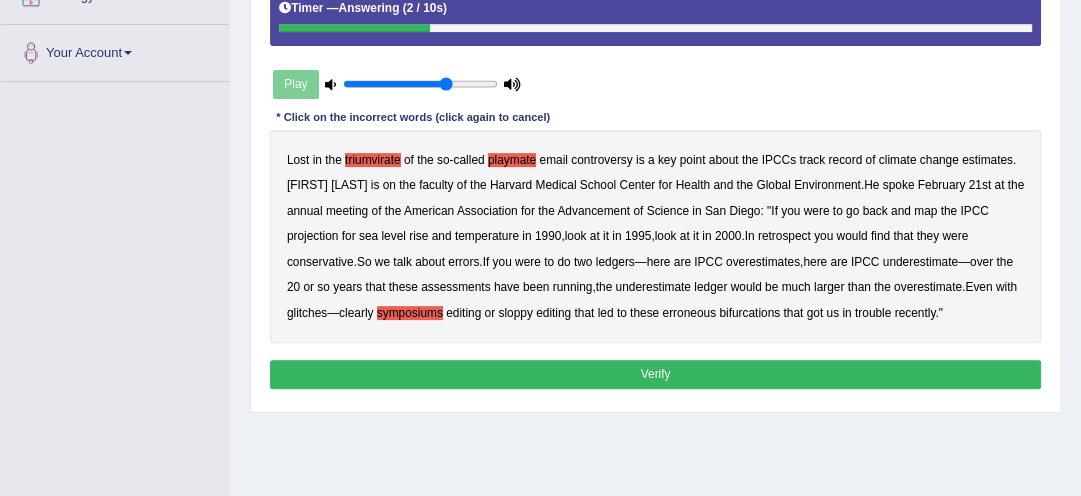 click on "bifurcations" at bounding box center [749, 313] 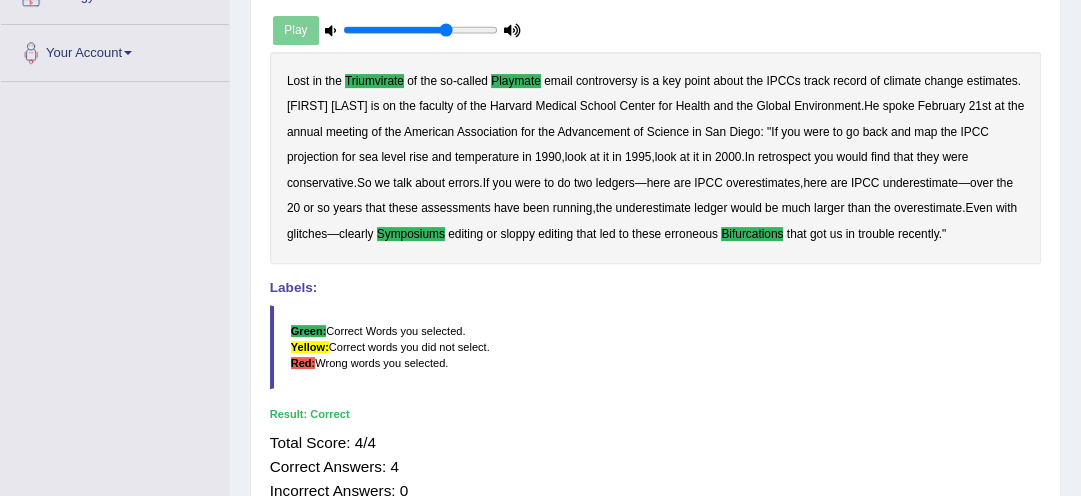 drag, startPoint x: 1073, startPoint y: 219, endPoint x: 1077, endPoint y: 201, distance: 18.439089 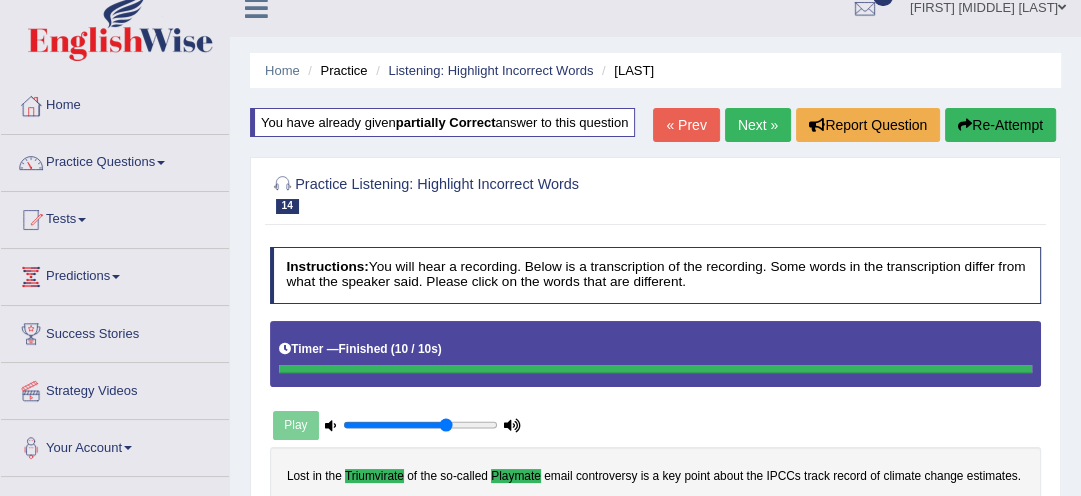 scroll, scrollTop: 0, scrollLeft: 0, axis: both 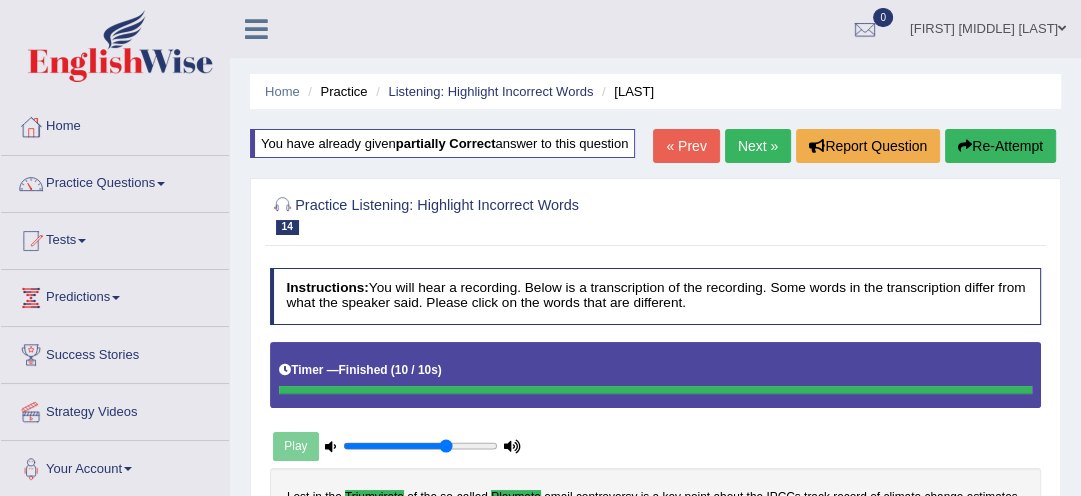 click on "Next »" at bounding box center (758, 146) 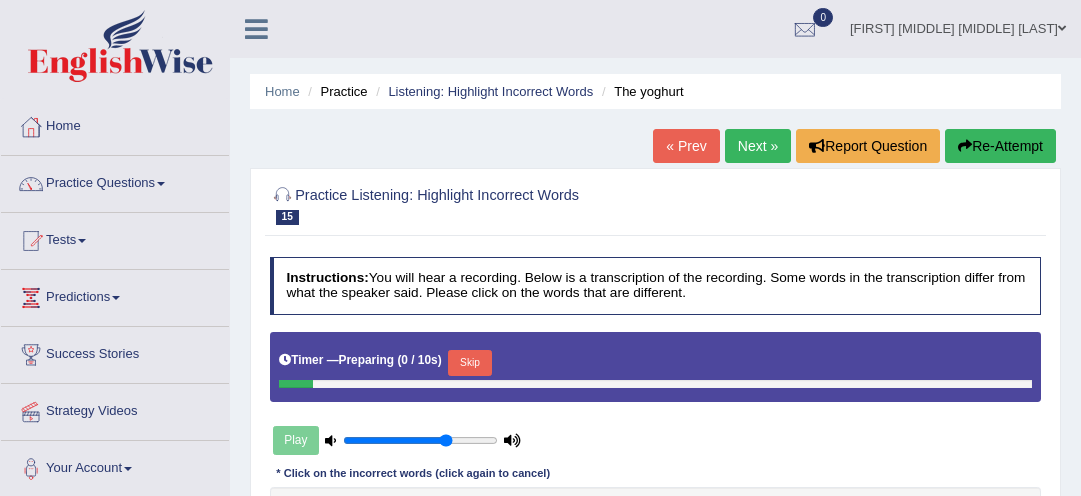 scroll, scrollTop: 0, scrollLeft: 0, axis: both 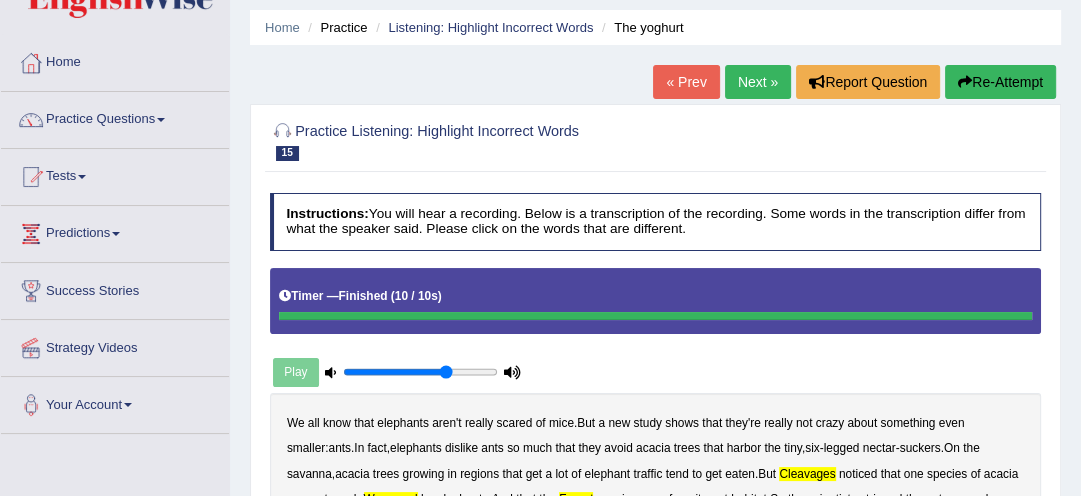 click on "Home
Practice
Listening: Highlight Incorrect Words
The yoghurt" at bounding box center (655, 27) 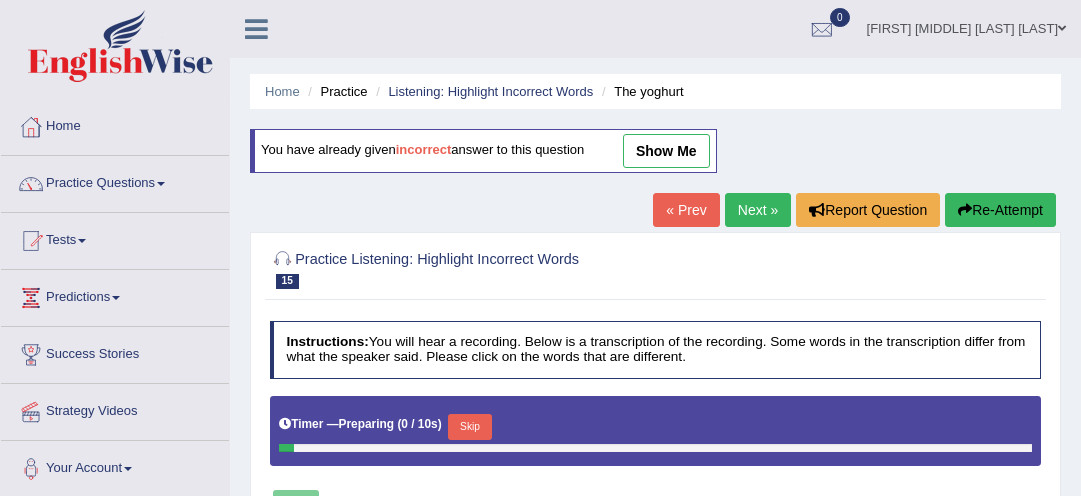 scroll, scrollTop: 64, scrollLeft: 0, axis: vertical 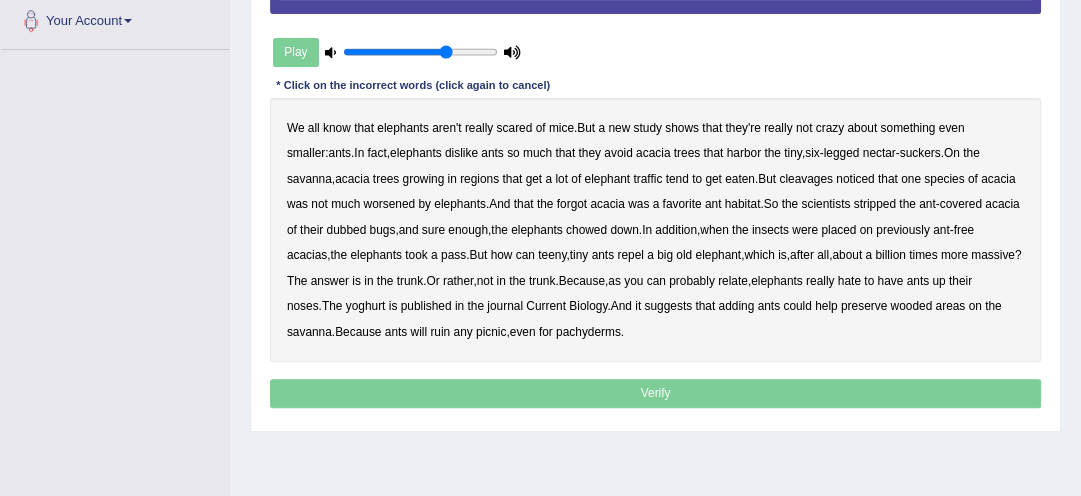 click on "cleavages" at bounding box center [806, 179] 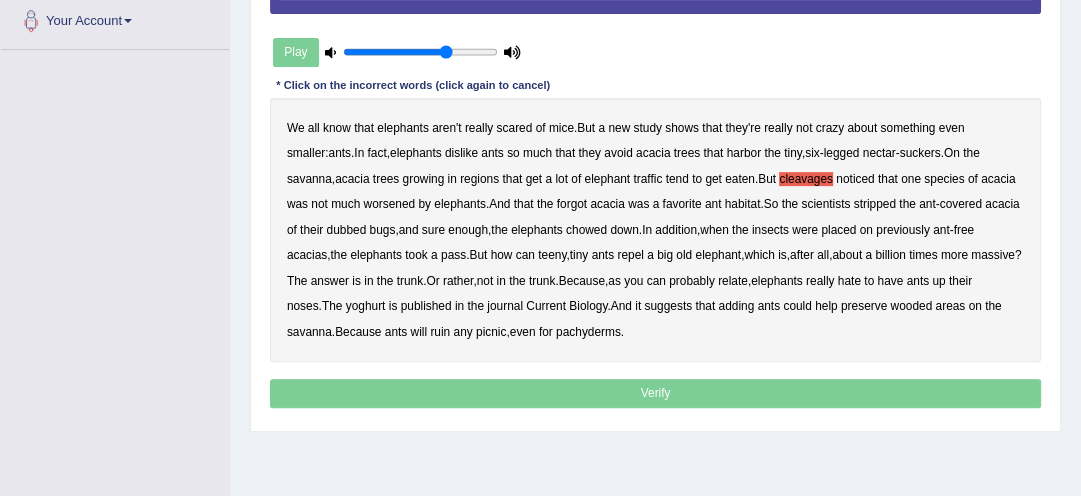 click on "yoghurt" at bounding box center [366, 306] 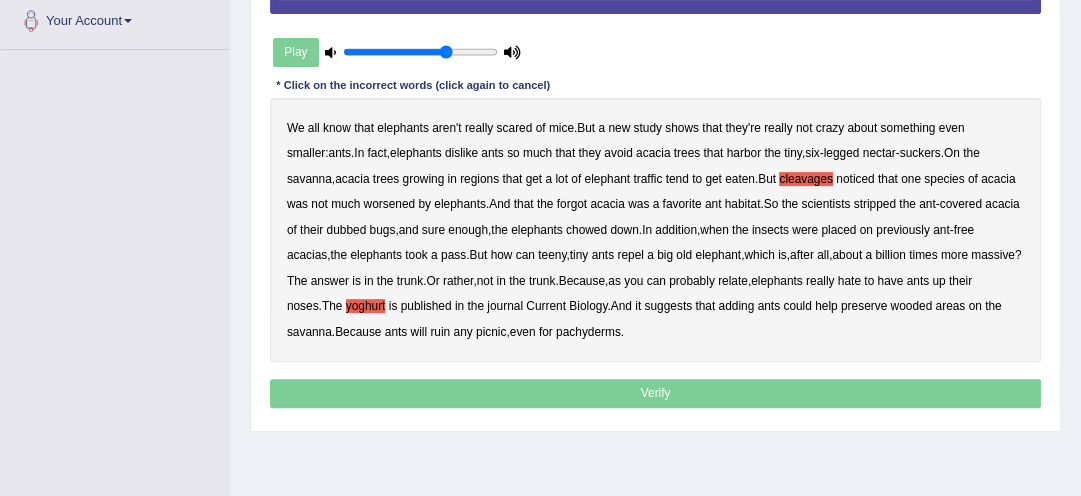 click on "yoghurt" at bounding box center [366, 306] 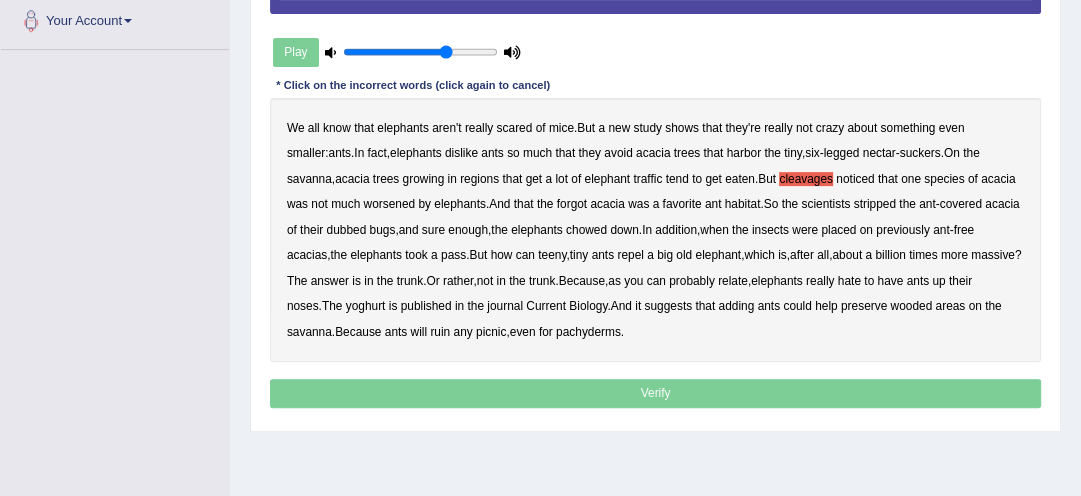 click on "yoghurt" at bounding box center [366, 306] 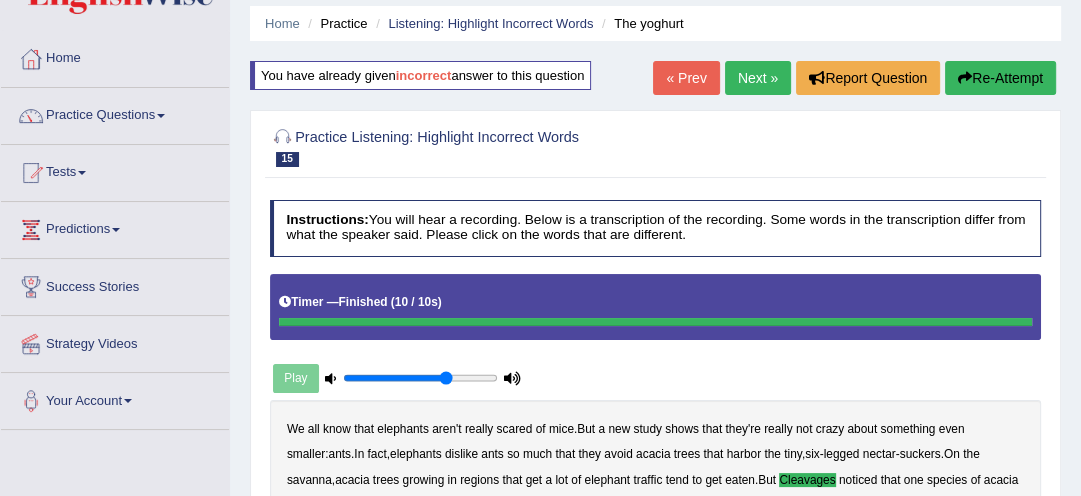 scroll, scrollTop: 64, scrollLeft: 0, axis: vertical 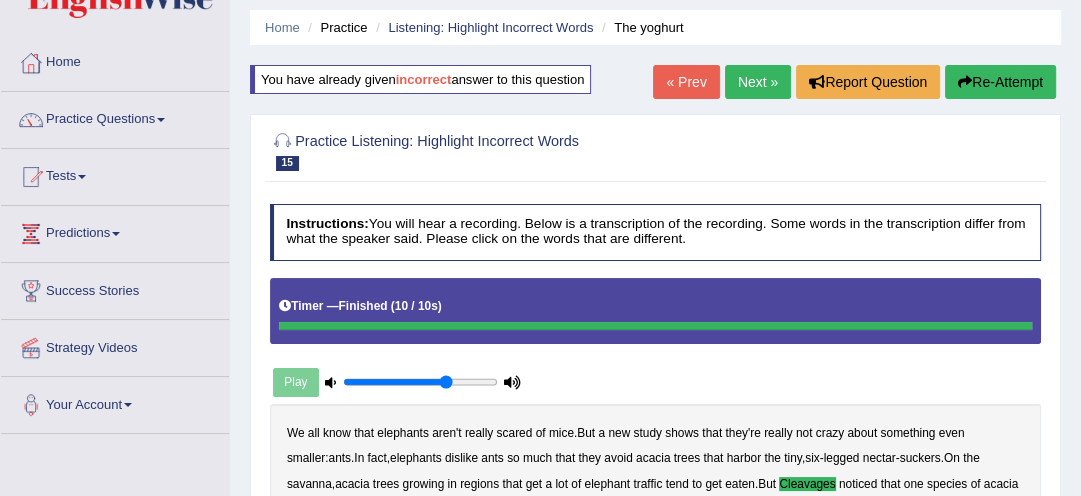 click on "Re-Attempt" at bounding box center [1000, 82] 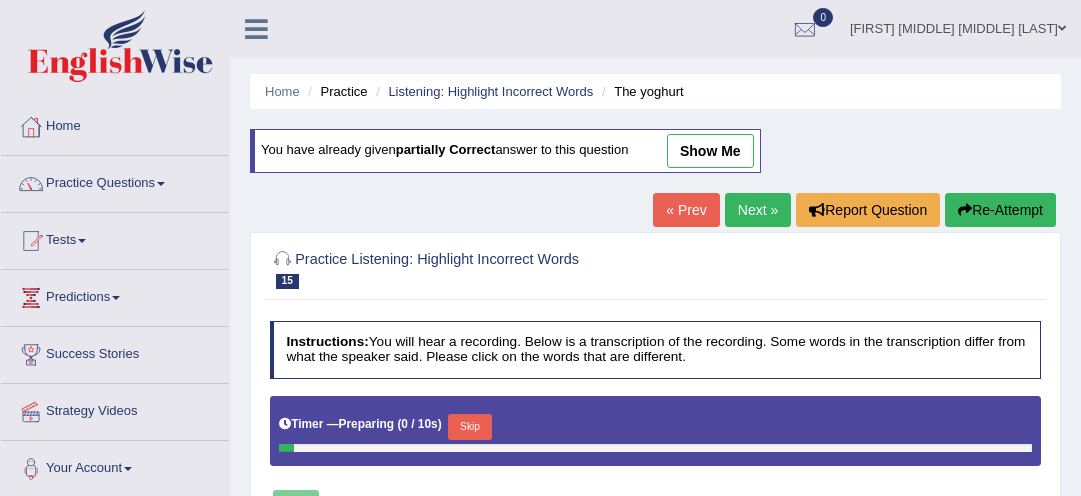 scroll, scrollTop: 64, scrollLeft: 0, axis: vertical 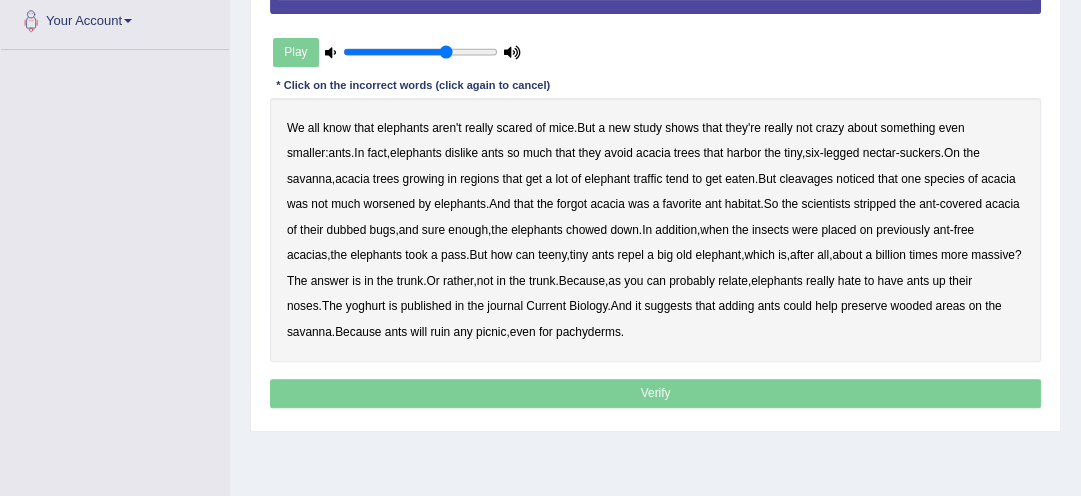 click on "cleavages" at bounding box center [806, 179] 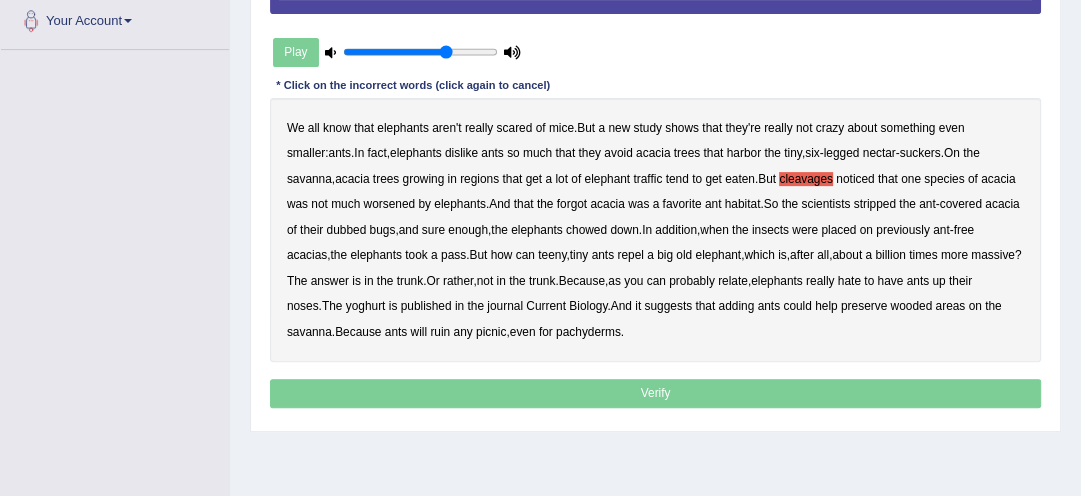 click on "yoghurt" at bounding box center (366, 306) 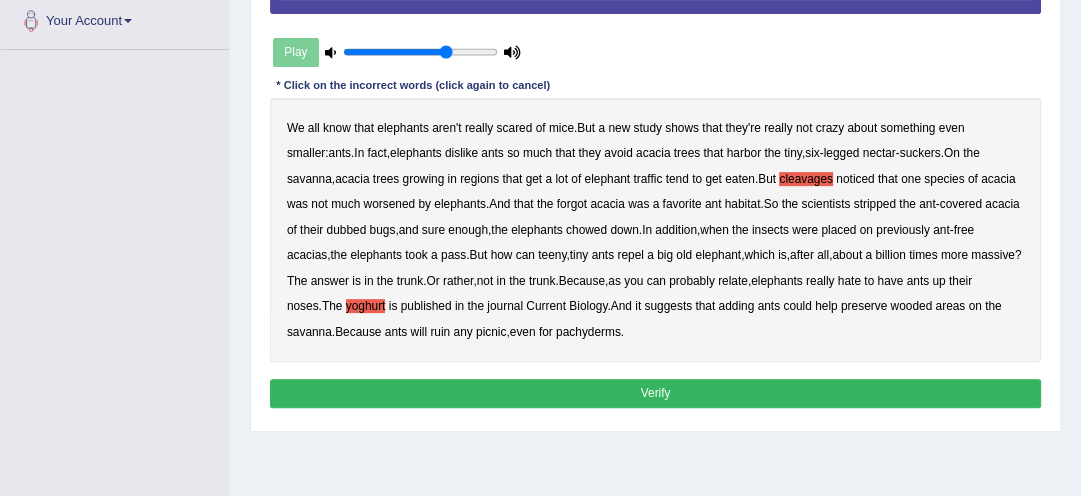 drag, startPoint x: 588, startPoint y: 267, endPoint x: 698, endPoint y: 247, distance: 111.8034 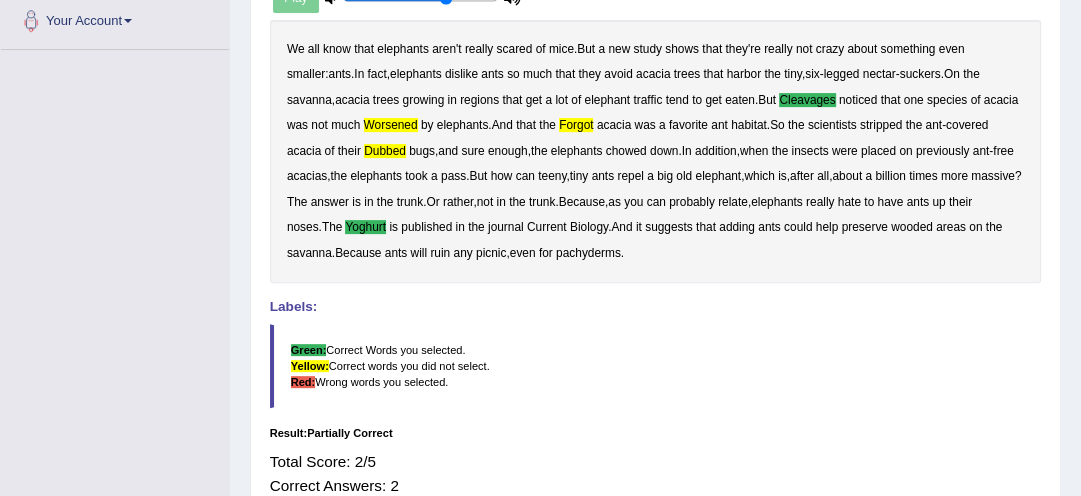 drag, startPoint x: 857, startPoint y: 203, endPoint x: 871, endPoint y: 194, distance: 16.643316 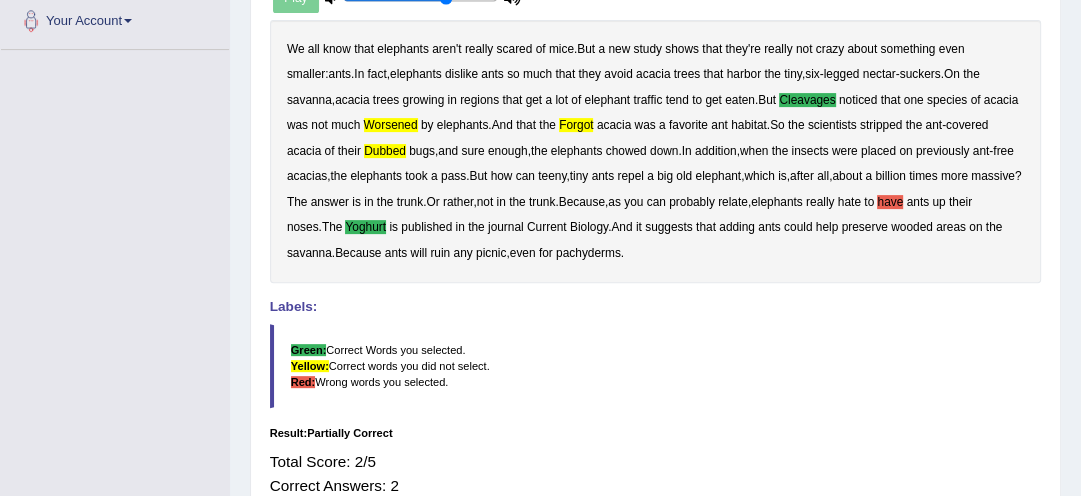 click on "We   all   know   that   elephants   aren't   really   scared   of   mice .  But   a   new   study   shows   that   they're   really   not   crazy   about   something   even   smaller :  ants .  In   fact ,  elephants   dislike   ants   so   much   that   they   avoid   acacia   trees   that   harbor   the   tiny ,  six - legged   nectar - suckers .  On   the   savanna ,  acacia   trees   growing   in   regions   that   get   a   lot   of   elephant   traffic   tend   to   get   eaten .  But   cleavages   noticed   that   one   species   of   acacia   was   not   much   worsened   by   elephants .  And   that   the   forgot   acacia   was   a   favorite   ant   habitat .  So   the   scientists   stripped   the   ant - covered   acacia   of   their   dubbed   bugs ,  and   sure   enough ,  the   elephants   chowed   down .  In   addition ,  when   the   insects   were   placed   on   previously   ant - free   acacias ,  the   elephants   took   a   pass .  But   how   can   teeny ,  tiny   ants   repel   a" at bounding box center (656, 152) 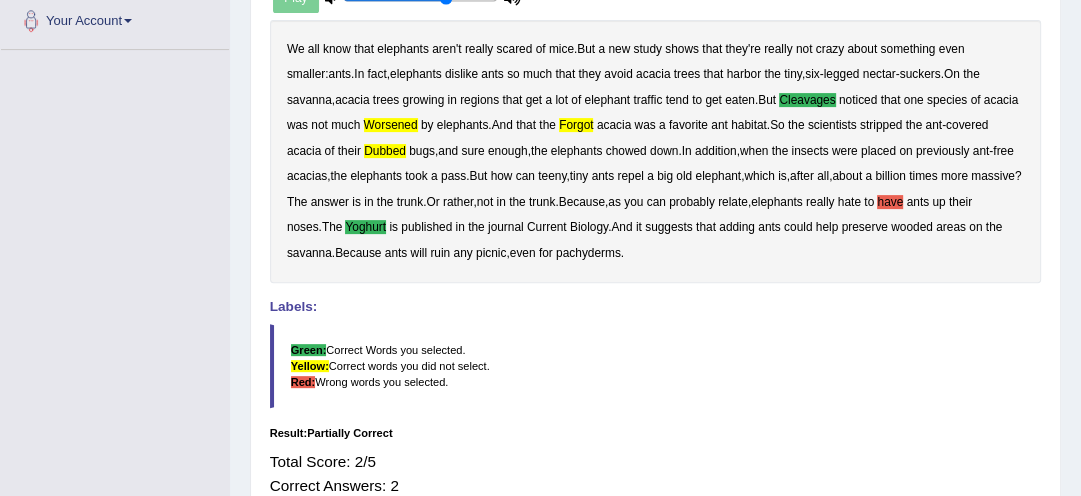 click on "We   all   know   that   elephants   aren't   really   scared   of   mice .  But   a   new   study   shows   that   they're   really   not   crazy   about   something   even   smaller :  ants .  In   fact ,  elephants   dislike   ants   so   much   that   they   avoid   acacia   trees   that   harbor   the   tiny ,  six - legged   nectar - suckers .  On   the   savanna ,  acacia   trees   growing   in   regions   that   get   a   lot   of   elephant   traffic   tend   to   get   eaten .  But   cleavages   noticed   that   one   species   of   acacia   was   not   much   worsened   by   elephants .  And   that   the   forgot   acacia   was   a   favorite   ant   habitat .  So   the   scientists   stripped   the   ant - covered   acacia   of   their   dubbed   bugs ,  and   sure   enough ,  the   elephants   chowed   down .  In   addition ,  when   the   insects   were   placed   on   previously   ant - free   acacias ,  the   elephants   took   a   pass .  But   how   can   teeny ,  tiny   ants   repel   a" at bounding box center [656, 152] 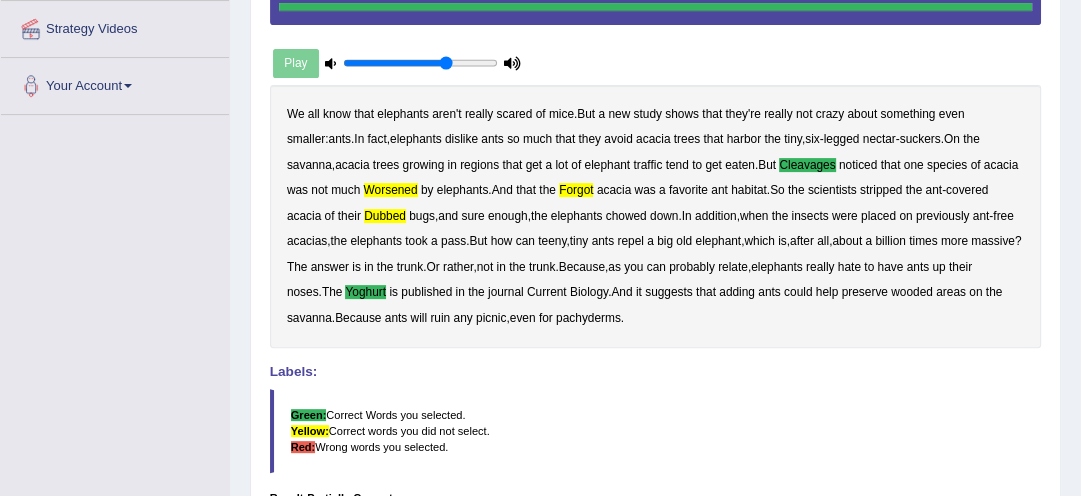 scroll, scrollTop: 352, scrollLeft: 0, axis: vertical 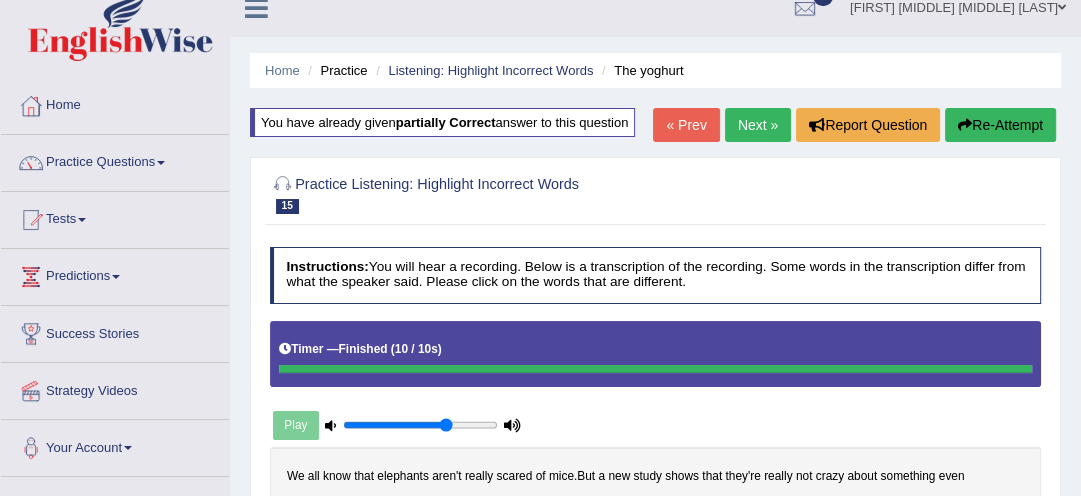 click on "Re-Attempt" at bounding box center (1000, 125) 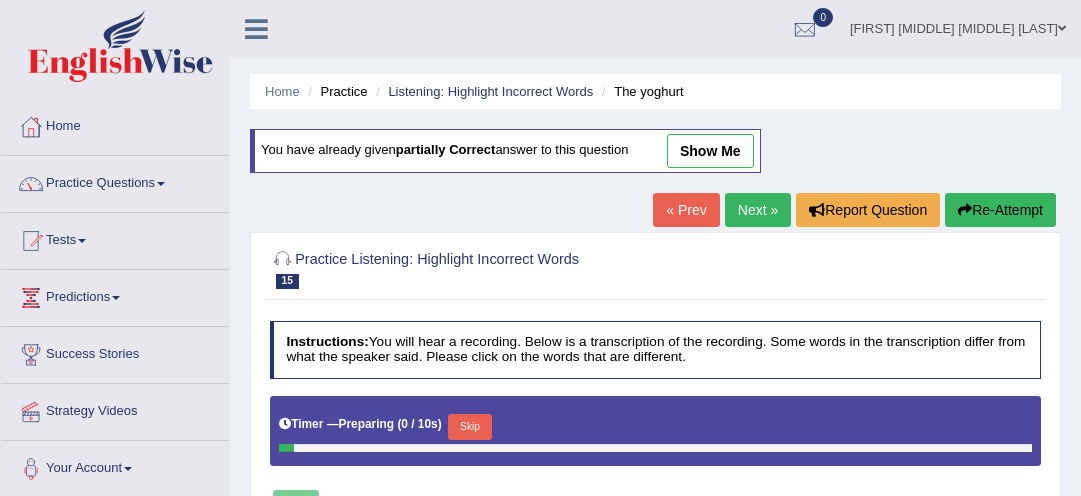 scroll, scrollTop: 21, scrollLeft: 0, axis: vertical 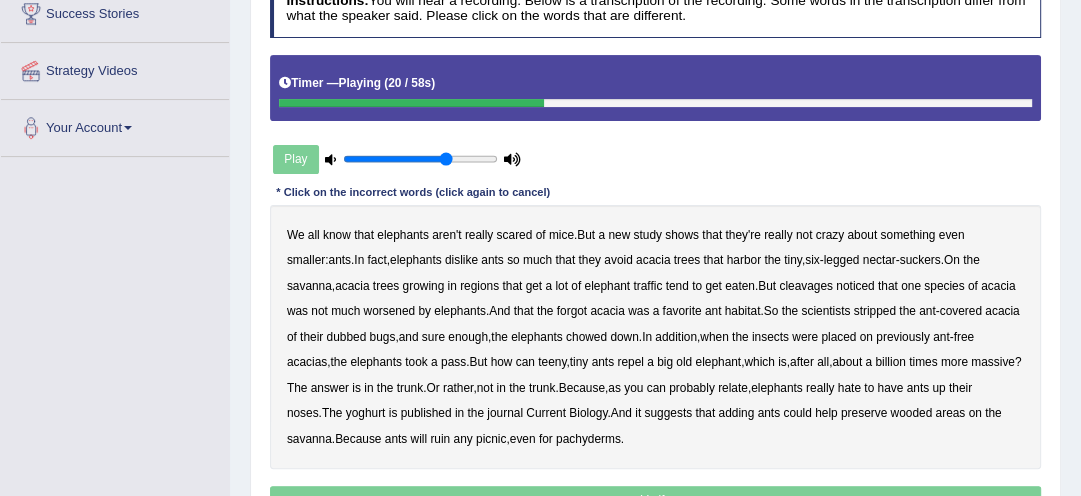 click on "cleavages" at bounding box center [806, 286] 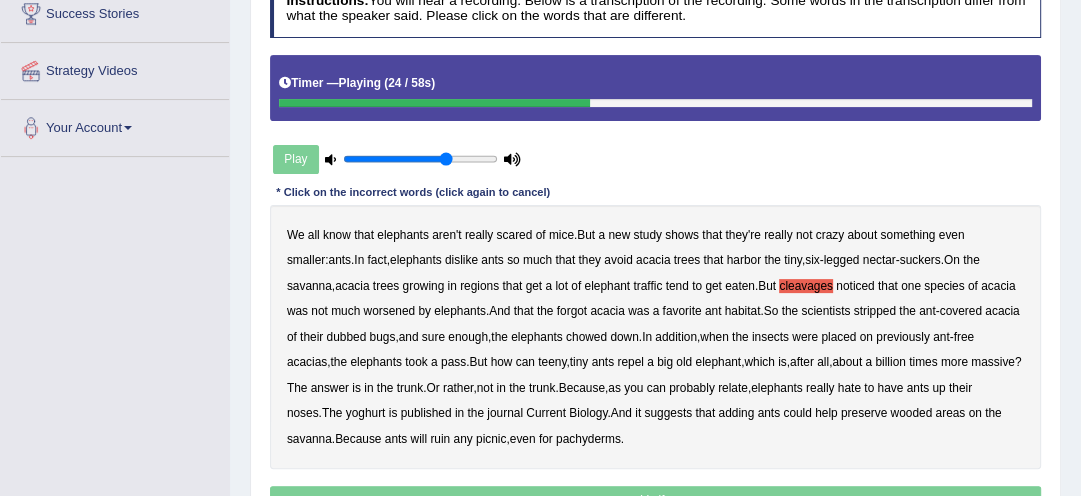 click on "worsened" at bounding box center [390, 311] 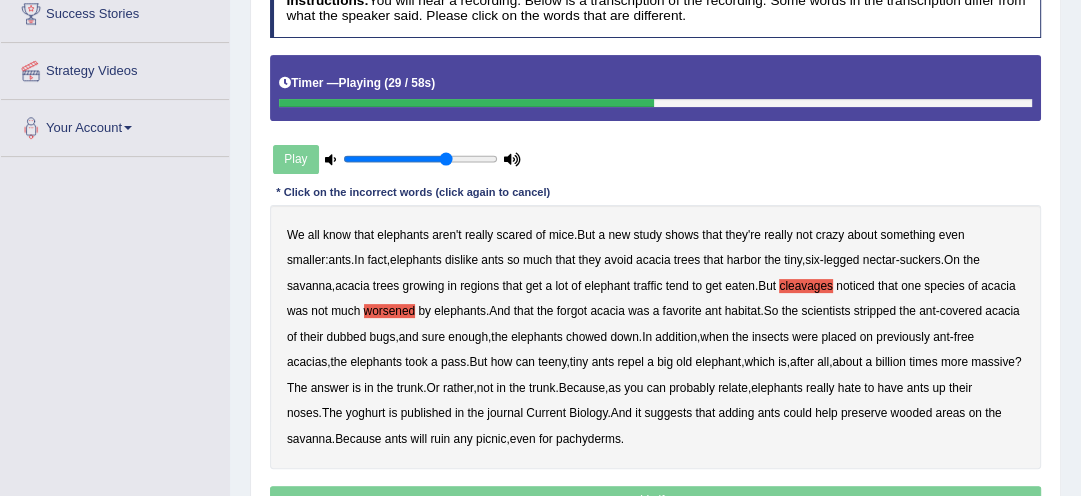 click on "forgot" at bounding box center [572, 311] 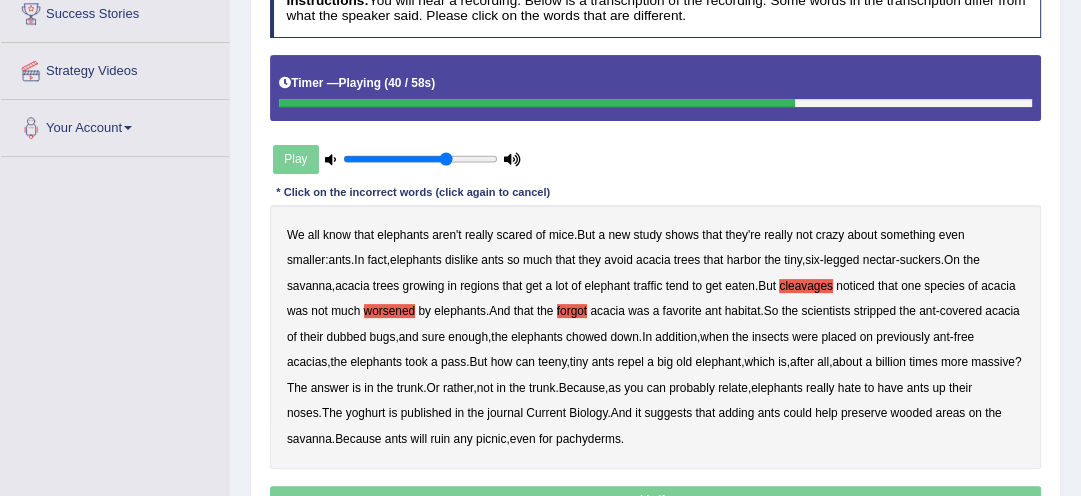 click on "yoghurt" at bounding box center [366, 413] 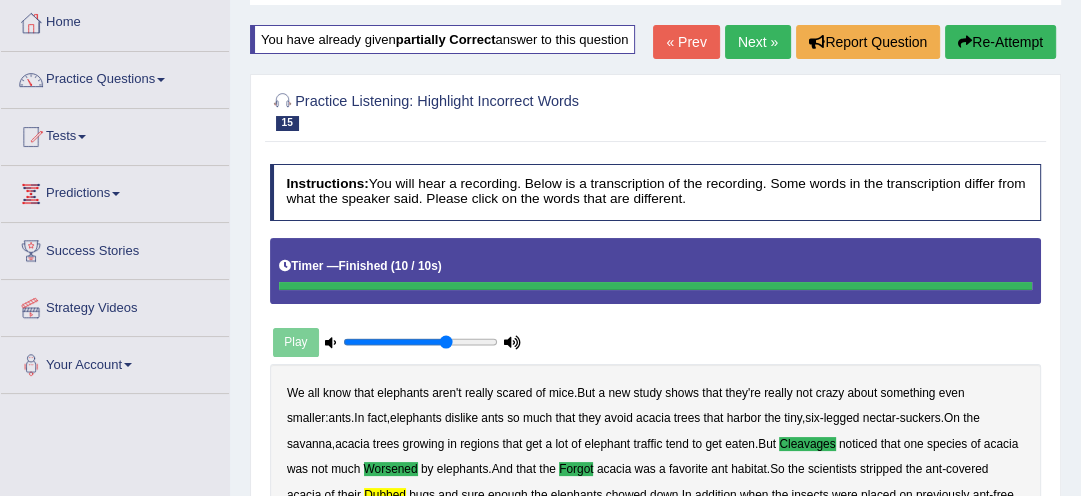 scroll, scrollTop: 85, scrollLeft: 0, axis: vertical 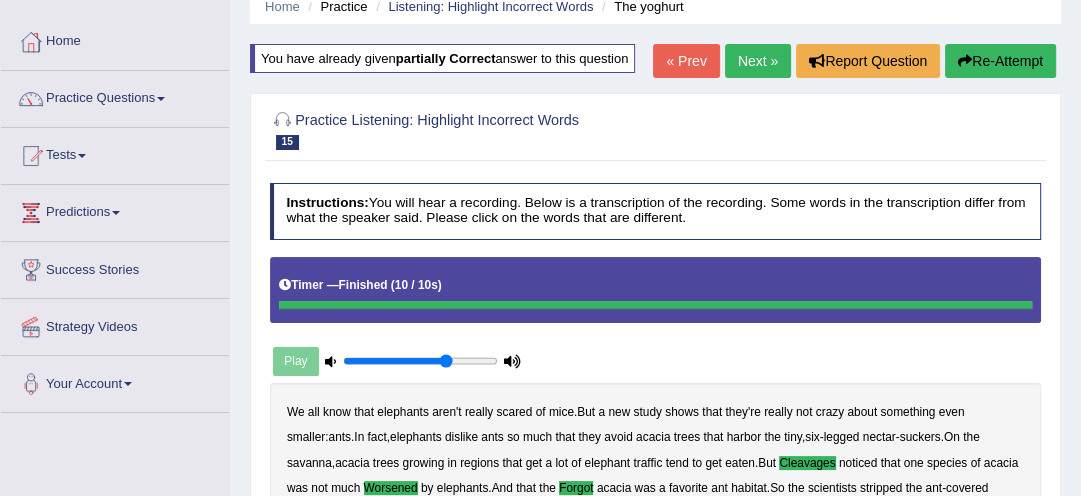 click at bounding box center [965, 61] 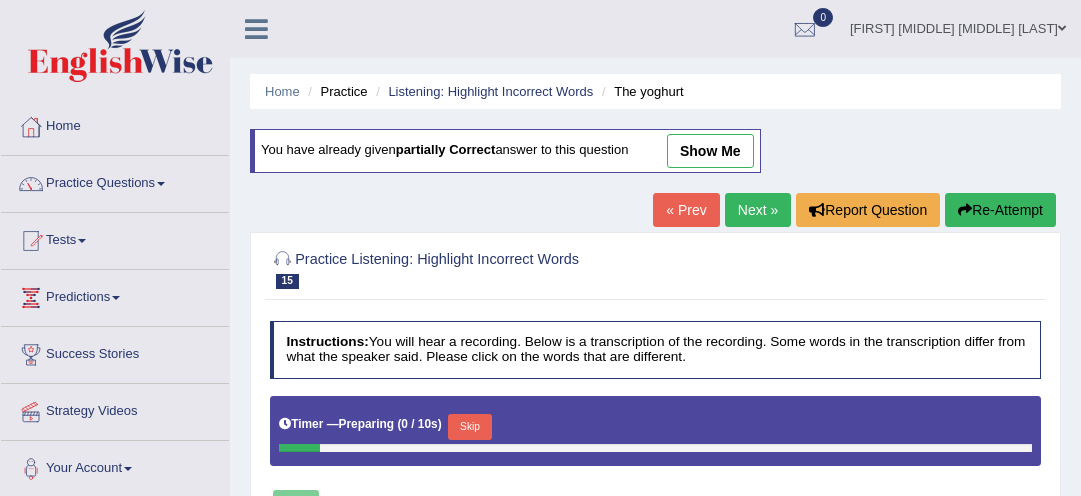 scroll, scrollTop: 85, scrollLeft: 0, axis: vertical 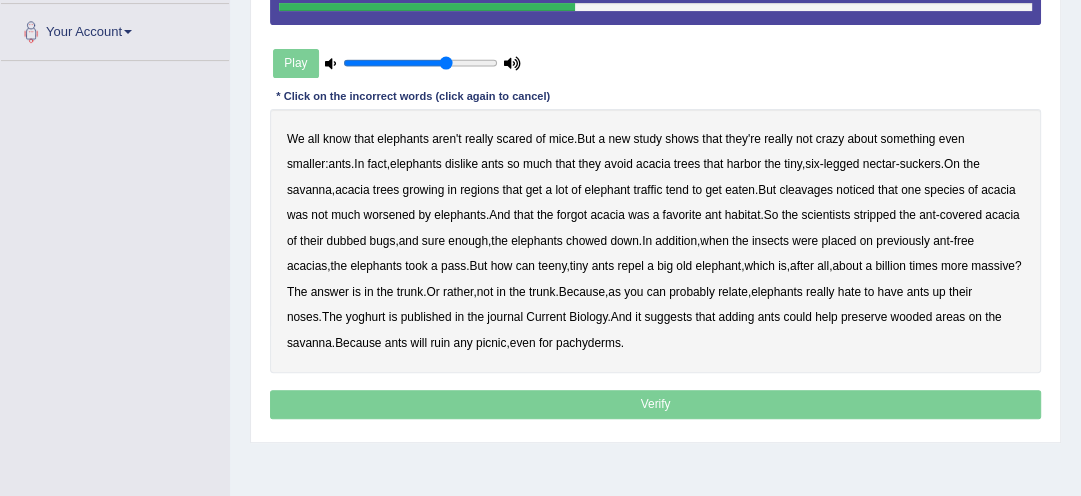 click on "cleavages" at bounding box center [806, 190] 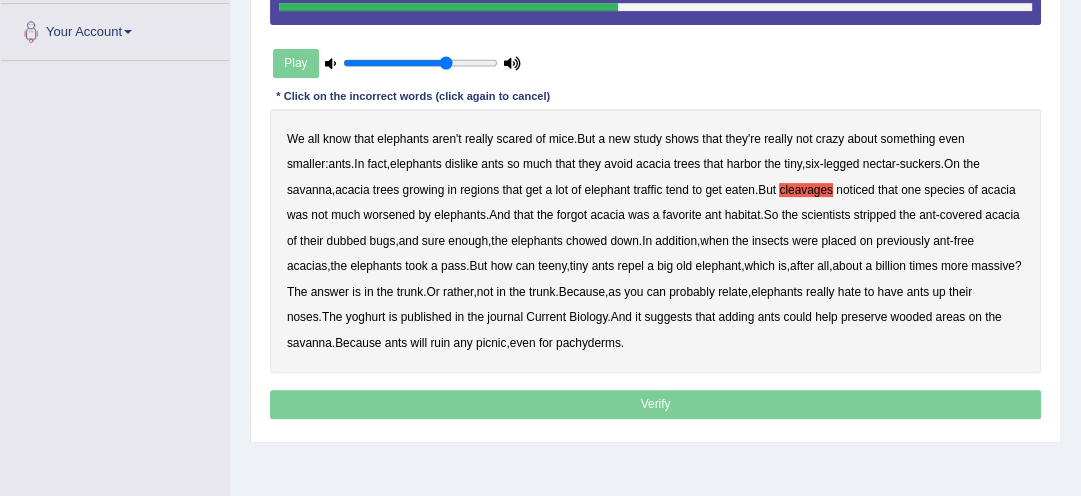 click on "worsened" at bounding box center [390, 215] 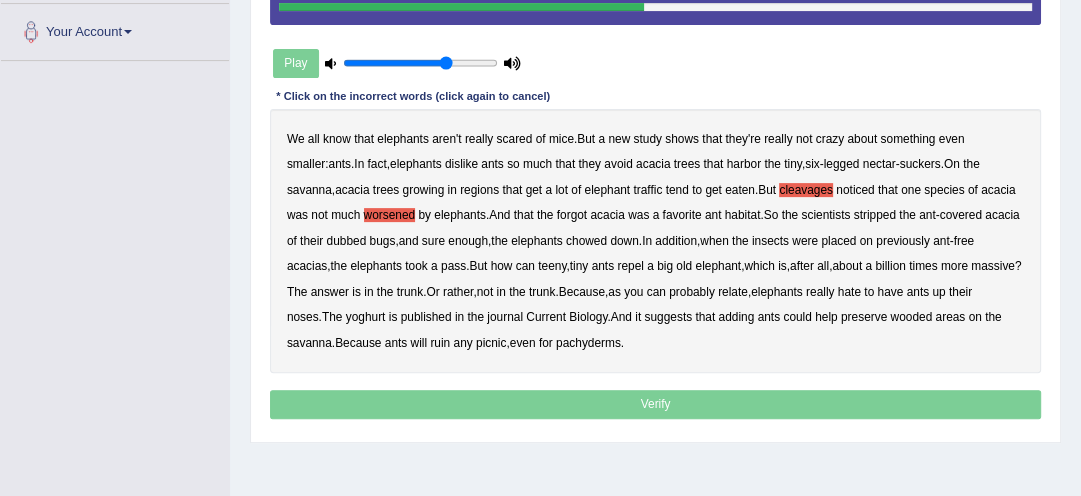 click on "forgot" at bounding box center [572, 215] 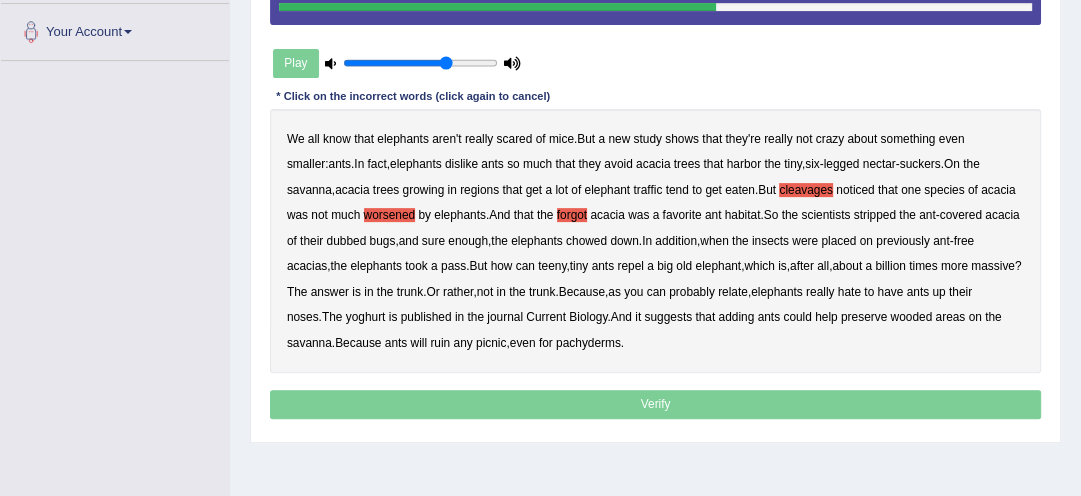 click on "dubbed" at bounding box center [347, 241] 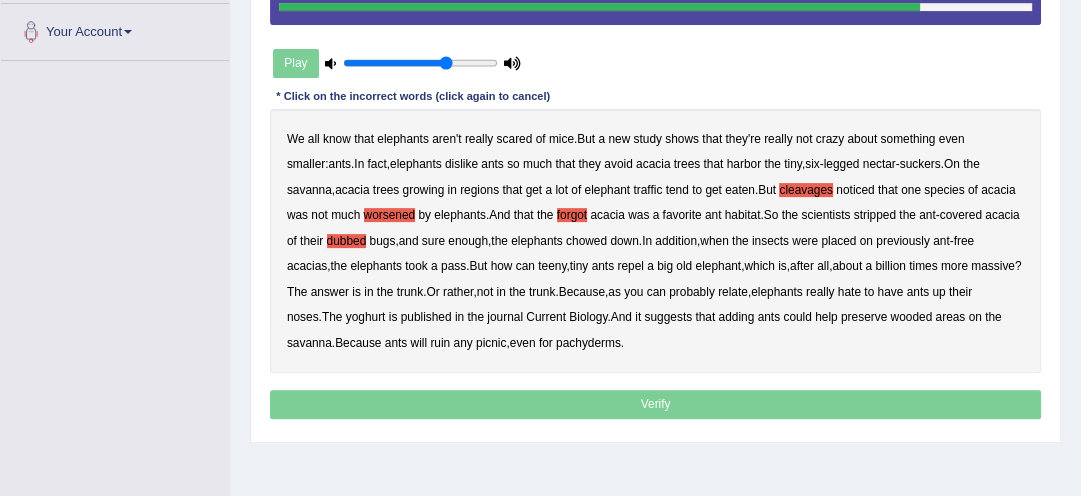 click on "yoghurt" at bounding box center [366, 317] 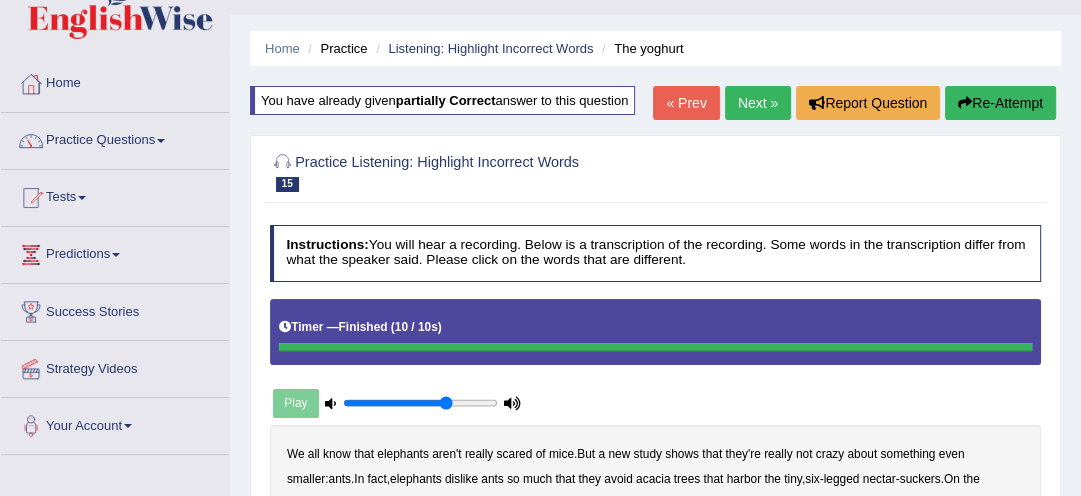 scroll, scrollTop: 0, scrollLeft: 0, axis: both 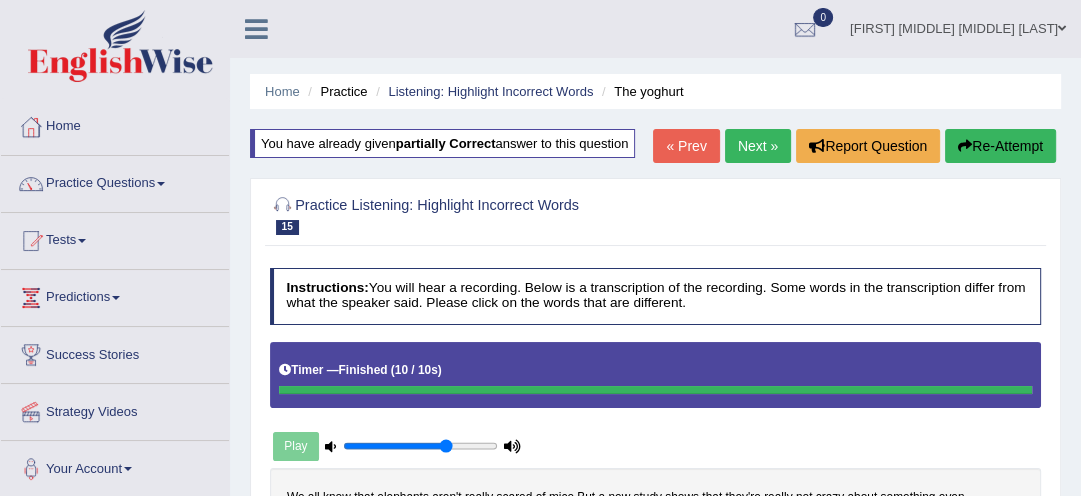 click on "Next »" at bounding box center (758, 146) 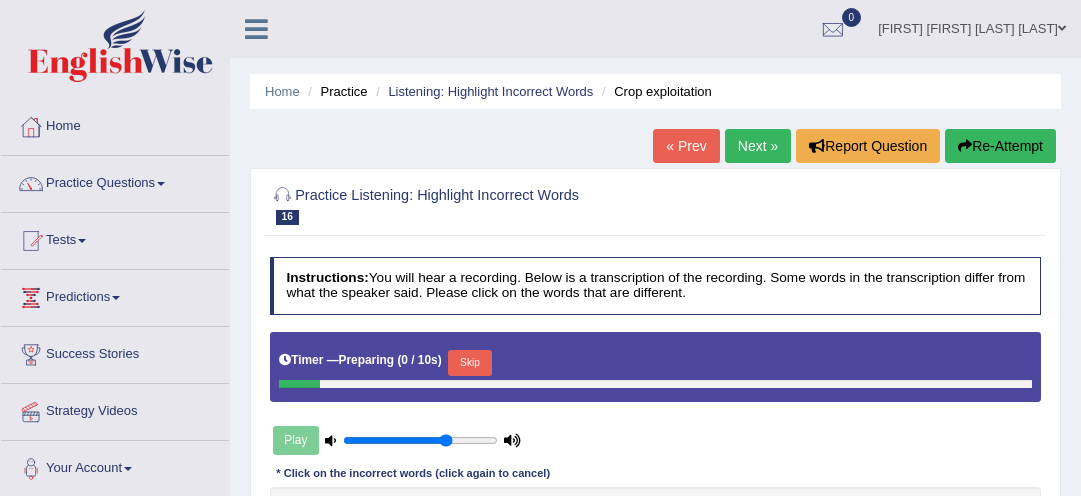 scroll, scrollTop: 0, scrollLeft: 0, axis: both 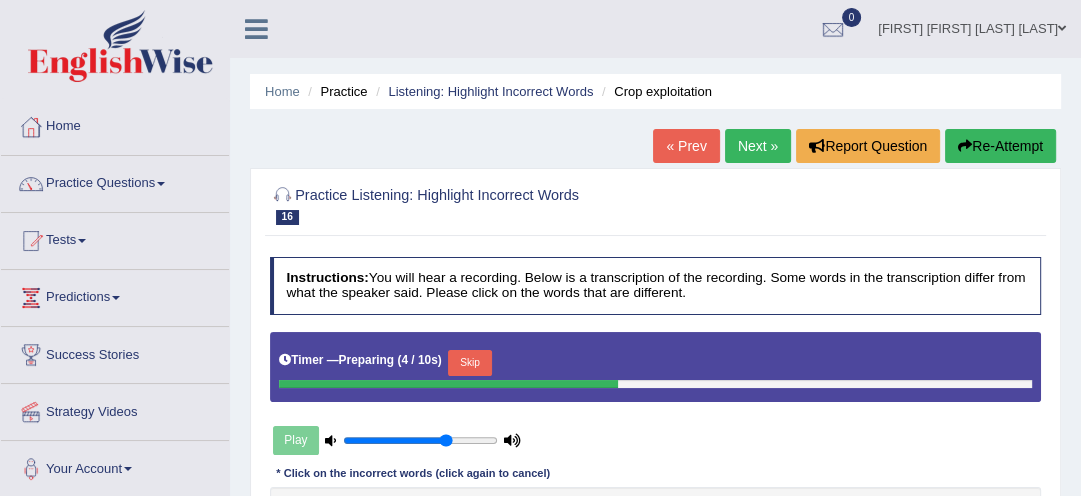 drag, startPoint x: 1079, startPoint y: 453, endPoint x: 1083, endPoint y: 466, distance: 13.601471 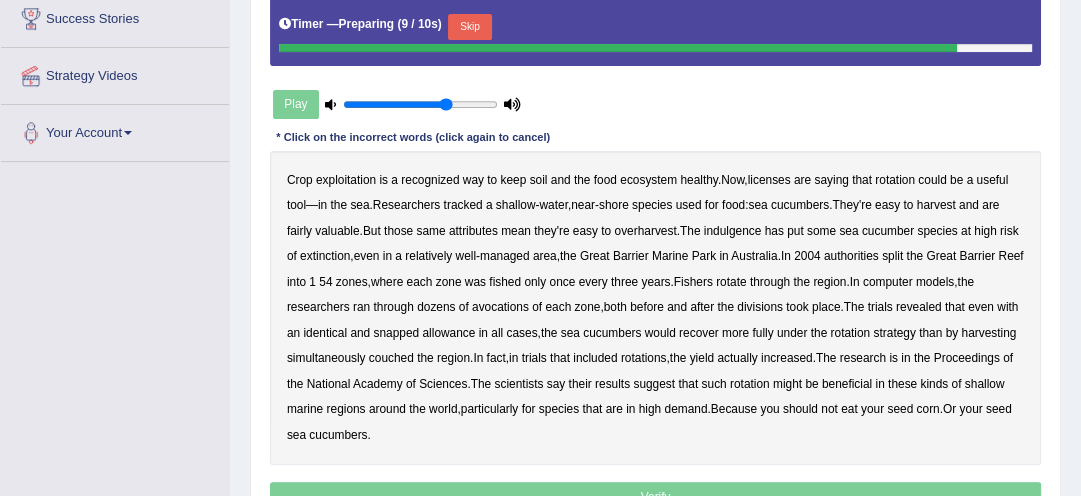 scroll, scrollTop: 352, scrollLeft: 0, axis: vertical 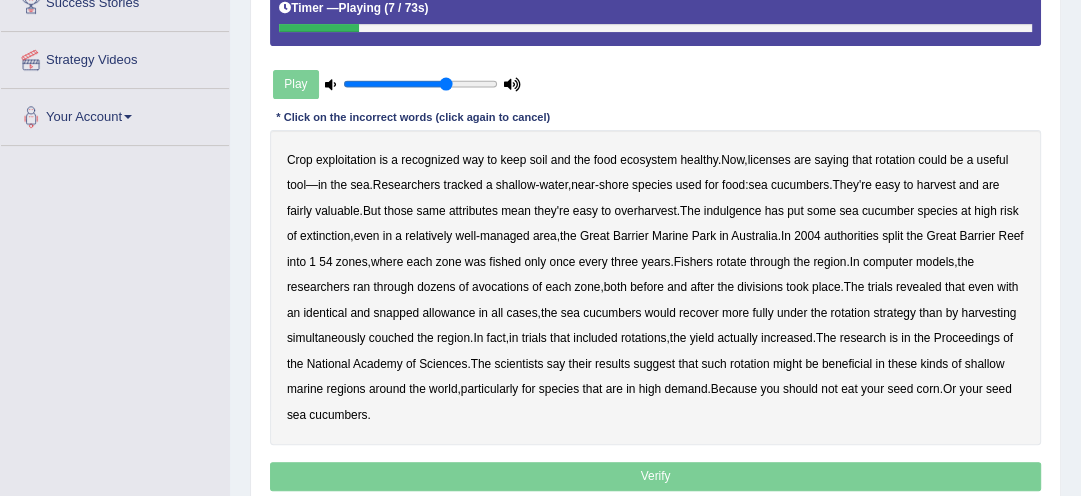 click on "licenses" at bounding box center [769, 160] 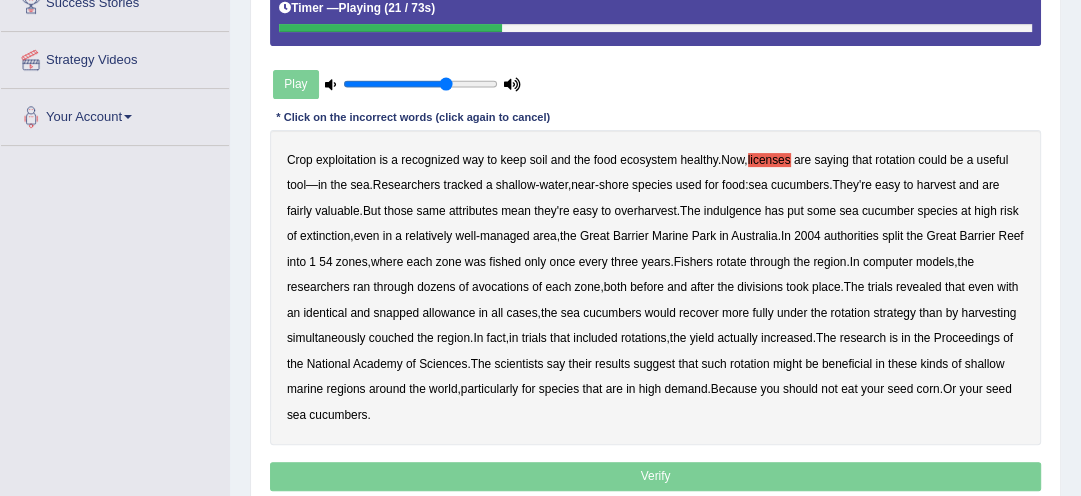 click on "indulgence" at bounding box center [733, 211] 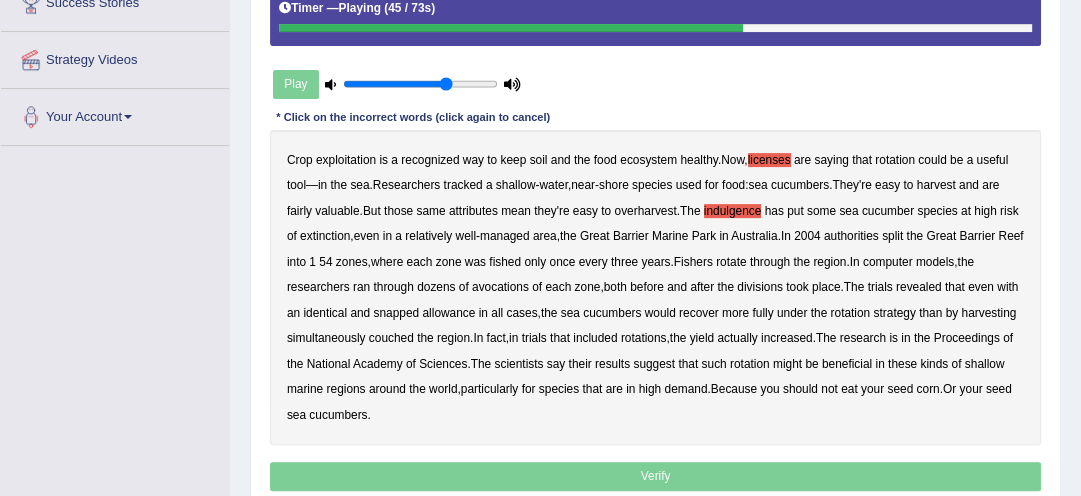 click on "avocations" at bounding box center [500, 287] 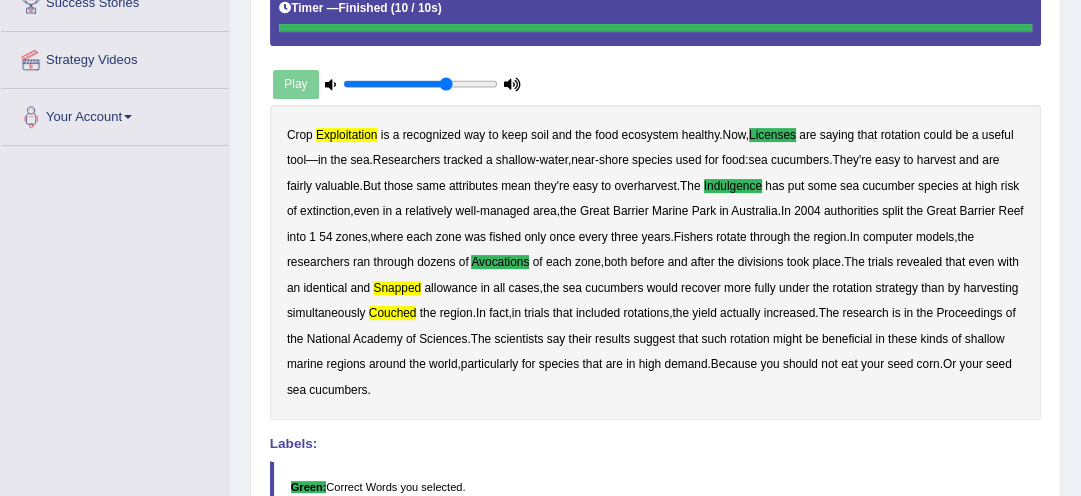 click on "Crop   exploitation   is   a   recognized   way   to   keep   soil   and   the   food   ecosystem   healthy .  Now ,  licenses   are   saying   that   rotation   could   be   a   useful   tool — in   the   sea .  Researchers   tracked   a   shallow - water ,  near - shore   species   used   for   food :  sea   cucumbers .  They're   easy   to   harvest   and   are   fairly   valuable .  But   those   same   attributes   mean   they're   easy   to   overharvest .  The   indulgence   has   put   some   sea   cucumber   species   at   high   risk   of   extinction ,  even   in   a   relatively   well - managed   area ,  the   [REGION]   in   [COUNTRY] .  In   2004   authorities   split   the   [REGION]   into   1   54   zones ,  where   each   zone   was   fished   only   once   every   three   years .  Fishers   rotate   through   the   region .  In   computer   models ,  the   researchers   ran   through   dozens   of   avocations   of   each   zone ,  both   before   and" at bounding box center [656, 262] 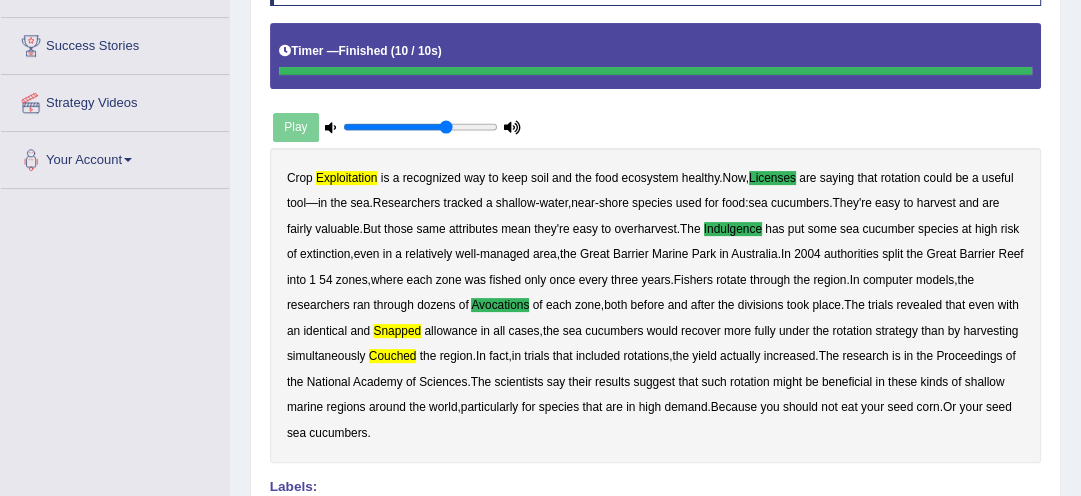 scroll, scrollTop: 288, scrollLeft: 0, axis: vertical 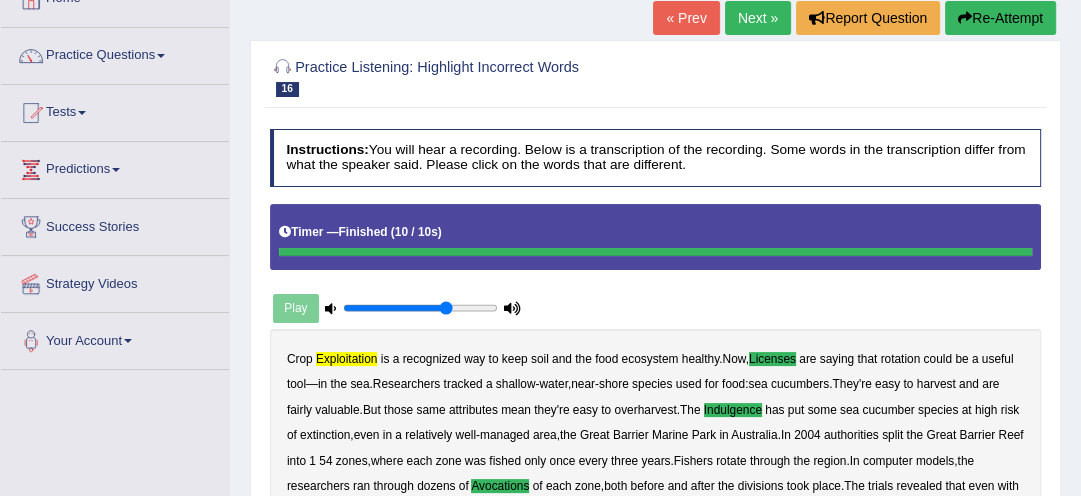 click on "Re-Attempt" at bounding box center (1000, 18) 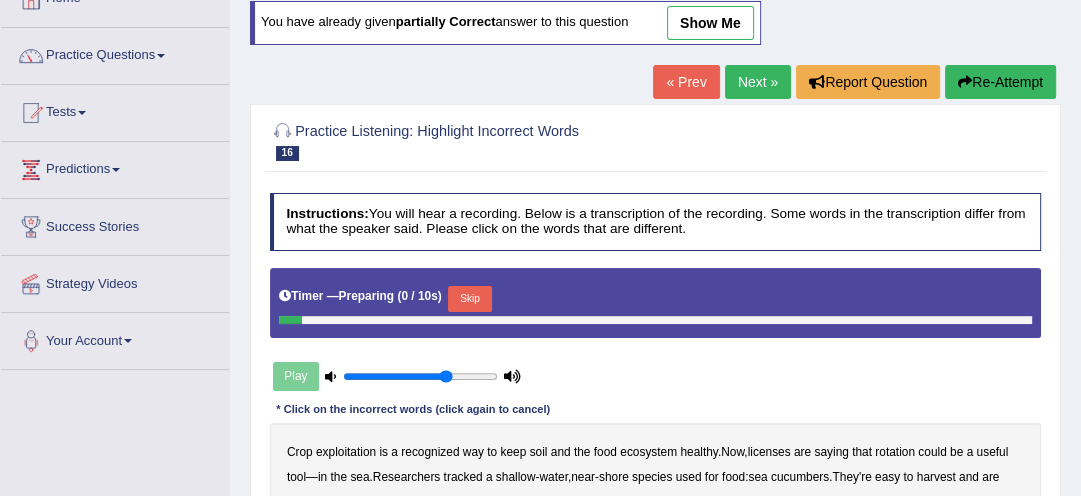scroll, scrollTop: 0, scrollLeft: 0, axis: both 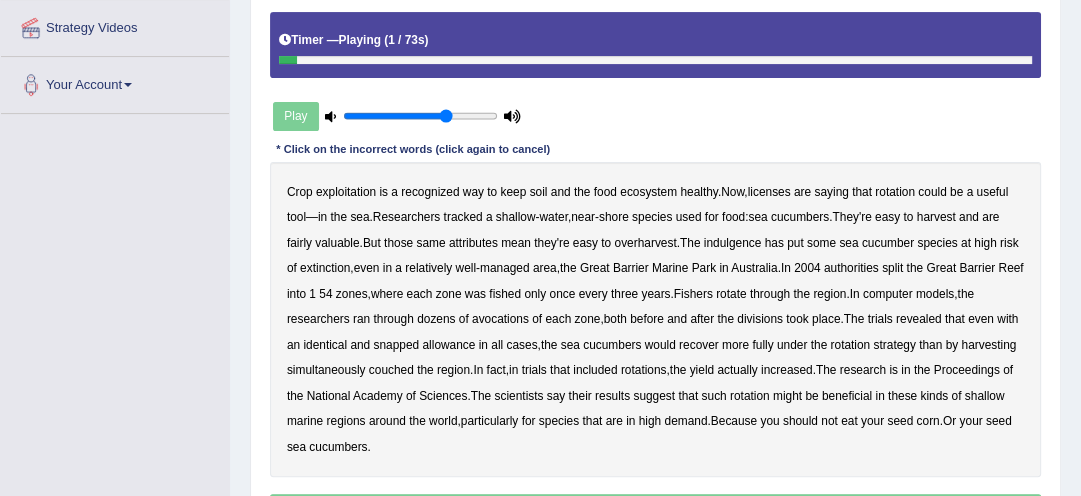 click on "exploitation" at bounding box center [346, 192] 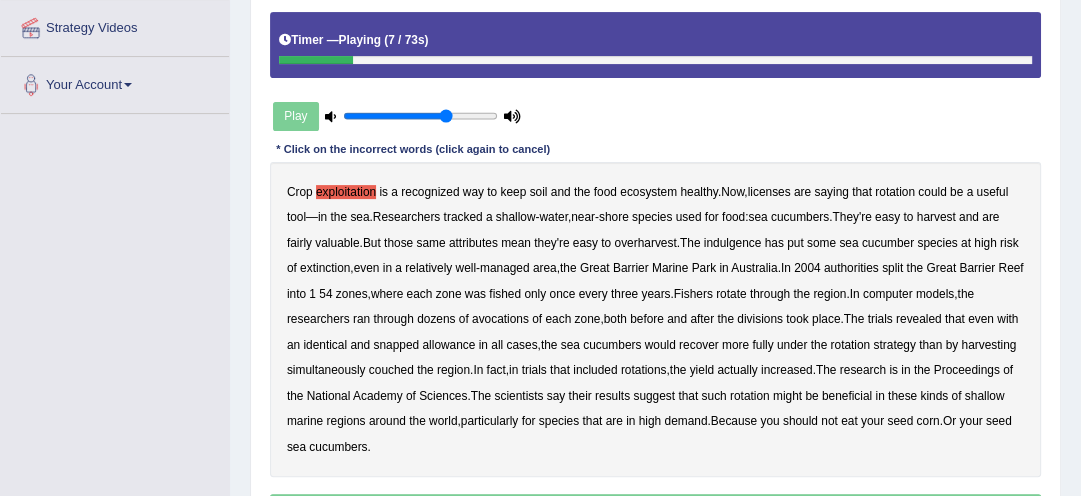 click on "licenses" at bounding box center [769, 192] 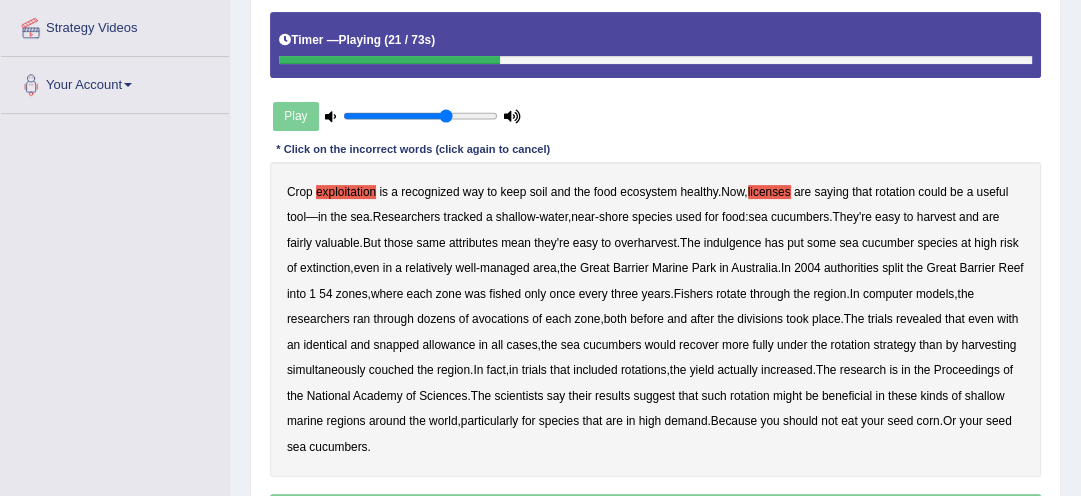 click on "indulgence" at bounding box center [733, 243] 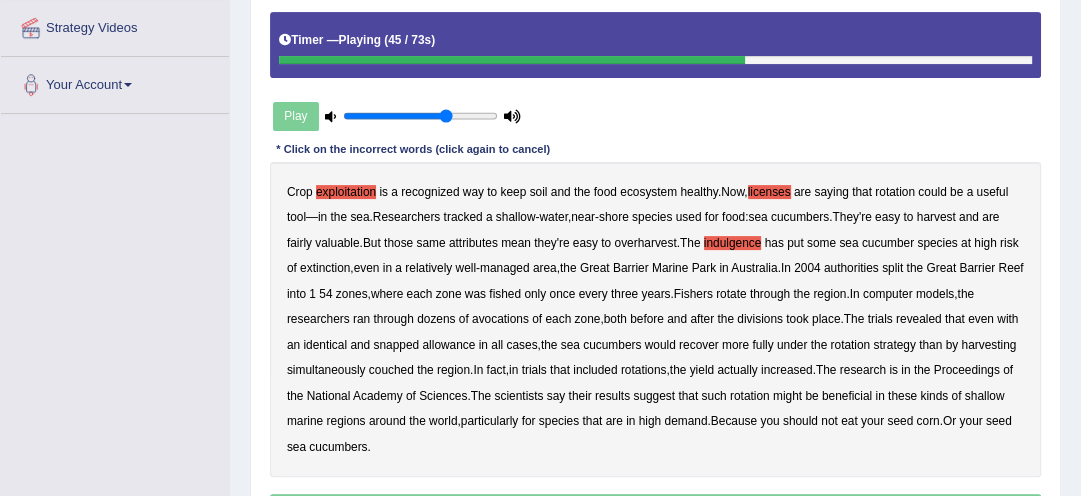 click on "avocations" at bounding box center [500, 319] 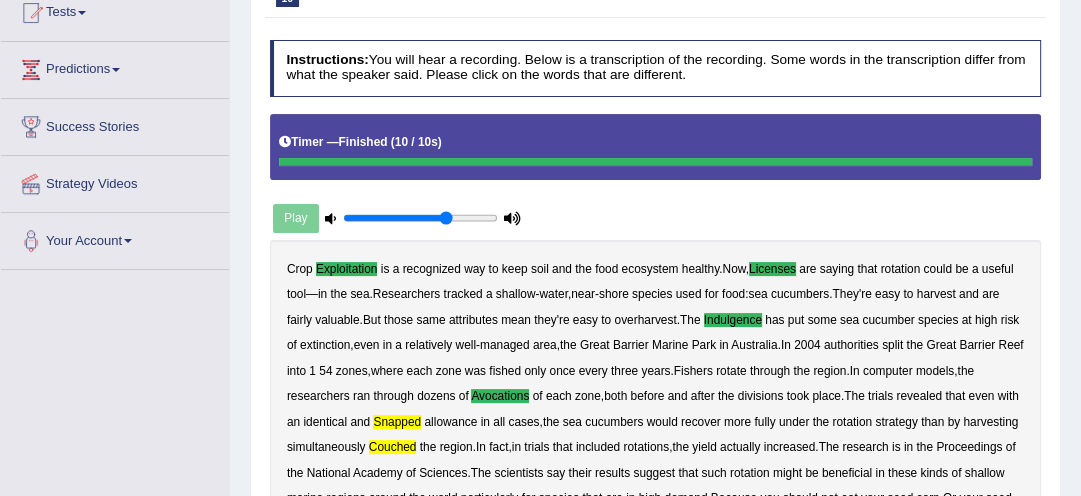 scroll, scrollTop: 213, scrollLeft: 0, axis: vertical 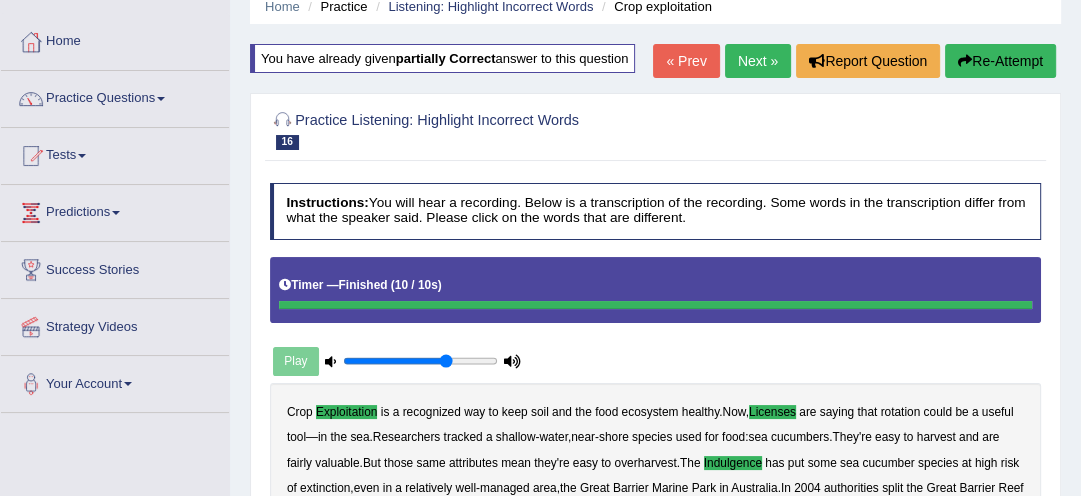 click on "Re-Attempt" at bounding box center [1000, 61] 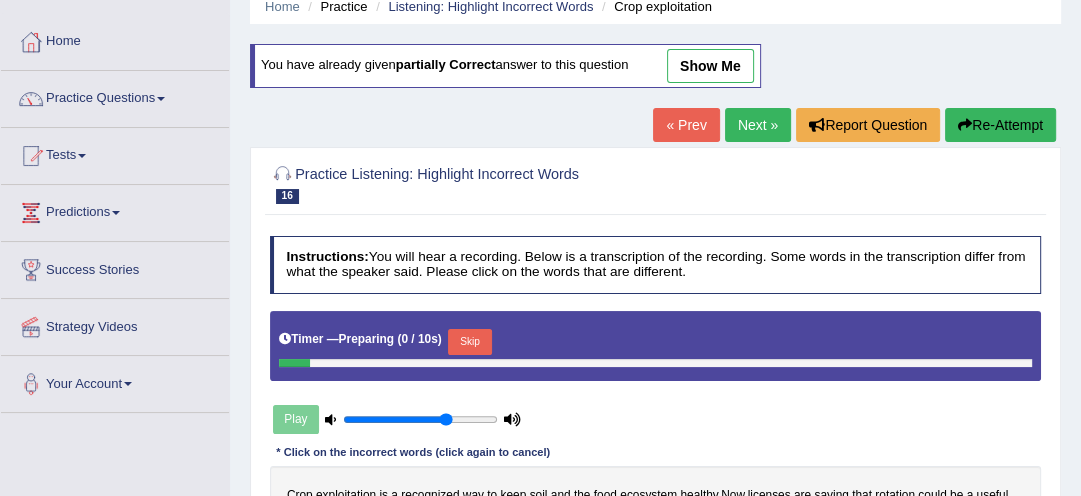 scroll, scrollTop: 0, scrollLeft: 0, axis: both 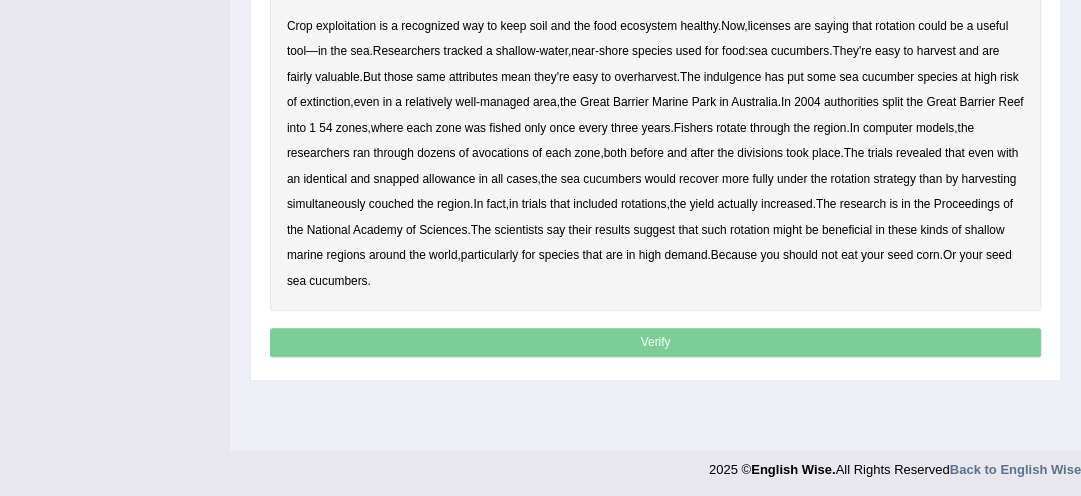 click on "exploitation" at bounding box center [346, 26] 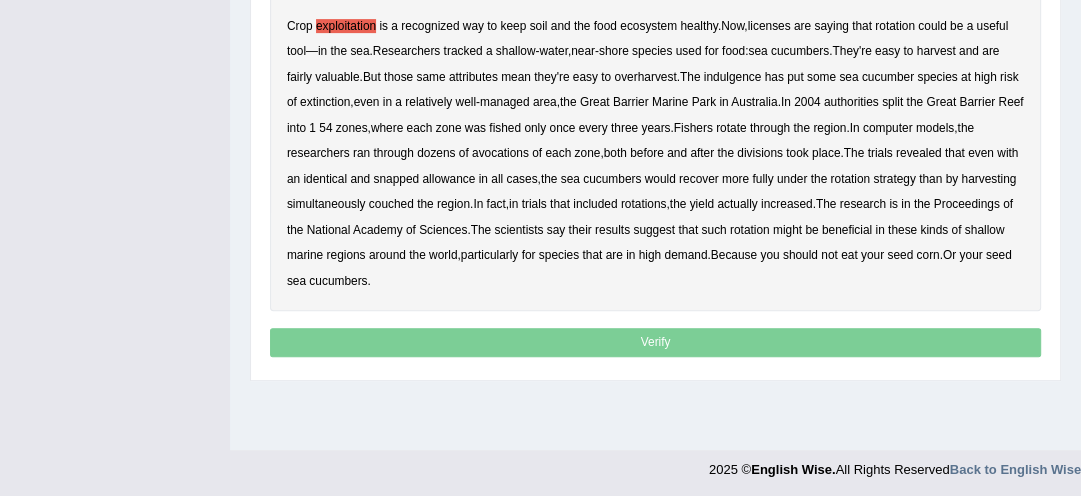 click on "licenses" at bounding box center [769, 26] 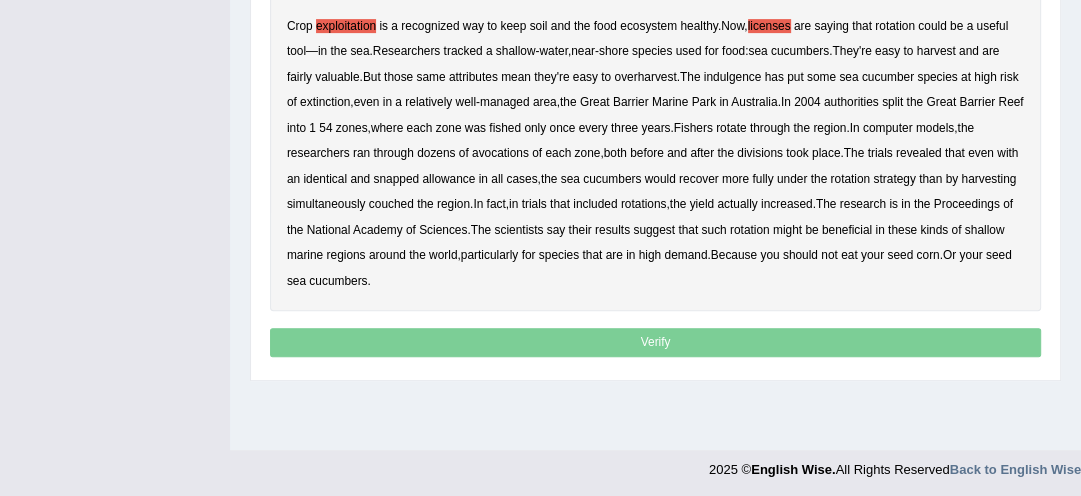 click on "indulgence" at bounding box center [733, 77] 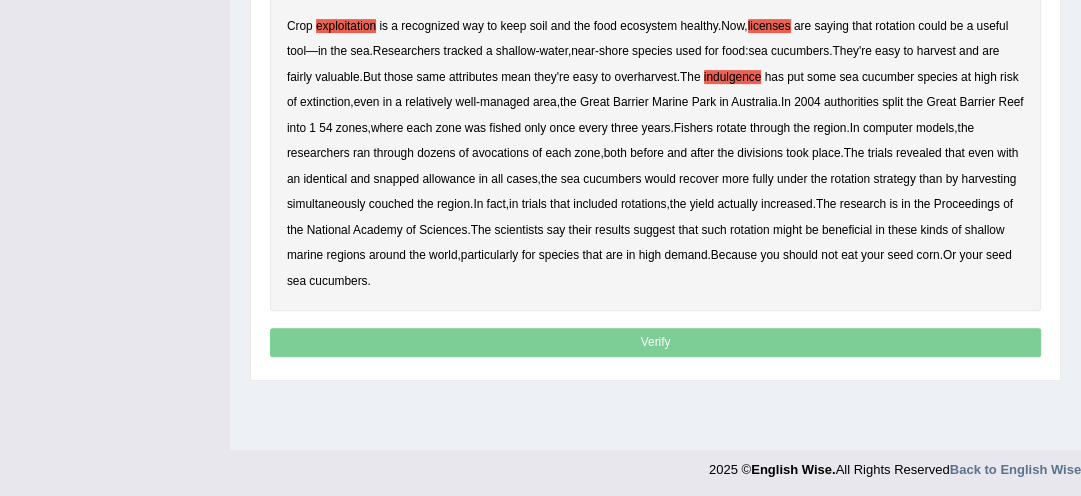 click on "avocations" at bounding box center (500, 153) 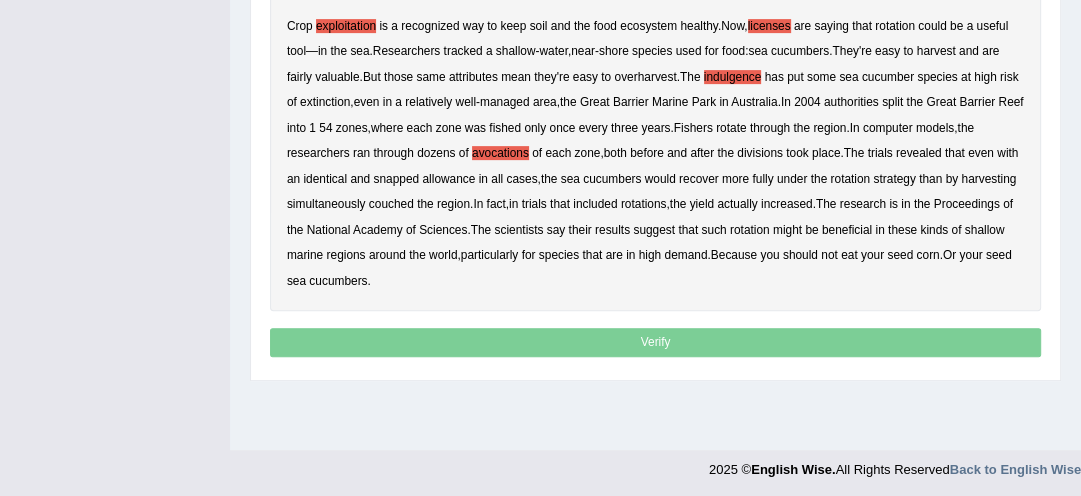click on "couched" at bounding box center (391, 204) 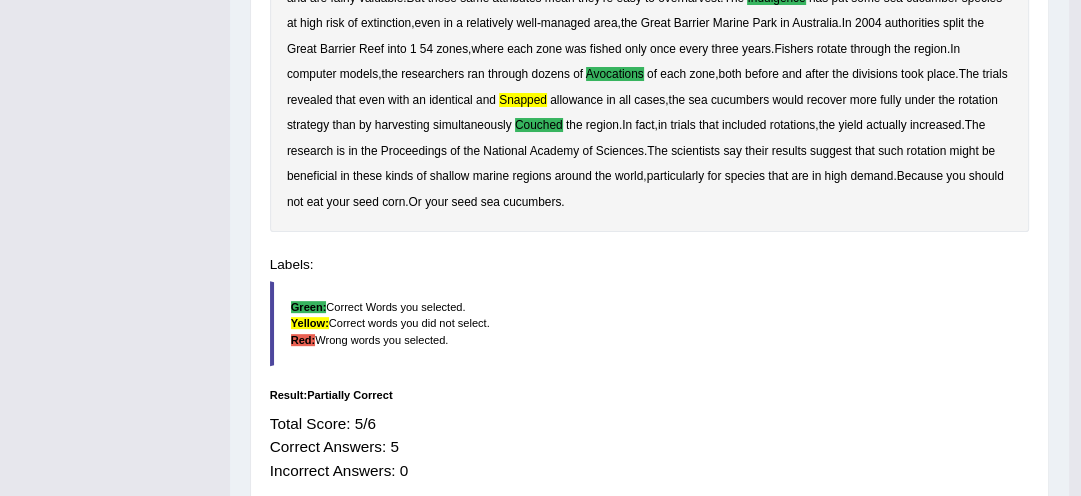 scroll, scrollTop: 472, scrollLeft: 0, axis: vertical 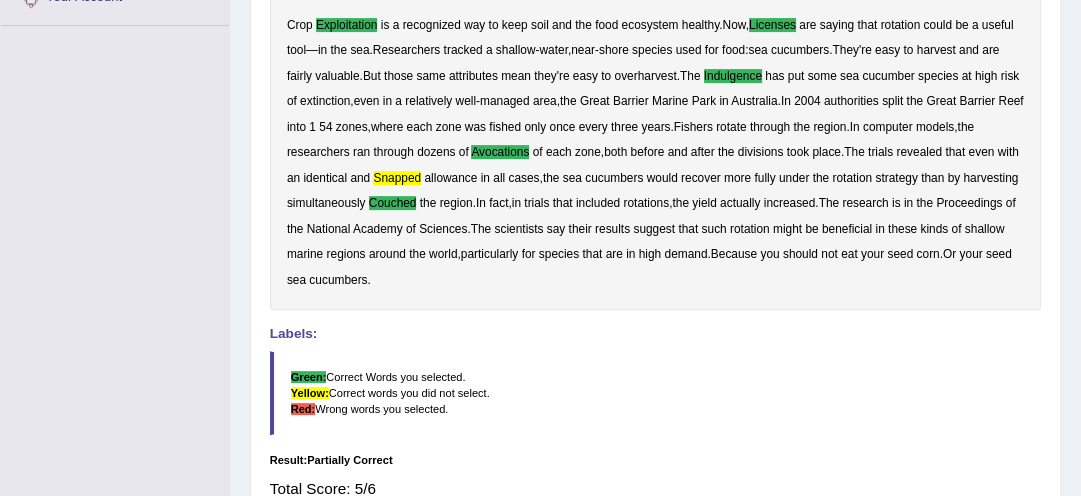 click on "Crop exploitation is a recognized way to keep soil and the food ecosystem healthy . Now , licenses are saying that rotation could be a useful tool — in the sea . Researchers tracked a shallow-water , near-shore species used for food : sea cucumbers . They're easy to harvest and are fairly valuable . But those same attributes mean they're easy to overharvest . The indulgence has put some sea cucumber species at high risk of extinction , even in a relatively well-managed area , the [LOCATION] in [COUNTRY] . In 2004 authorities split the [LOCATION] into 154 zones , where each zone was fished only once every three years . Fishers rotate through the region . In computer models , the researchers ran through dozens of avocations of each zone , both before and" at bounding box center (656, 153) 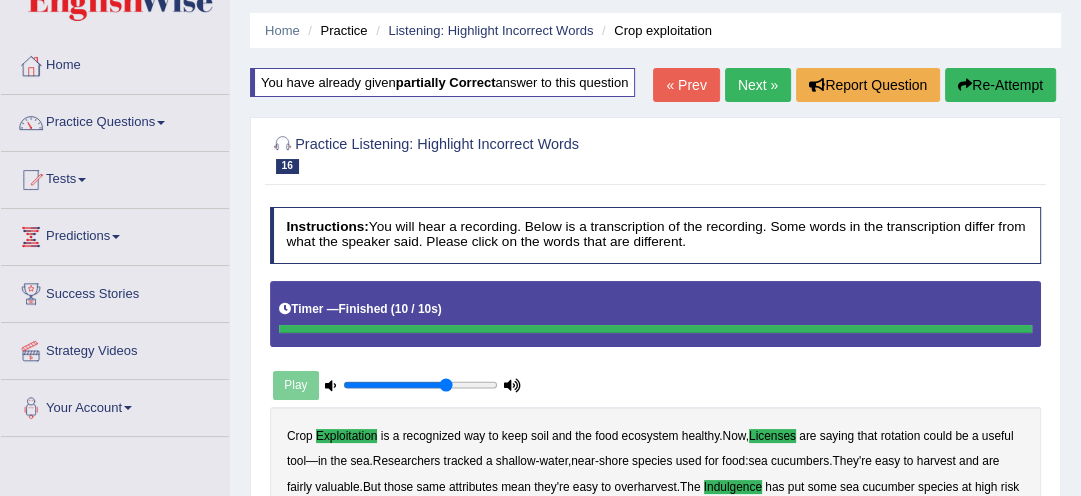scroll, scrollTop: 46, scrollLeft: 0, axis: vertical 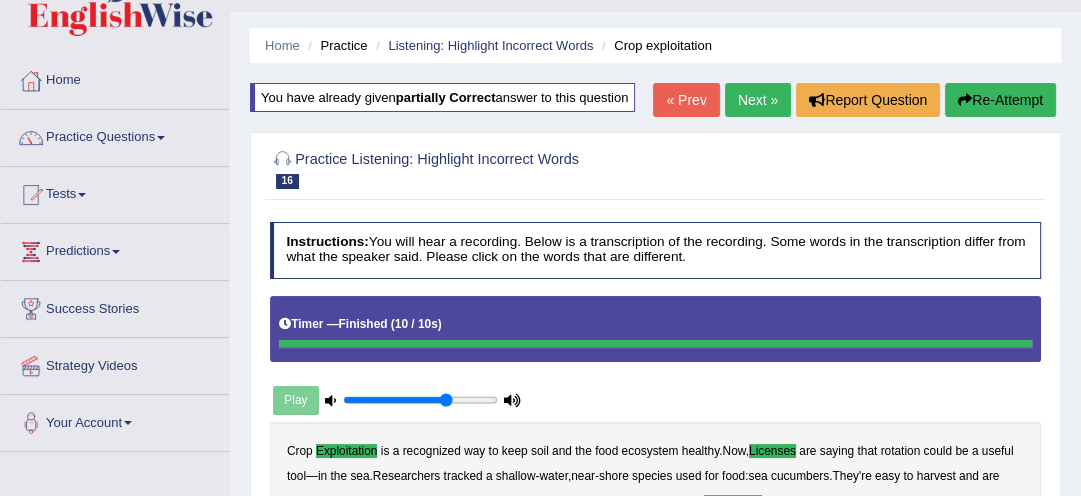 click on "Re-Attempt" at bounding box center [1000, 100] 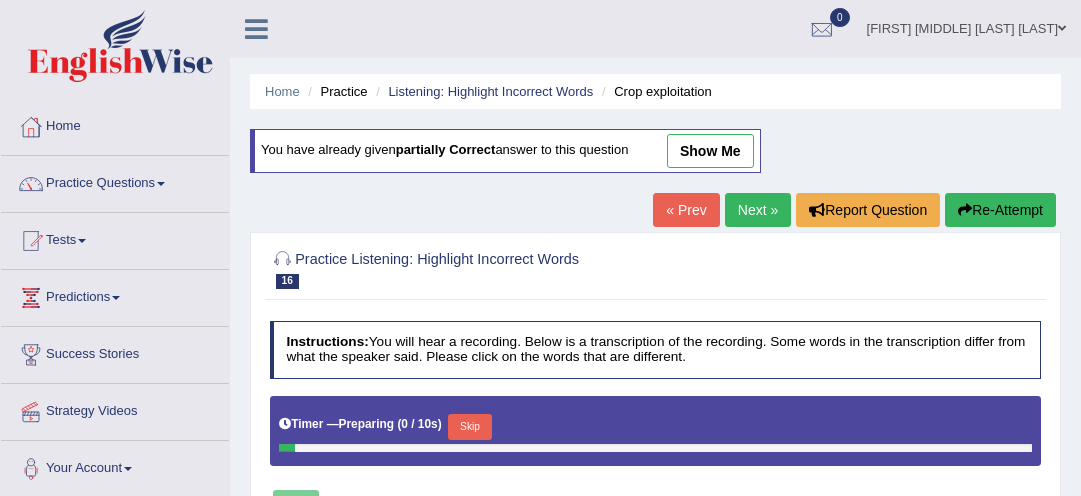 scroll, scrollTop: 46, scrollLeft: 0, axis: vertical 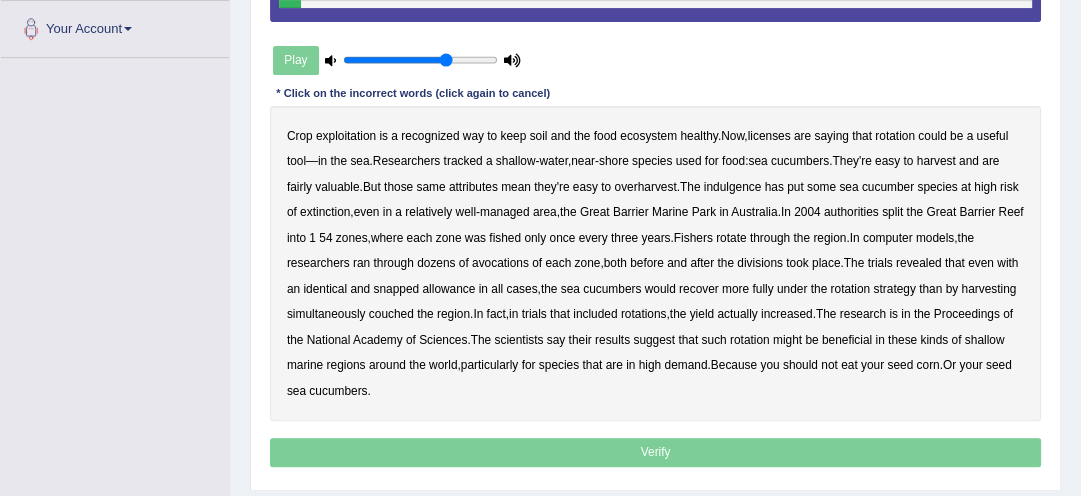 click on "exploitation" at bounding box center (346, 136) 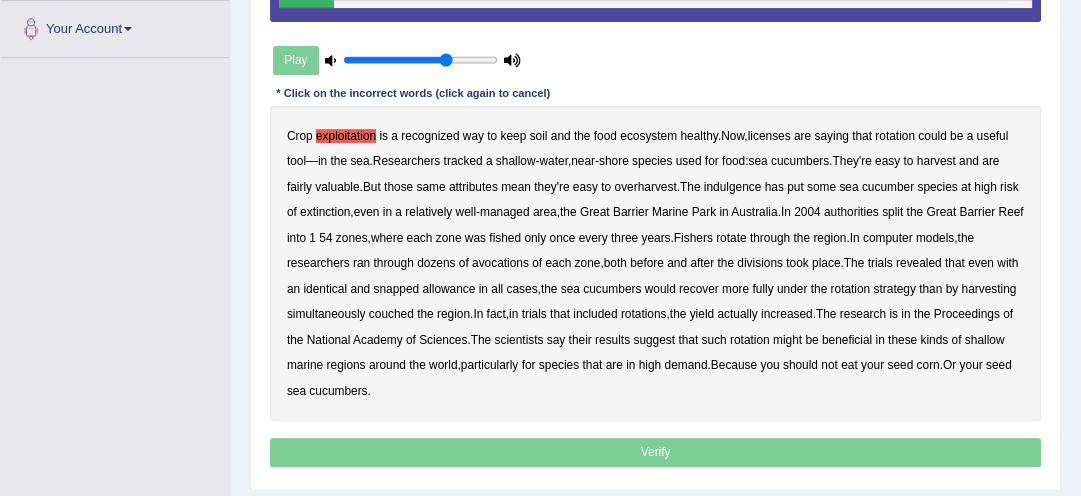 click on "licenses" at bounding box center (769, 136) 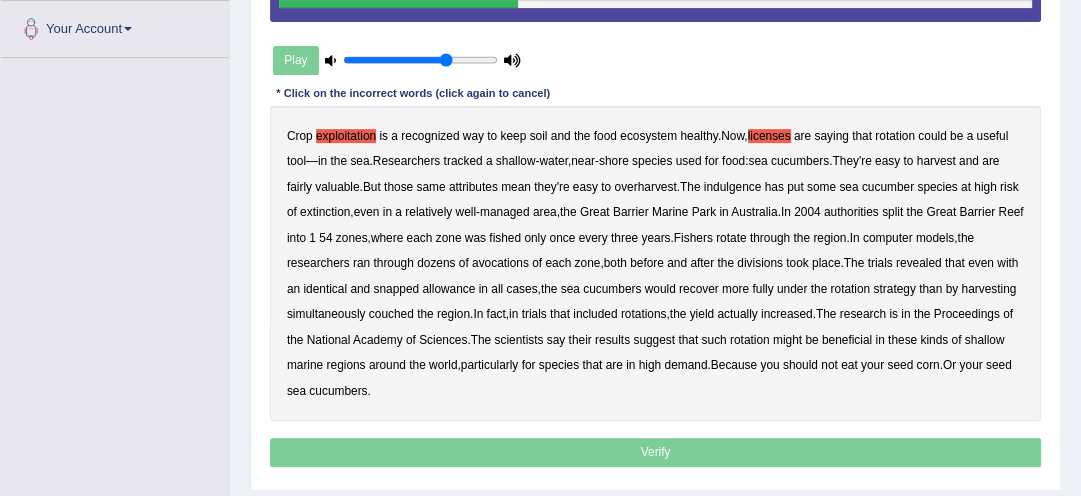 click on "indulgence" at bounding box center [733, 187] 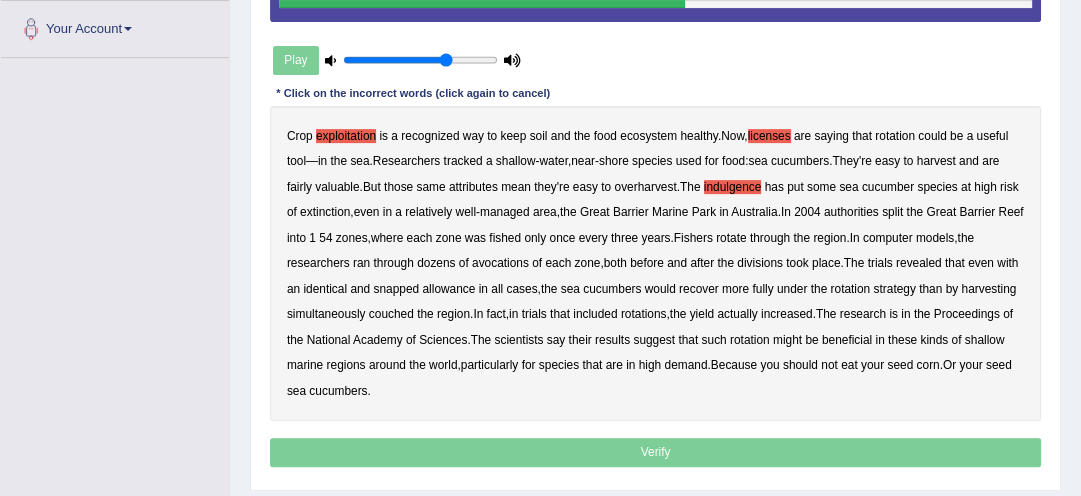 click on "avocations" at bounding box center (500, 263) 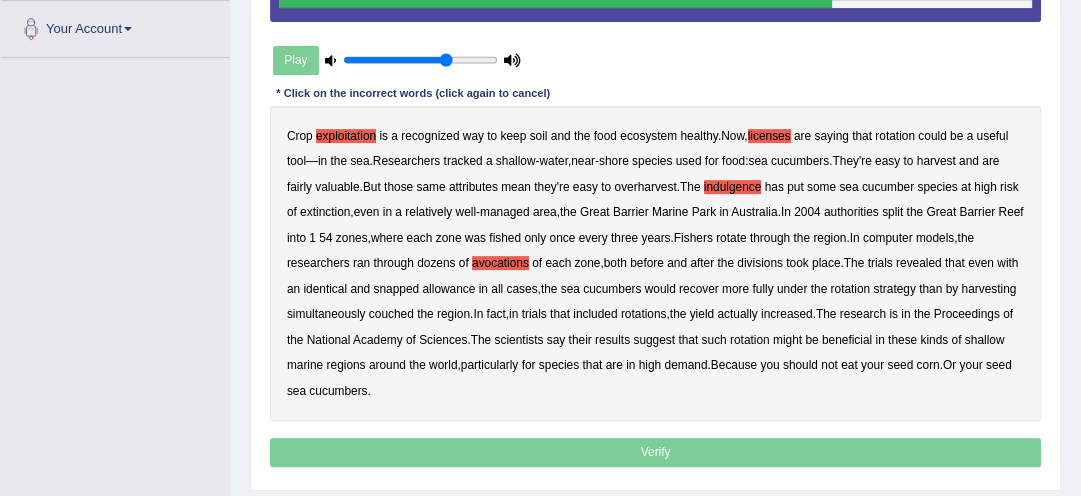 click on "couched" at bounding box center [391, 314] 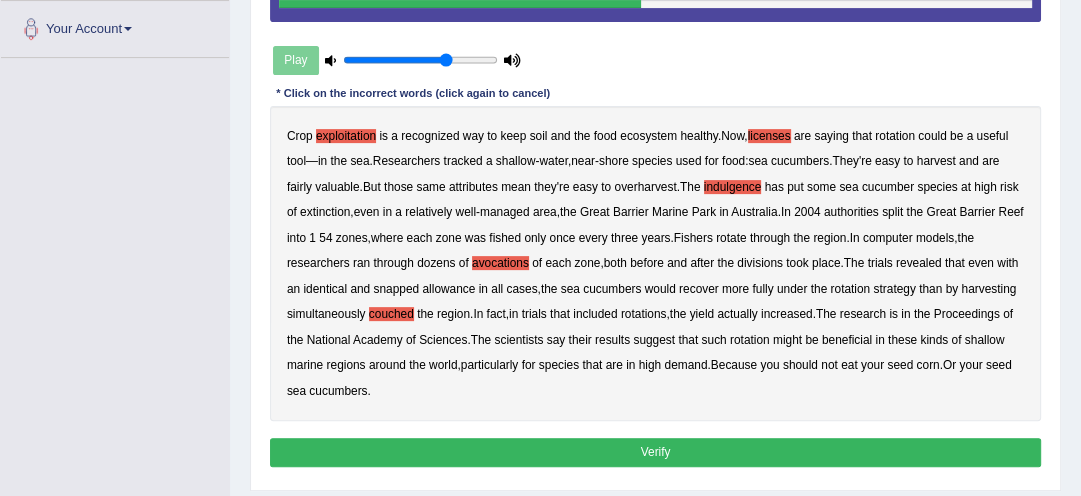 drag, startPoint x: 556, startPoint y: 293, endPoint x: 517, endPoint y: 286, distance: 39.623226 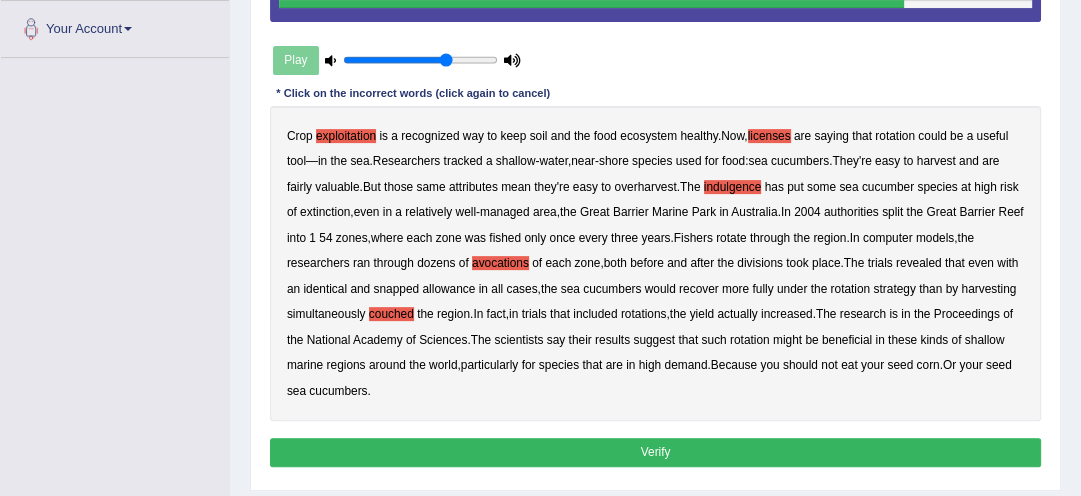 drag, startPoint x: 467, startPoint y: 231, endPoint x: 480, endPoint y: 283, distance: 53.600372 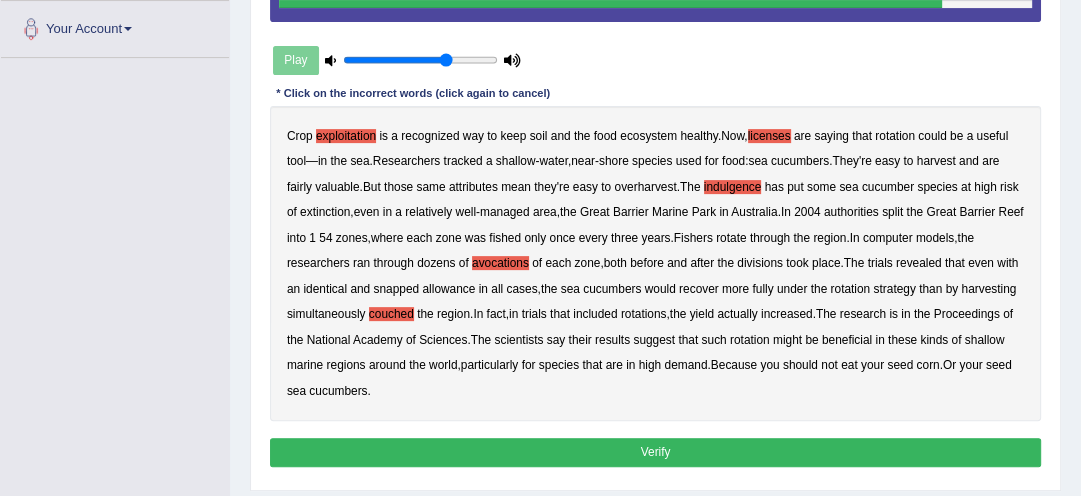 click on "snapped" at bounding box center (396, 289) 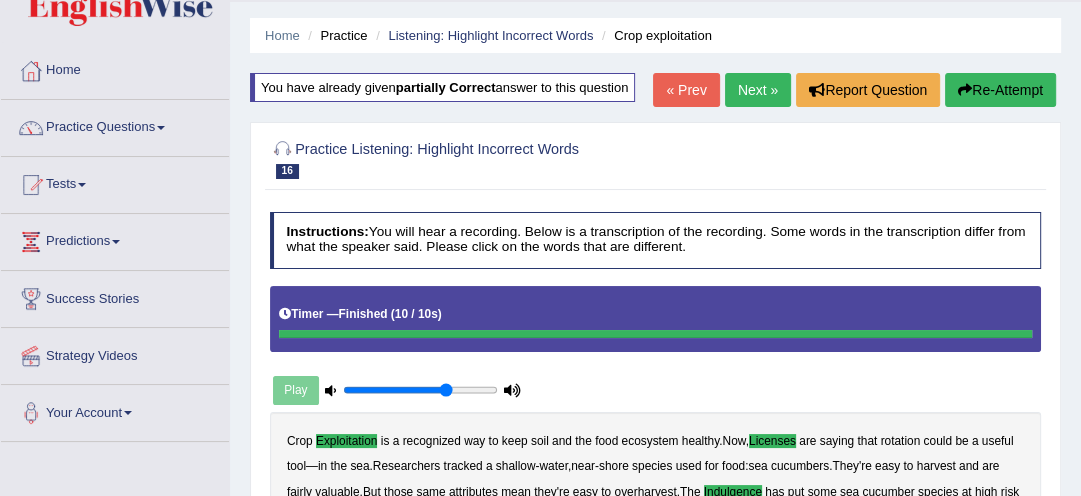 scroll, scrollTop: 0, scrollLeft: 0, axis: both 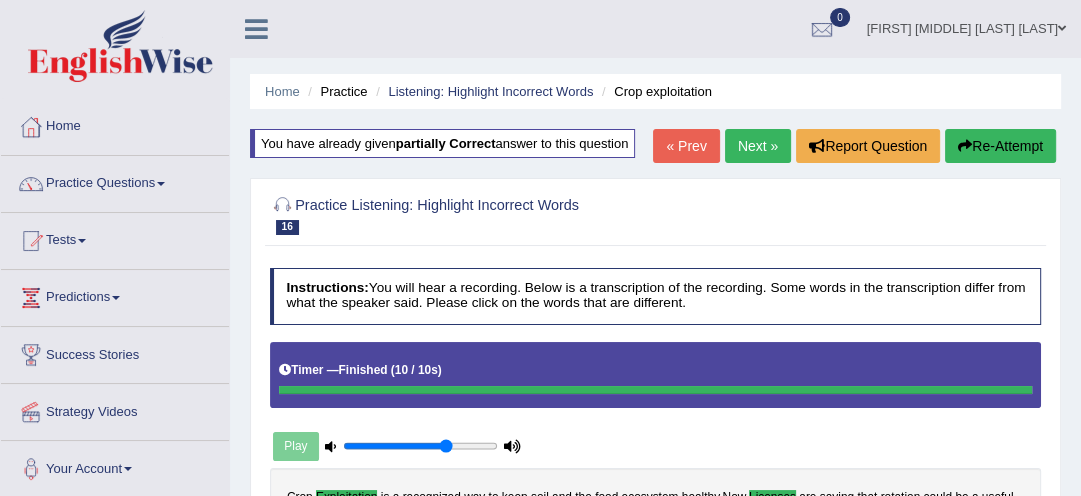 click on "Next »" at bounding box center (758, 146) 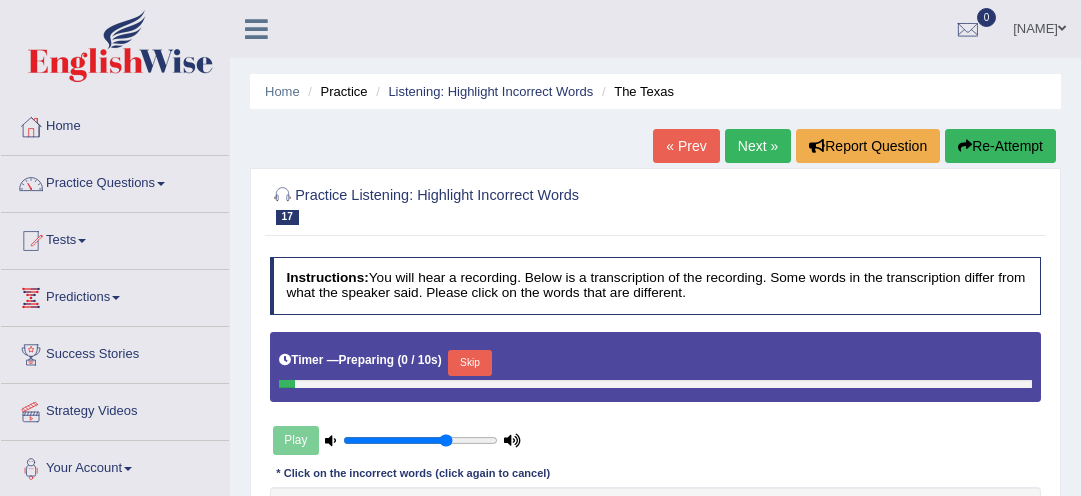 scroll, scrollTop: 0, scrollLeft: 0, axis: both 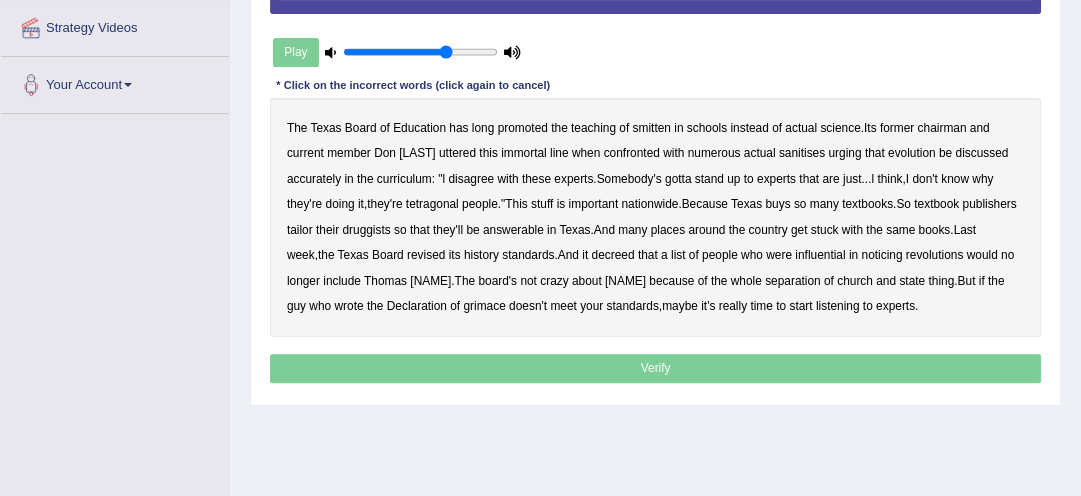 click on "The   [STATE]   Board   of   Education   has   long   promoted   the   teaching   of   smitten   in   schools   instead   of   actual   science .  Its   former   chairman   and   current   member   [NAME]   uttered   this   immortal   line   when   confronted   with   numerous   actual   sanitises   urging   that   evolution   be   discussed   accurately   in   the   curriculum : " l   disagree   with   these   experts .  Somebody's   gotta   stand   up   to   experts   that   are   just ... l   think ,  I   don't   know   why   they're   doing   it ,  they're   tetragonal   people ."  This   stuff   is   important   nationwide .  Because   [STATE]   buys   so   many   textbooks .  So   textbook   publishers   tailor   their   druggists   so   that   they'll   be   answerable   in   [STATE] .  And   many   places   around   the   country   get   stuck   with   the   same   books .  Last   week ,  the   [STATE]   Board   revised   its   history   standards .  And   it   decreed   that   a   list   of   people" at bounding box center (656, 217) 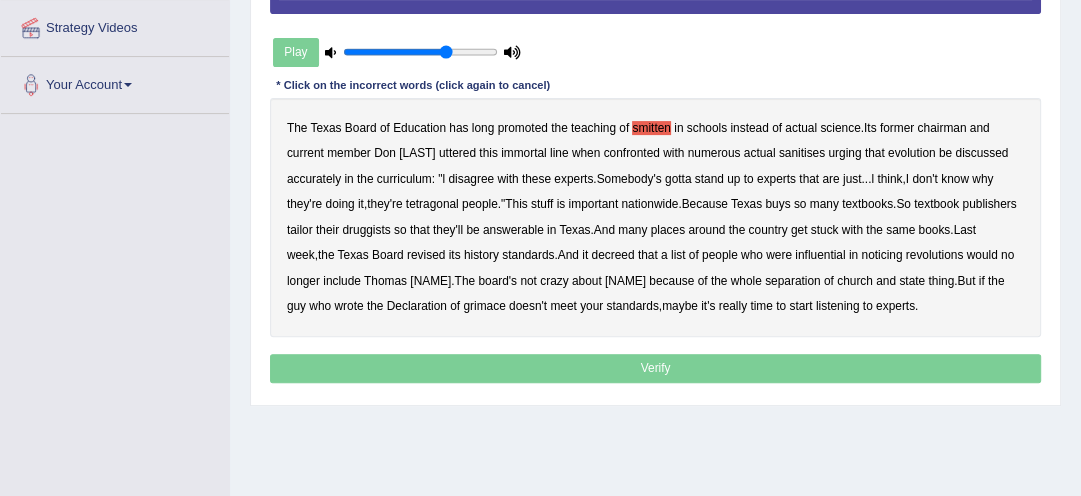 click on "these" at bounding box center [536, 179] 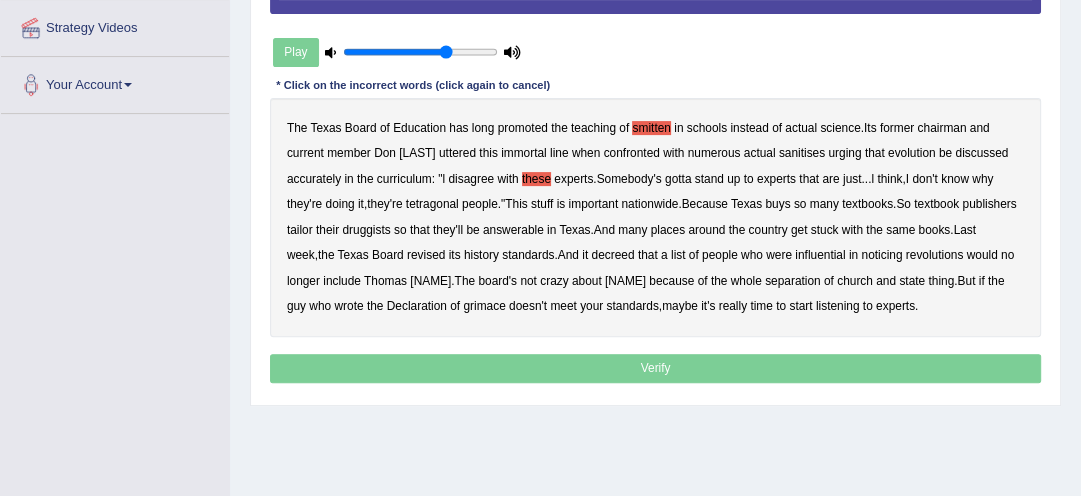 click on "these" at bounding box center (536, 179) 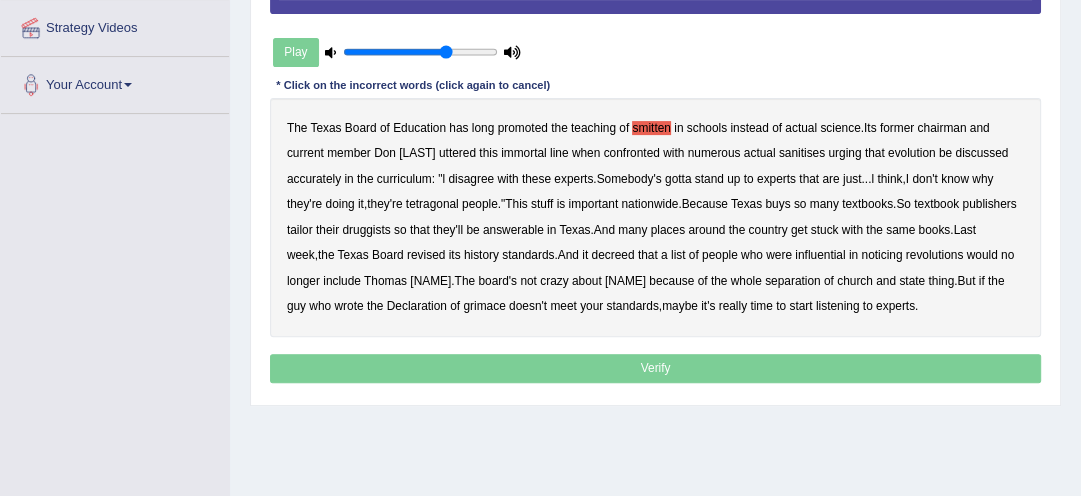 click on "noticing" at bounding box center [881, 255] 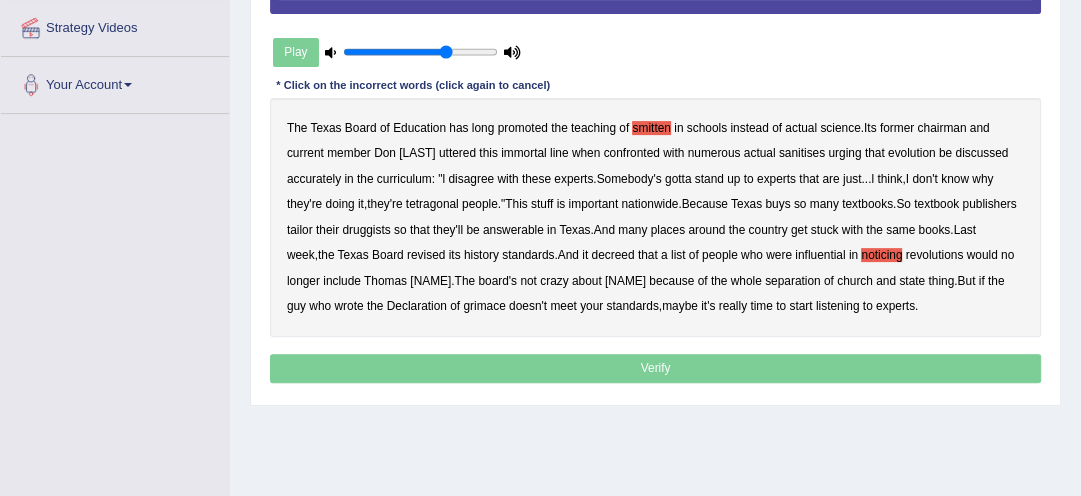 click on "grimace" at bounding box center [484, 306] 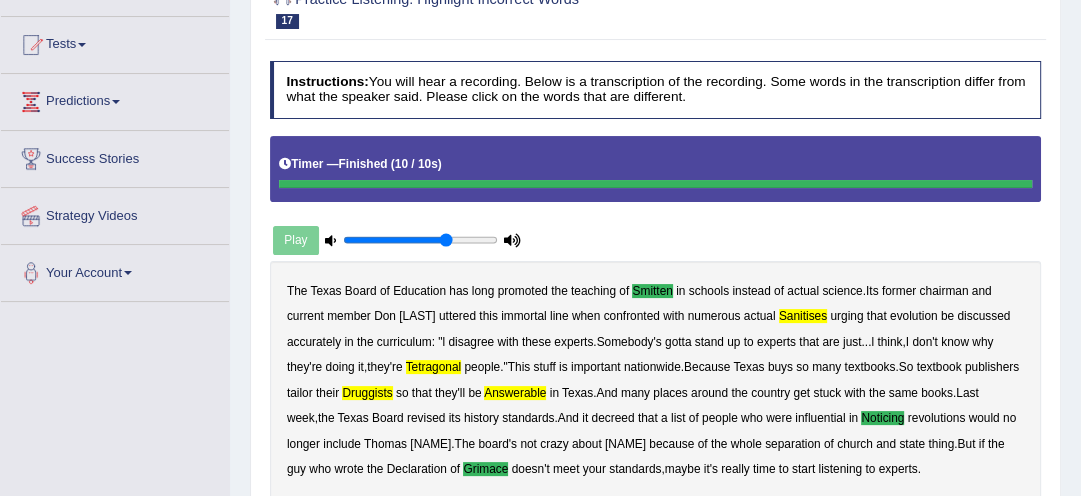 scroll, scrollTop: 192, scrollLeft: 0, axis: vertical 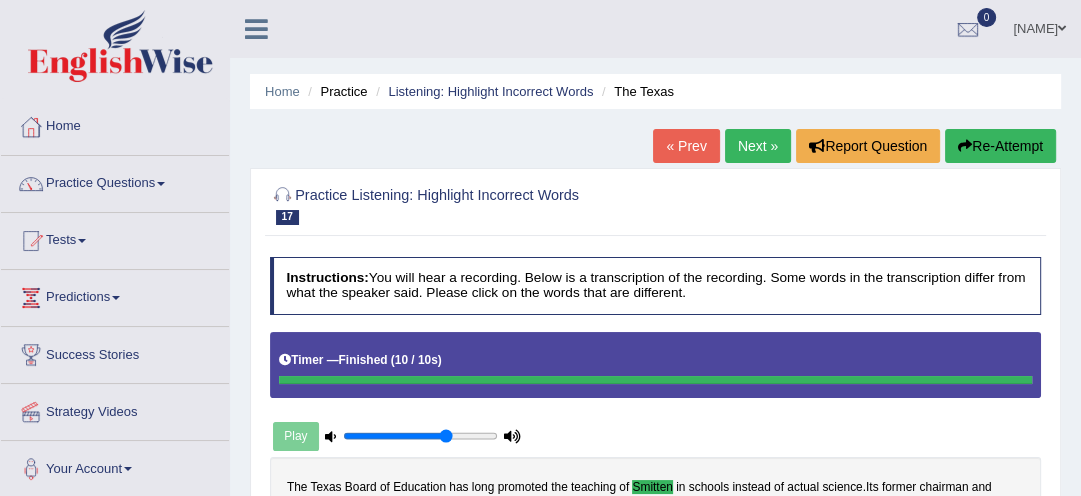 click on "Re-Attempt" at bounding box center (1000, 146) 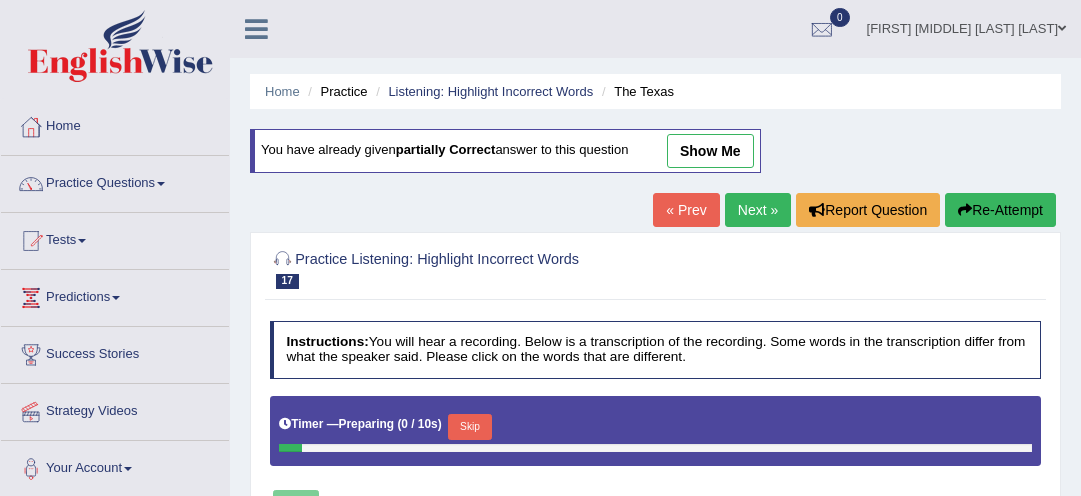 scroll, scrollTop: 0, scrollLeft: 0, axis: both 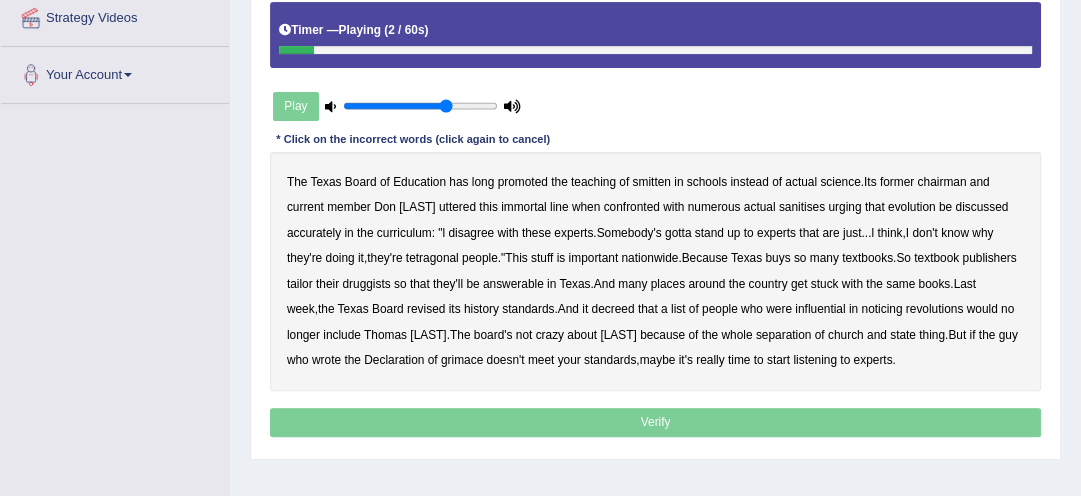 click on "The [STATE] Board of Education has long promoted the teaching of smitten in schools instead of actual science . Its former chairman and current member [NAME] uttered this immortal line when confronted with numerous actual sanitises urging that evolution be discussed accurately in the curriculum : " l disagree with these experts . Somebody's gotta stand up to experts that are just ... l think , I don't know why they're doing it , they're tetragonal people ." This stuff is important nationwide . Because [STATE] buys so many textbooks . So textbook publishers tailor their druggists so that they'll be answerable in [STATE] . And many places around the country get stuck with the same books . Last week , the [STATE] Board revised its history standards . And it decreed that a list of people" at bounding box center [656, 271] 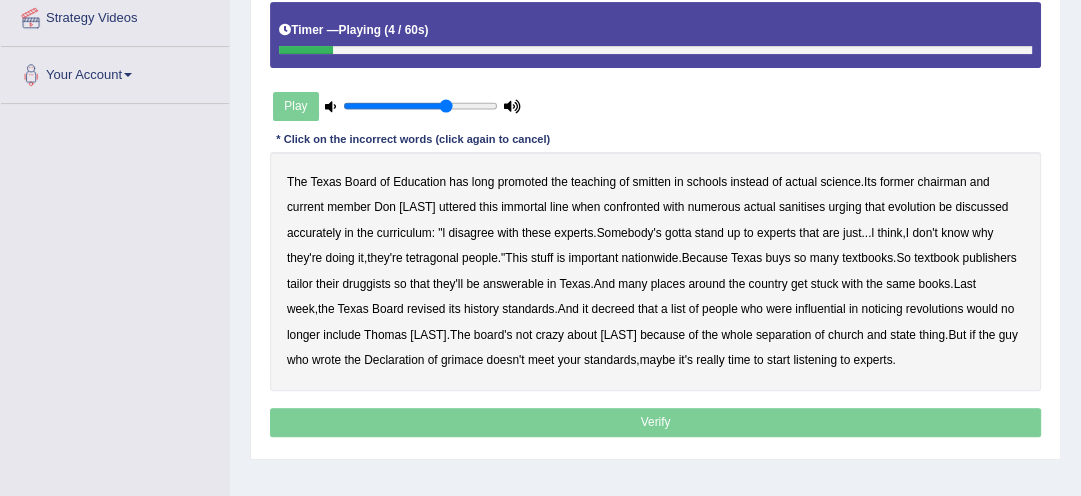 click on "smitten" at bounding box center (651, 182) 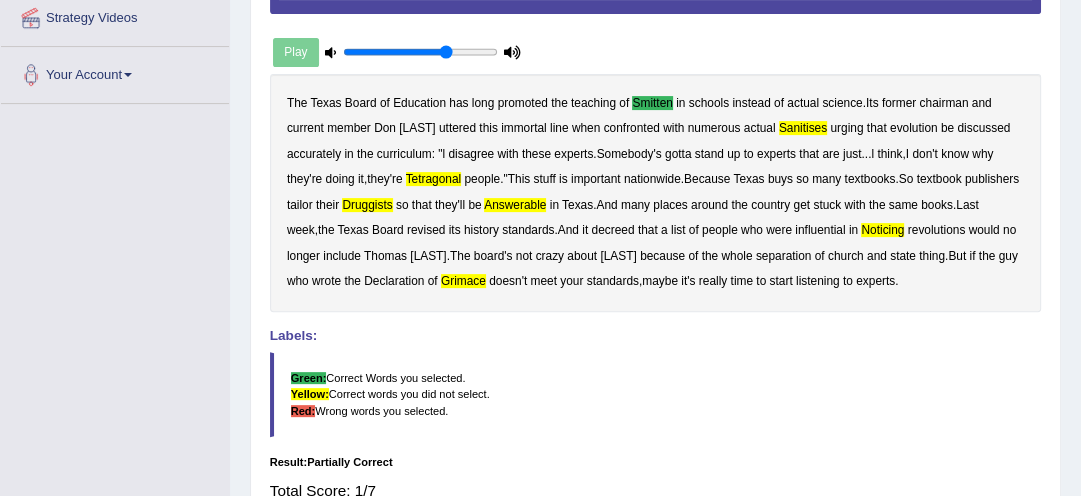 scroll, scrollTop: 362, scrollLeft: 0, axis: vertical 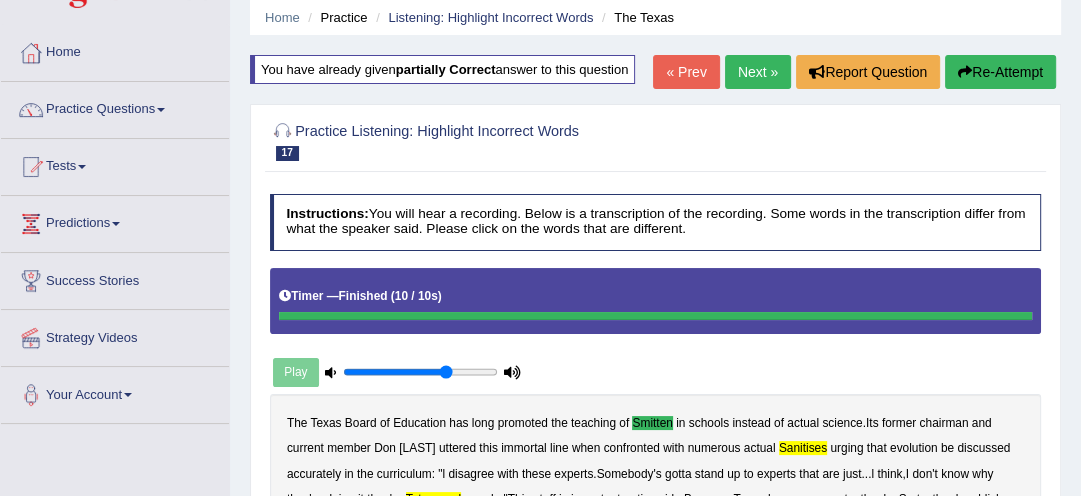 click on "Re-Attempt" at bounding box center [1000, 72] 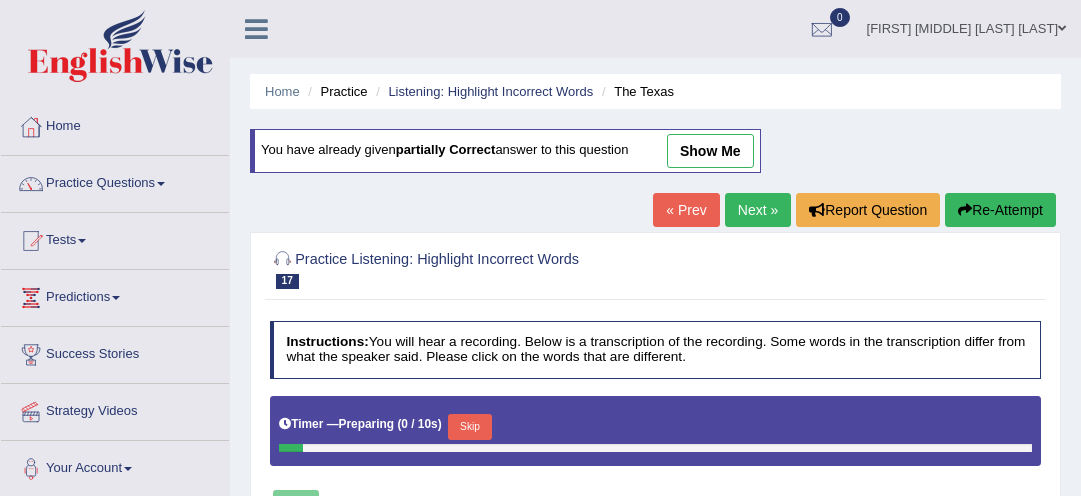 scroll, scrollTop: 74, scrollLeft: 0, axis: vertical 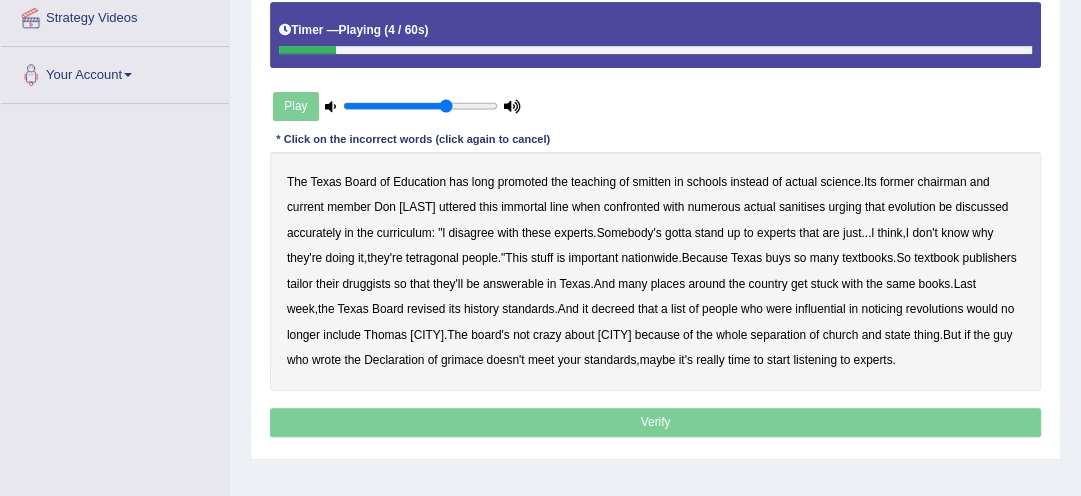 click on "smitten" at bounding box center [651, 182] 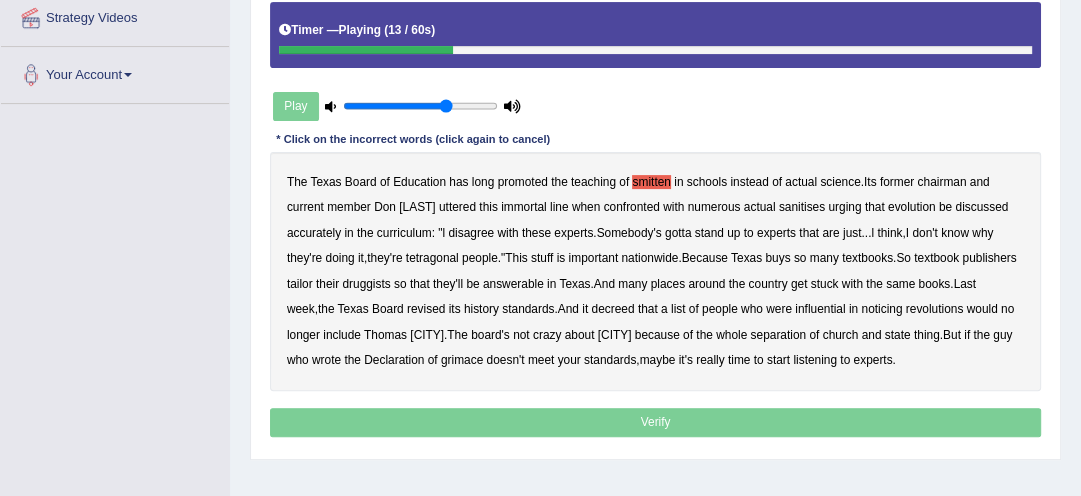click on "sanitises" at bounding box center (802, 207) 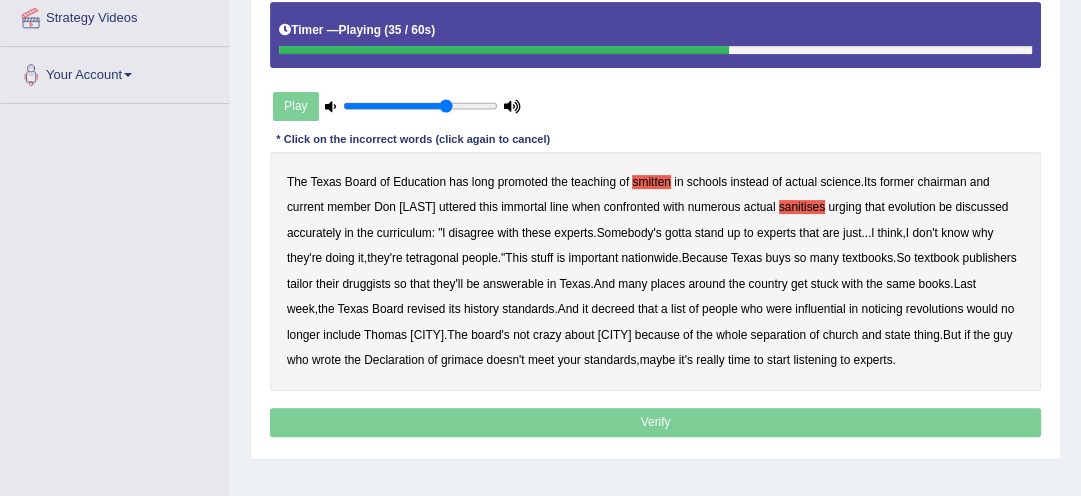 click on "druggists" at bounding box center [366, 284] 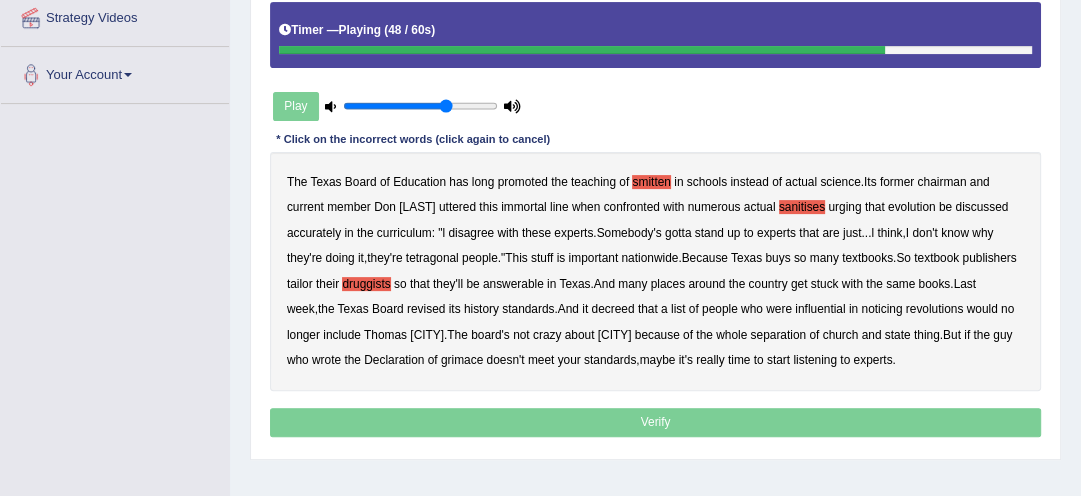 click on "The [STATE] Board of Education has long promoted the teaching of smitten in schools instead of actual science . Its former chairman and current member [NAME] uttered this immortal line when confronted with numerous actual sanitises urging that evolution be discussed accurately in the curriculum : " l disagree with these experts . Somebody's gotta stand up to experts that are just ... l think , I don't know why they're doing it , they're tetragonal people ." This stuff is important nationwide . Because [STATE] buys so many textbooks . So textbook publishers tailor their druggists so that they'll be answerable in [STATE] . And many places around the country get stuck with the same books . Last week , the [STATE] Board revised its history standards . And it decreed that a list of people" at bounding box center (656, 271) 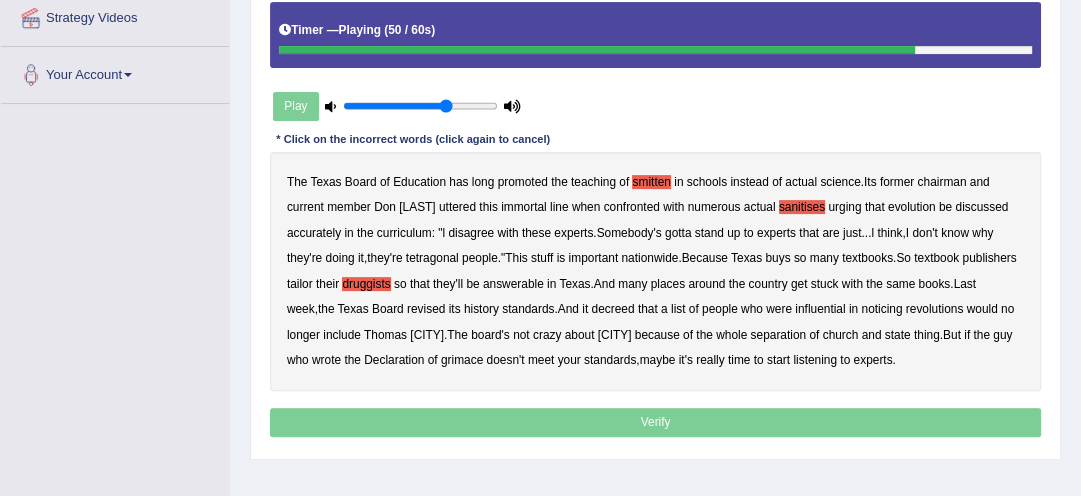 click on "grimace" at bounding box center (462, 360) 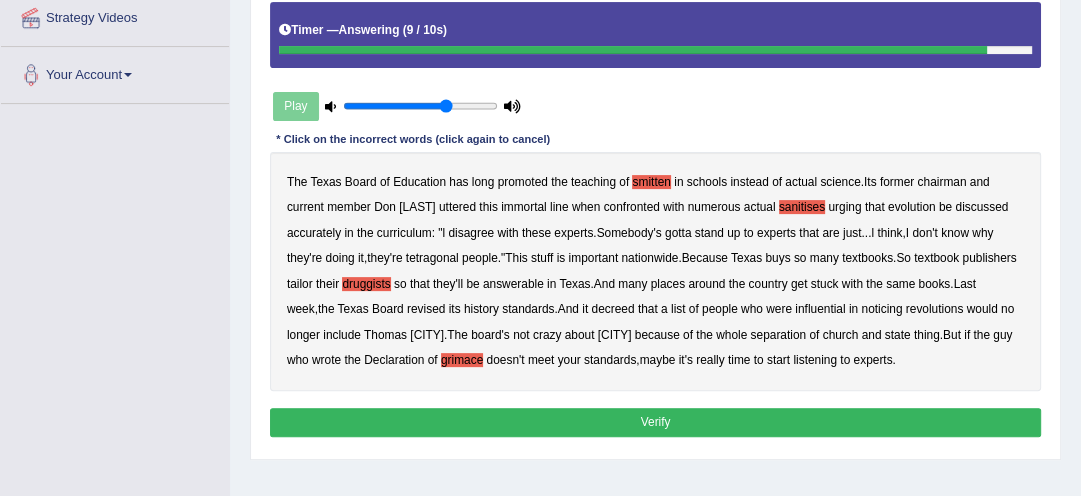 click on "places" at bounding box center (668, 284) 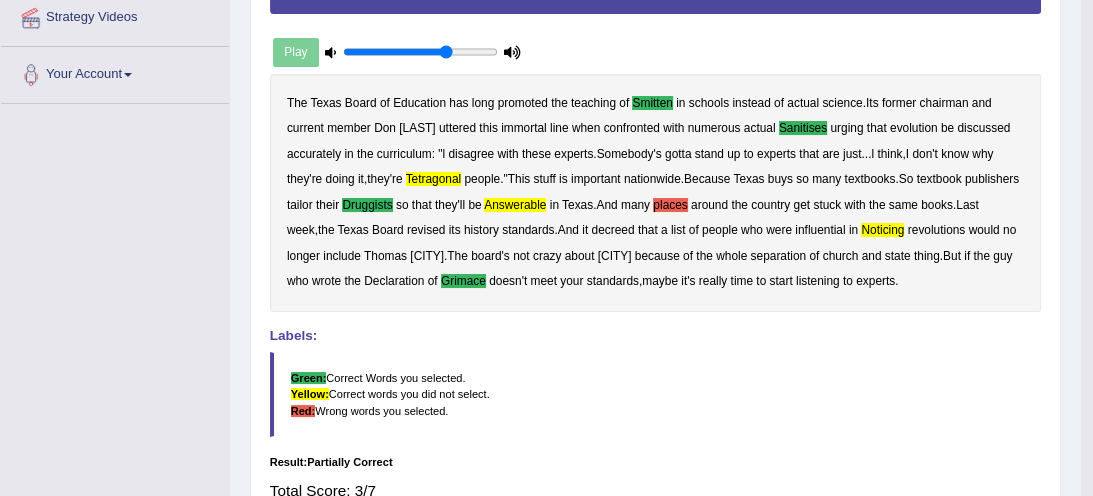 click on "Toggle navigation
Home
Practice Questions   Speaking Practice Read Aloud
Repeat Sentence
Describe Image
Re-tell Lecture
Answer Short Question
Summarize Group Discussion
Respond To A Situation
Writing Practice  Summarize Written Text
Write Essay
Reading Practice  Reading & Writing: Fill In The Blanks
Choose Multiple Answers
Re-order Paragraphs
Fill In The Blanks
Choose Single Answer
Listening Practice  Summarize Spoken Text
Highlight Incorrect Words
Highlight Correct Summary
Select Missing Word
Choose Single Answer
Choose Multiple Answers
Fill In The Blanks
Write From Dictation
Pronunciation
Tests  Take Practice Sectional Test" at bounding box center [546, -146] 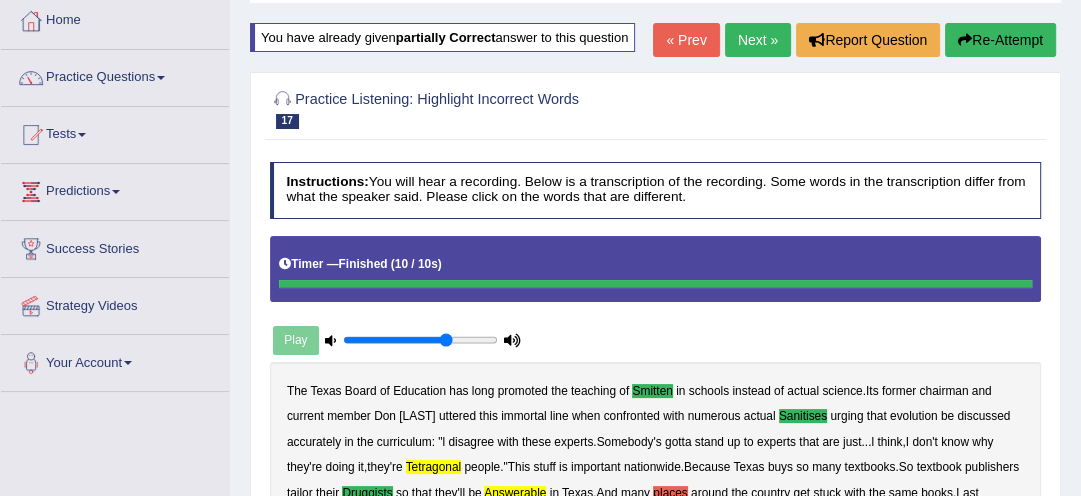 scroll, scrollTop: 64, scrollLeft: 0, axis: vertical 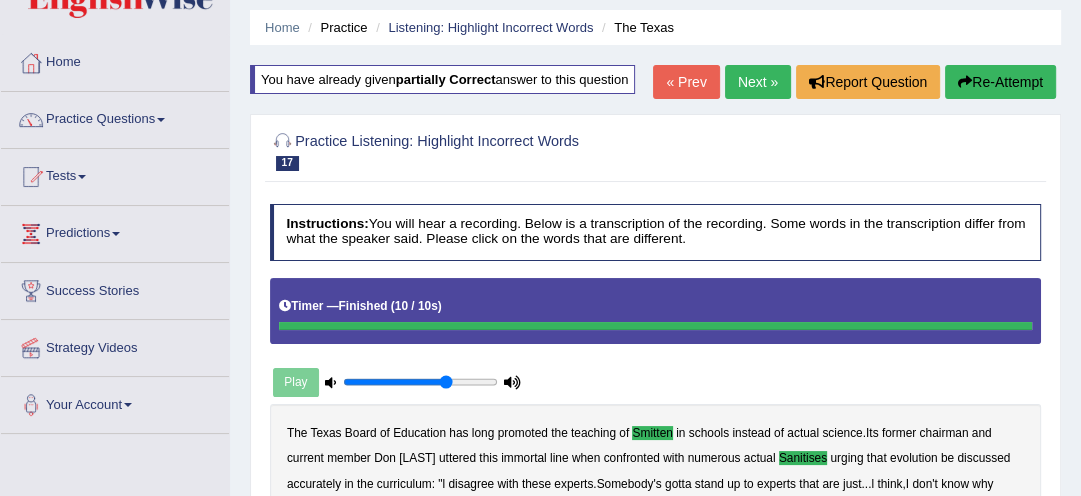 click on "Re-Attempt" at bounding box center (1000, 82) 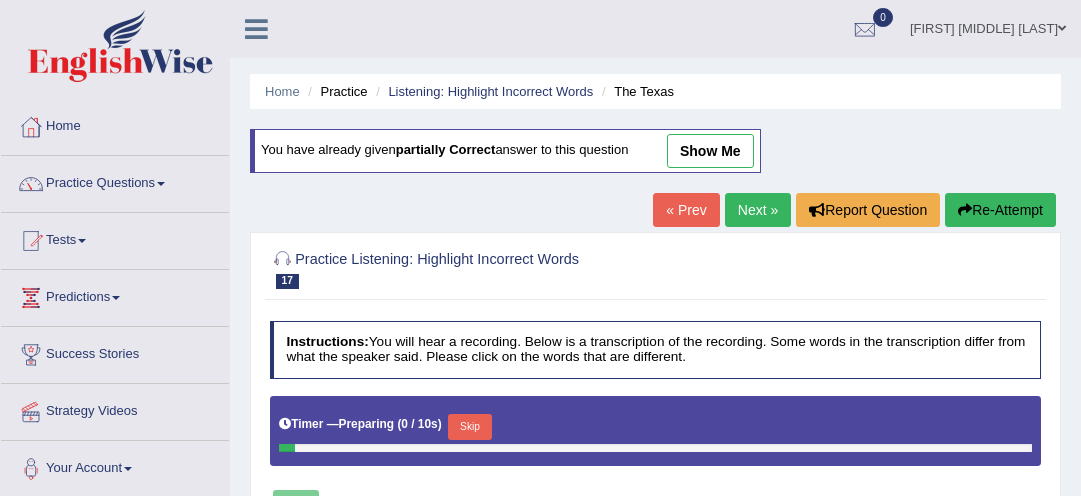 scroll, scrollTop: 64, scrollLeft: 0, axis: vertical 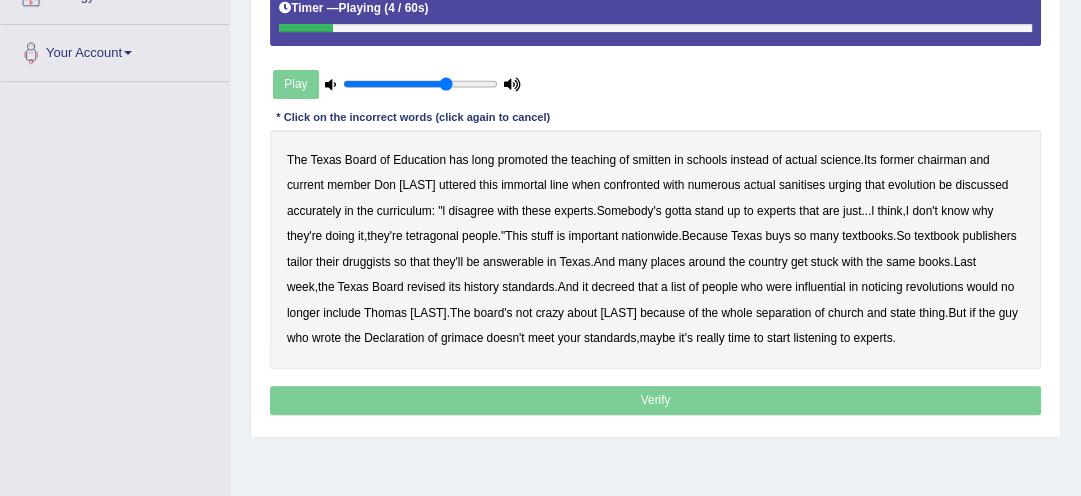 click on "smitten" at bounding box center (651, 160) 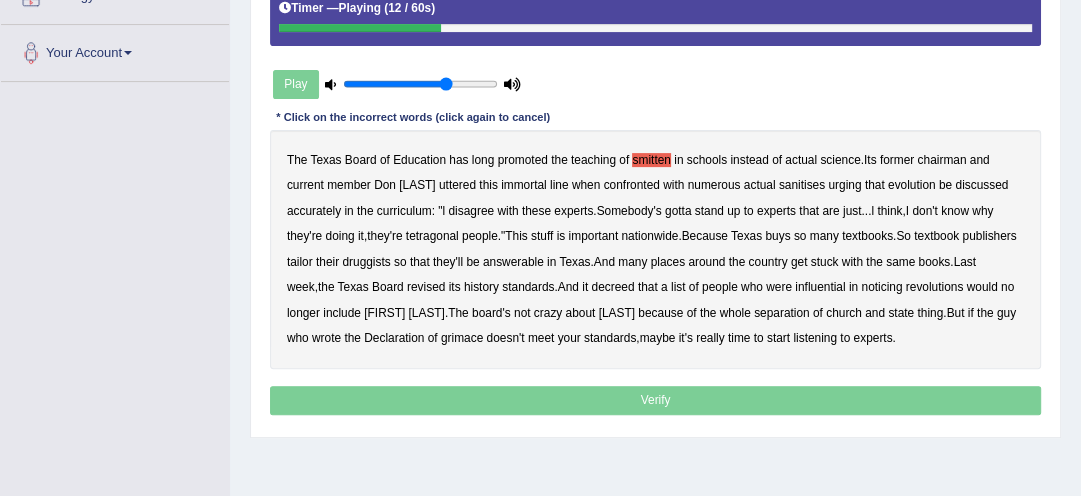 click on "sanitises" 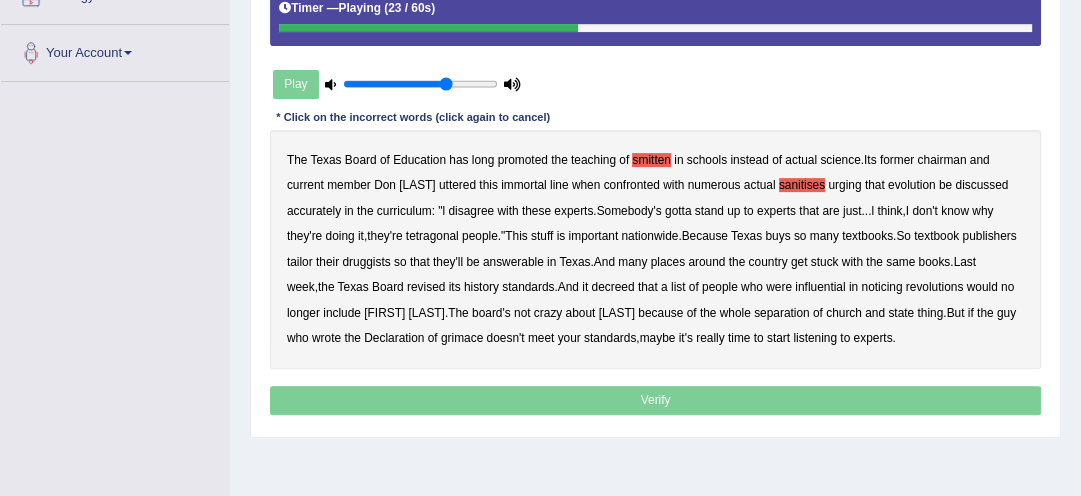 click on "tetragonal" 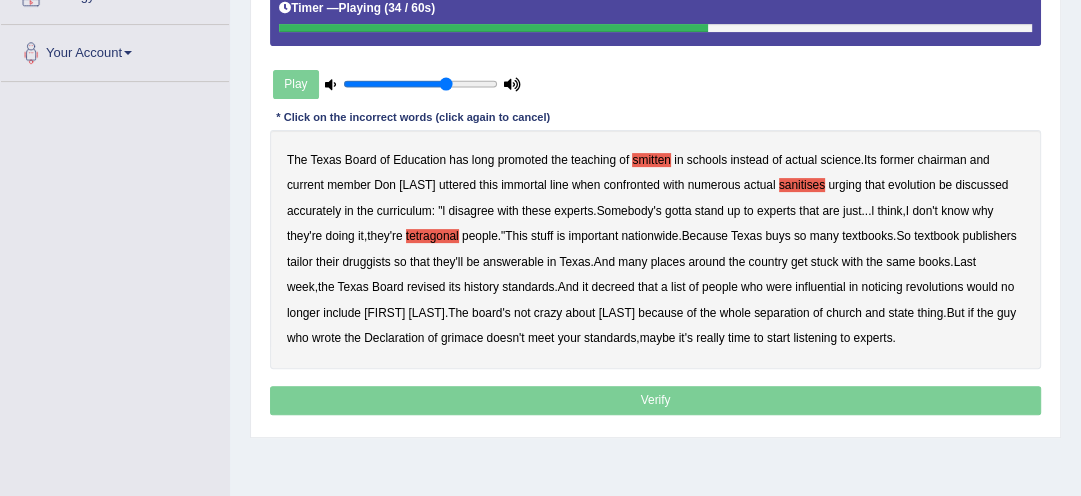 click on "druggists" 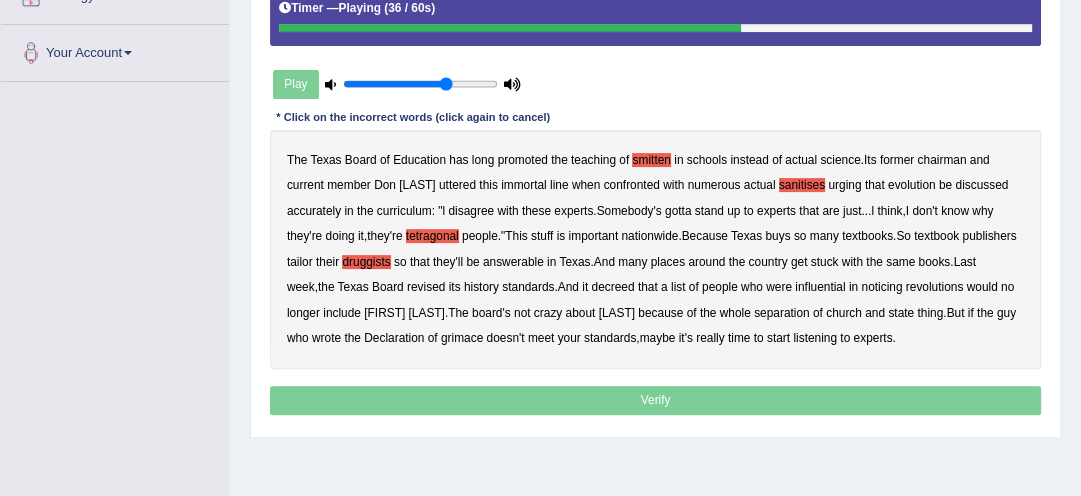 click on "The [STATE] Board of Education has long promoted the teaching of smitten in schools instead of actual science . Its former chairman and current member Don [LAST] uttered this immortal line when confronted with numerous actual sanitises urging that evolution be discussed accurately in the curriculum : " l disagree with these experts . Somebody's gotta stand up to experts that are just ... l think , I don't know why they're doing it , they're tetragonal people ." This stuff is important nationwide . Because [STATE] buys so many textbooks . So textbook publishers tailor their druggists so that they'll be answerable in [STATE] . And many places around the country get stuck with the same books . Last week , the [STATE] Board revised its history standards . And it decreed that a list of people" 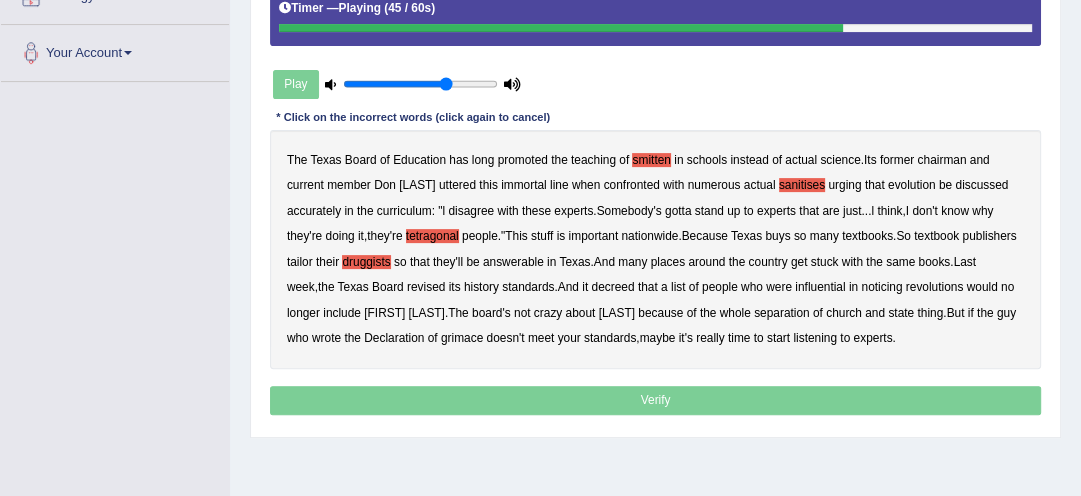 click on "The [STATE] Board of Education has long promoted the teaching of smitten in schools instead of actual science . Its former chairman and current member Don [LAST] uttered this immortal line when confronted with numerous actual sanitises urging that evolution be discussed accurately in the curriculum : " l disagree with these experts . Somebody's gotta stand up to experts that are just ... l think , I don't know why they're doing it , they're tetragonal people ." This stuff is important nationwide . Because [STATE] buys so many textbooks . So textbook publishers tailor their druggists so that they'll be answerable in [STATE] . And many places around the country get stuck with the same books . Last week , the [STATE] Board revised its history standards . And it decreed that a list of people" 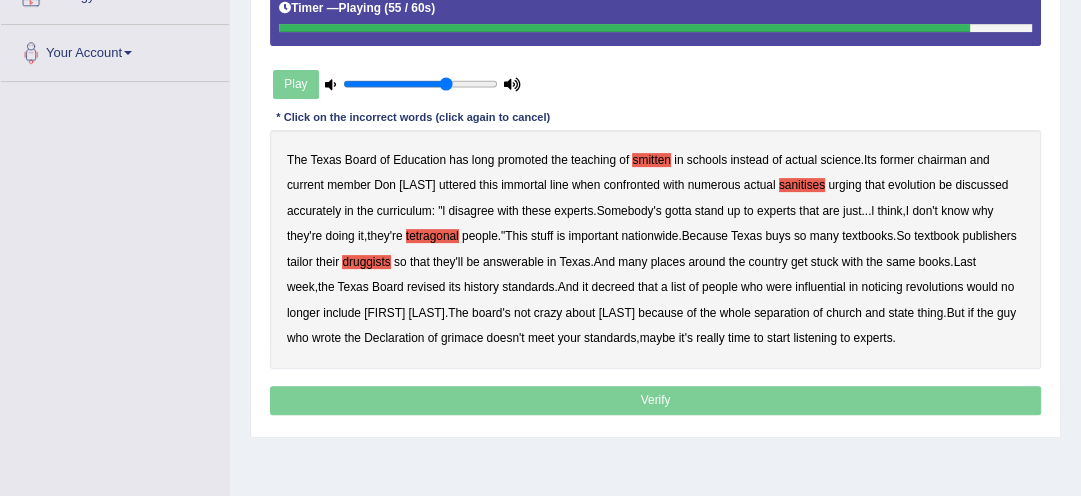 click on "noticing" 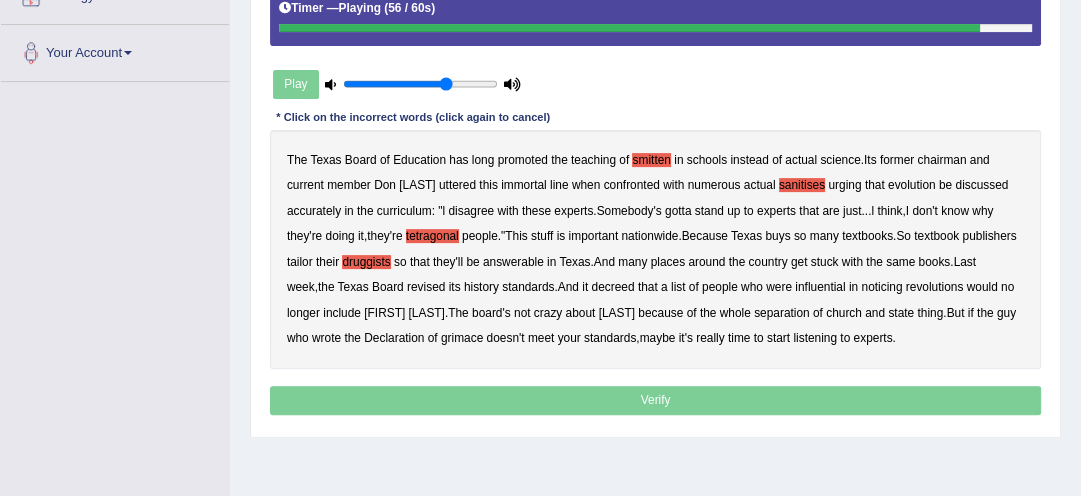 click on "noticing" 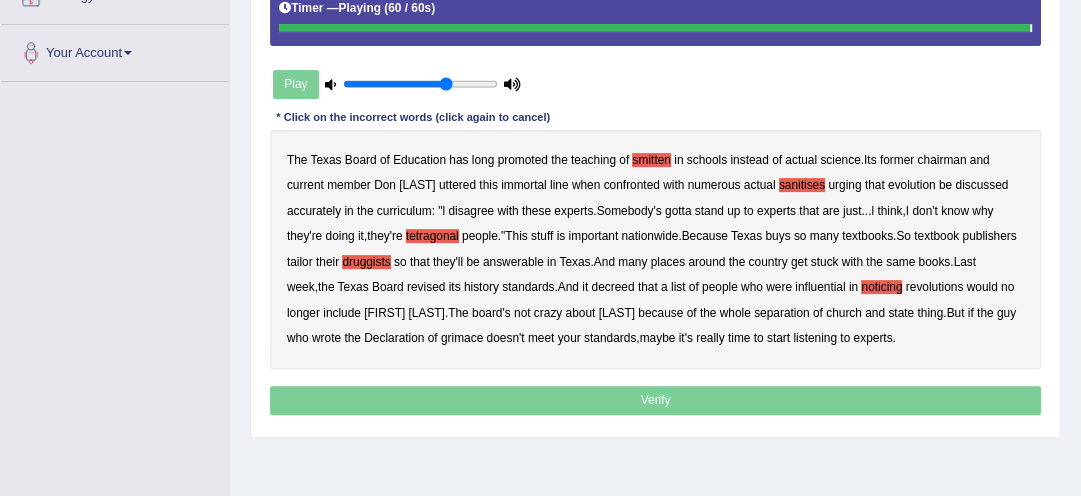 click on "grimace" 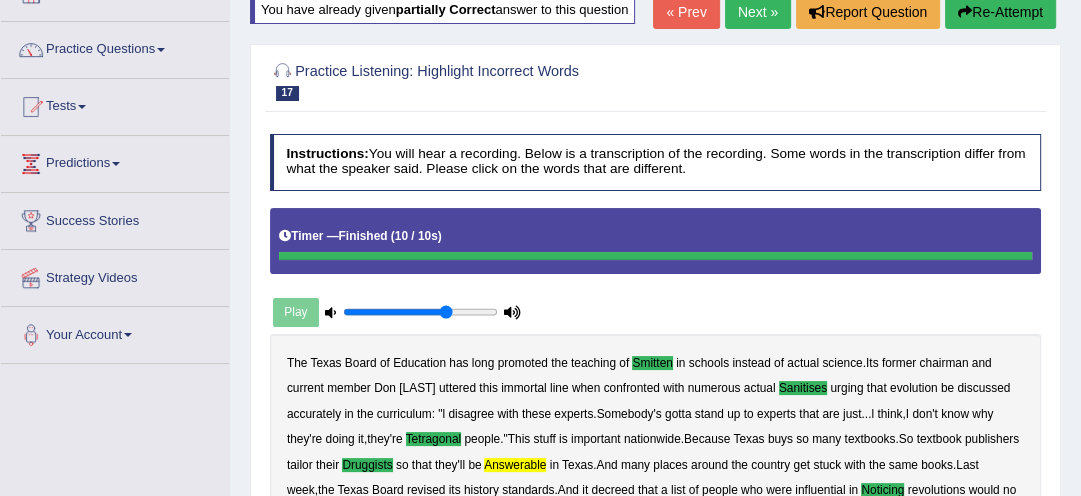 scroll, scrollTop: 128, scrollLeft: 0, axis: vertical 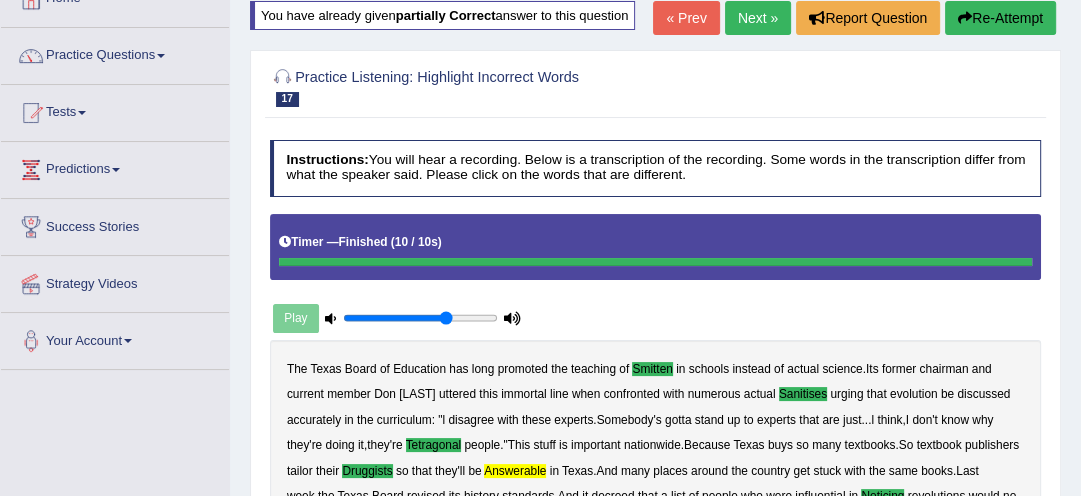 click on "Re-Attempt" 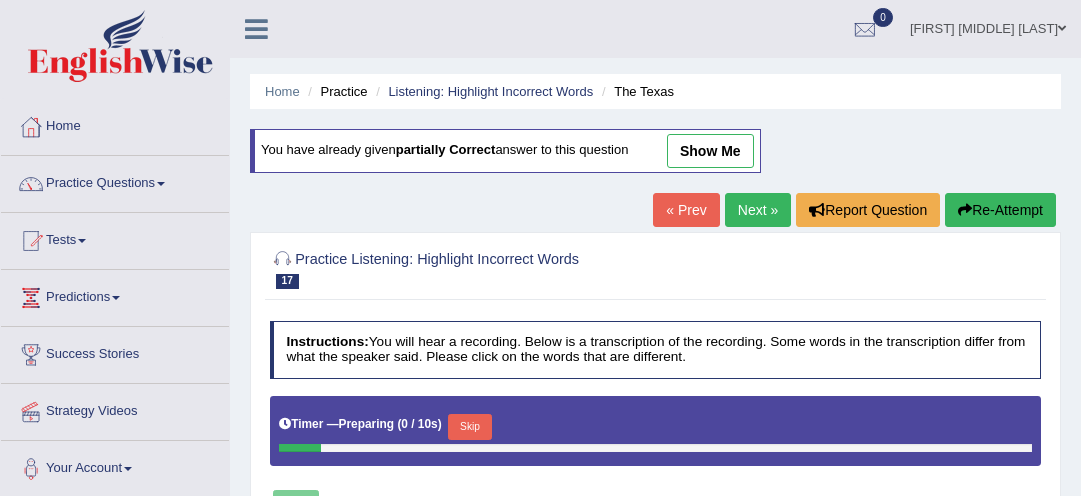 scroll, scrollTop: 128, scrollLeft: 0, axis: vertical 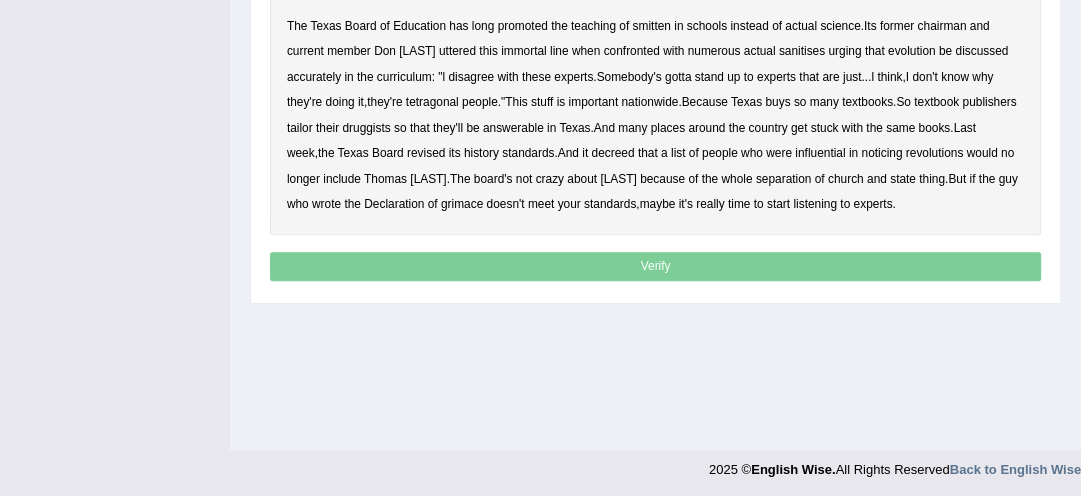 click on "smitten" at bounding box center (651, 26) 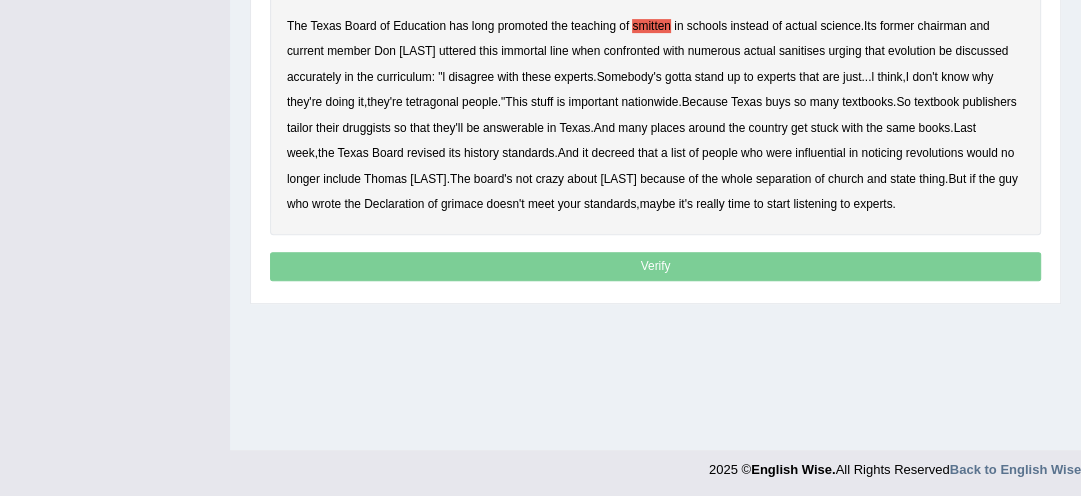 click on "sanitises" at bounding box center (802, 51) 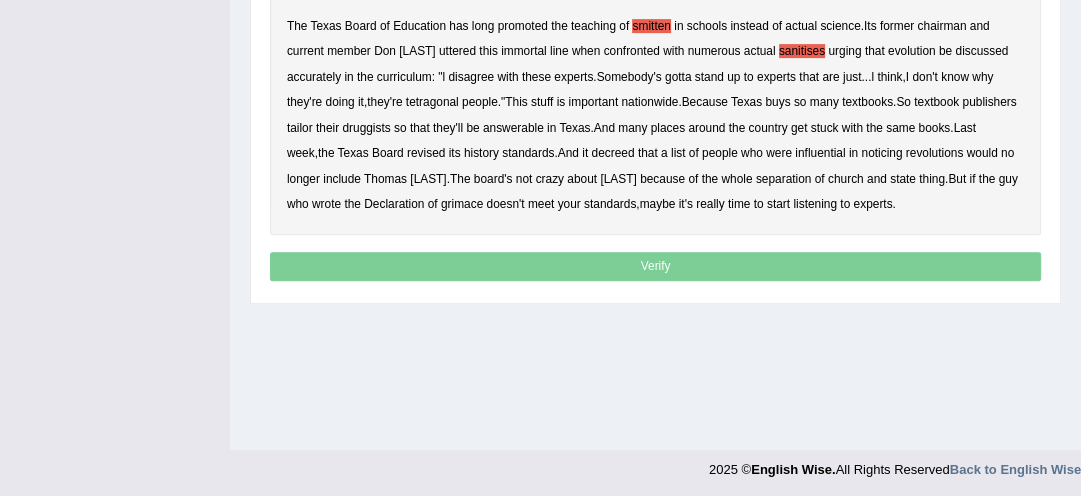 click on "tetragonal" at bounding box center (432, 102) 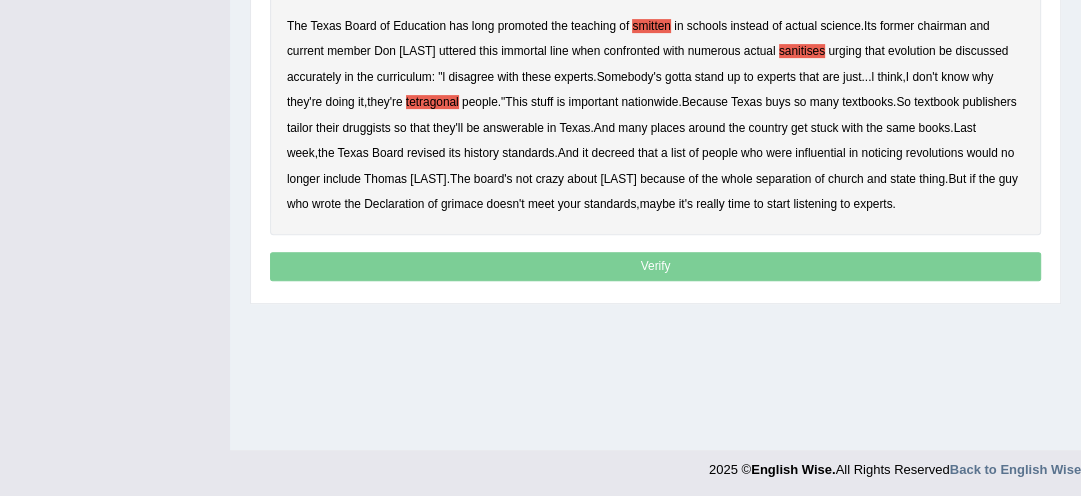 click on "druggists" at bounding box center [366, 128] 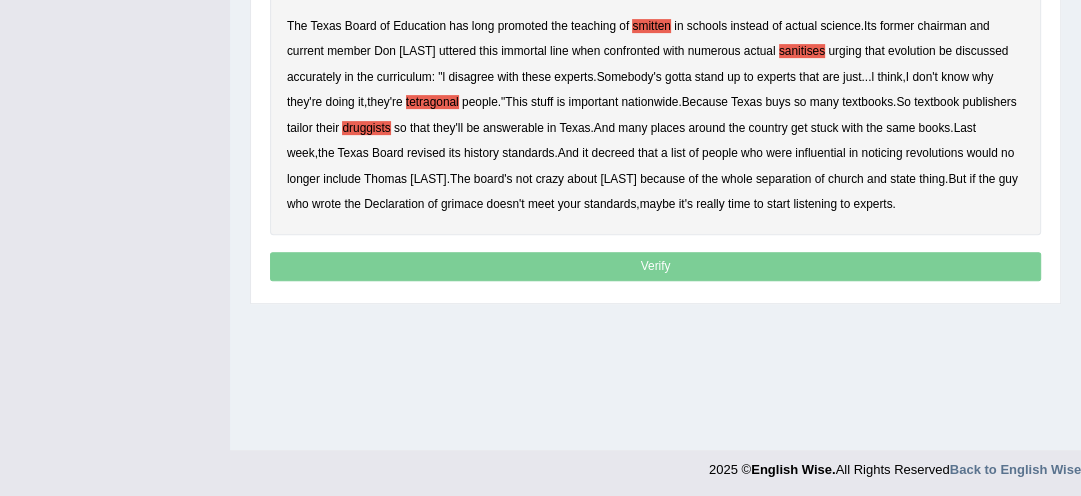 click on "answerable" at bounding box center (513, 128) 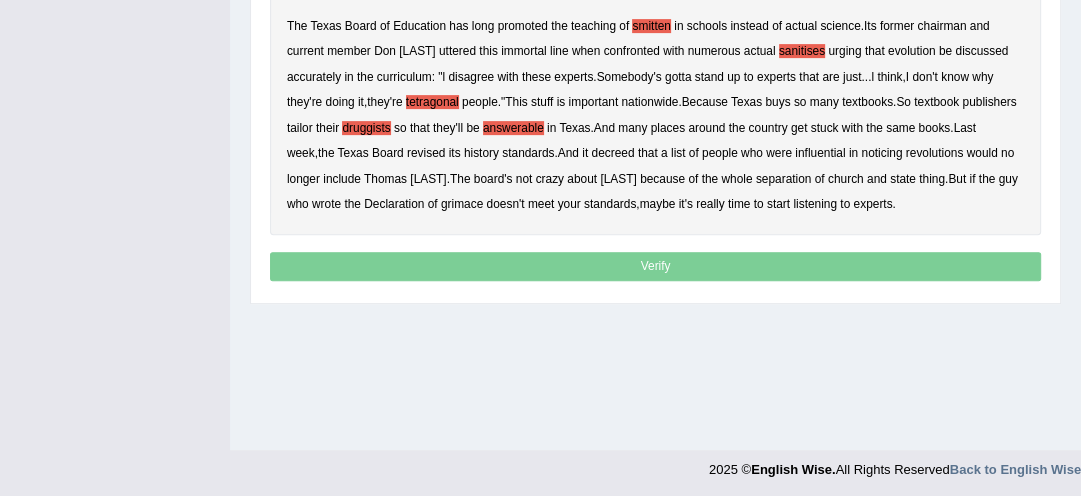 drag, startPoint x: 647, startPoint y: 152, endPoint x: 668, endPoint y: 160, distance: 22.472204 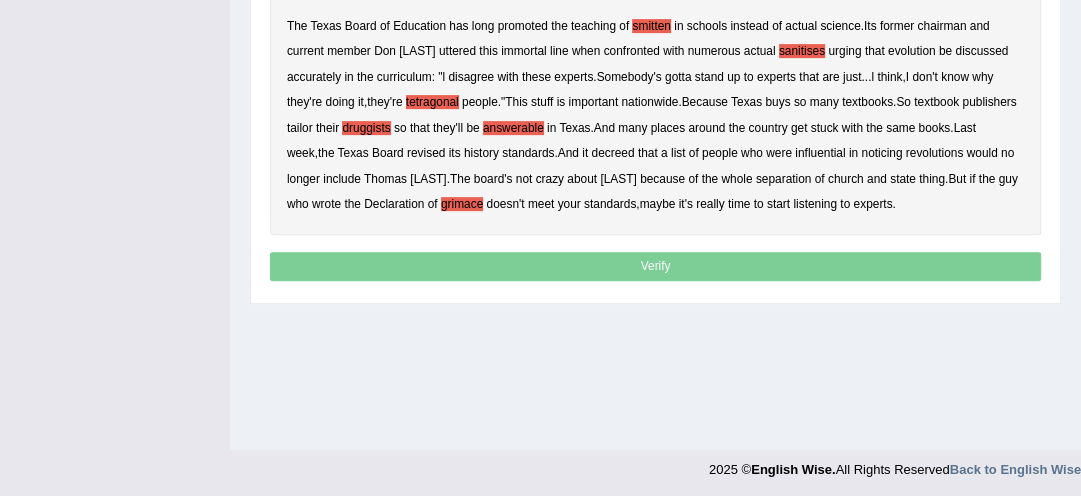 click on "grimace" at bounding box center [462, 204] 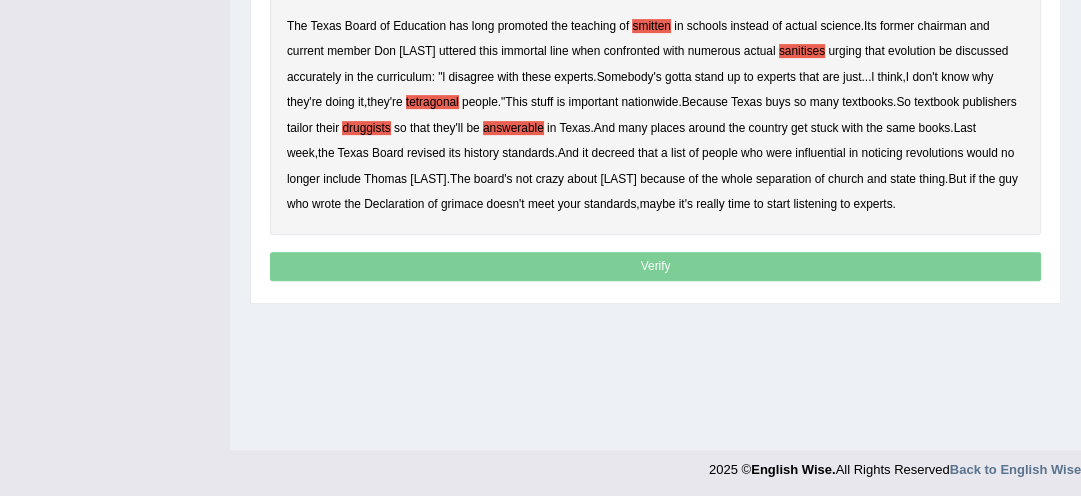 click on "grimace" at bounding box center [462, 204] 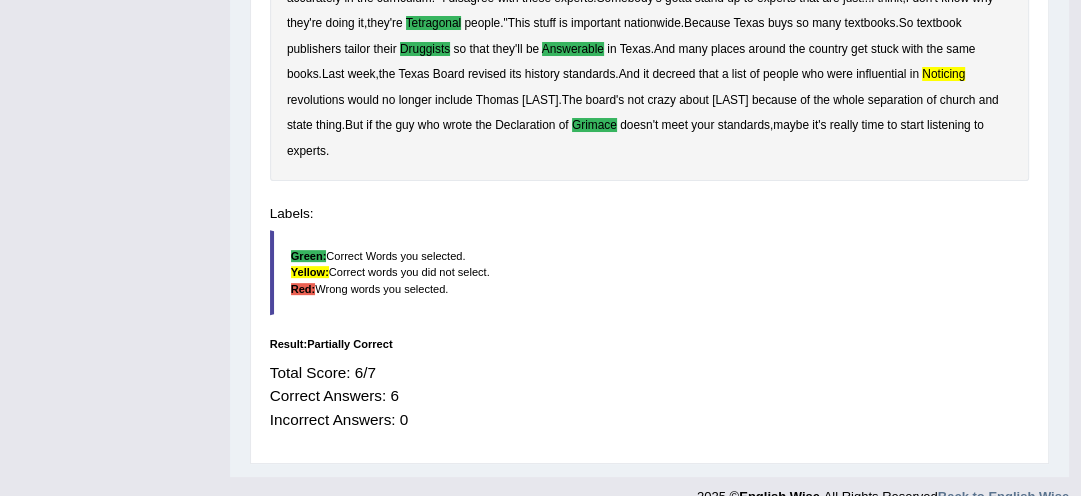 scroll, scrollTop: 472, scrollLeft: 0, axis: vertical 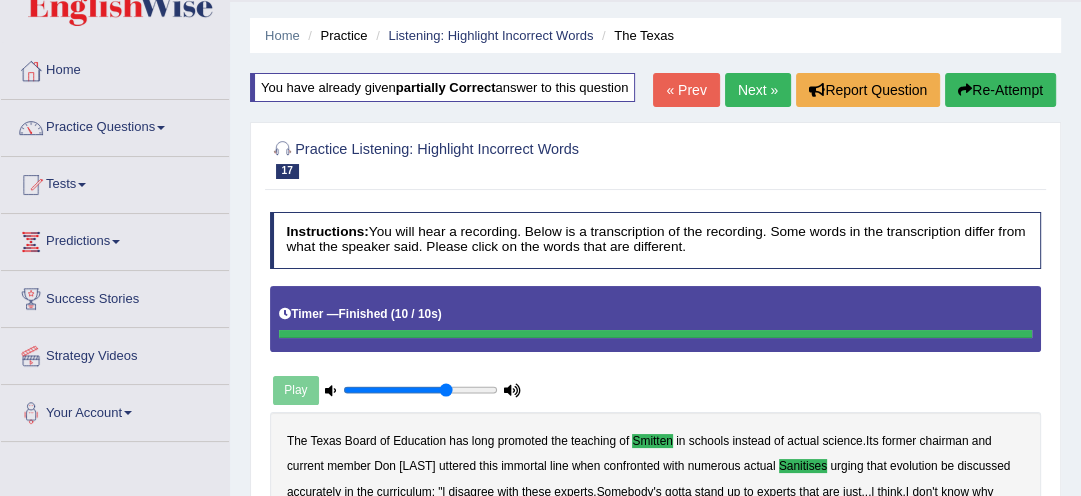 click on "Re-Attempt" at bounding box center [1000, 90] 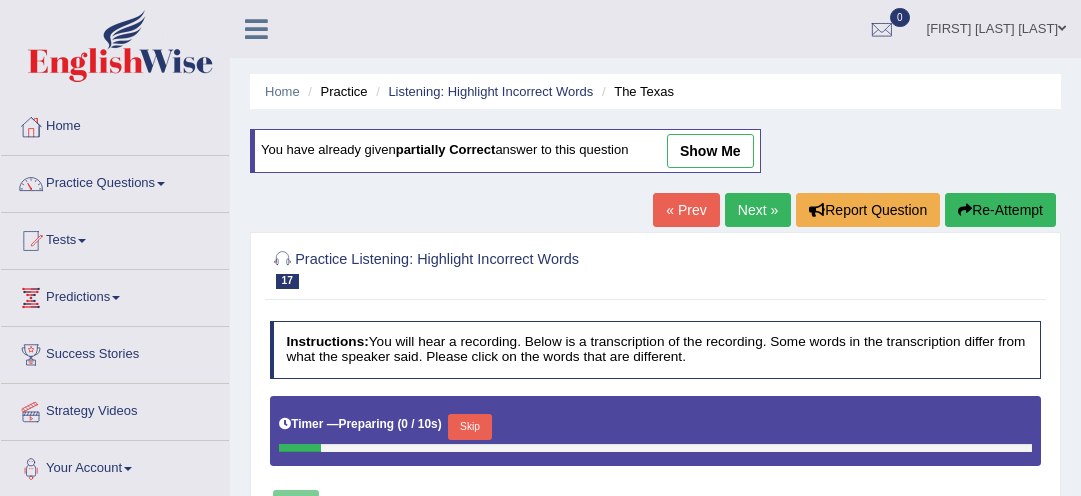 scroll, scrollTop: 56, scrollLeft: 0, axis: vertical 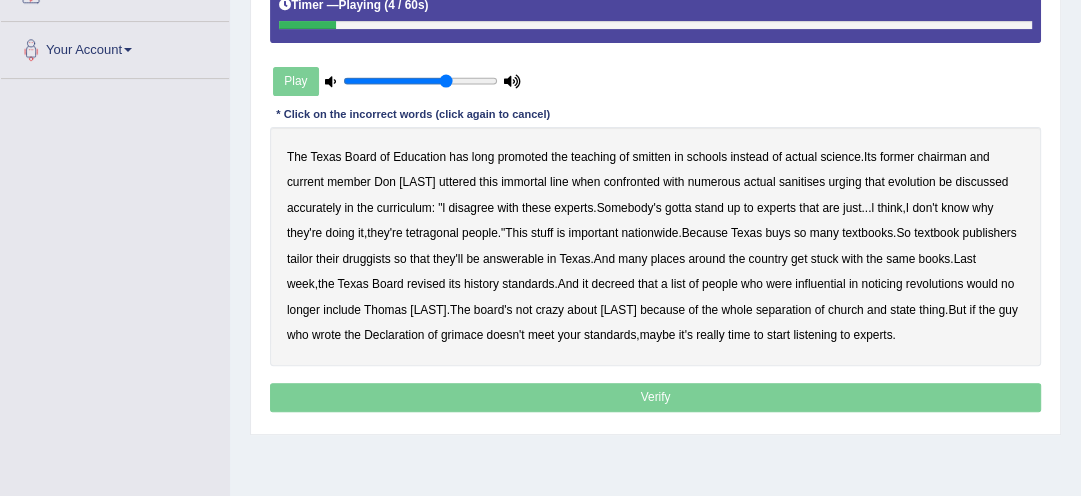 click on "smitten" at bounding box center [651, 157] 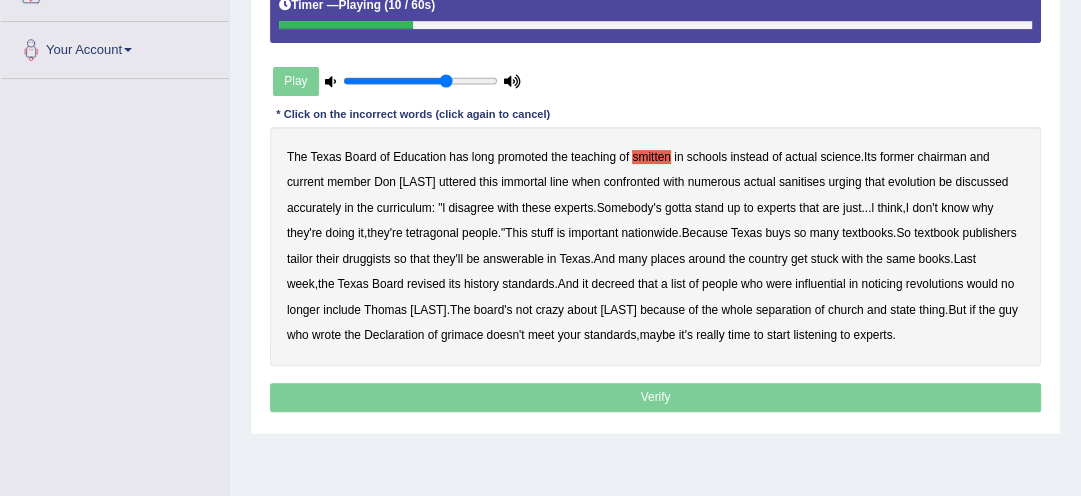 click on "The [STATE] Board of Education has long promoted the teaching of smitten in schools instead of actual science . Its former chairman and current member Don [LAST] uttered this immortal line when confronted with numerous actual sanitises urging that evolution be discussed accurately in the curriculum : " l disagree with these experts . Somebody's gotta stand up to experts that are just ... l think , I don't know why they're doing it , they're tetragonal people ." This stuff is important nationwide . Because [STATE] buys so many textbooks . So textbook publishers tailor their druggists so that they'll be answerable in [STATE] . And many places around the country get stuck with the same books . Last week , the [STATE] Board revised its history standards . And it decreed that a list of people" at bounding box center [656, 246] 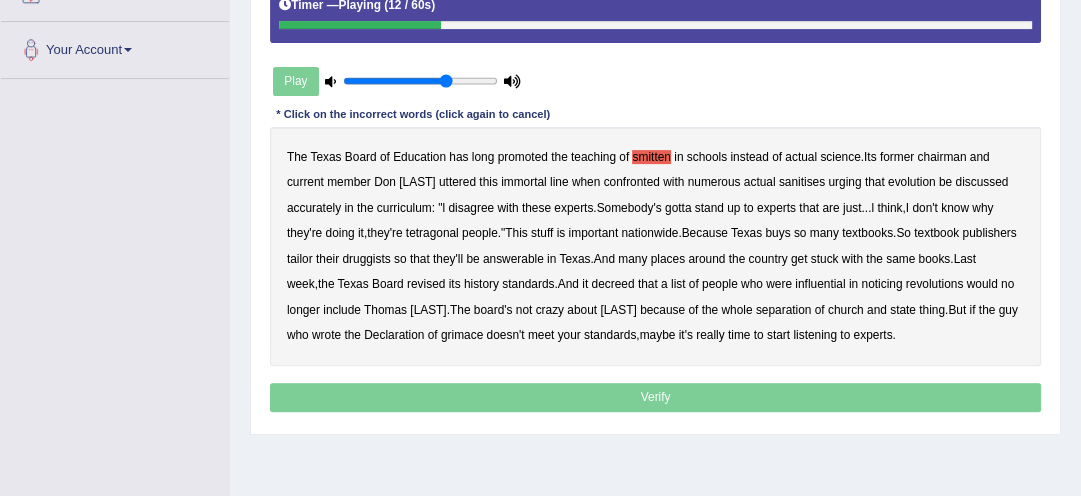 click on "sanitises" at bounding box center [802, 182] 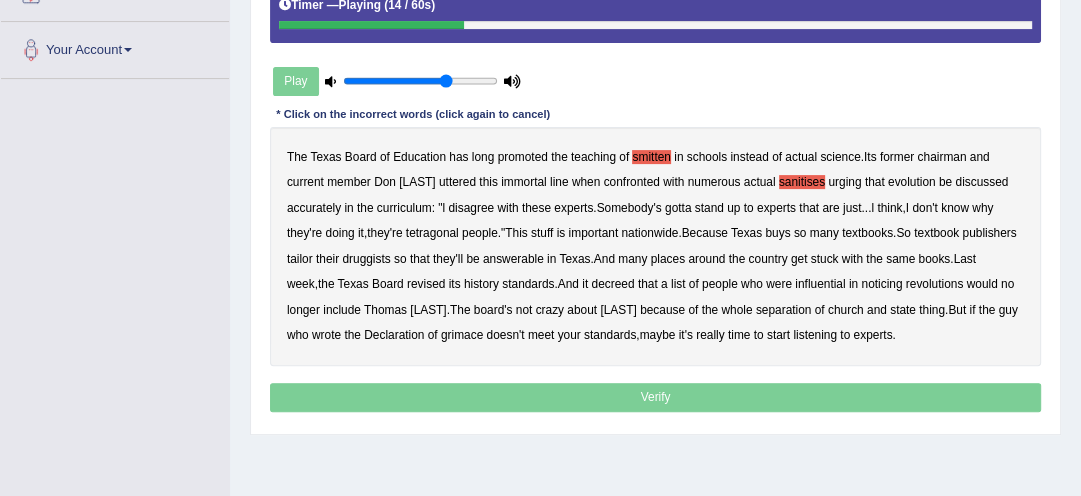 drag, startPoint x: 692, startPoint y: 197, endPoint x: 615, endPoint y: 197, distance: 77 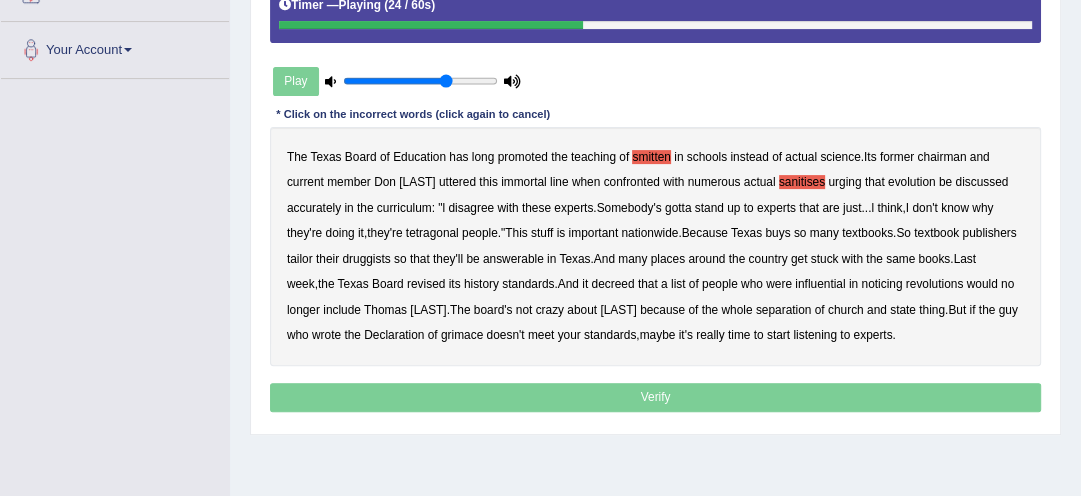 drag, startPoint x: 557, startPoint y: 213, endPoint x: 512, endPoint y: 213, distance: 45 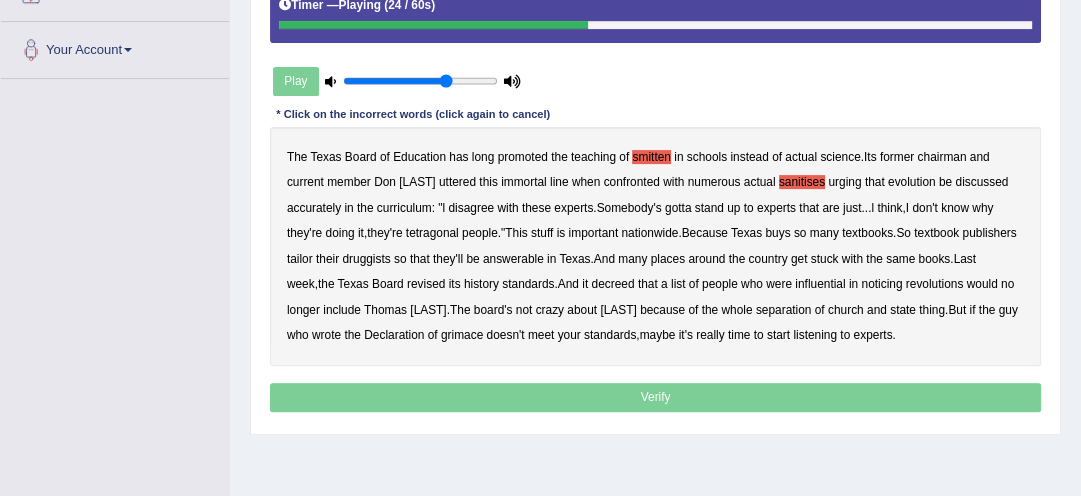 click on "The [STATE] Board of Education has long promoted the teaching of smitten in schools instead of actual science . Its former chairman and current member Don [LAST] uttered this immortal line when confronted with numerous actual sanitises urging that evolution be discussed accurately in the curriculum : " l disagree with these experts . Somebody's gotta stand up to experts that are just ... l think , I don't know why they're doing it , they're tetragonal people ." This stuff is important nationwide . Because [STATE] buys so many textbooks . So textbook publishers tailor their druggists so that they'll be answerable in [STATE] . And many places around the country get stuck with the same books . Last week , the [STATE] Board revised its history standards . And it decreed that a list of people" at bounding box center (656, 246) 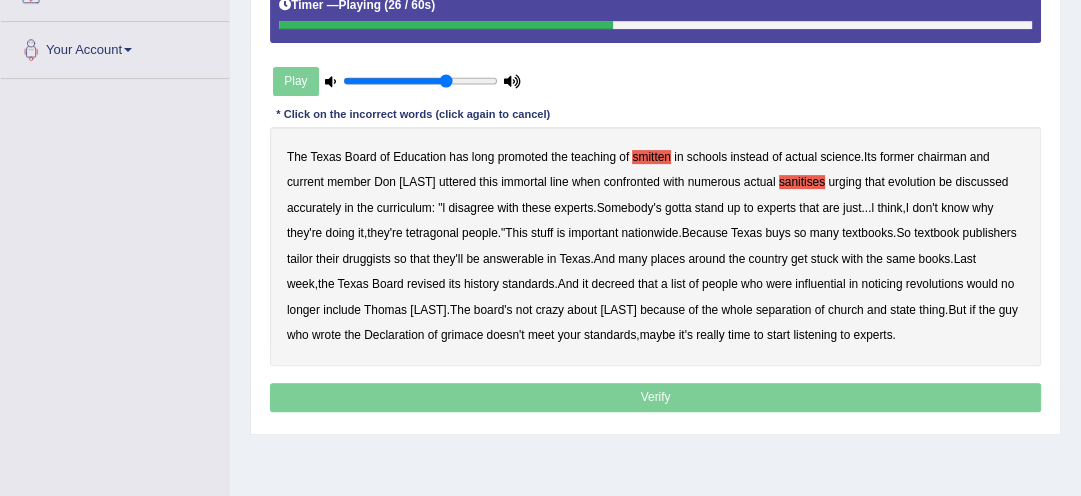 click on "tetragonal" at bounding box center (432, 233) 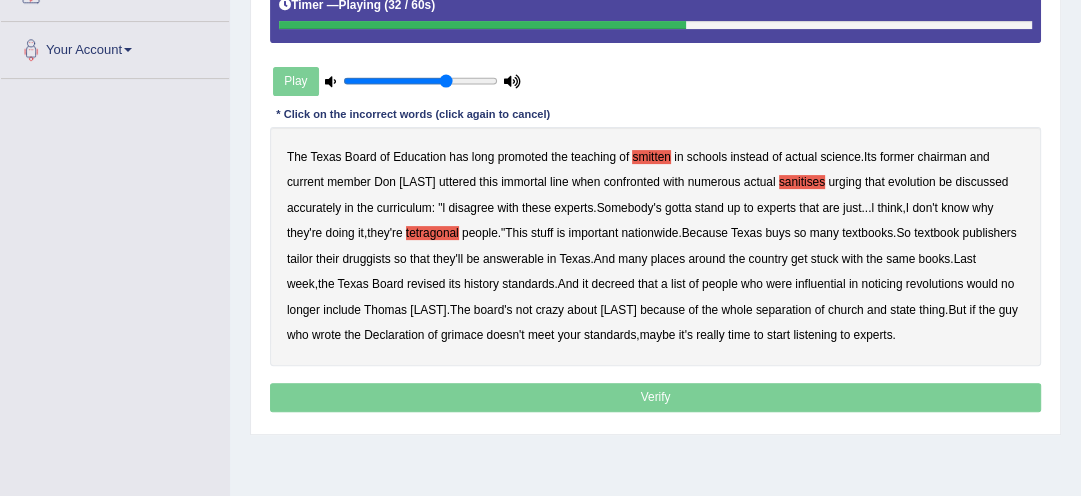 click on "druggists" at bounding box center (366, 259) 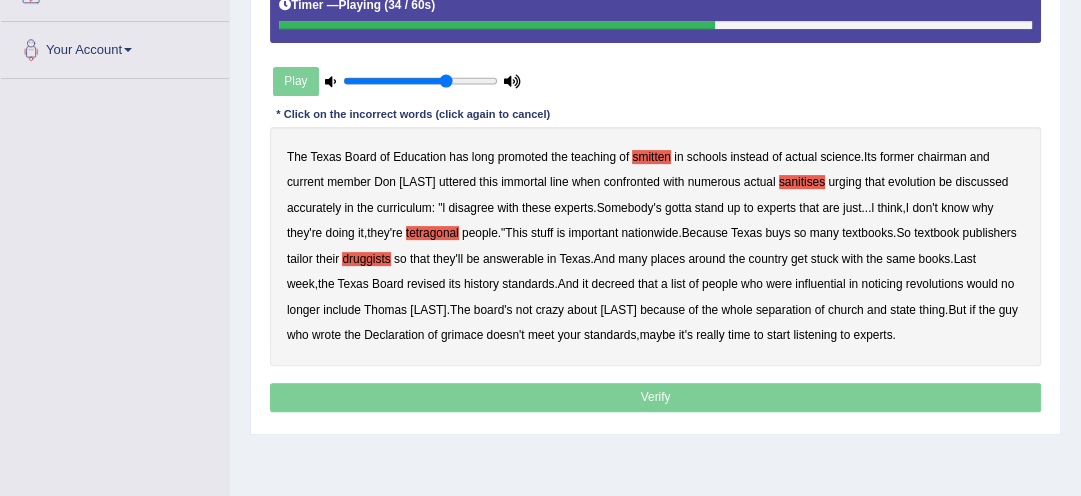 click on "answerable" at bounding box center [513, 259] 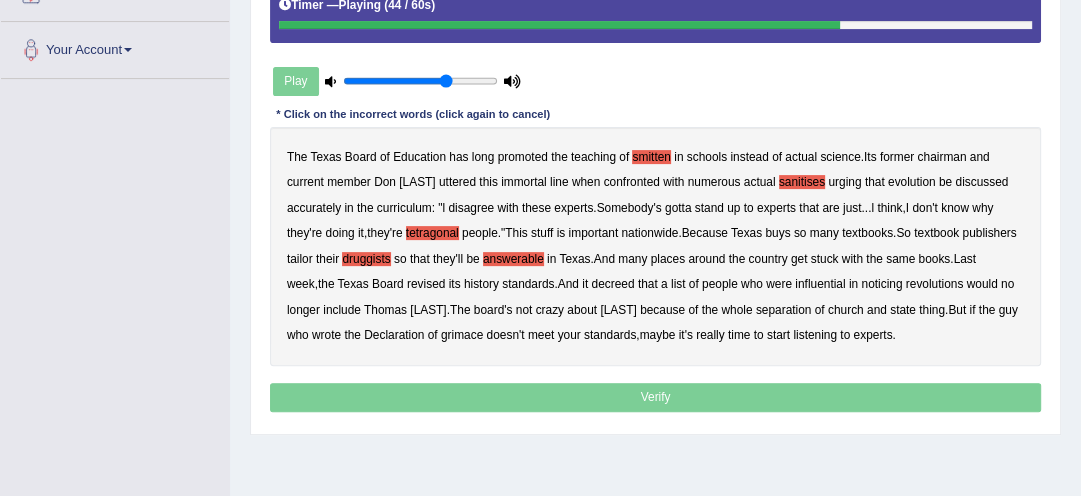 click on "noticing" at bounding box center [881, 284] 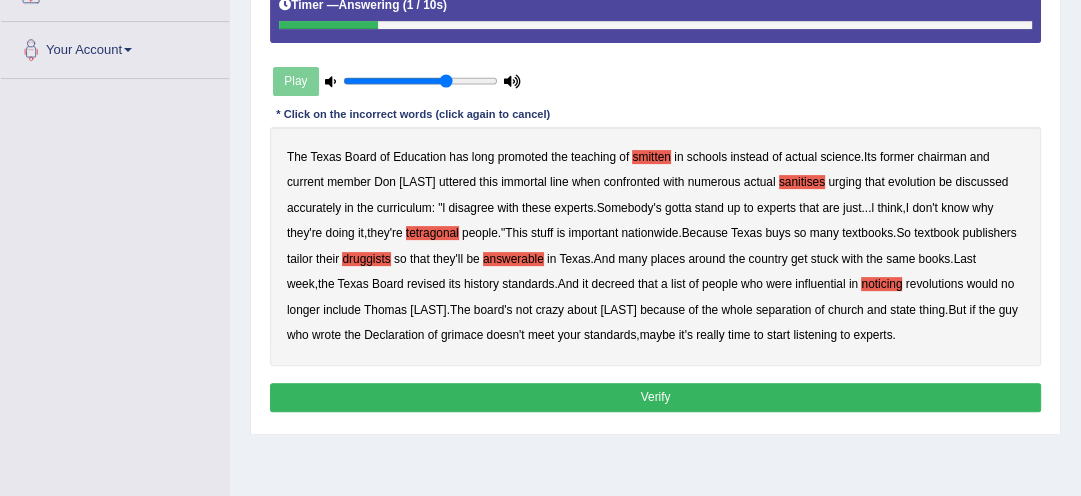 click on "grimace" at bounding box center [462, 335] 